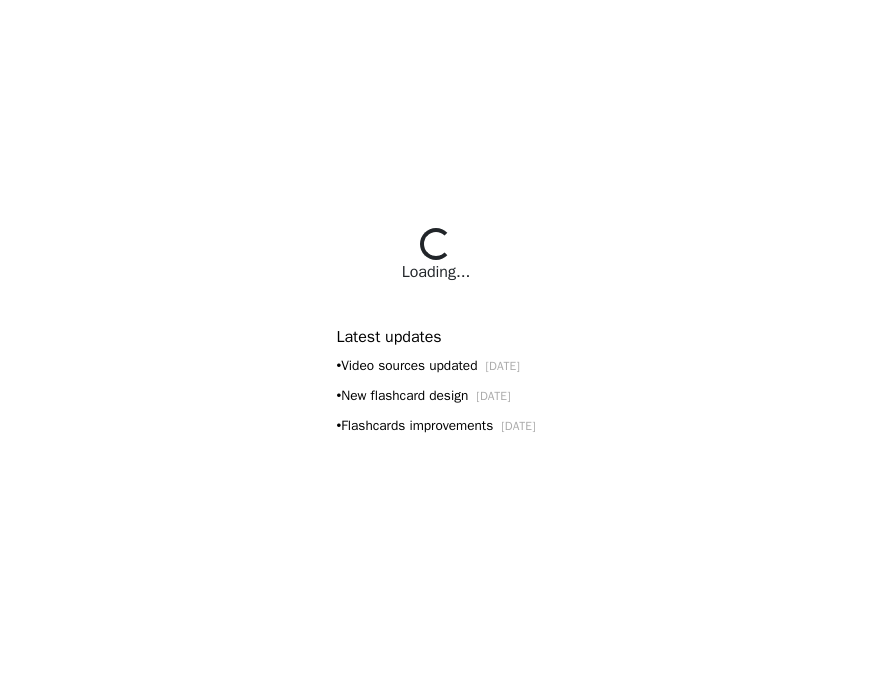 scroll, scrollTop: 0, scrollLeft: 0, axis: both 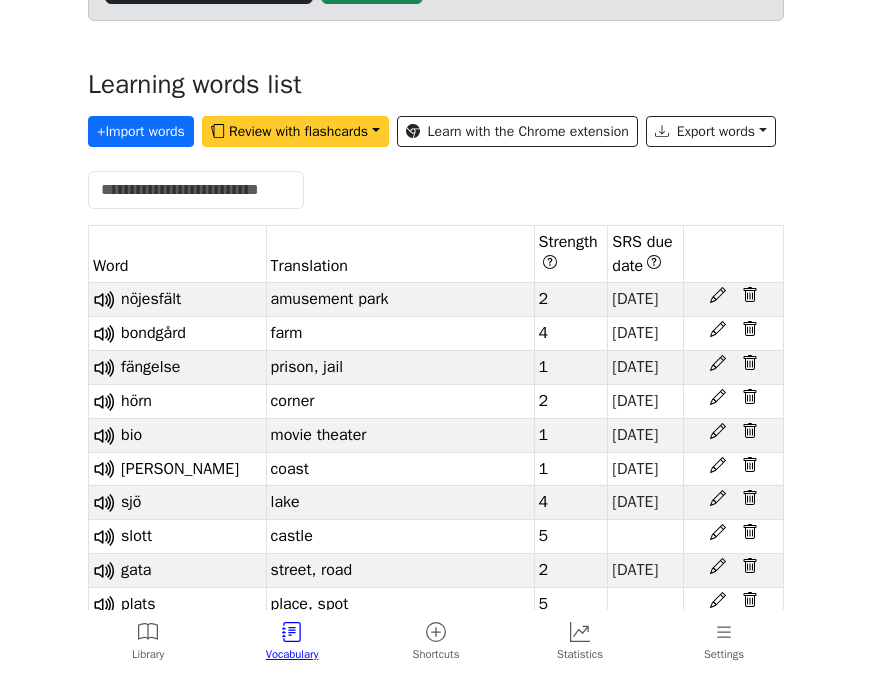 click on "Review with flashcards" at bounding box center (295, 131) 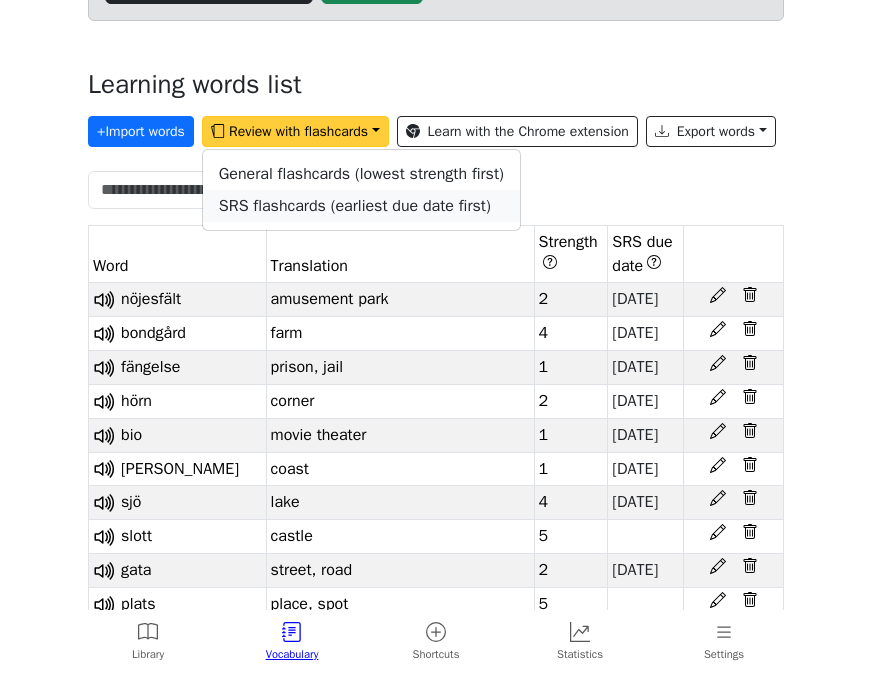click on "SRS flashcards (earliest due date first)" at bounding box center (355, 206) 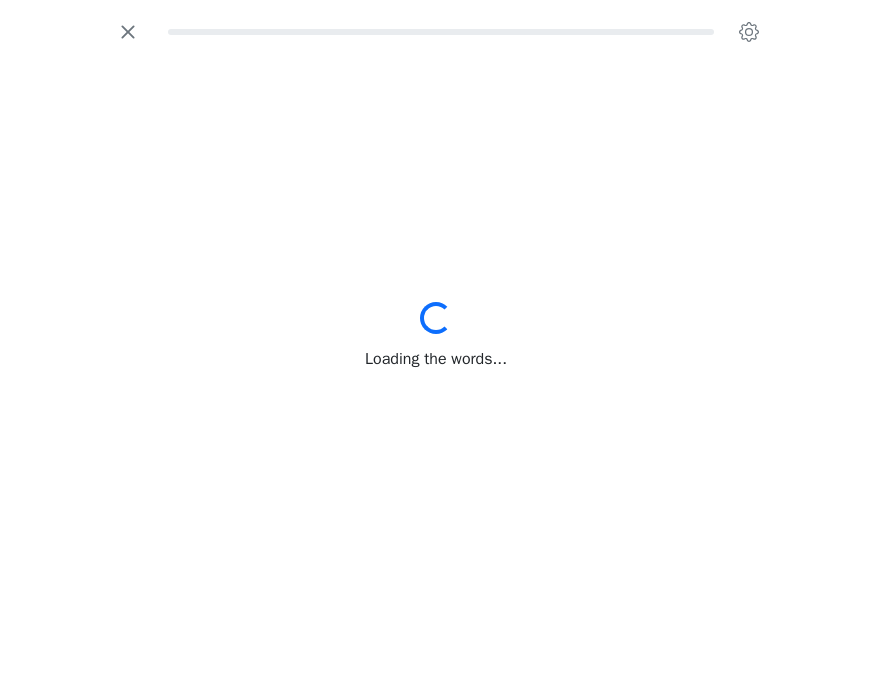 scroll, scrollTop: 0, scrollLeft: 0, axis: both 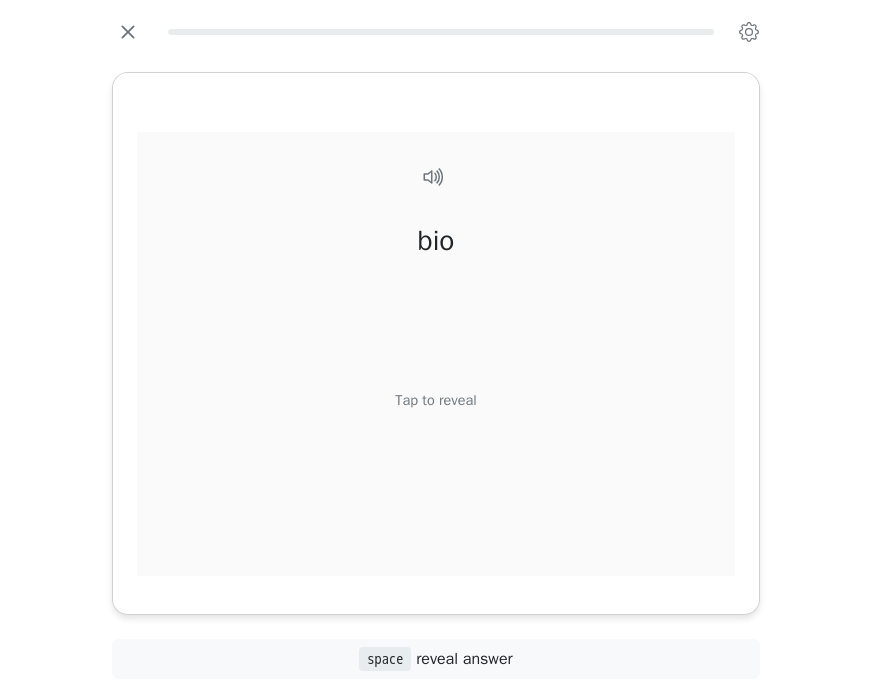 click on "Tap to reveal" at bounding box center (435, 400) 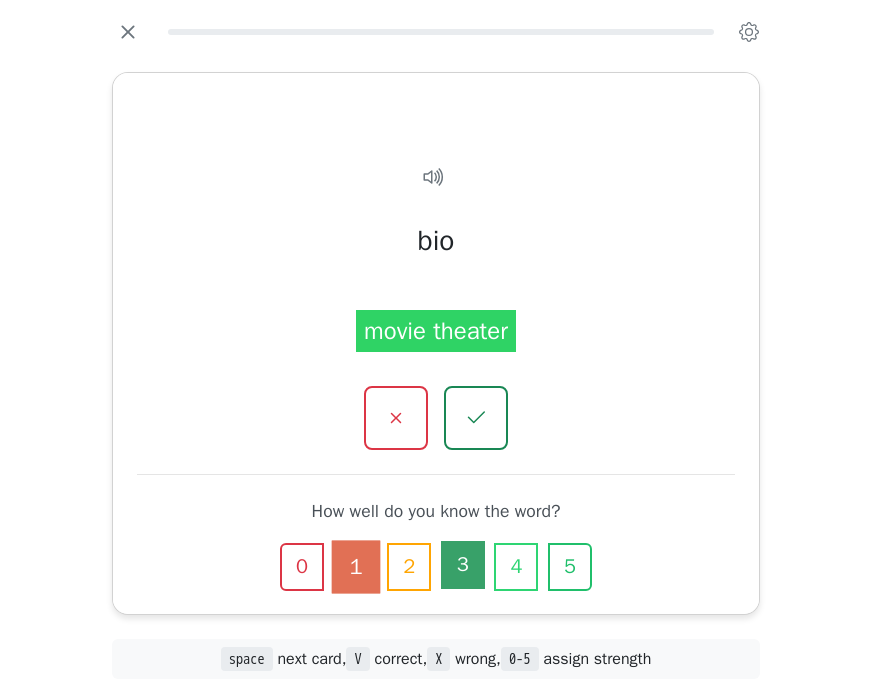 click on "3" at bounding box center [463, 565] 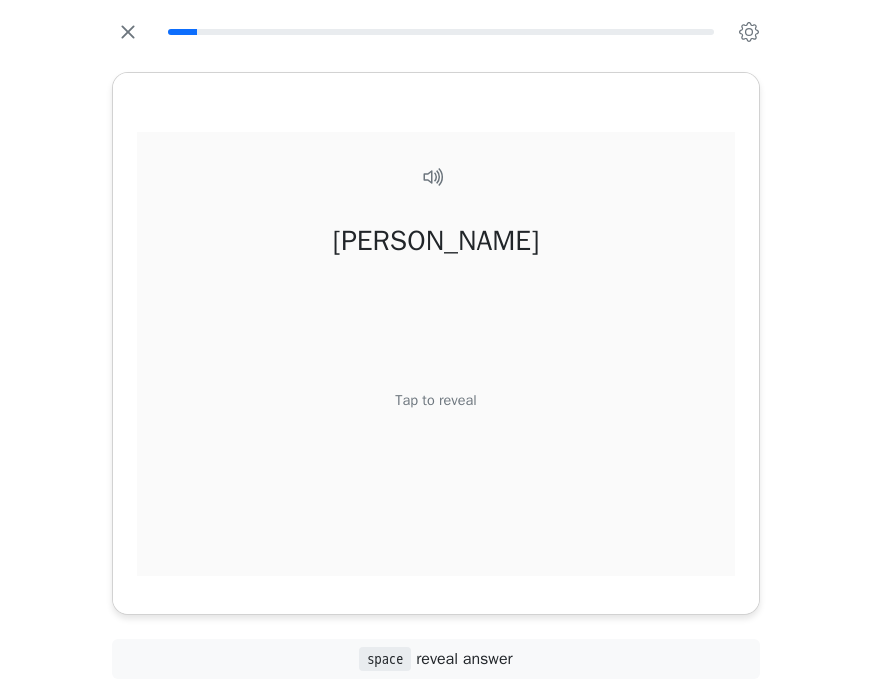 click on "[PERSON_NAME] Tap to reveal" at bounding box center [436, 375] 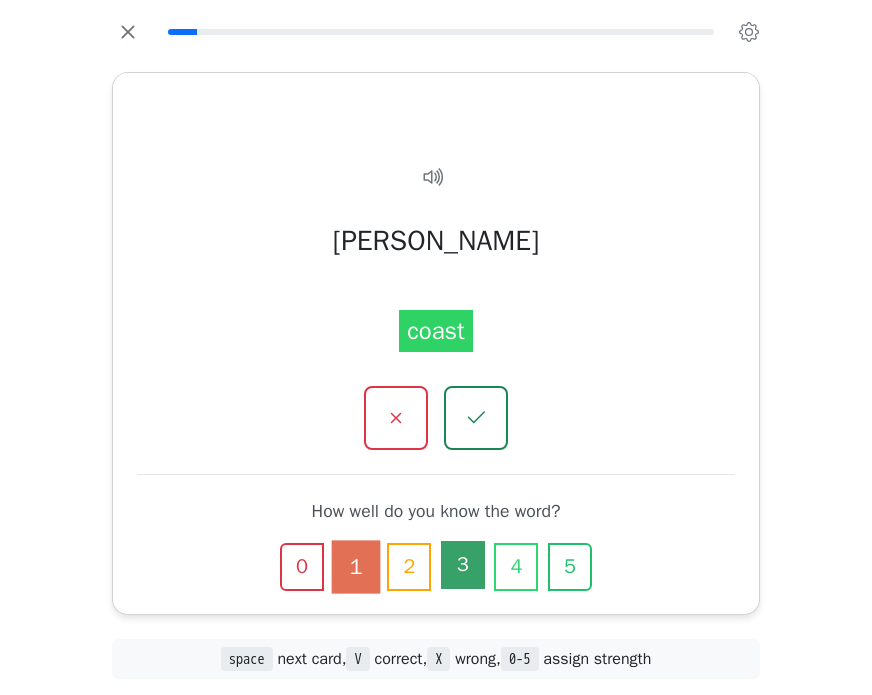 click on "3" at bounding box center (463, 565) 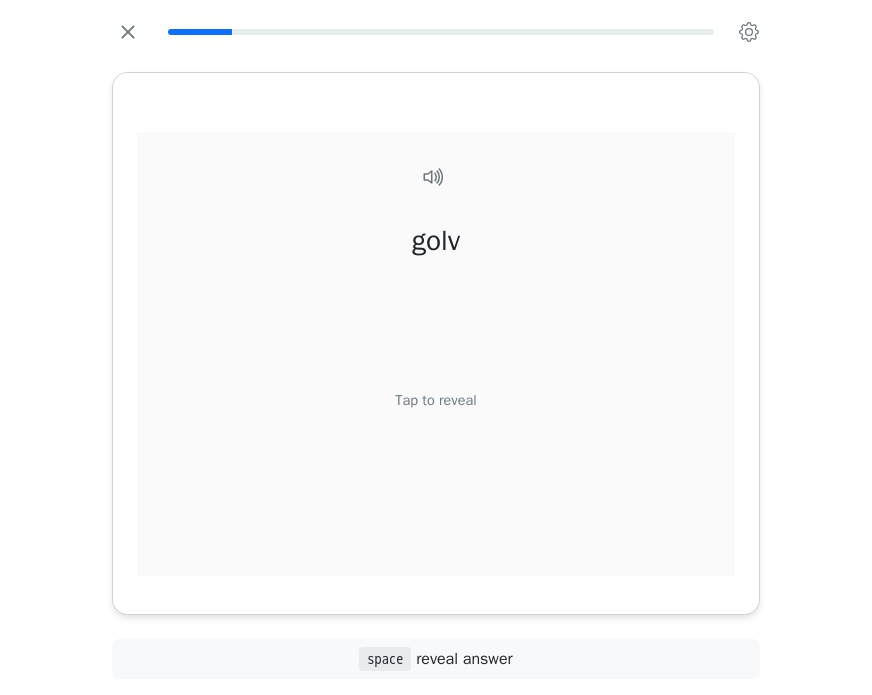 click on "Tap to reveal" at bounding box center [435, 400] 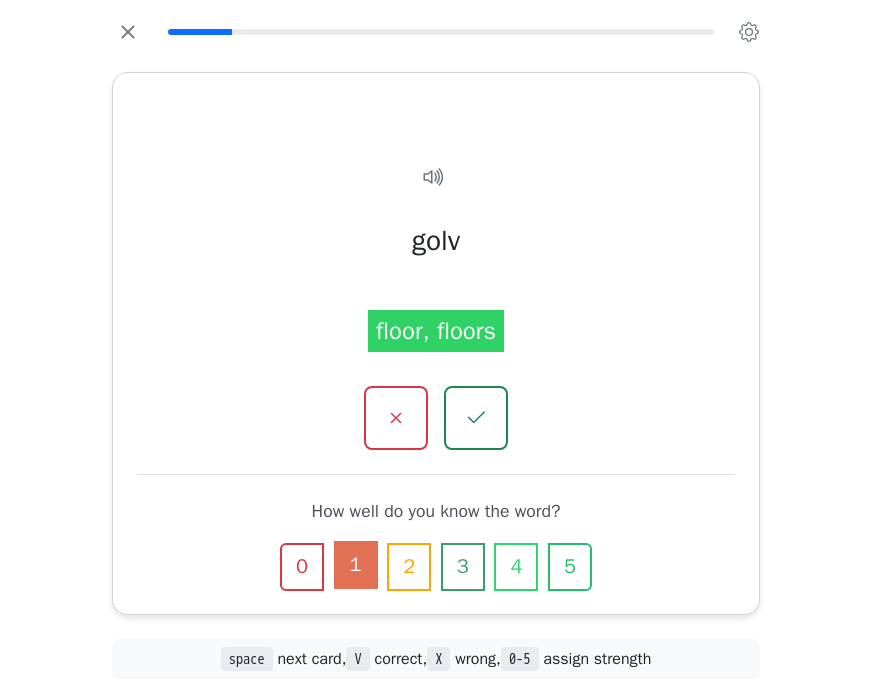 click on "1" at bounding box center (356, 565) 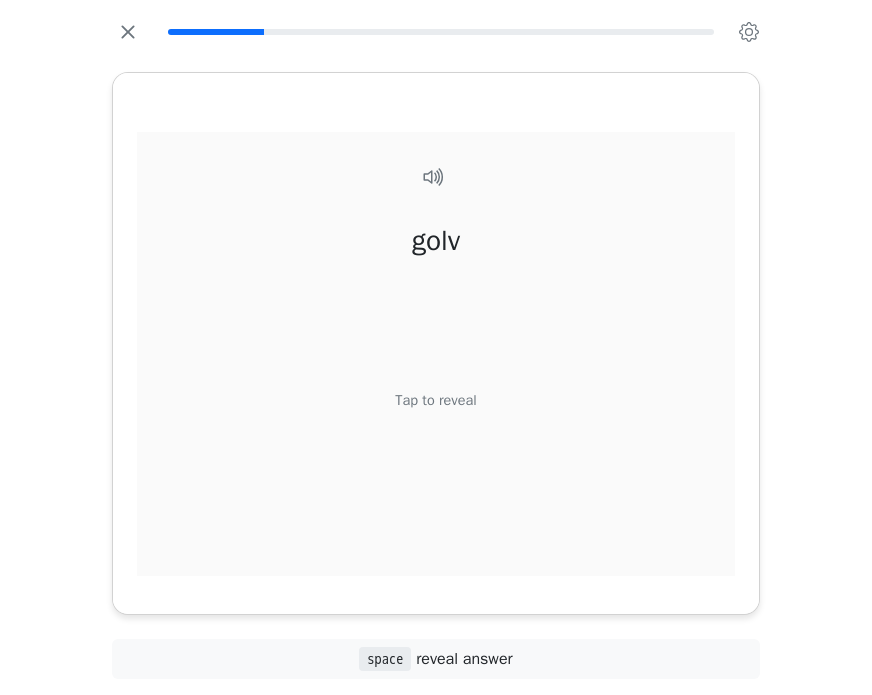 click on "Tap to reveal" at bounding box center (435, 400) 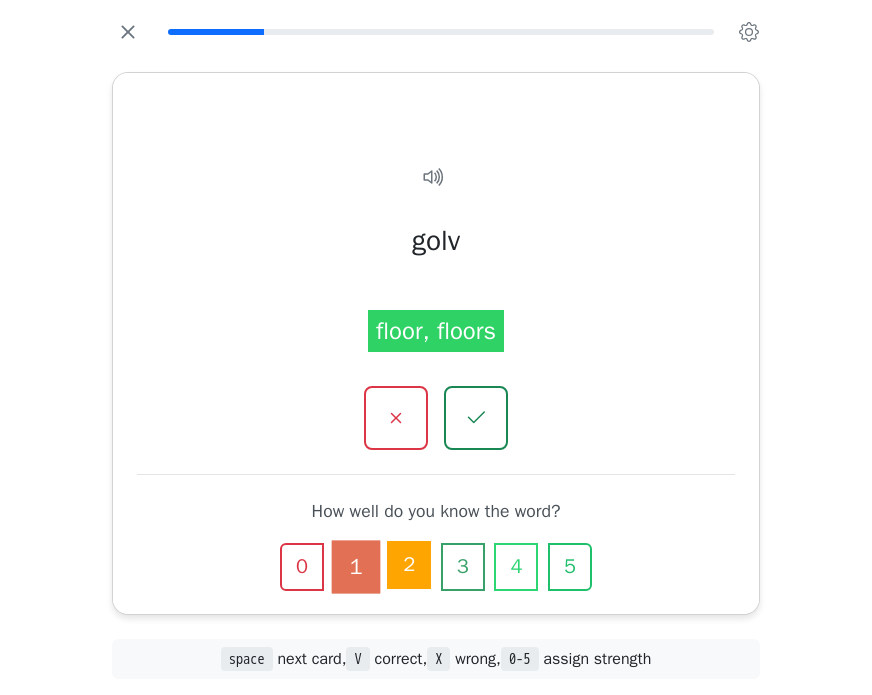 click on "2" at bounding box center (409, 565) 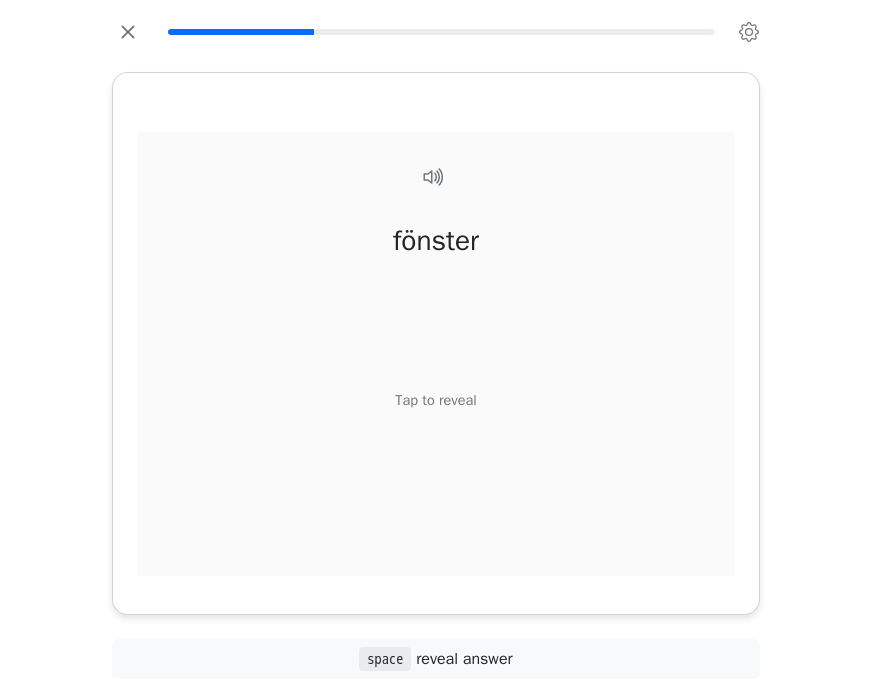 click on "Tap to reveal" at bounding box center (435, 400) 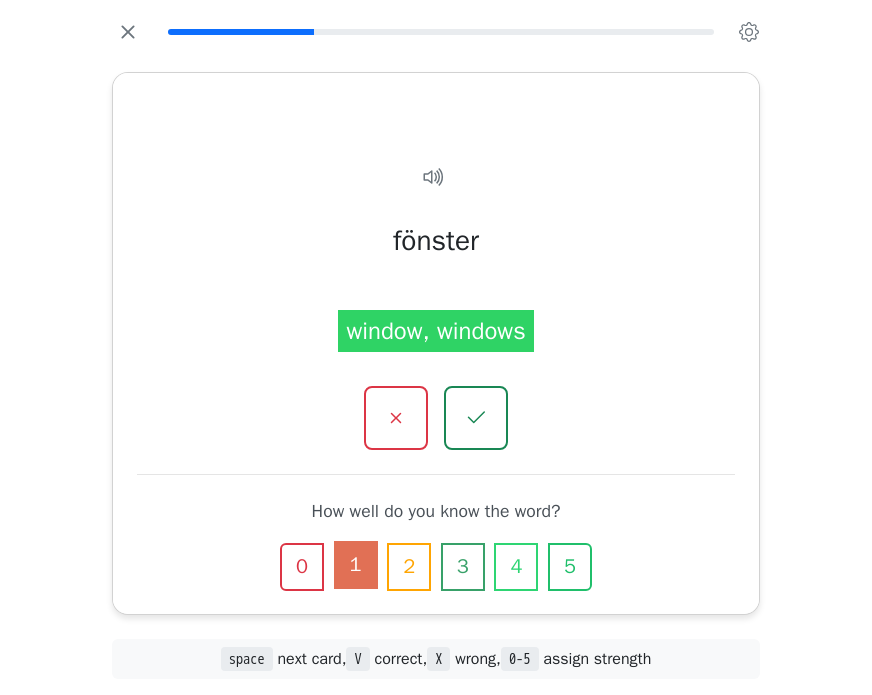 click on "1" at bounding box center (356, 565) 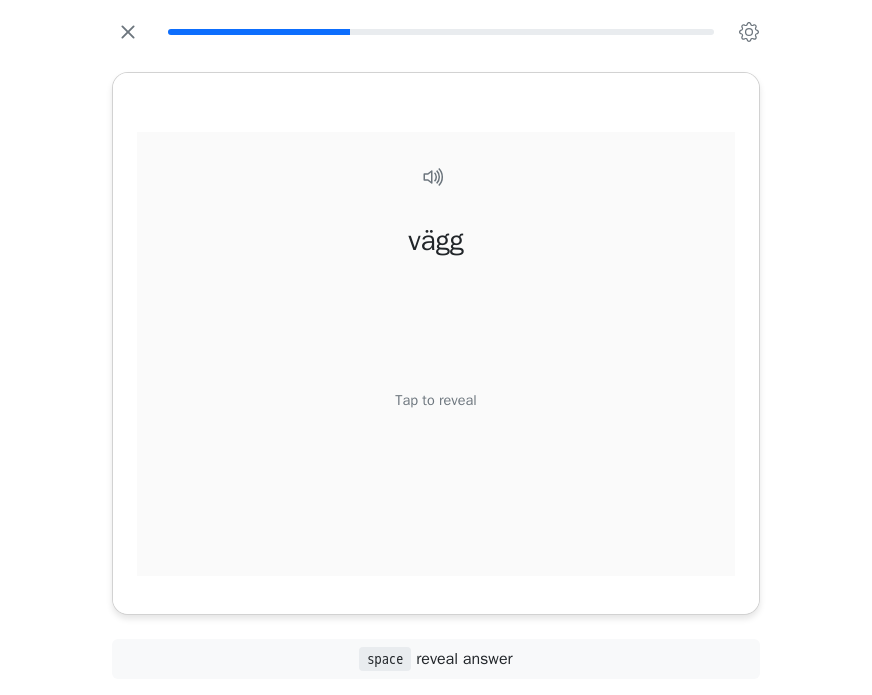 click on "Tap to reveal" at bounding box center [435, 400] 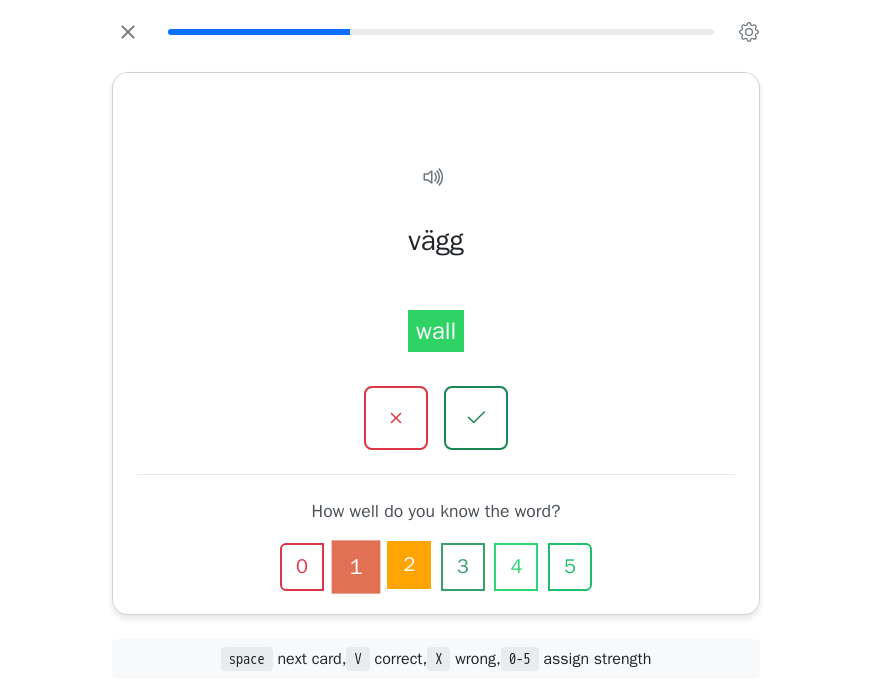 click on "2" at bounding box center (409, 565) 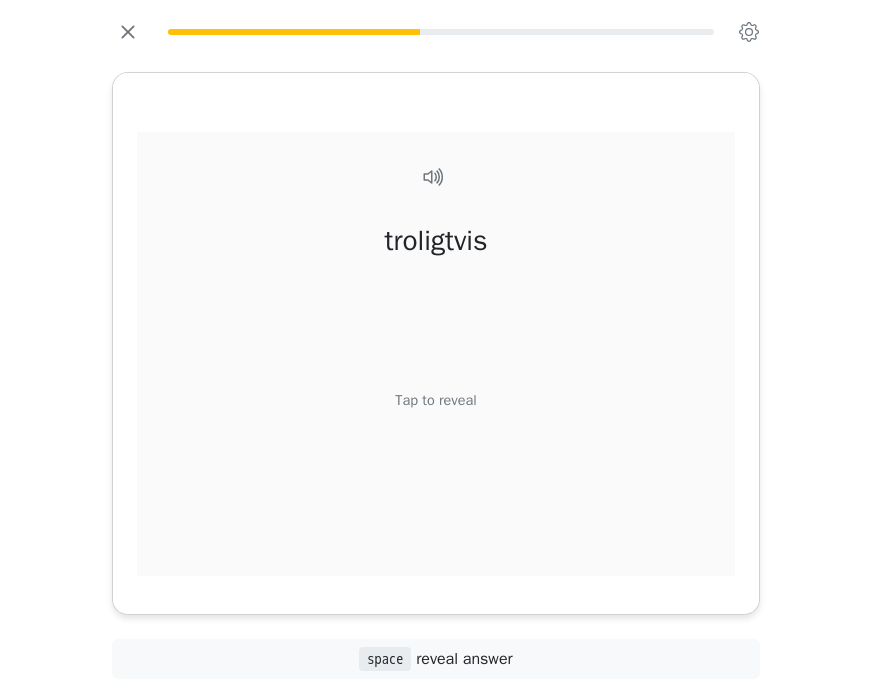 click on "Tap to reveal" at bounding box center (435, 400) 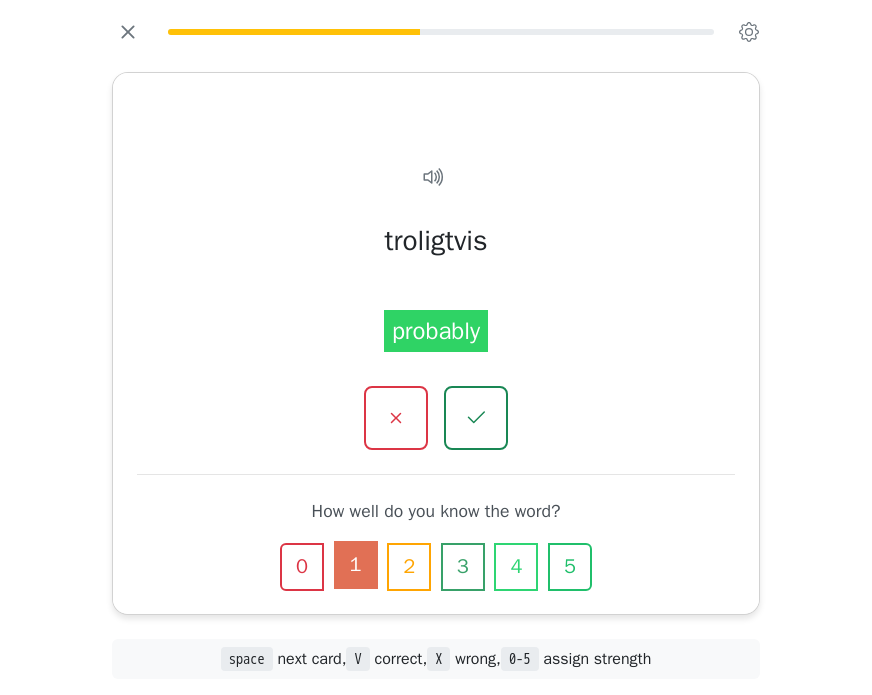 click on "1" at bounding box center (356, 565) 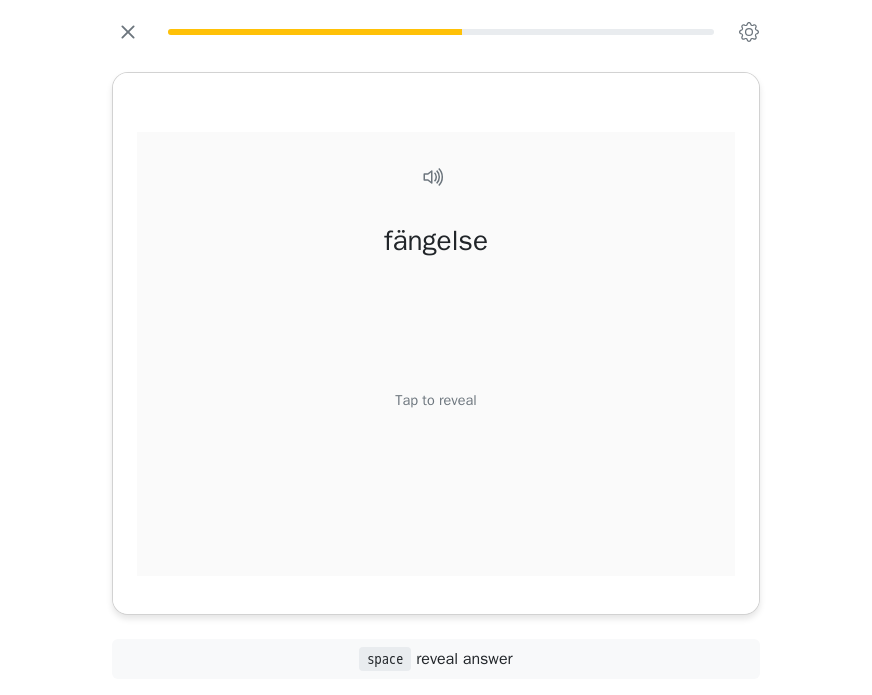 click on "Tap to reveal" at bounding box center [435, 400] 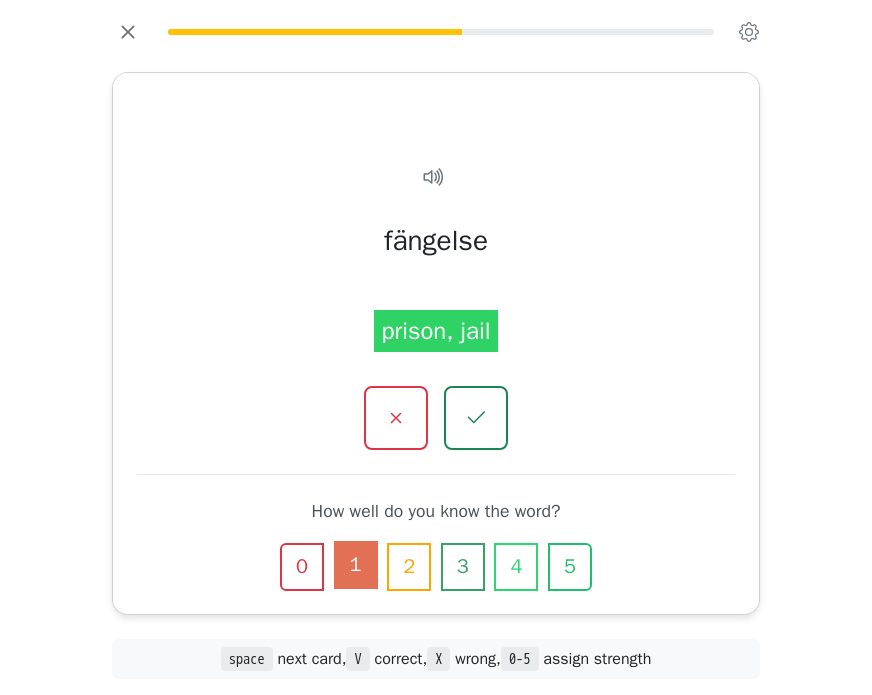 click on "1" at bounding box center [356, 565] 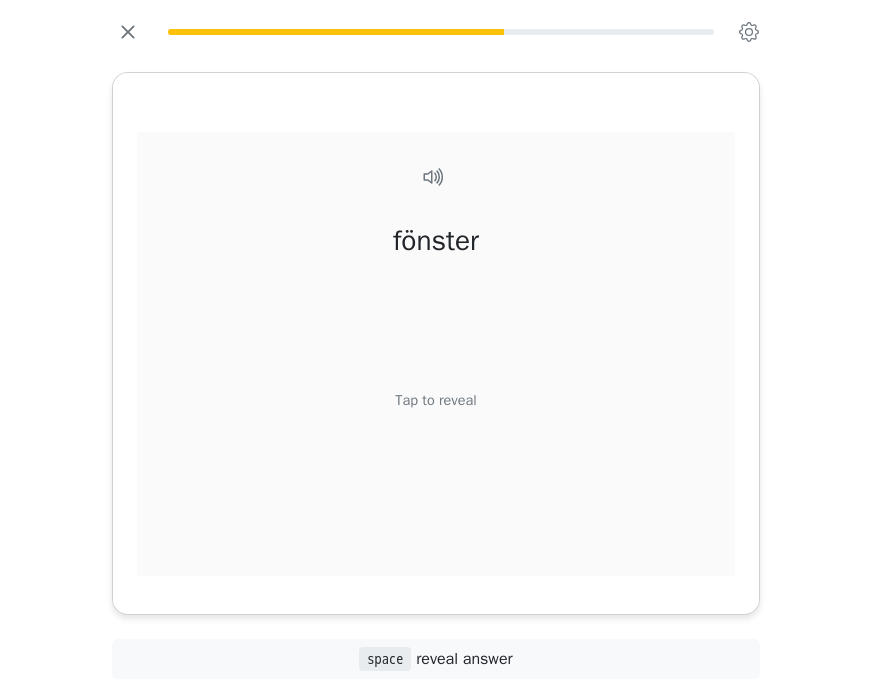 click on "Tap to reveal" at bounding box center (435, 400) 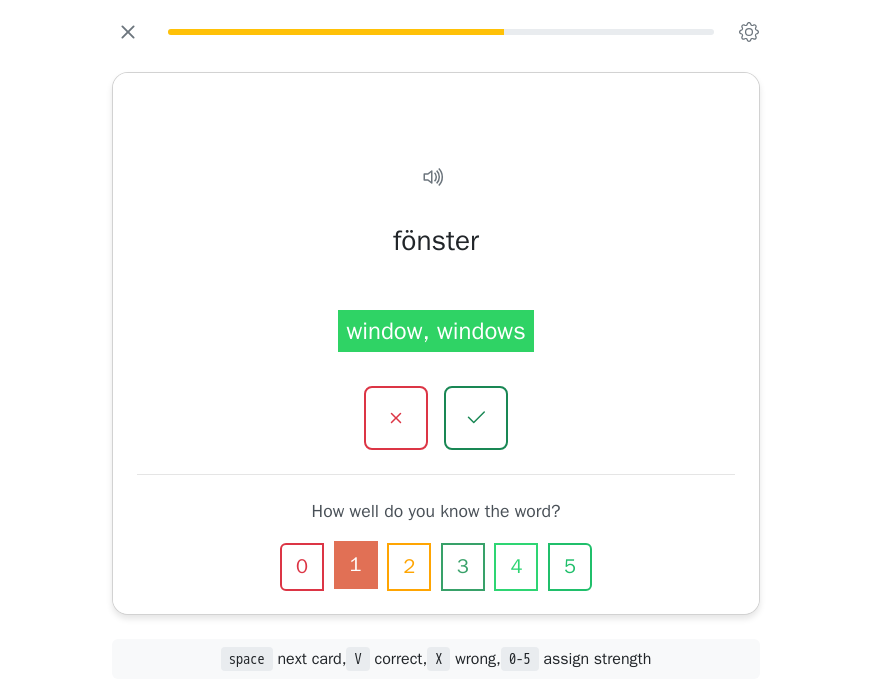 click on "1" at bounding box center (356, 565) 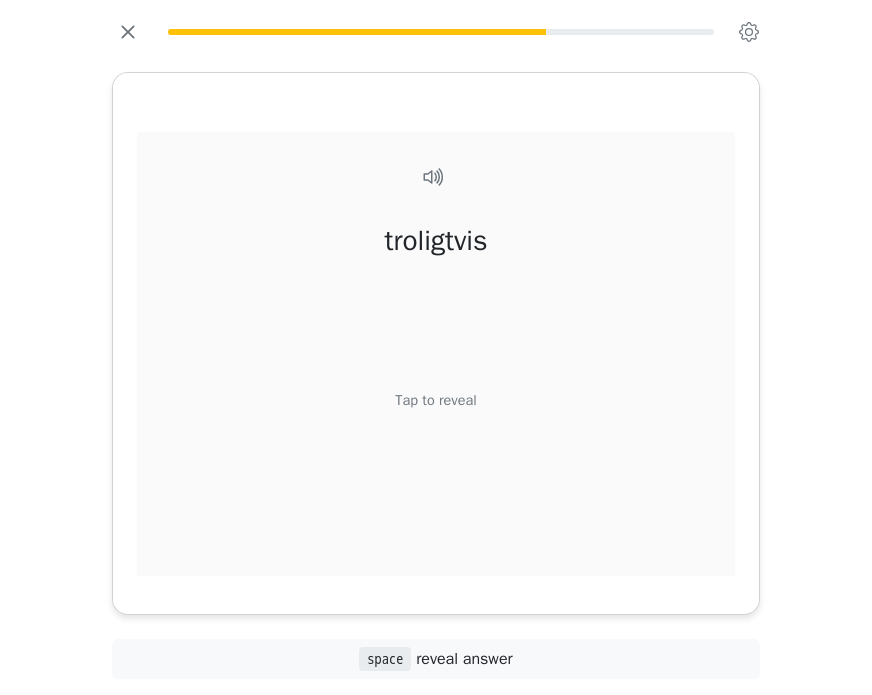 click on "Tap to reveal" at bounding box center [435, 400] 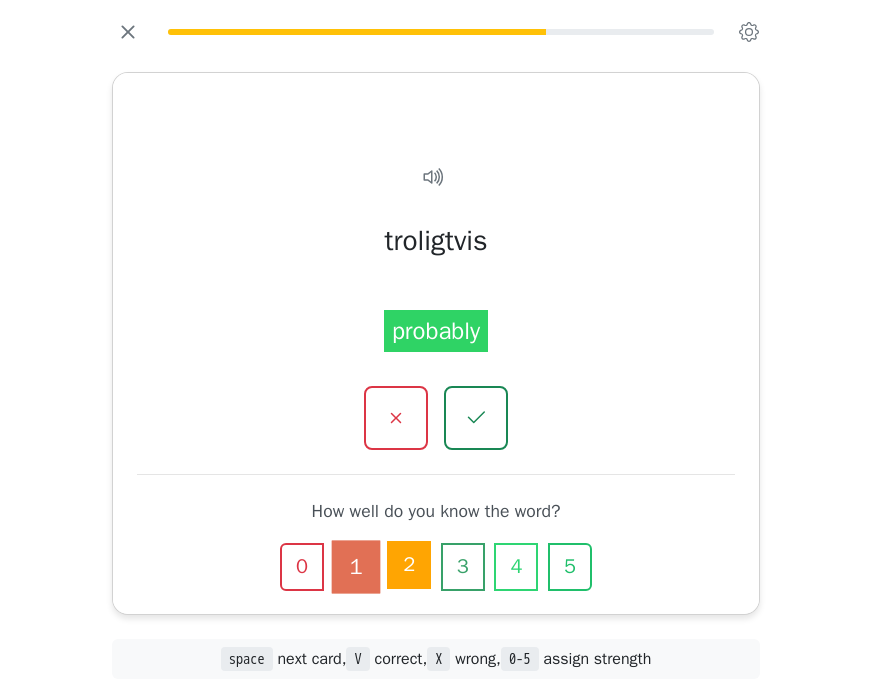click on "2" at bounding box center (409, 565) 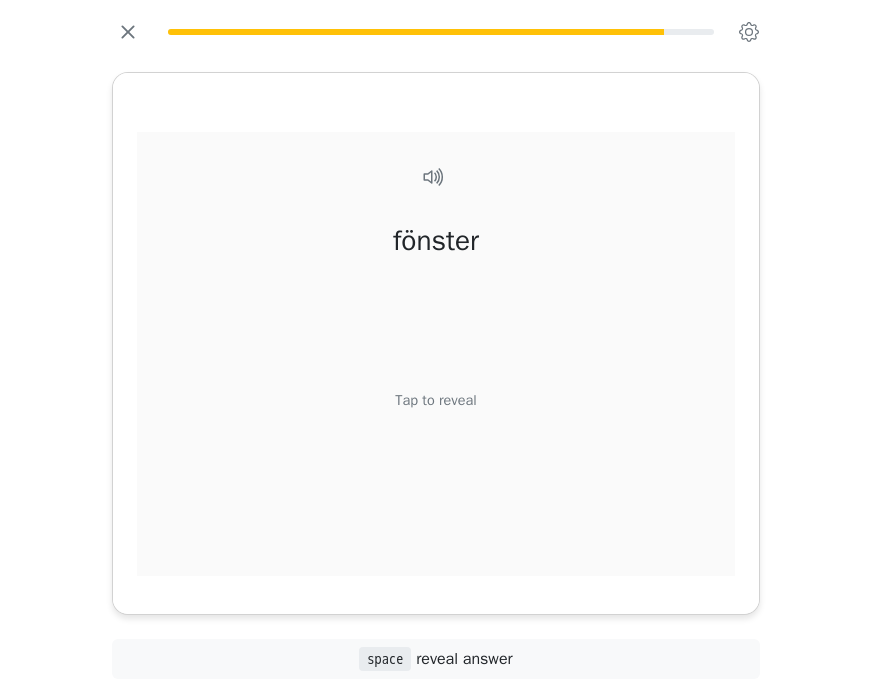 click on "Tap to reveal" at bounding box center [435, 400] 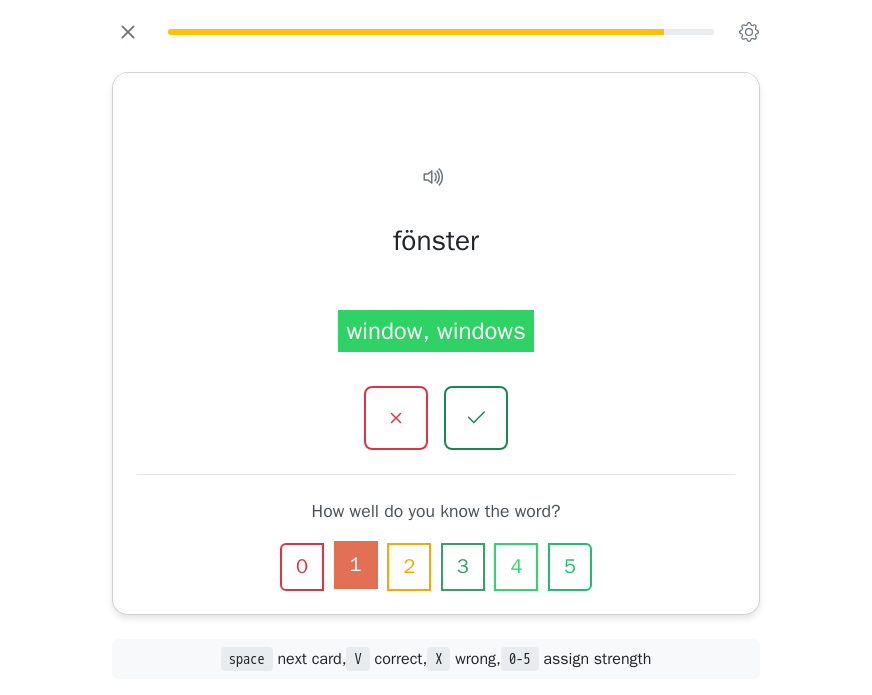 click on "1" at bounding box center (356, 565) 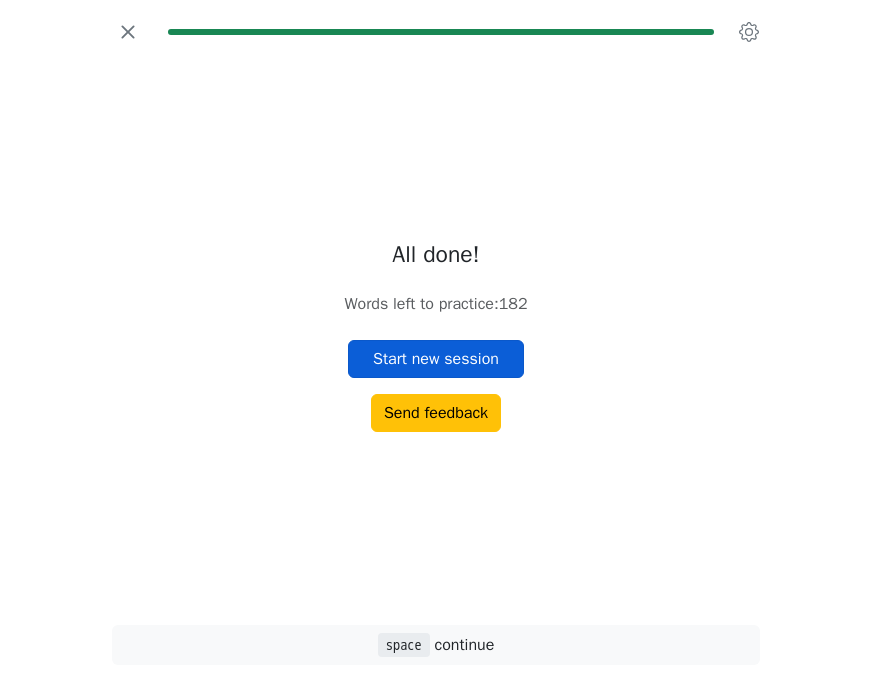 click on "Start new session" at bounding box center [436, 359] 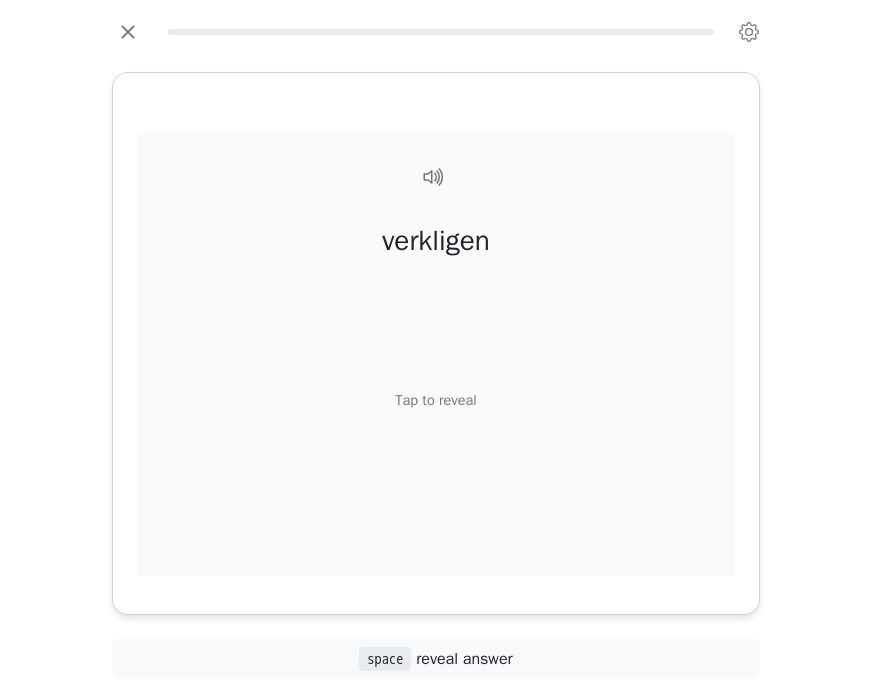 click on "Tap to reveal" at bounding box center [435, 400] 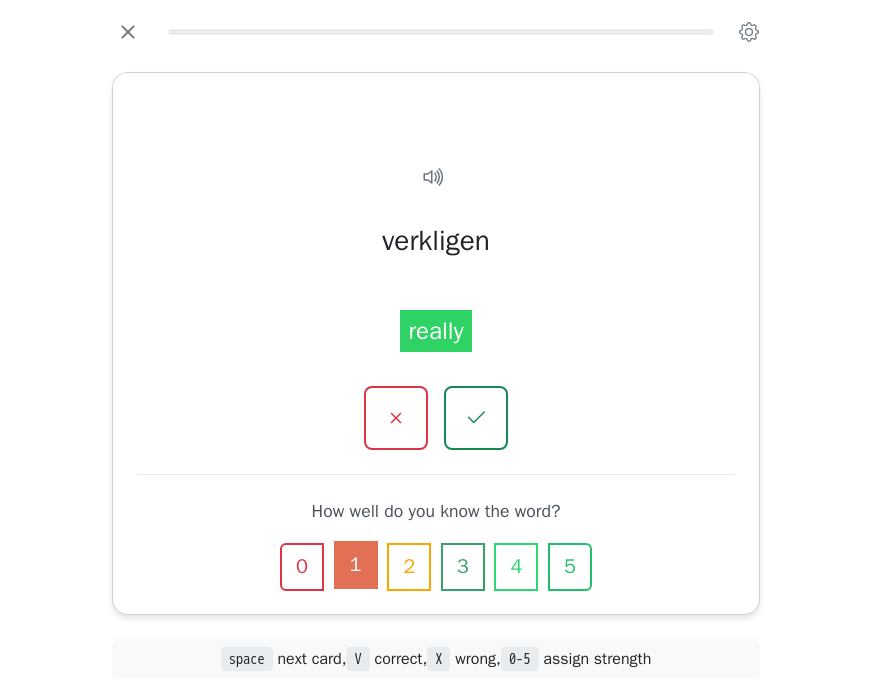 click on "1" at bounding box center (356, 565) 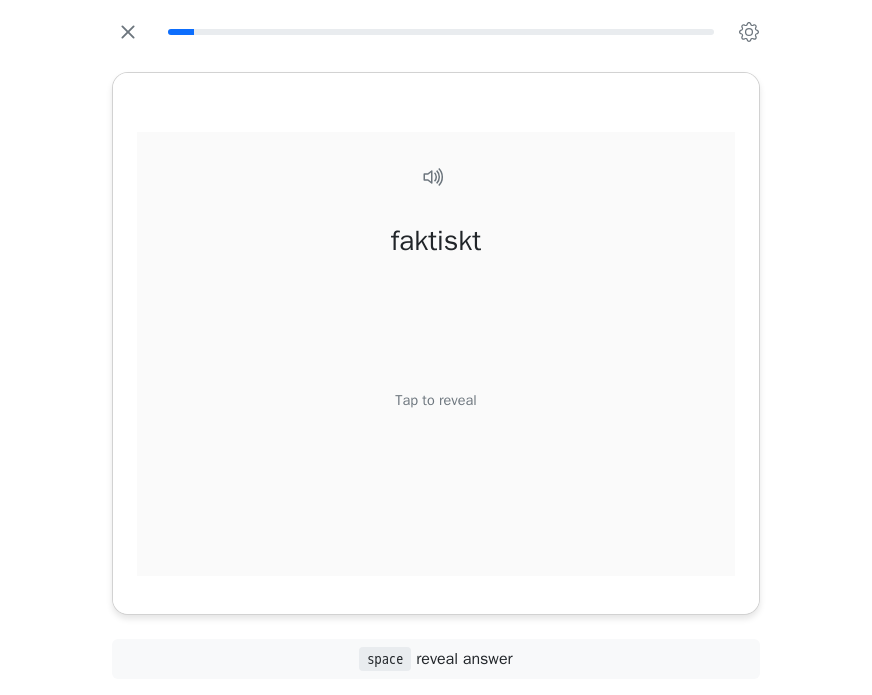 click on "Tap to reveal" at bounding box center [435, 400] 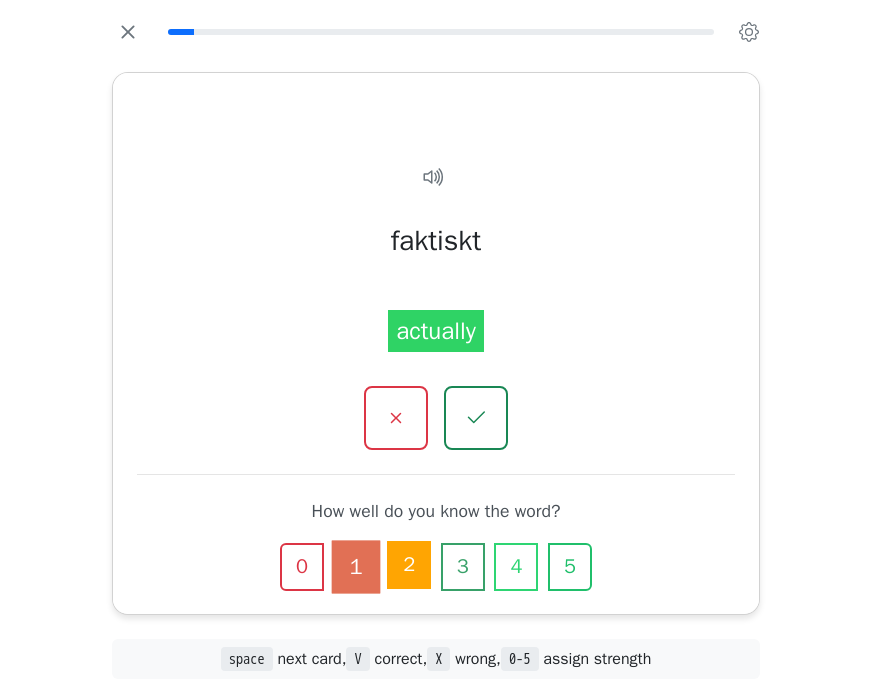 click on "2" at bounding box center [409, 565] 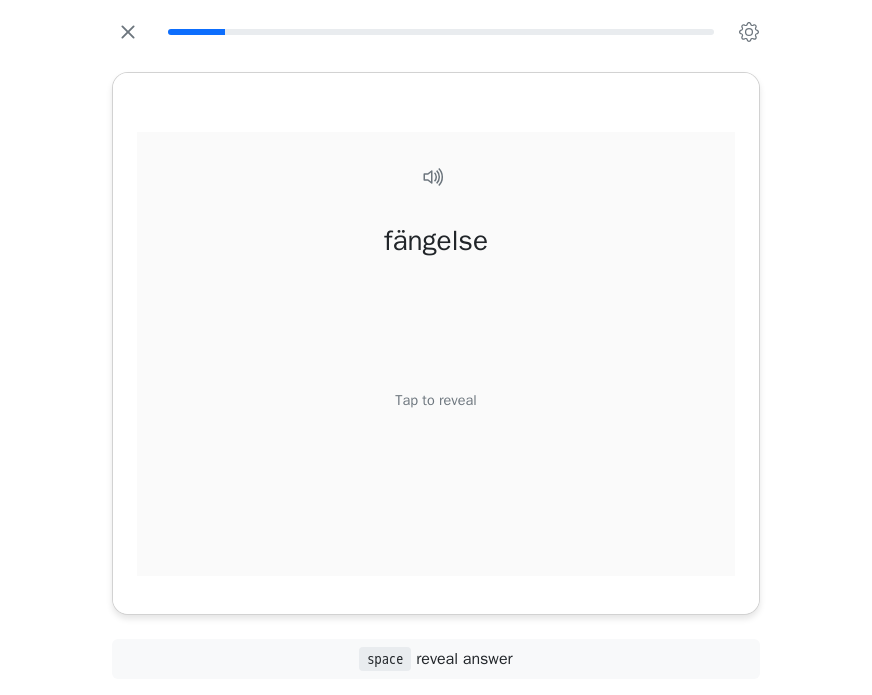 click on "Tap to reveal" at bounding box center (435, 400) 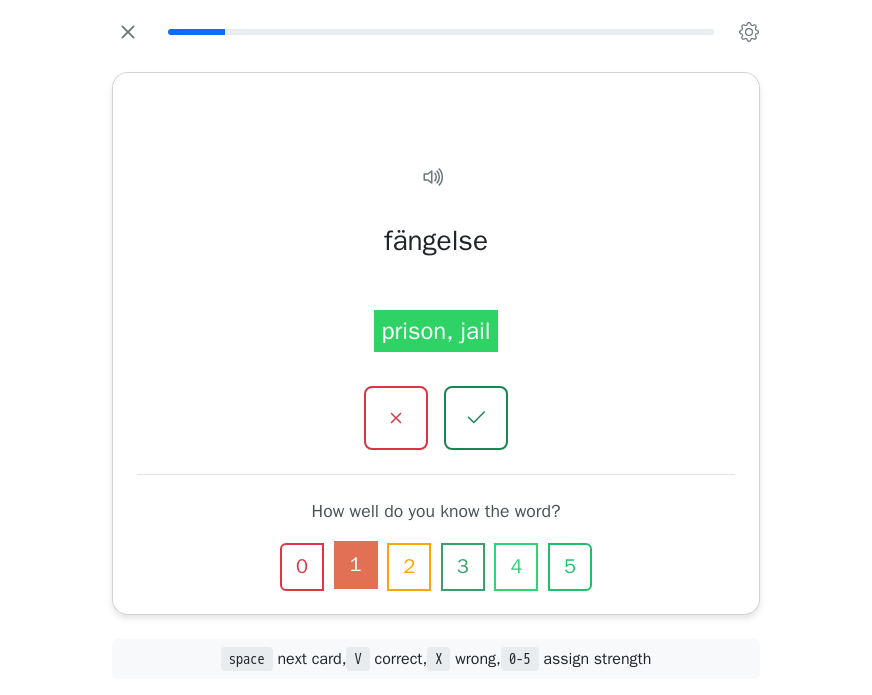 click on "1" at bounding box center (356, 565) 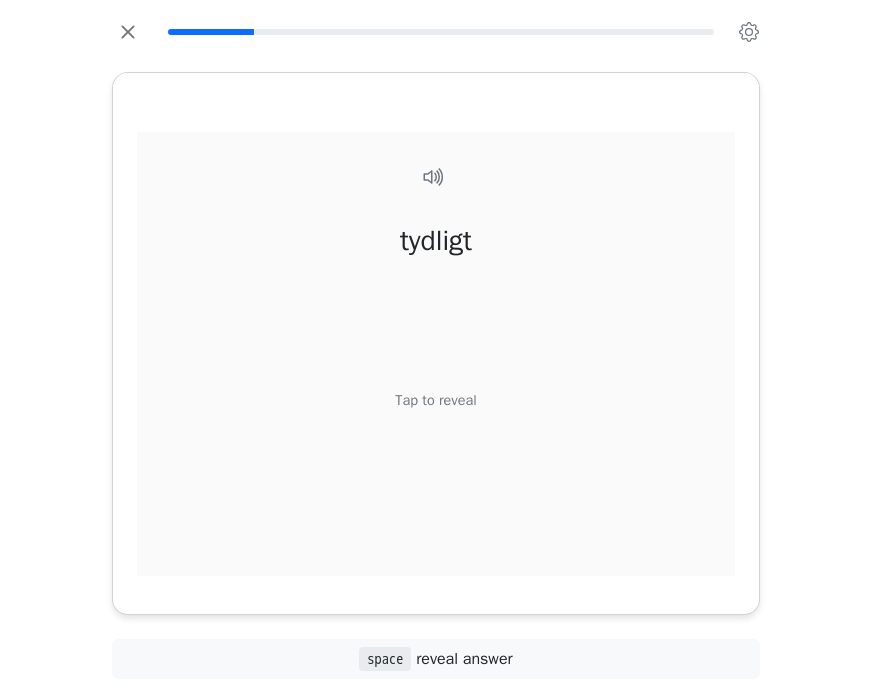 click on "Tap to reveal" at bounding box center (435, 400) 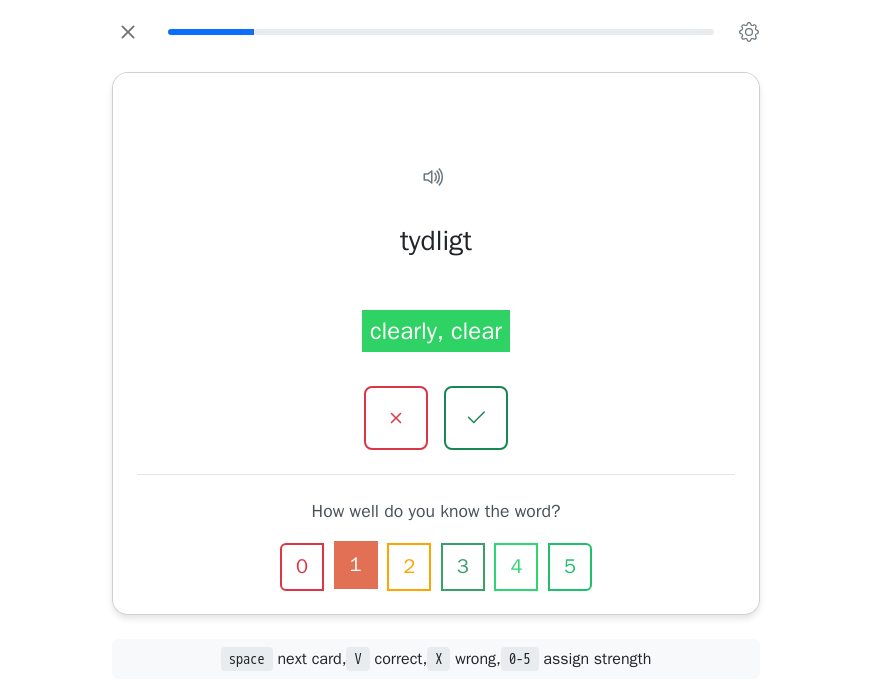 click on "1" at bounding box center (356, 565) 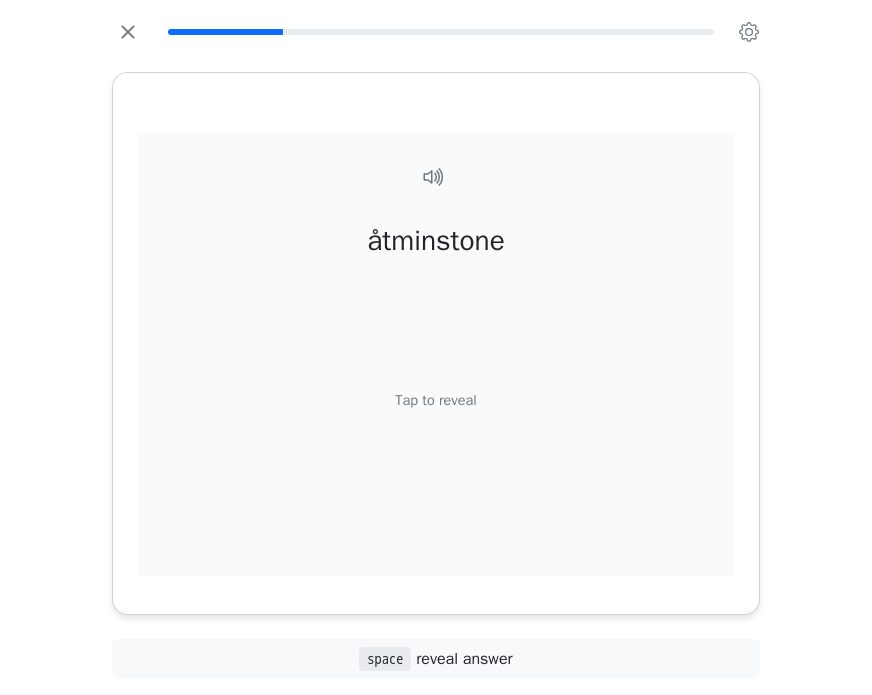 click on "Tap to reveal" at bounding box center (435, 400) 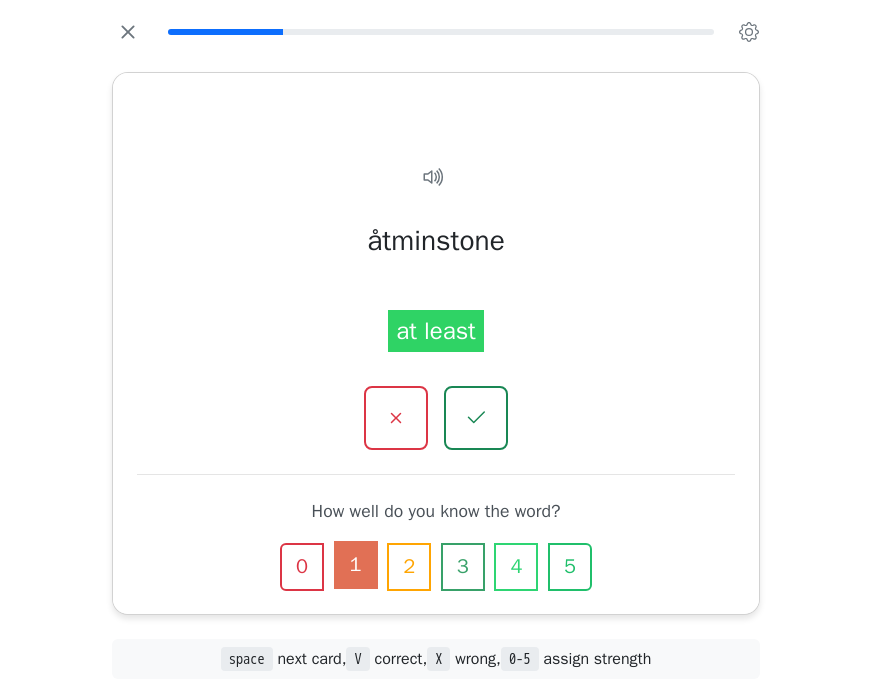 click on "1" at bounding box center [356, 565] 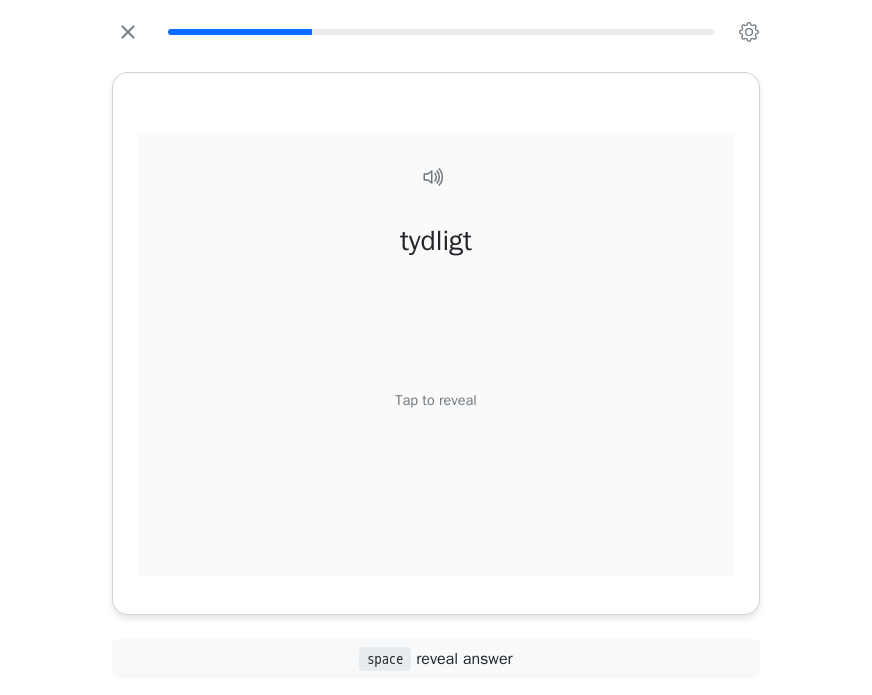 click on "Tap to reveal" at bounding box center [435, 400] 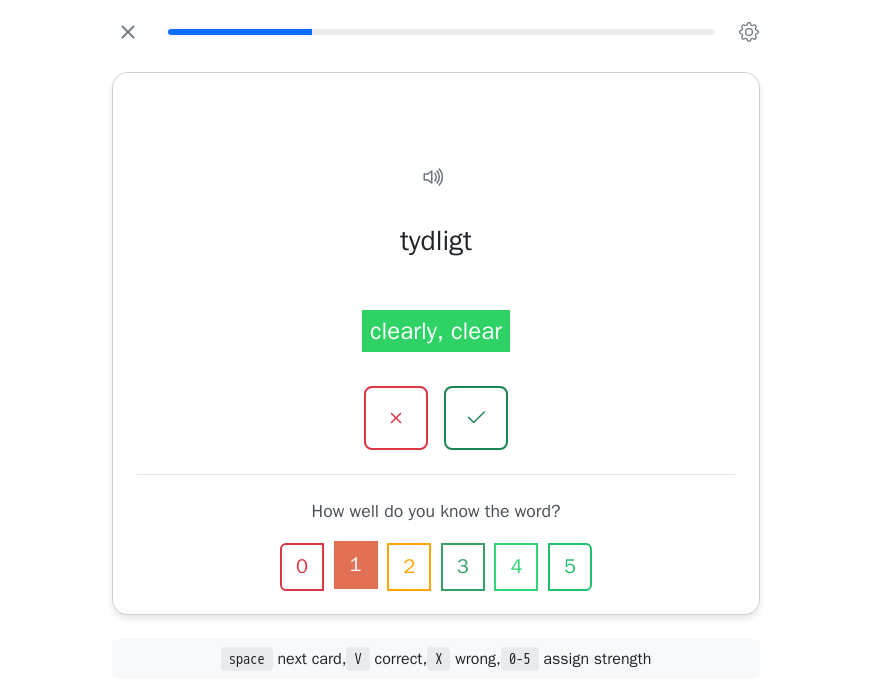 click on "1" at bounding box center [356, 565] 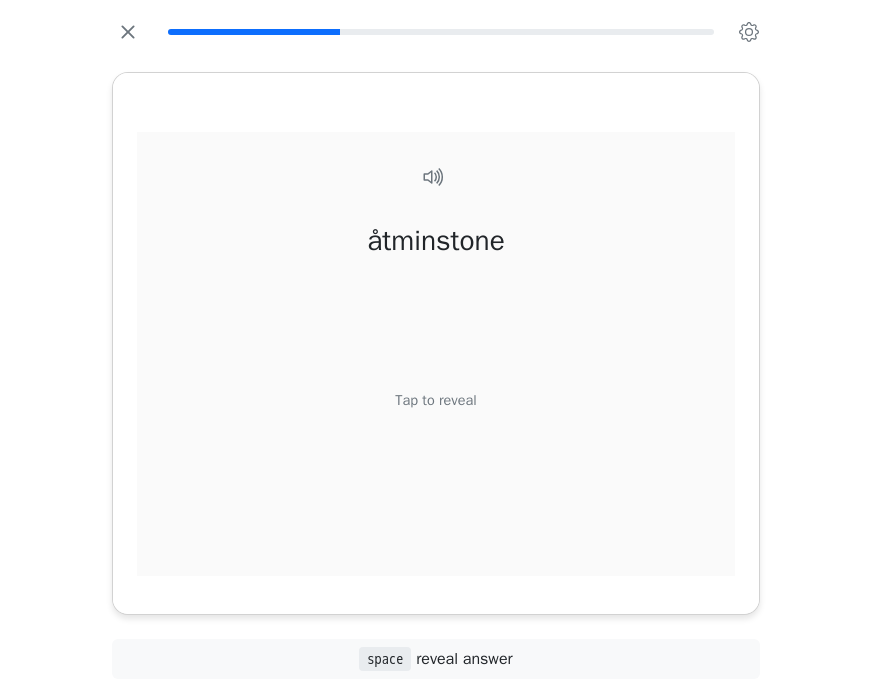 click on "Tap to reveal" at bounding box center [435, 400] 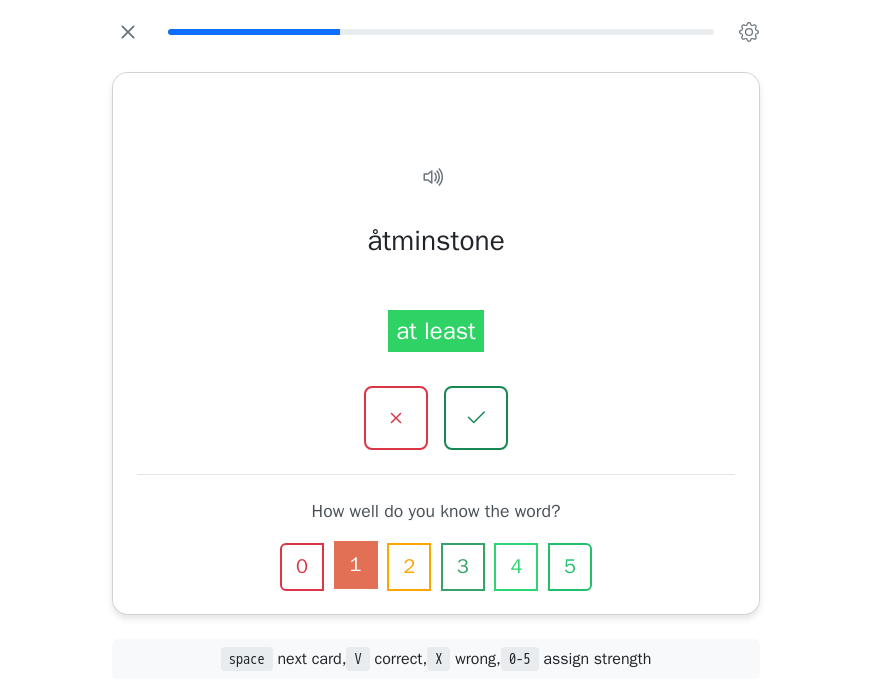 click on "1" at bounding box center [356, 565] 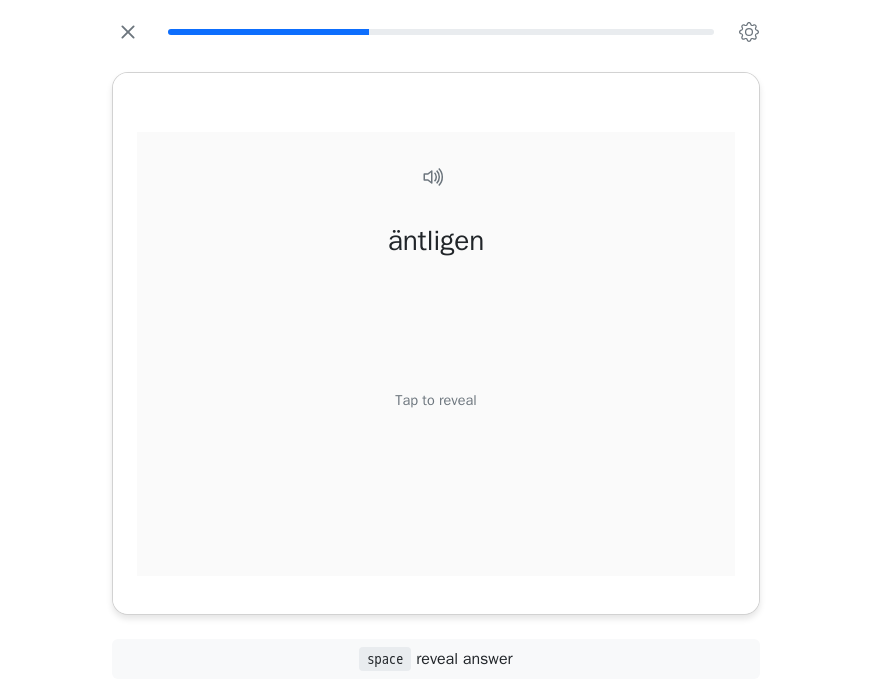 click on "Tap to reveal" at bounding box center [435, 400] 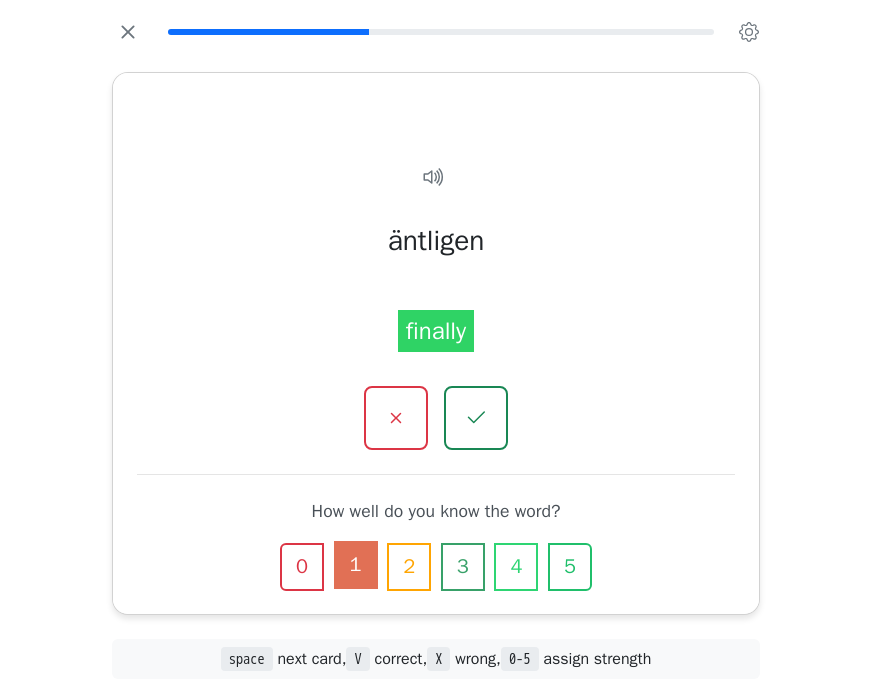 click on "1" at bounding box center (356, 565) 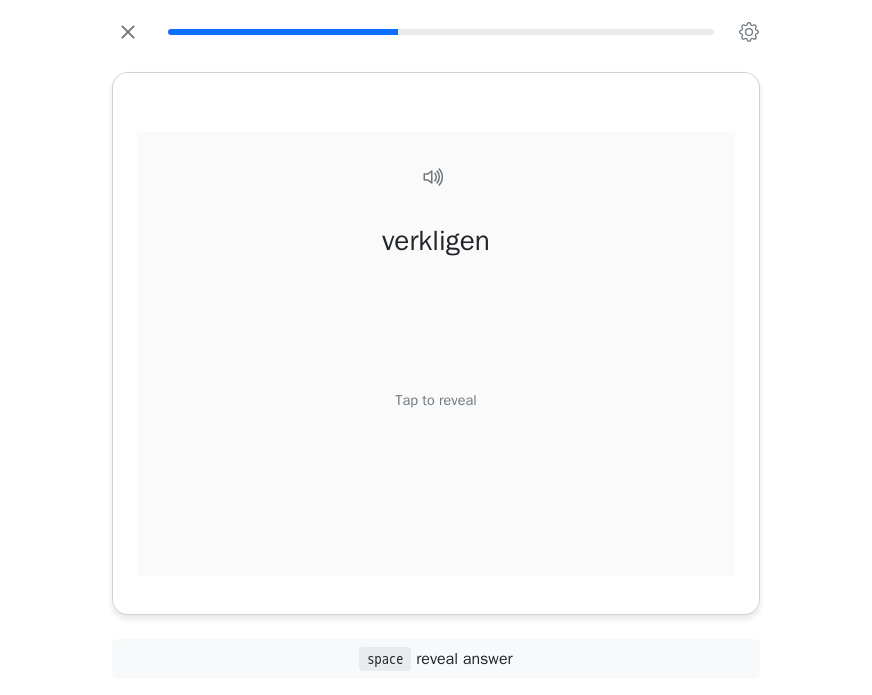 click on "Tap to reveal" at bounding box center [435, 400] 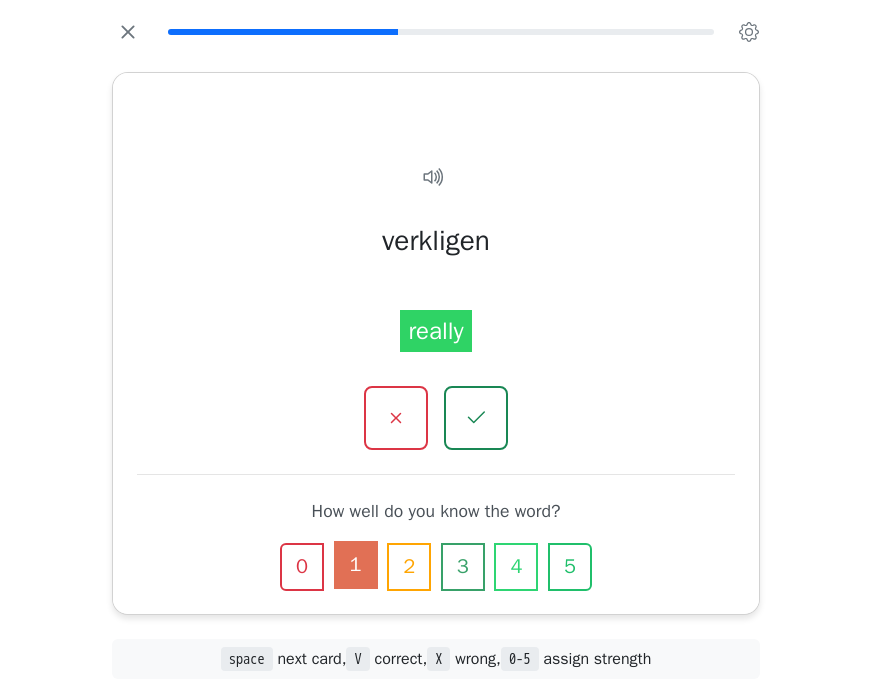 click on "1" at bounding box center (356, 565) 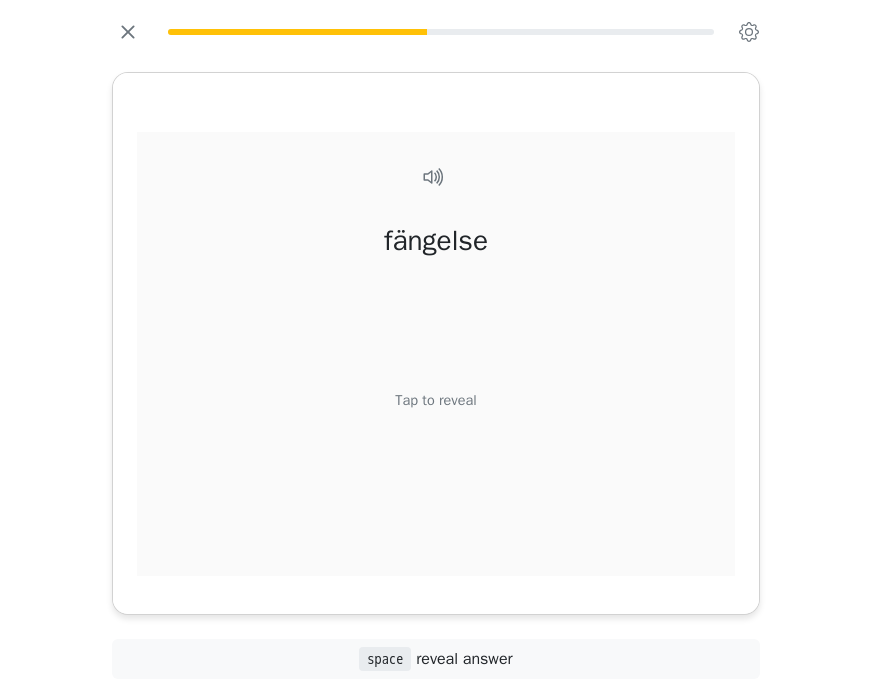 click on "Tap to reveal" at bounding box center [435, 400] 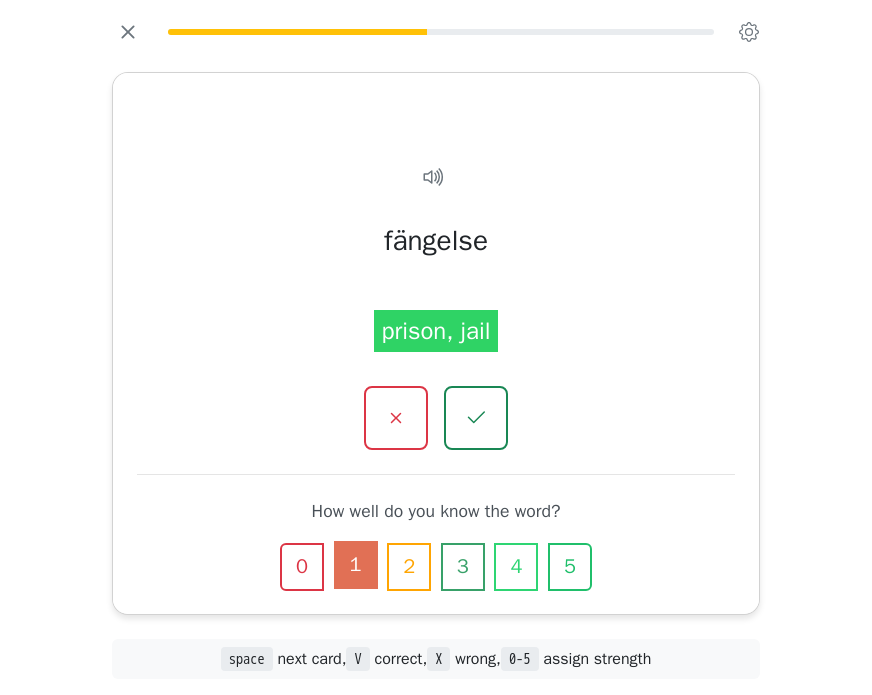 click on "1" at bounding box center [356, 565] 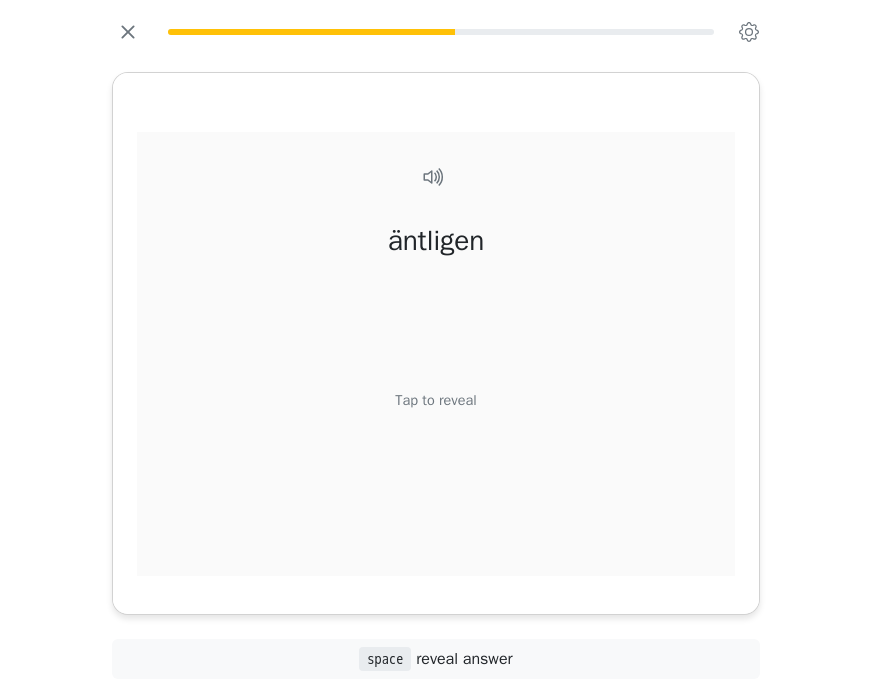 click on "Tap to reveal" at bounding box center (435, 400) 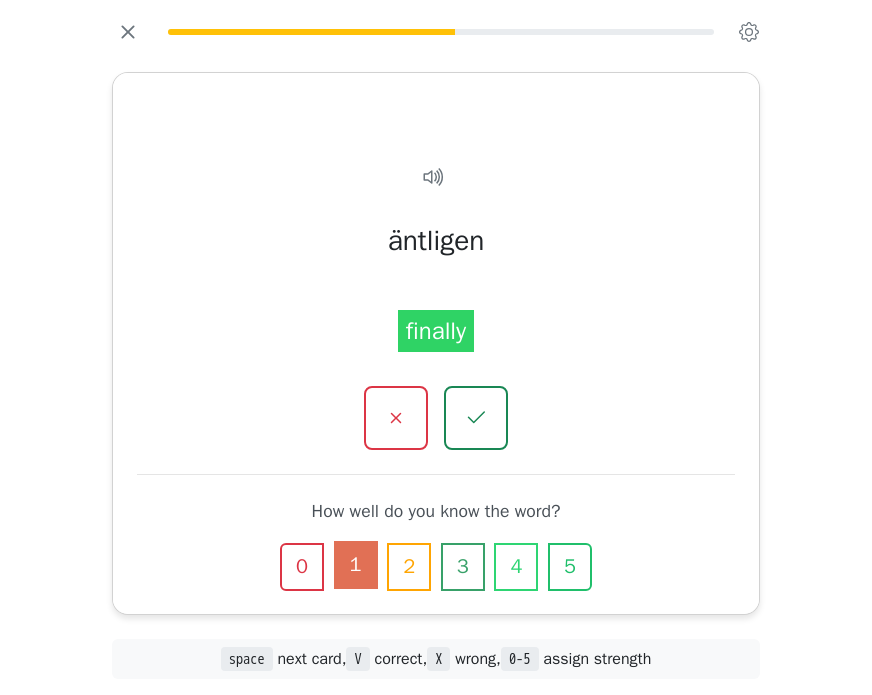 click on "1" at bounding box center (356, 565) 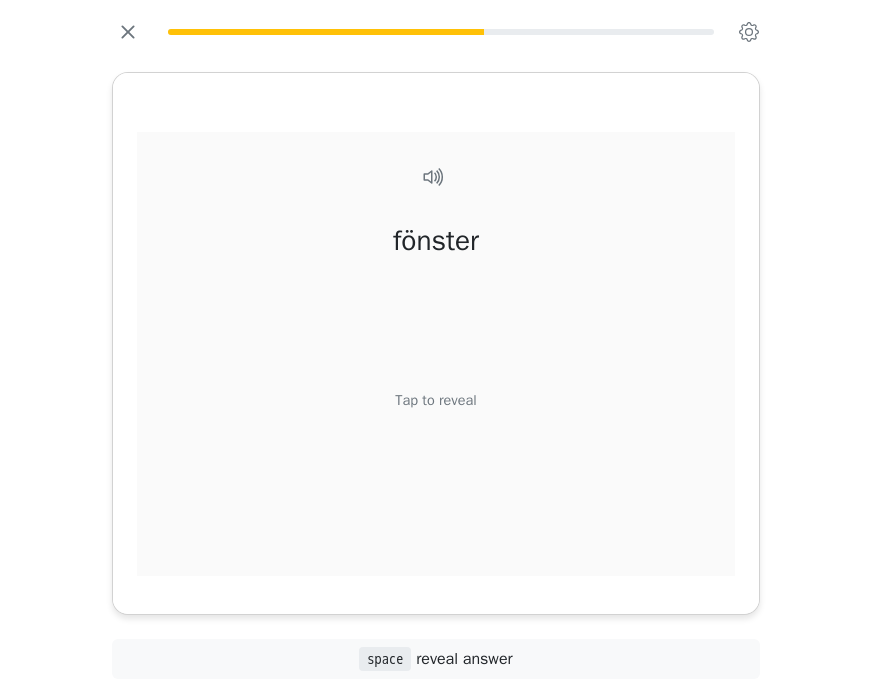 click on "Tap to reveal" at bounding box center [435, 400] 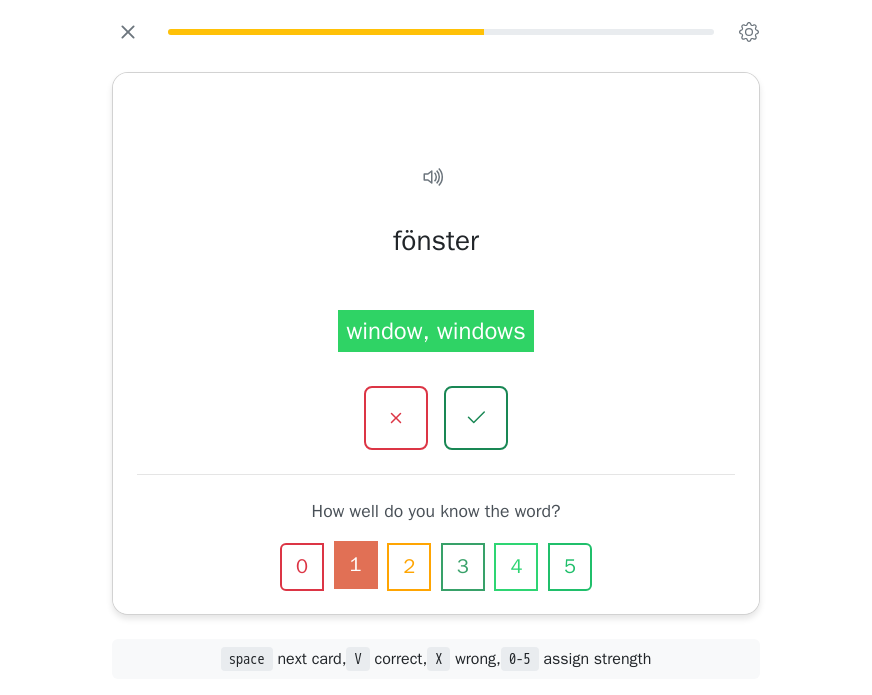 click on "1" at bounding box center (356, 565) 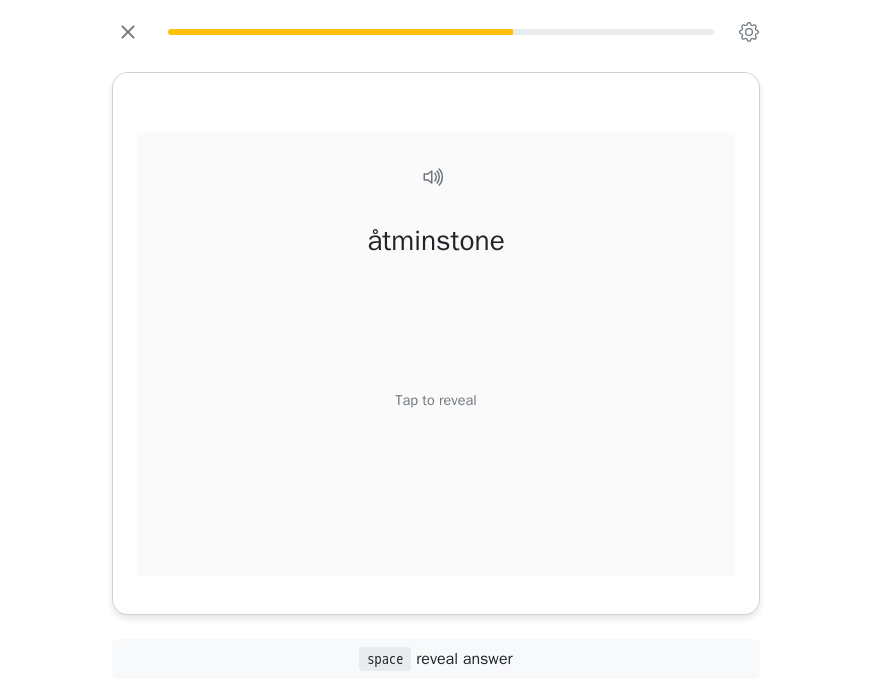 click on "Tap to reveal" at bounding box center (435, 400) 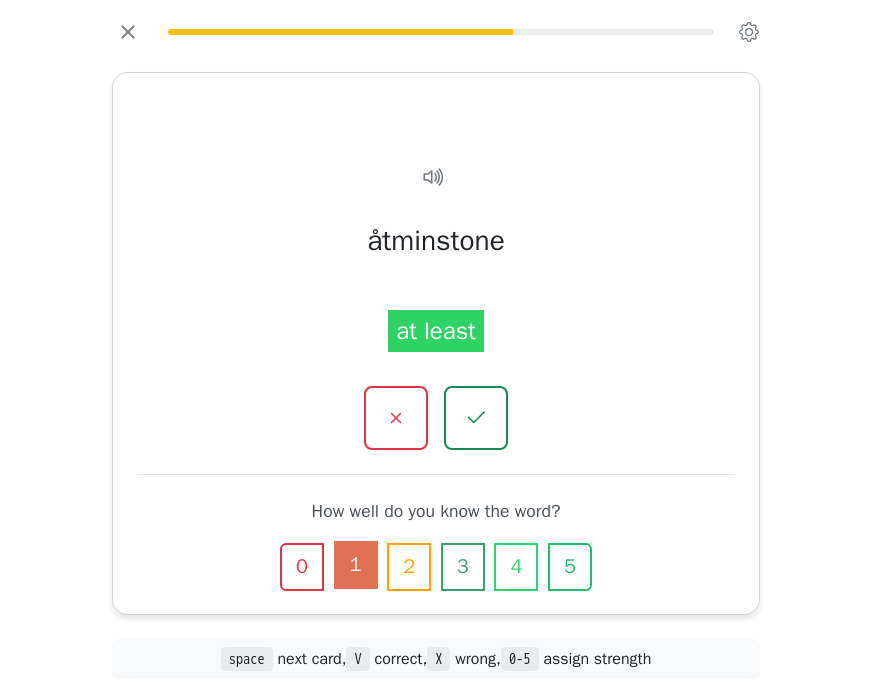 click on "1" at bounding box center [356, 565] 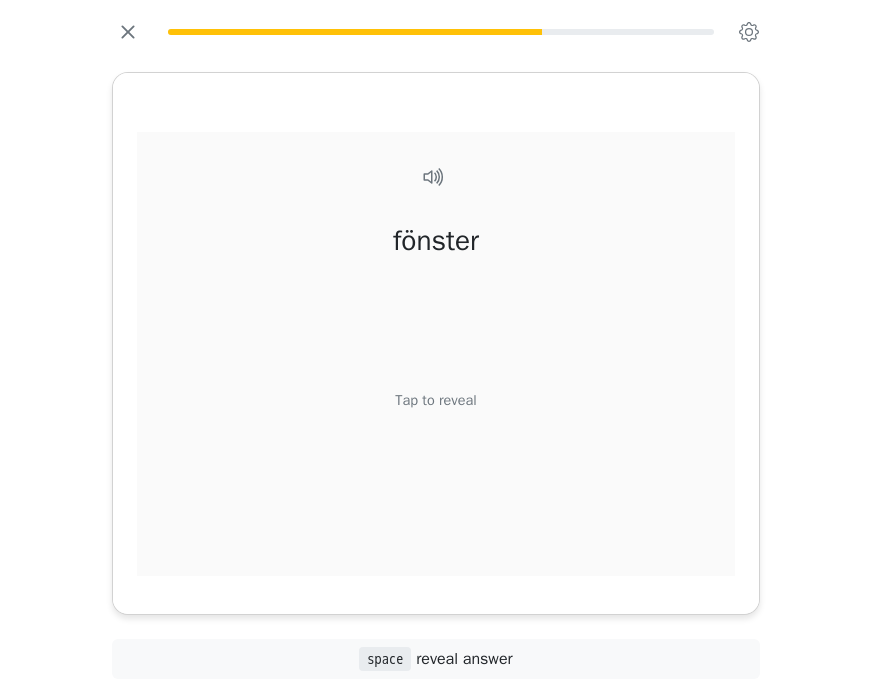 click on "Tap to reveal" at bounding box center [435, 400] 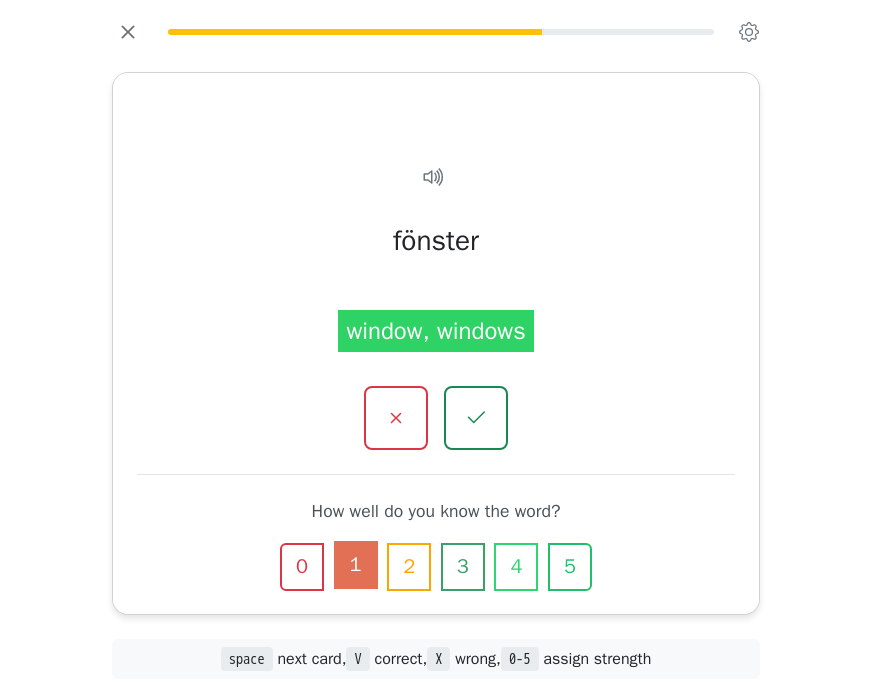 click on "1" at bounding box center (356, 565) 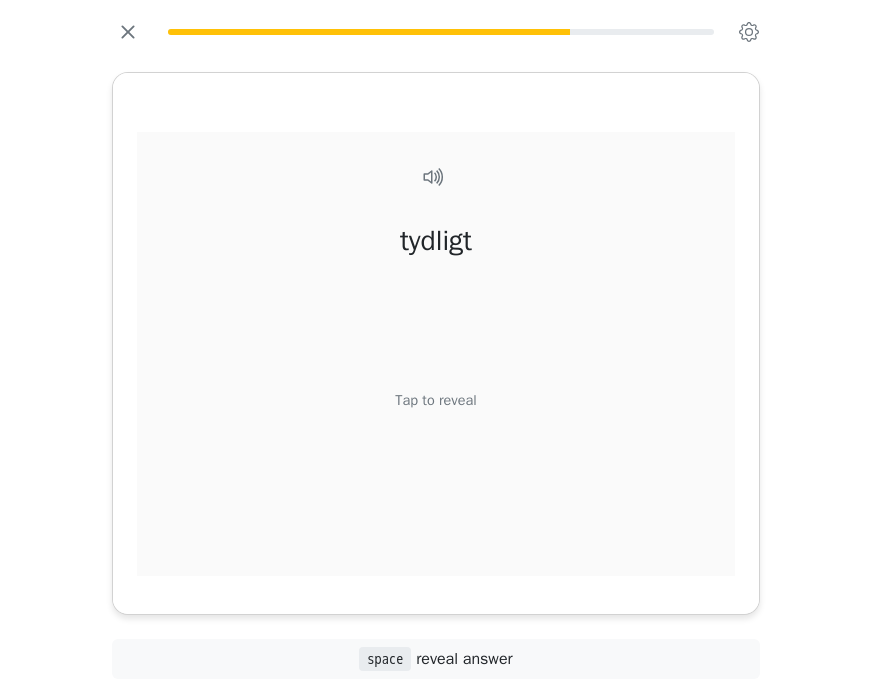 click on "Tap to reveal" at bounding box center (435, 400) 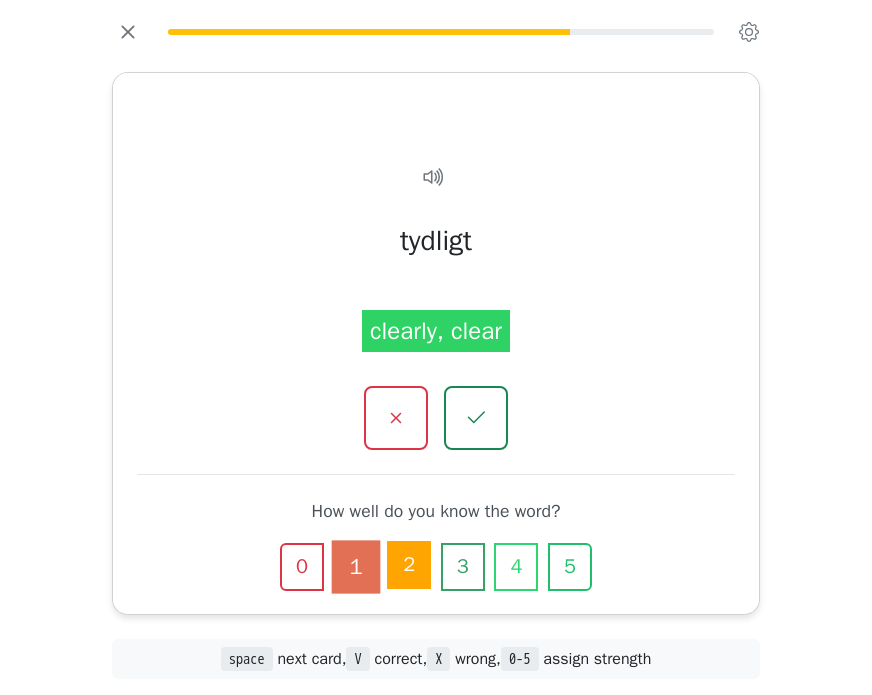click on "2" at bounding box center (409, 565) 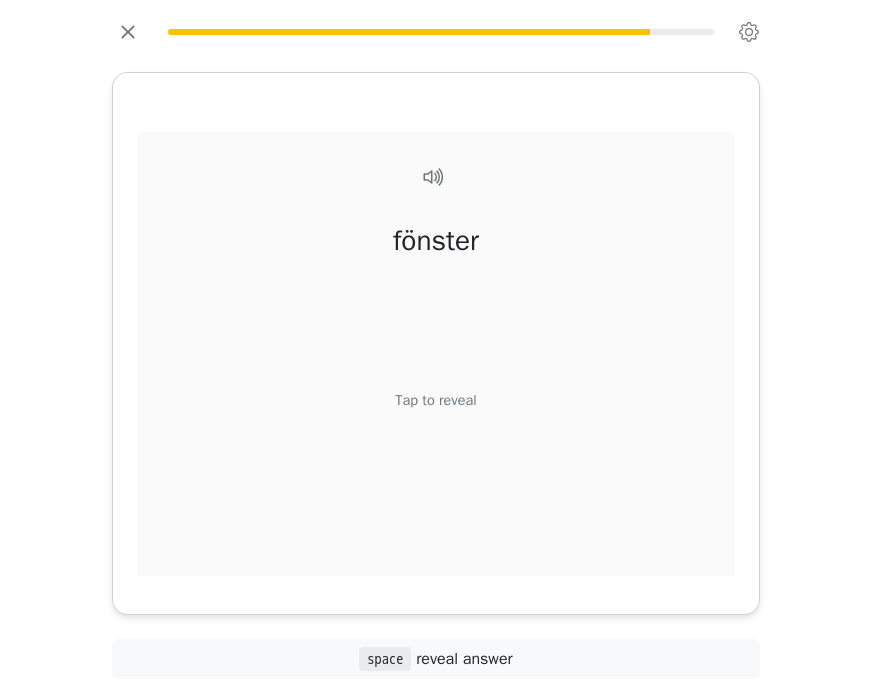 click on "Tap to reveal" at bounding box center [435, 400] 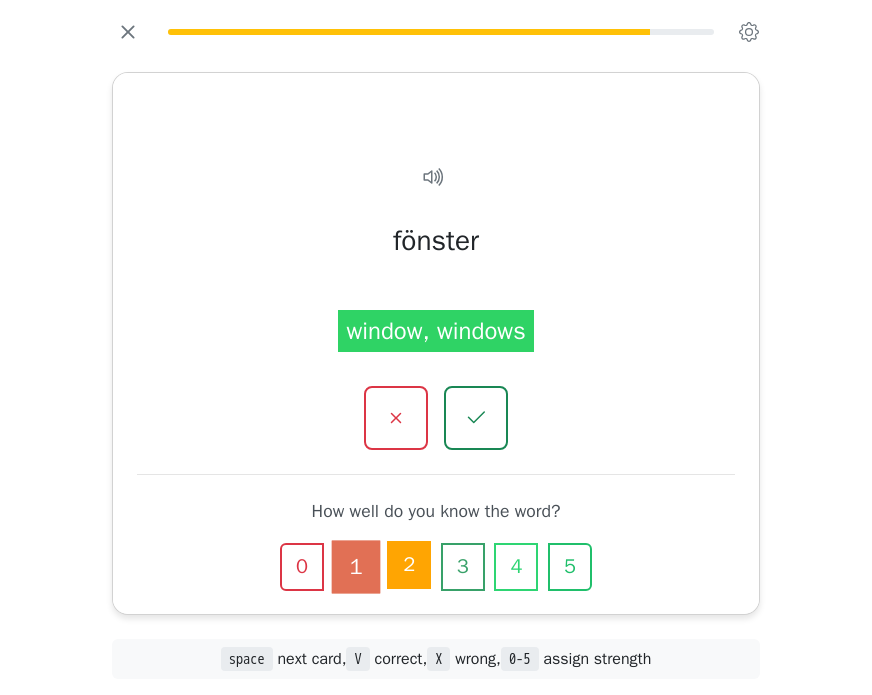 click on "2" at bounding box center [409, 565] 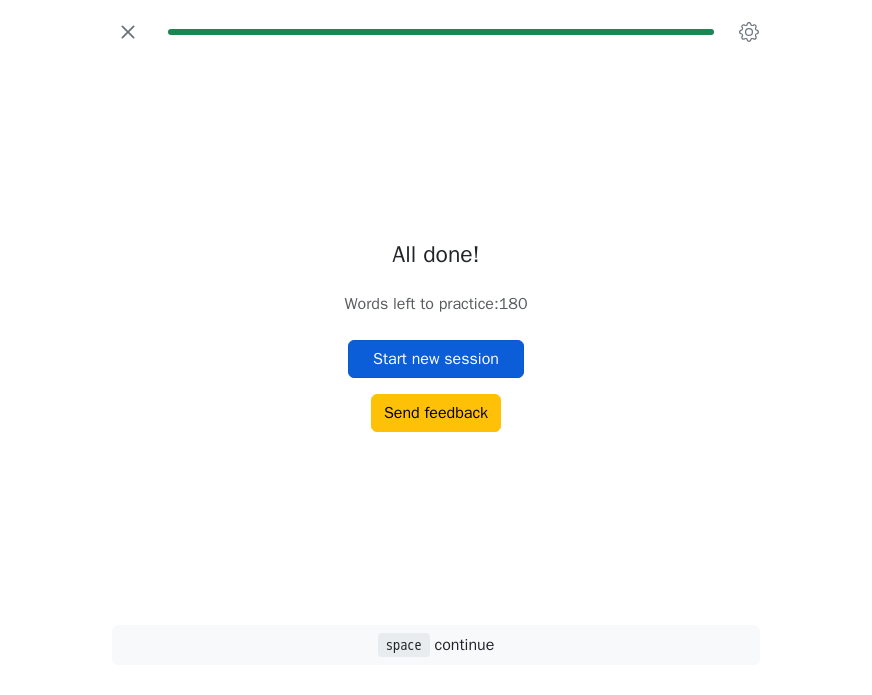 click on "Start new session" at bounding box center [436, 359] 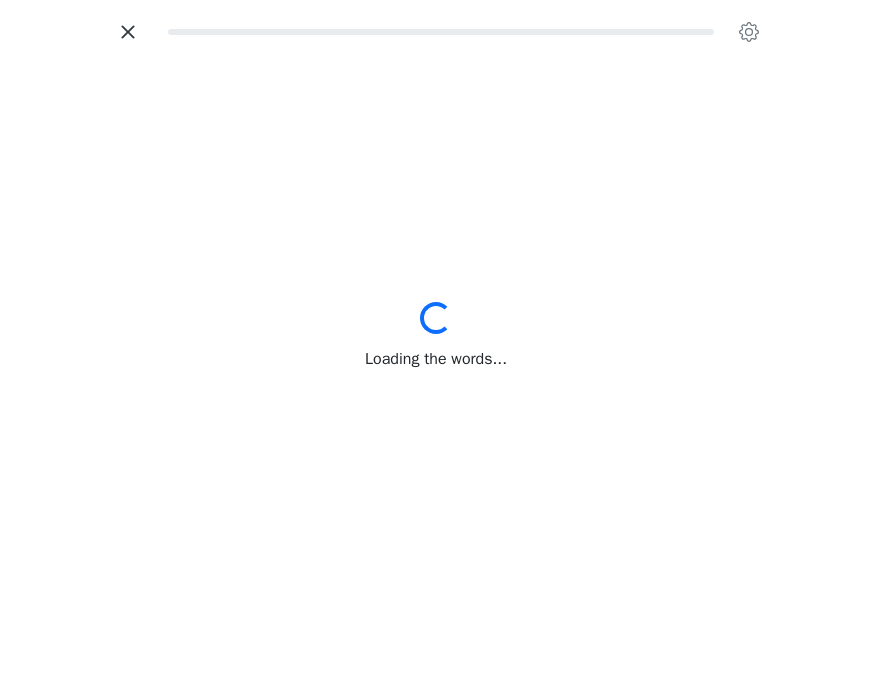 click 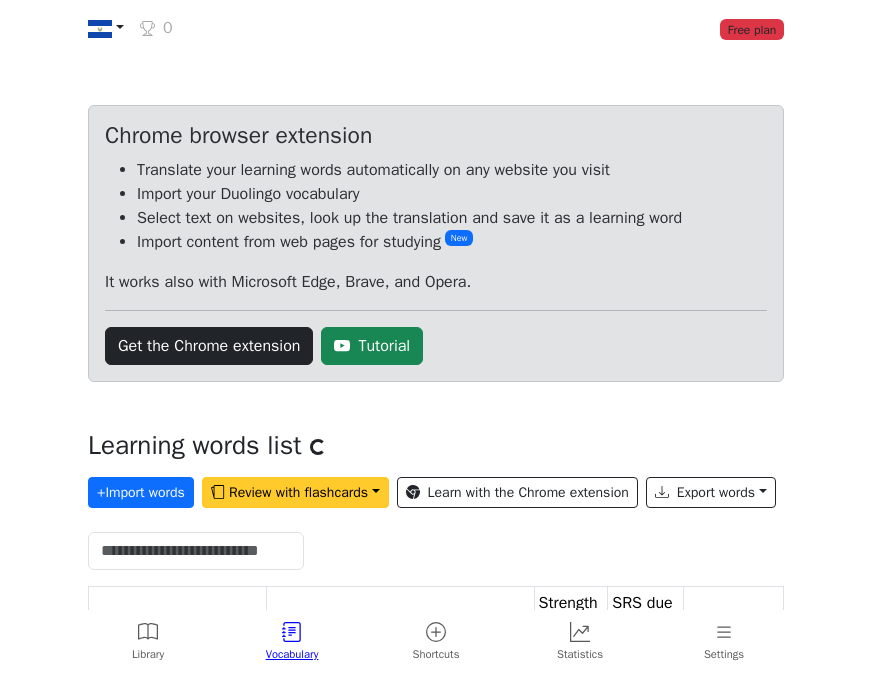 click on "Review with flashcards" at bounding box center (295, 492) 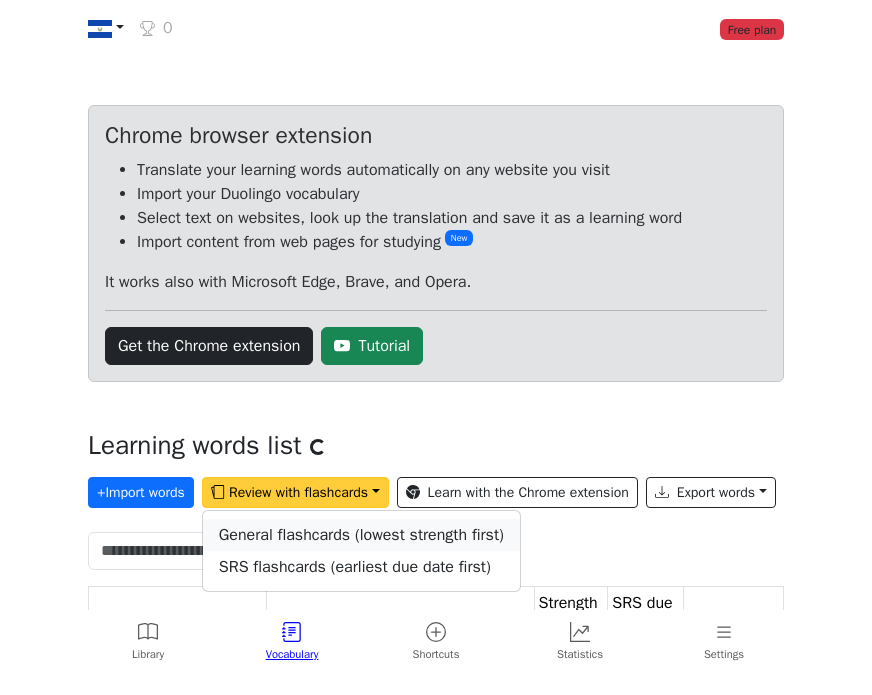 click on "General flashcards (lowest strength first)" at bounding box center (361, 535) 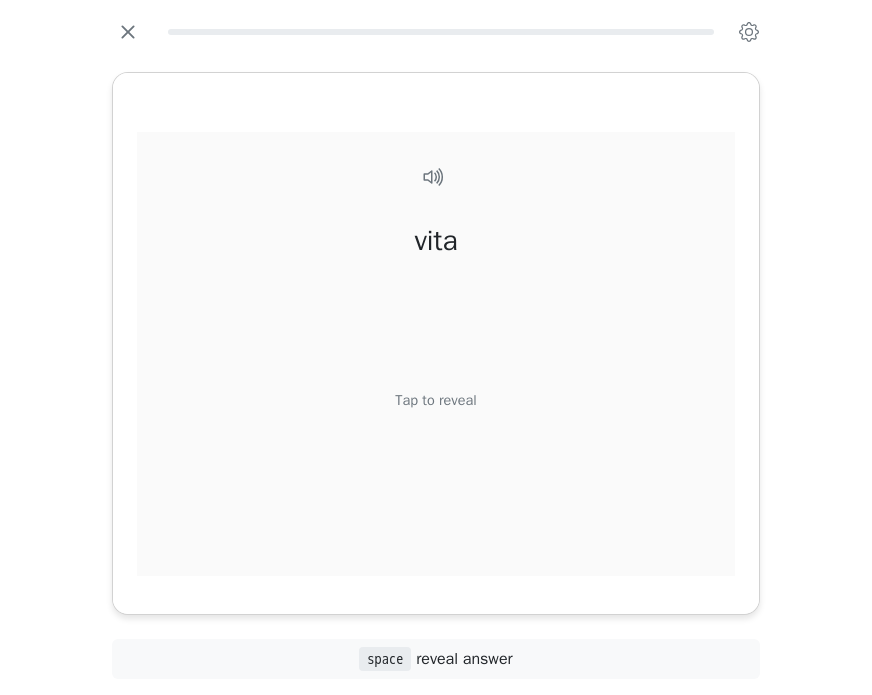 click on "Tap to reveal" at bounding box center [435, 400] 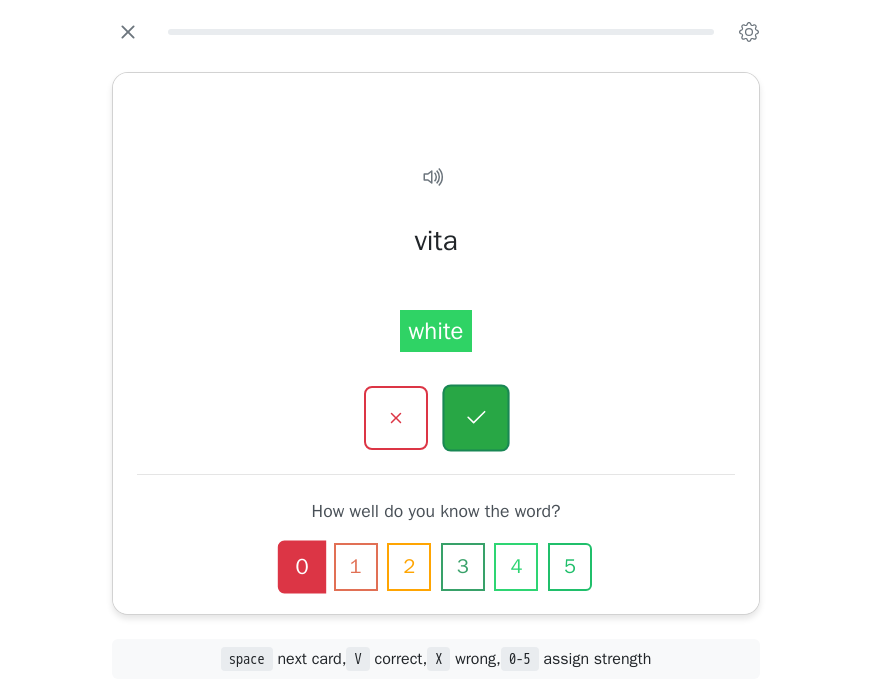 click at bounding box center (475, 417) 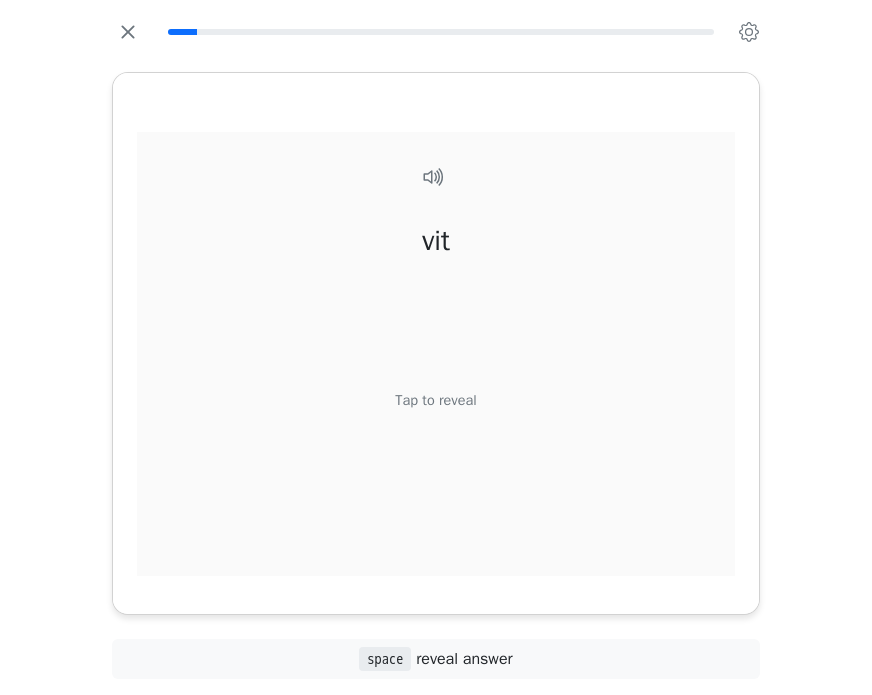 click on "Tap to reveal" at bounding box center (435, 400) 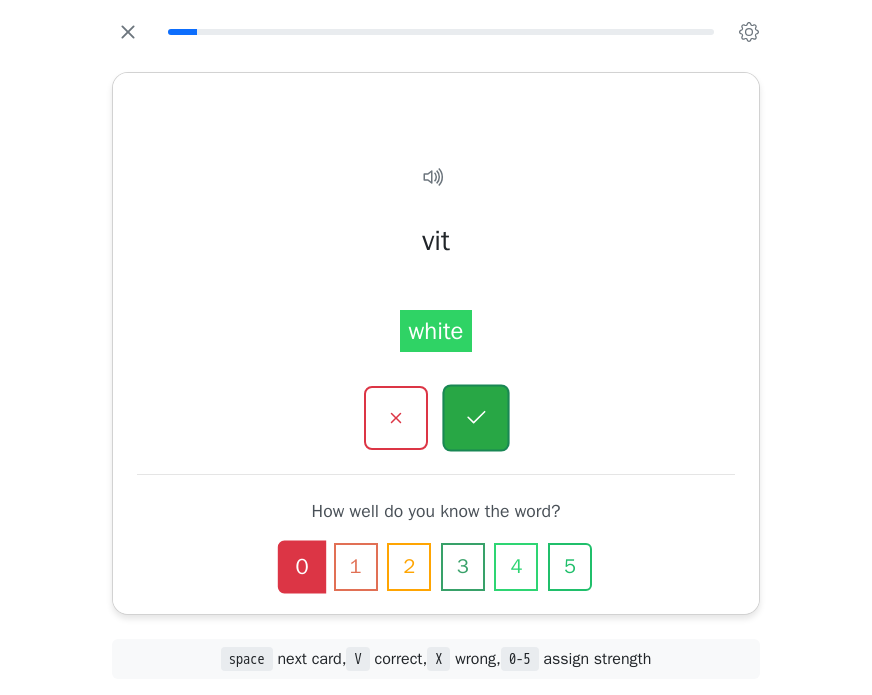 click 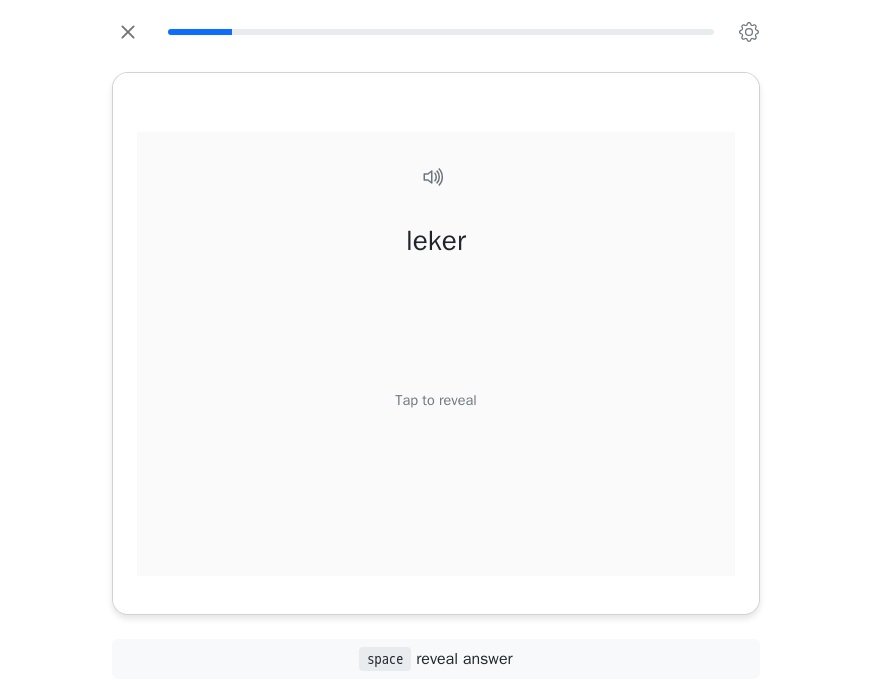 click on "Tap to reveal" at bounding box center (435, 400) 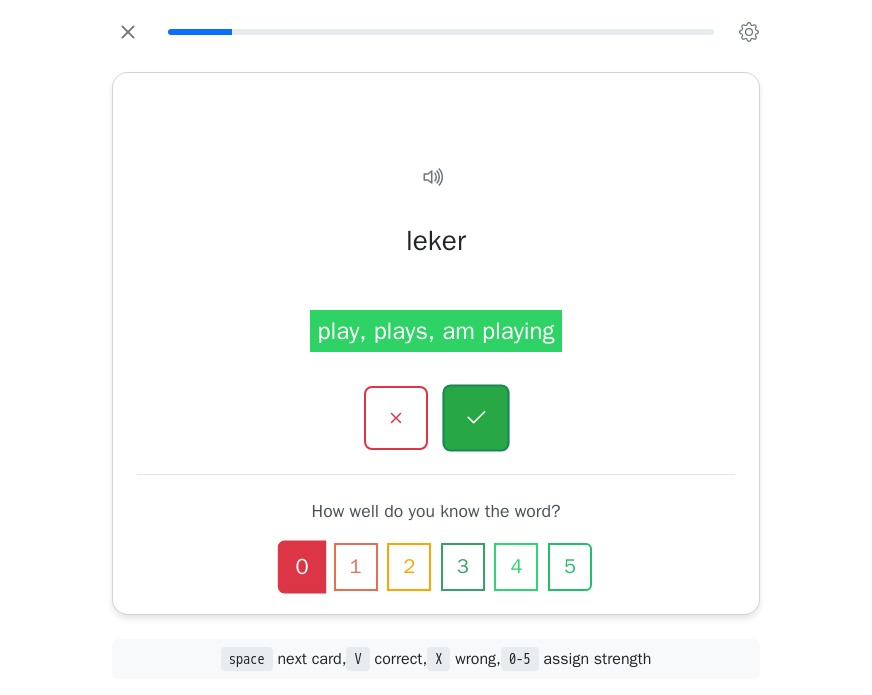 click 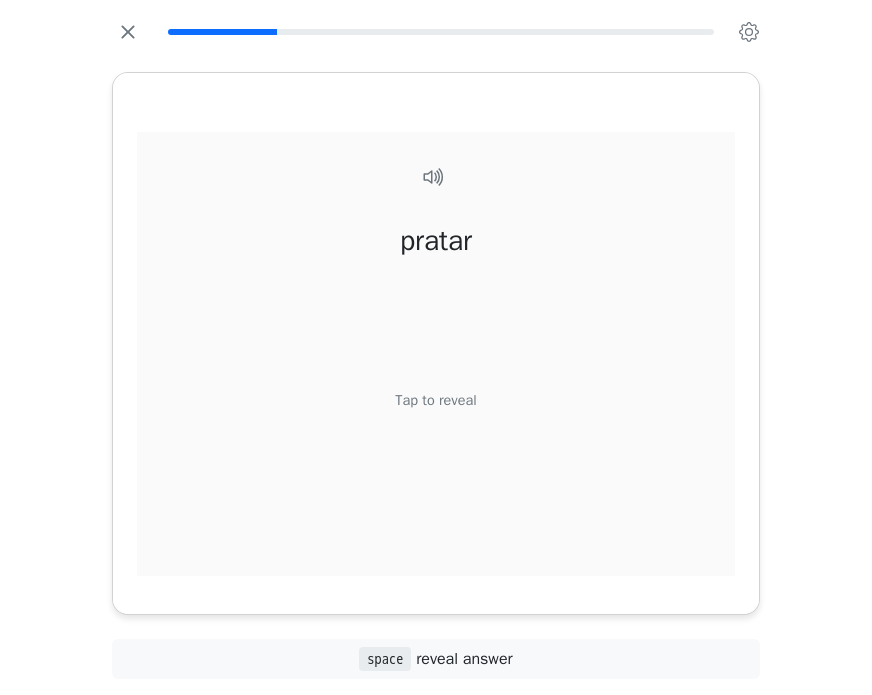 click on "Tap to reveal" at bounding box center [435, 400] 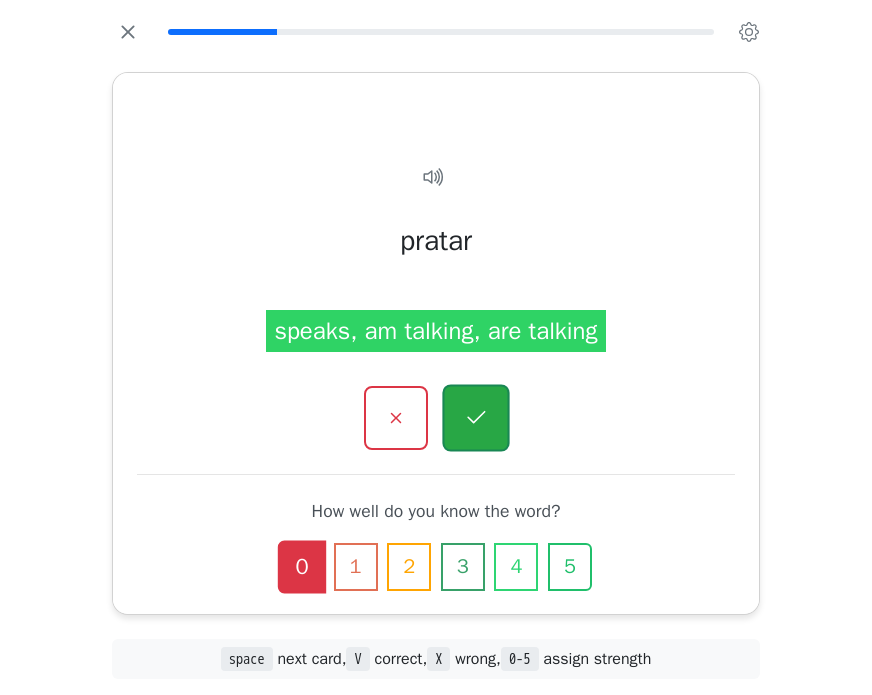 click 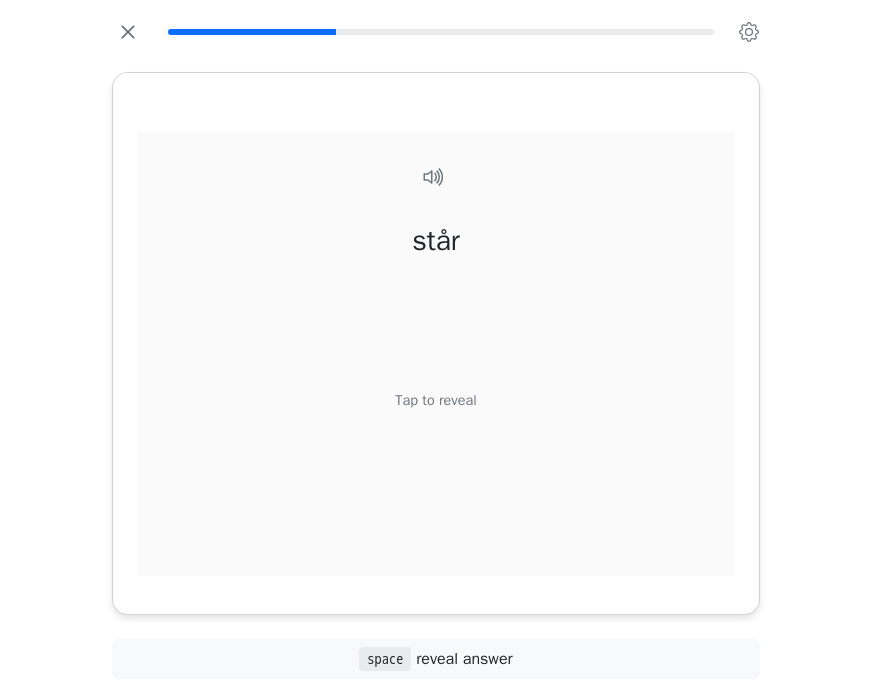 click on "Tap to reveal" at bounding box center (435, 400) 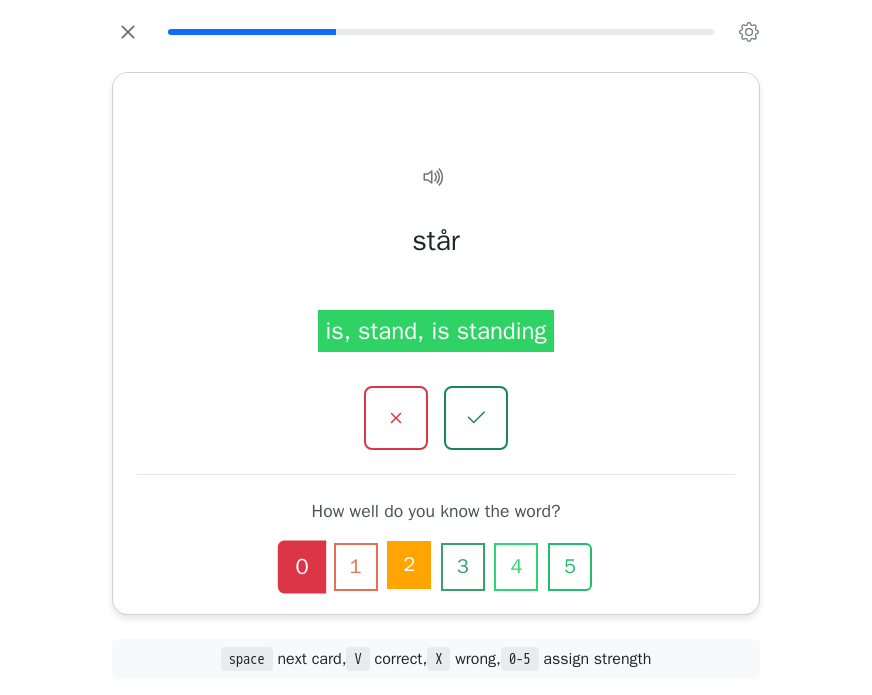 click on "2" at bounding box center [409, 565] 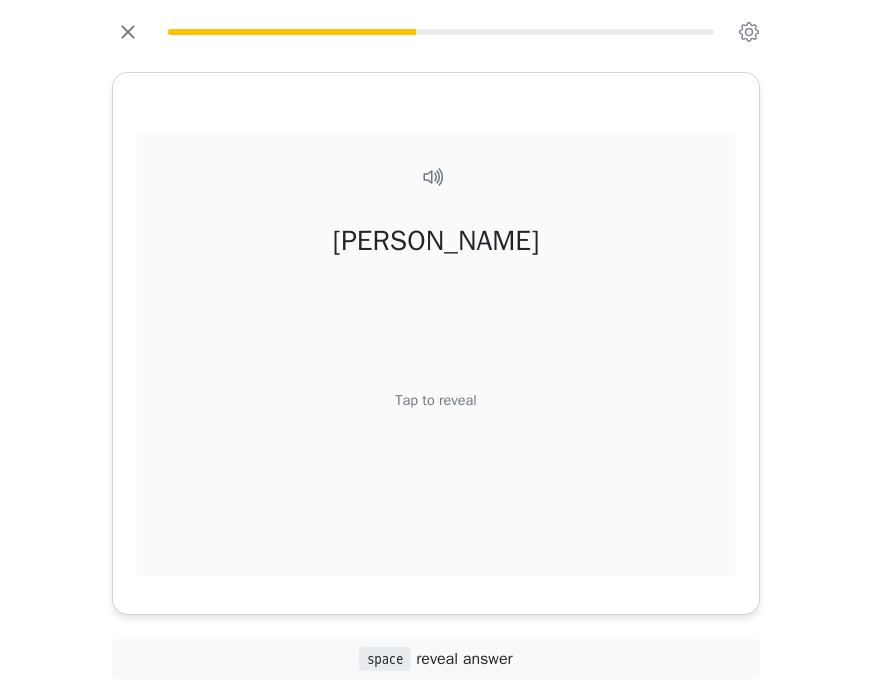 click on "Tap to reveal" at bounding box center (435, 400) 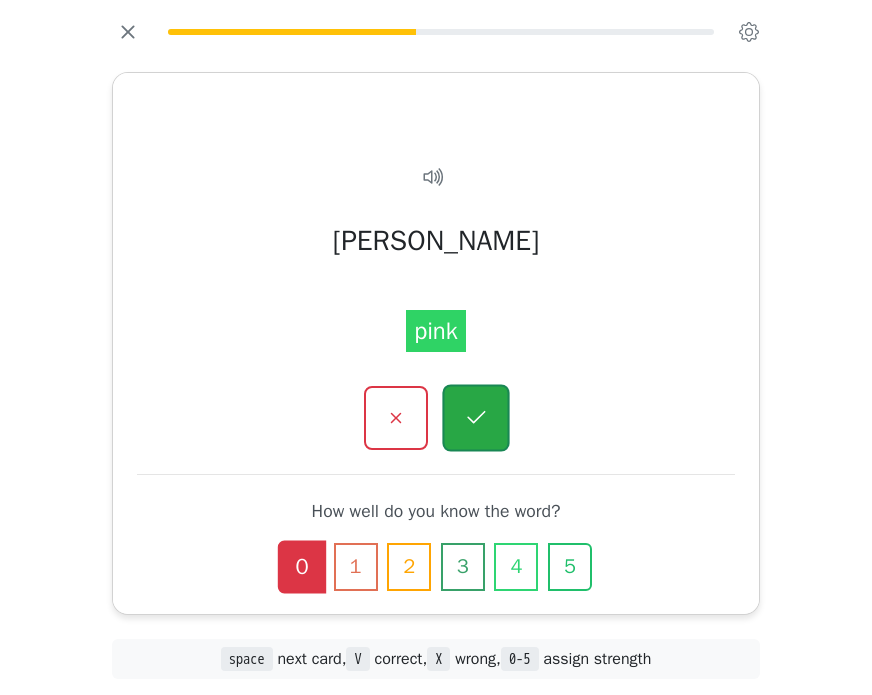 click 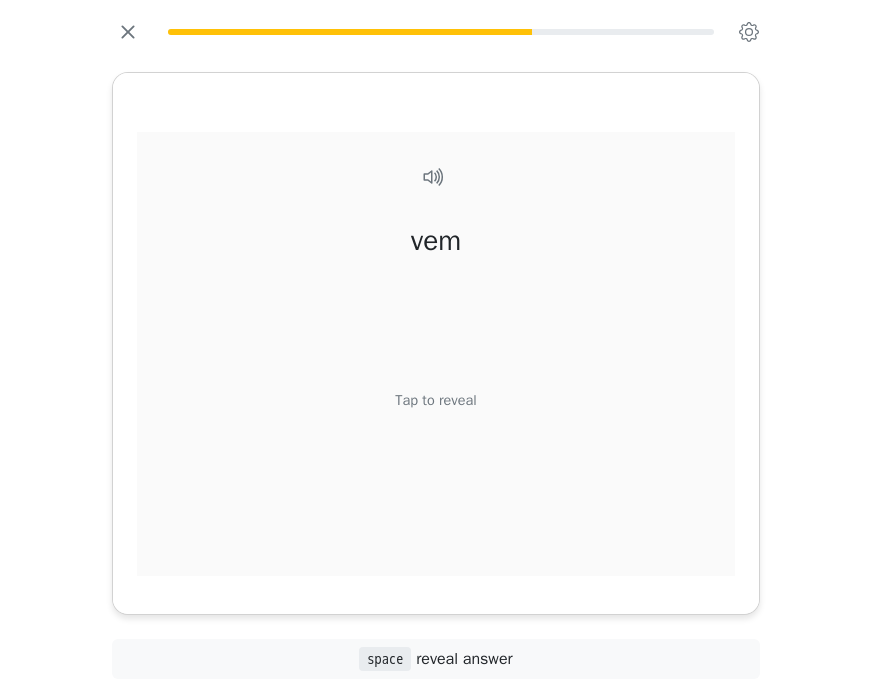 click on "Tap to reveal" at bounding box center [435, 400] 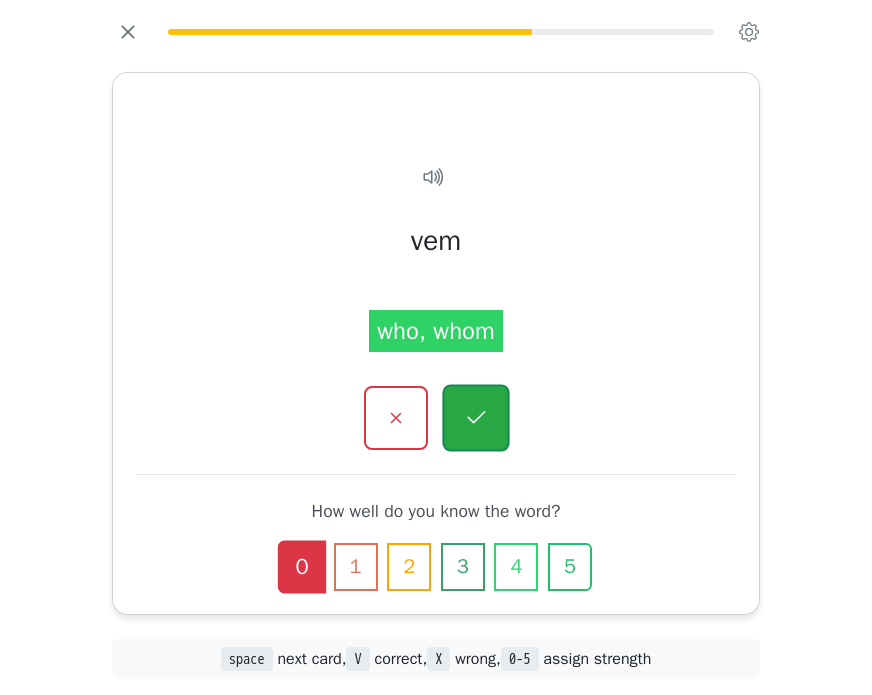 click 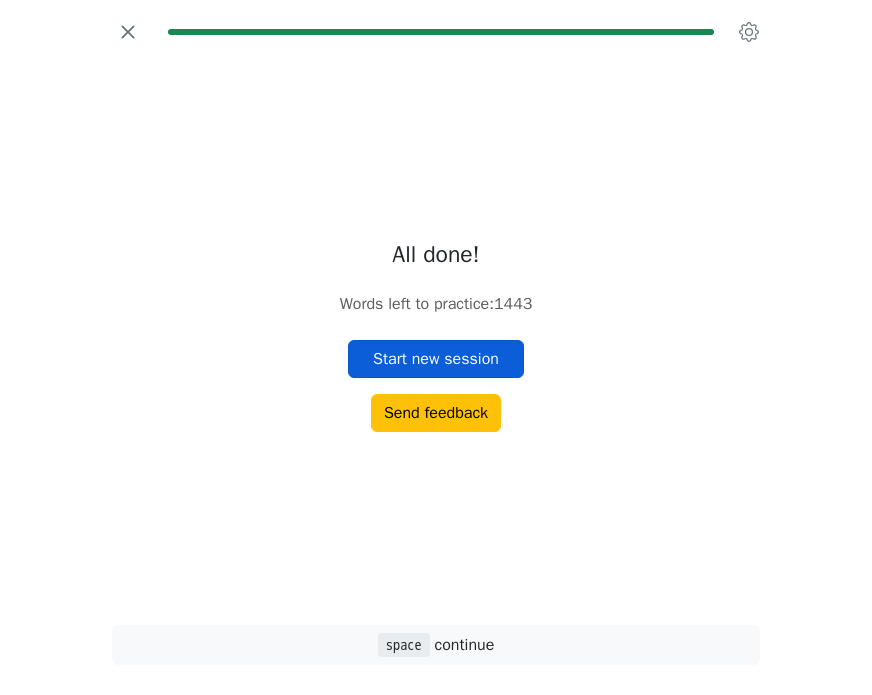 click on "Start new session" at bounding box center [436, 359] 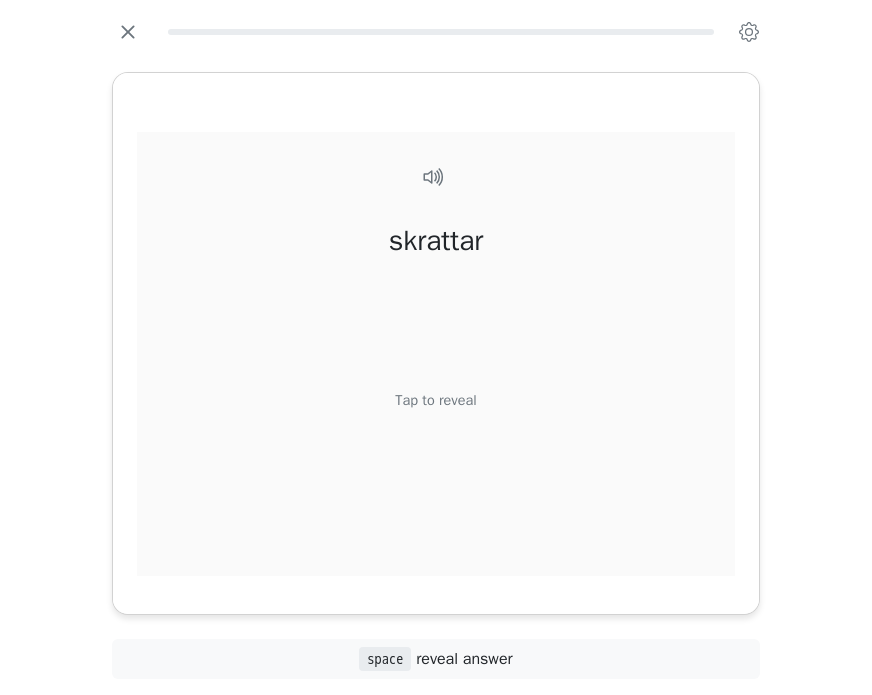 click on "skrattar Tap to reveal" at bounding box center (436, 375) 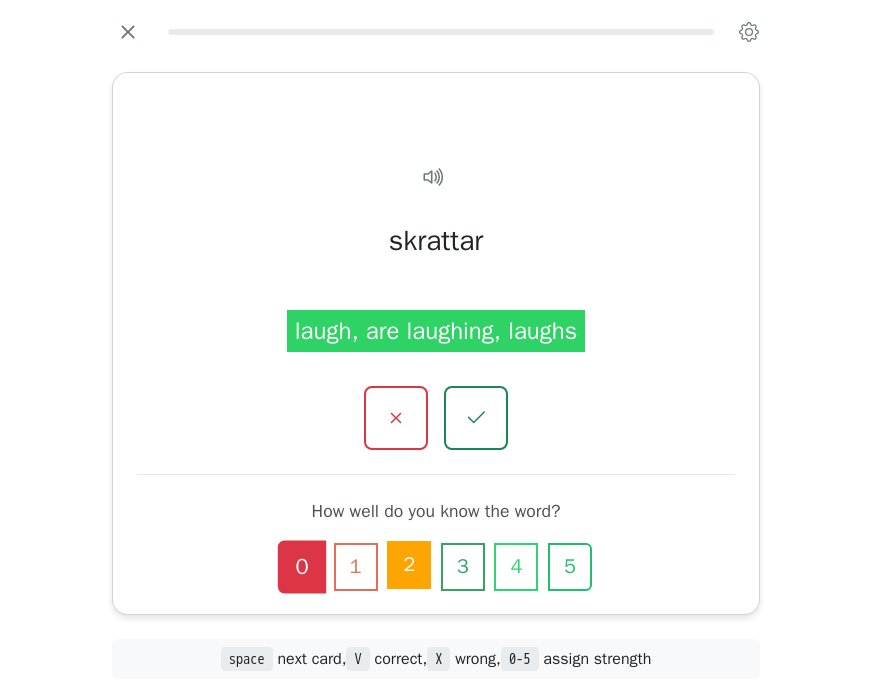click on "2" at bounding box center (409, 565) 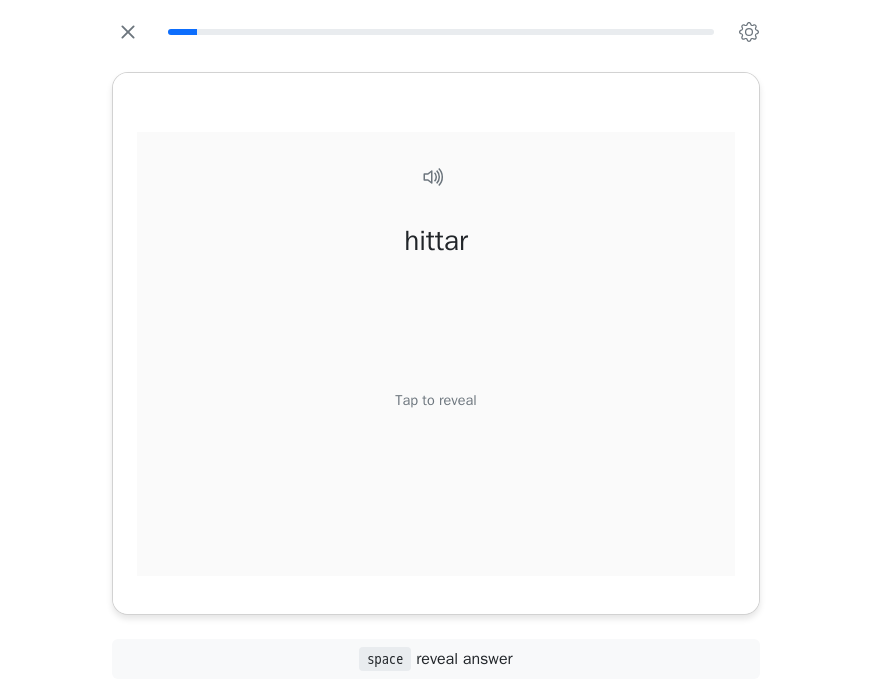 click on "Tap to reveal" at bounding box center (435, 400) 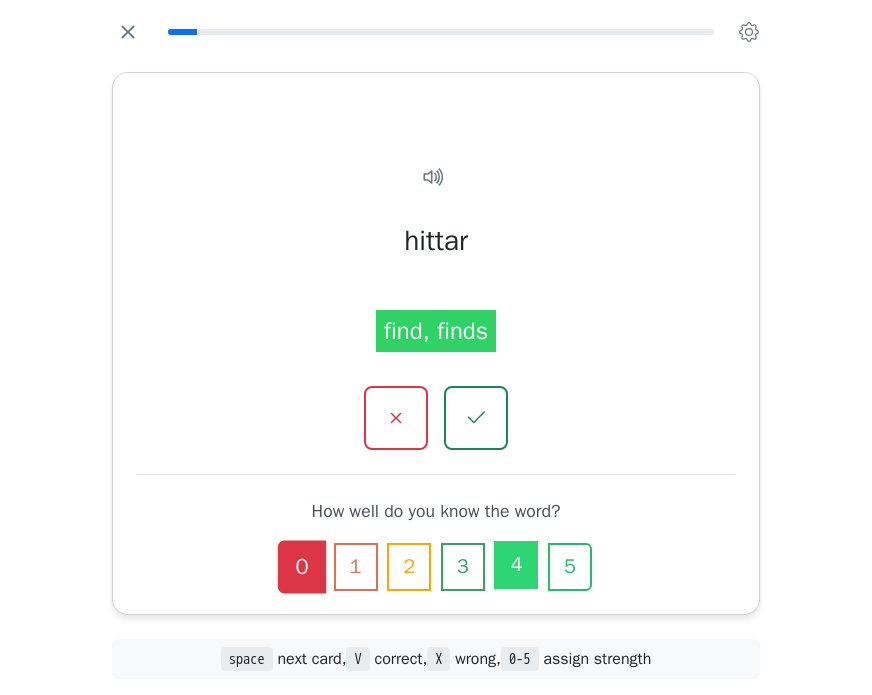 click on "4" at bounding box center (516, 565) 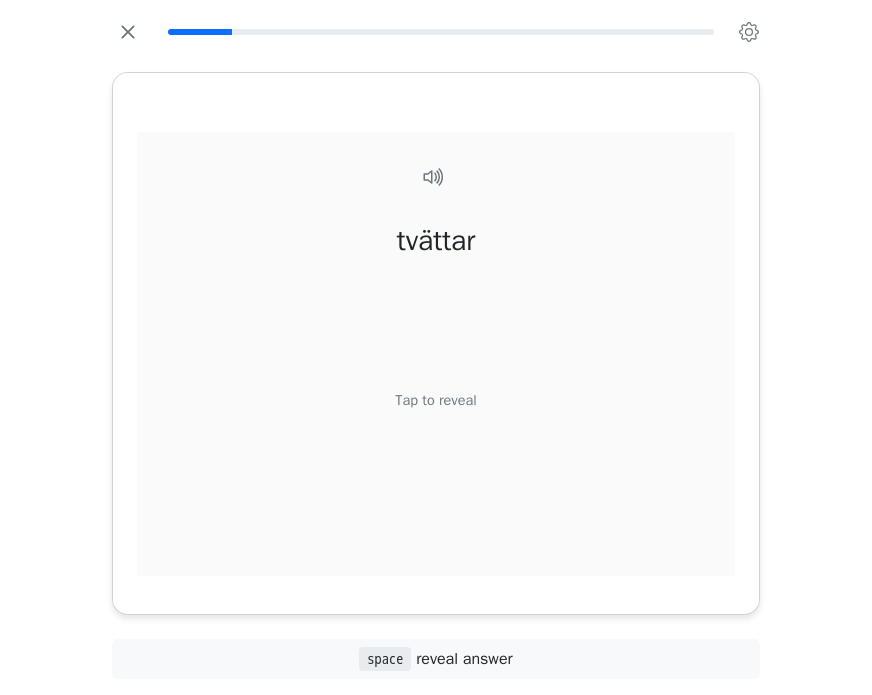 click on "Tap to reveal" at bounding box center (435, 400) 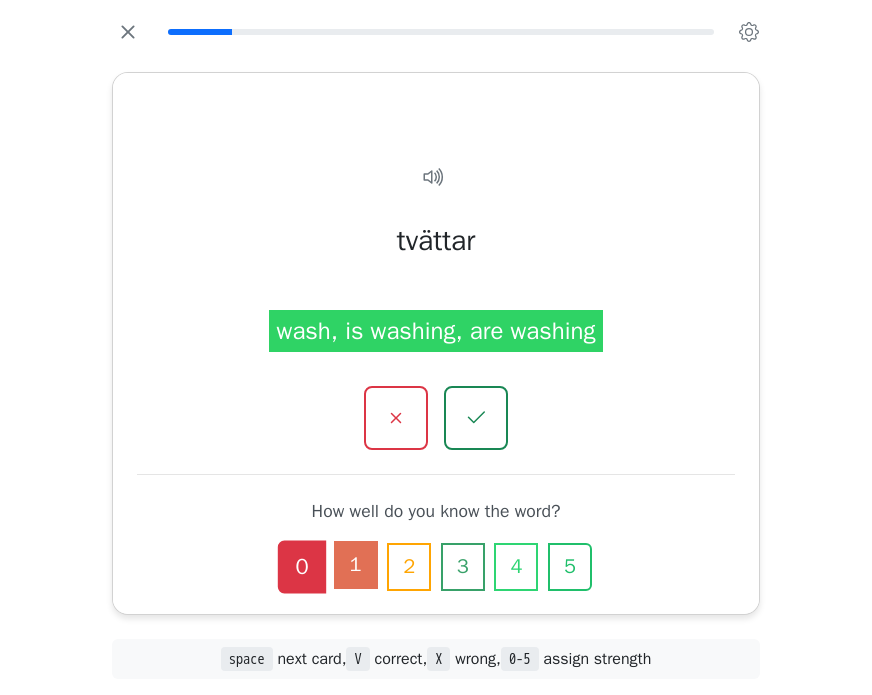 click on "1" at bounding box center (356, 565) 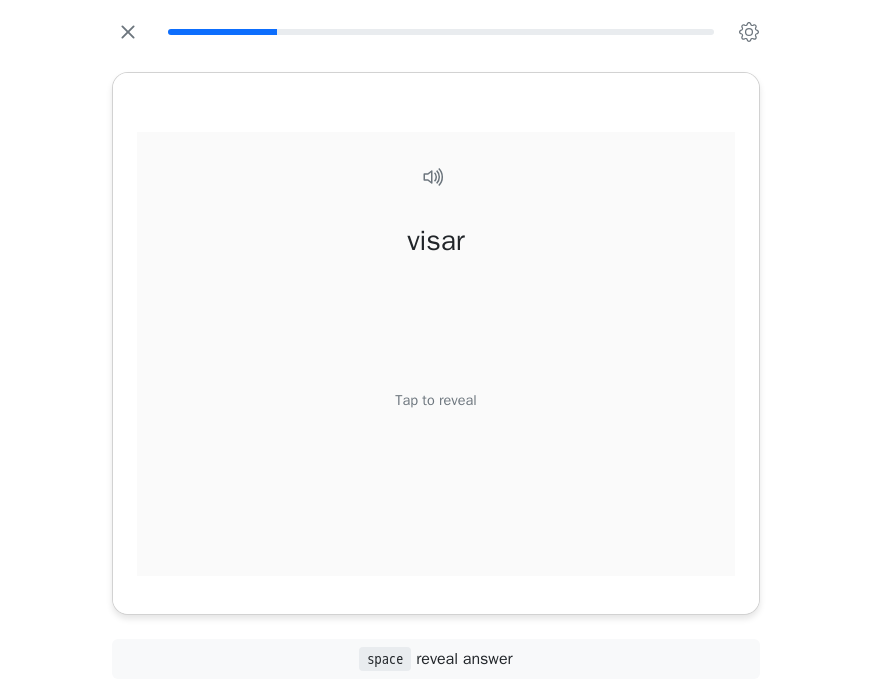 click on "Tap to reveal" at bounding box center (435, 400) 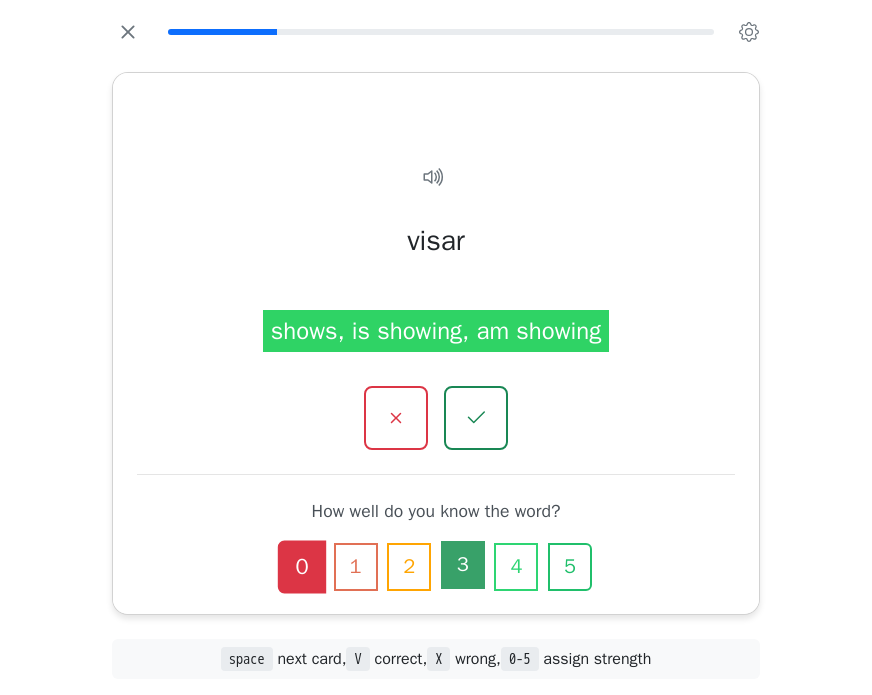 click on "3" at bounding box center (463, 565) 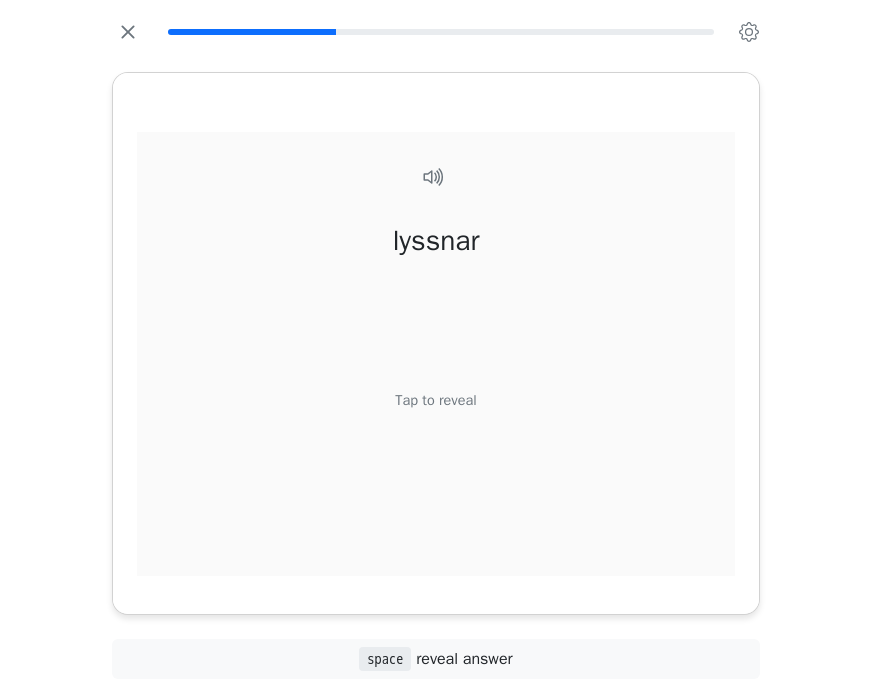 click on "Tap to reveal" at bounding box center (435, 400) 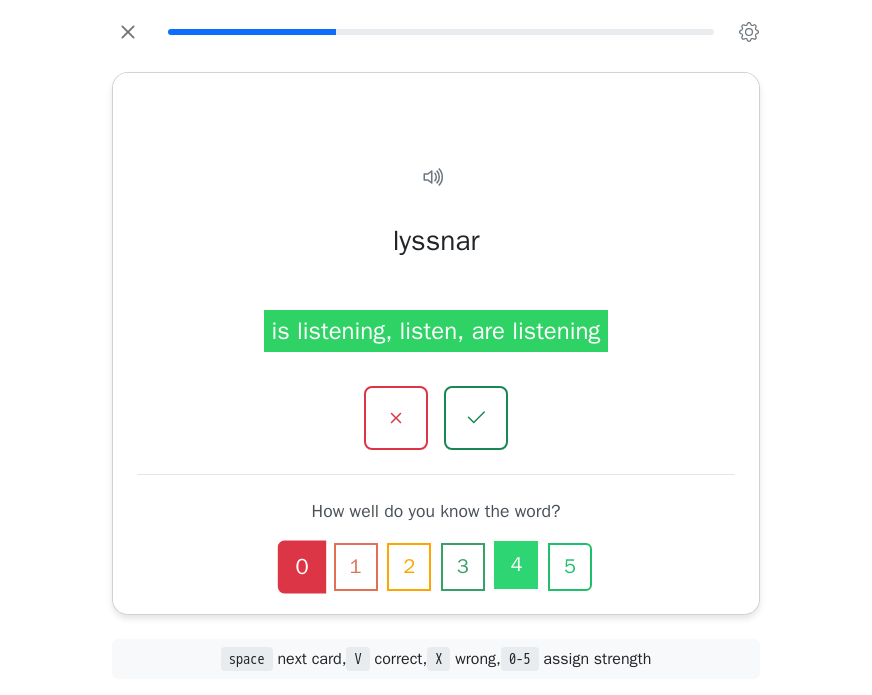 click on "4" at bounding box center (516, 565) 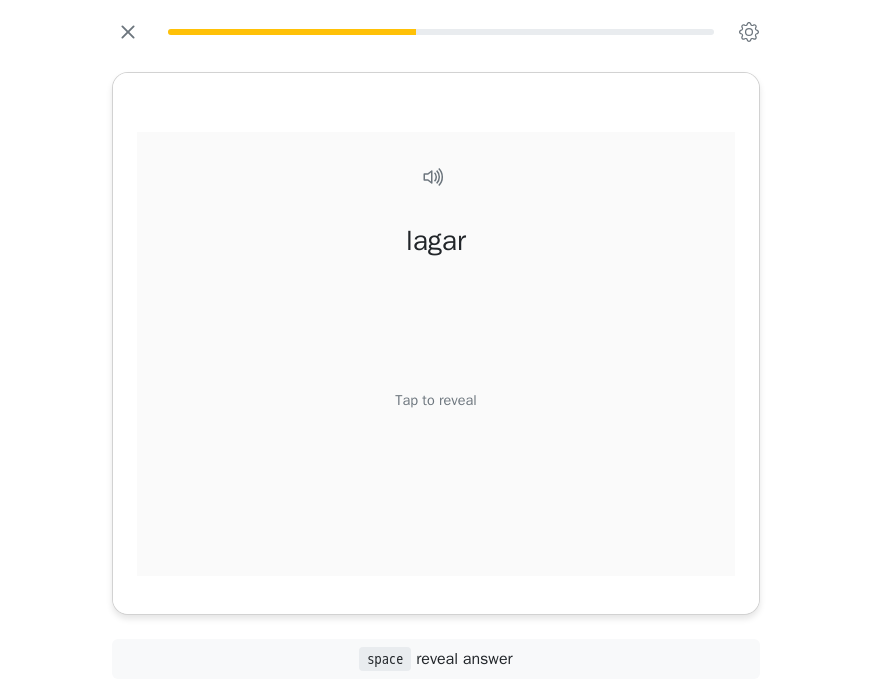 click on "lagar Tap to reveal" at bounding box center (436, 375) 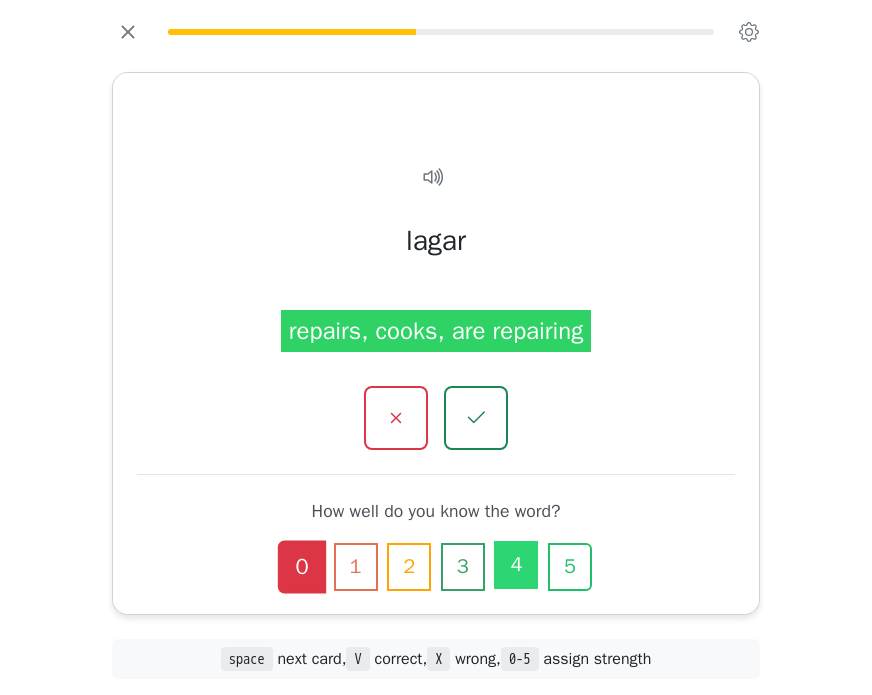 click on "4" at bounding box center [516, 565] 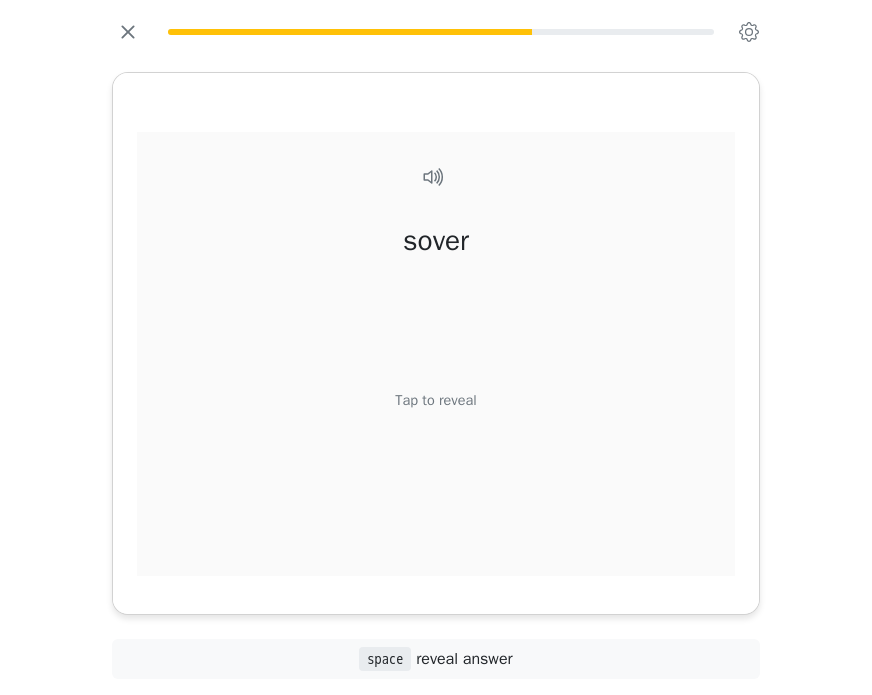 click on "Tap to reveal" at bounding box center (435, 400) 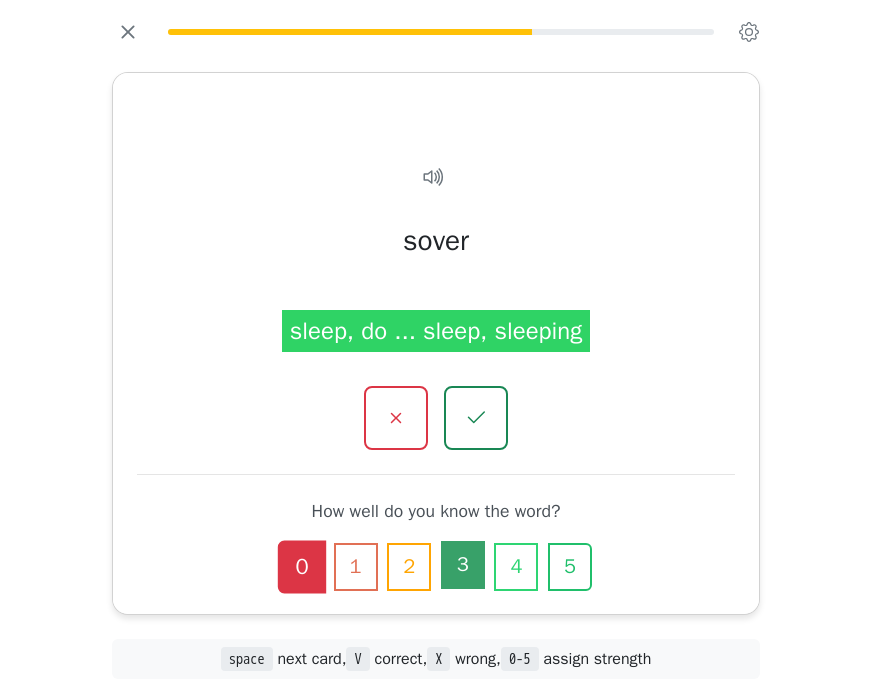 click on "3" at bounding box center [463, 565] 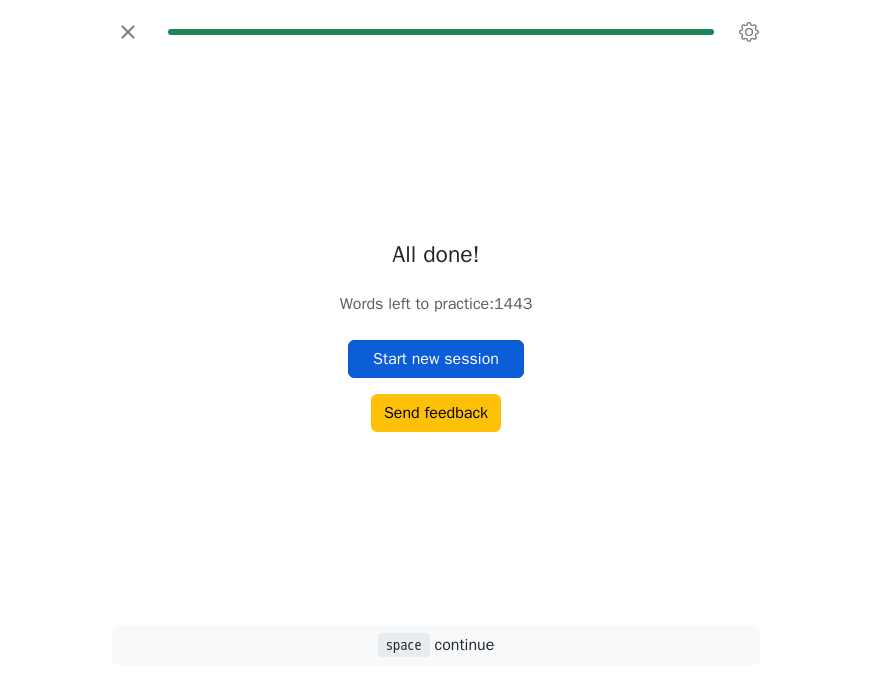 click on "Start new session" at bounding box center (436, 359) 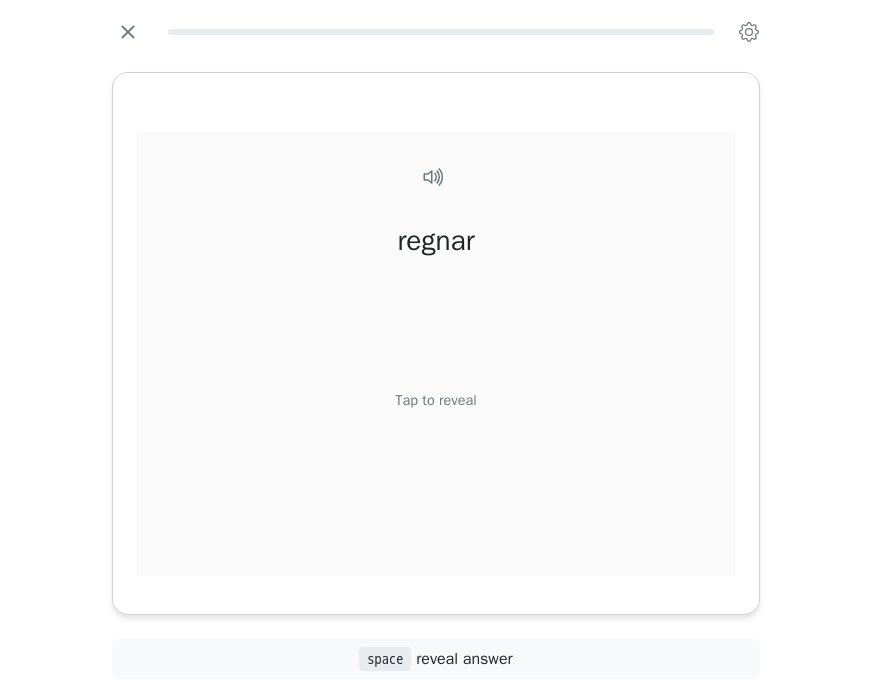 click on "Tap to reveal" at bounding box center [435, 400] 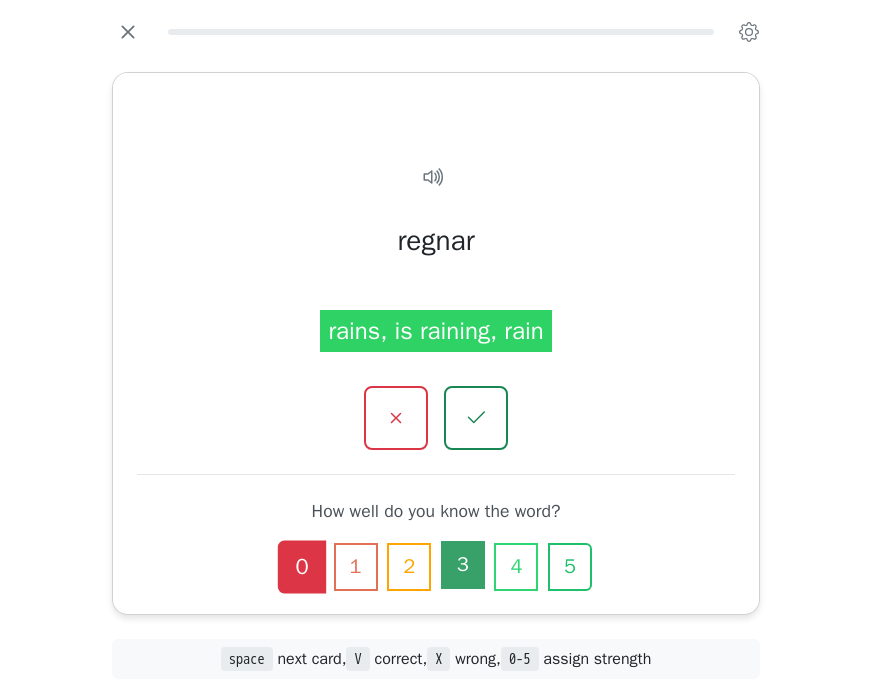 click on "3" at bounding box center (463, 565) 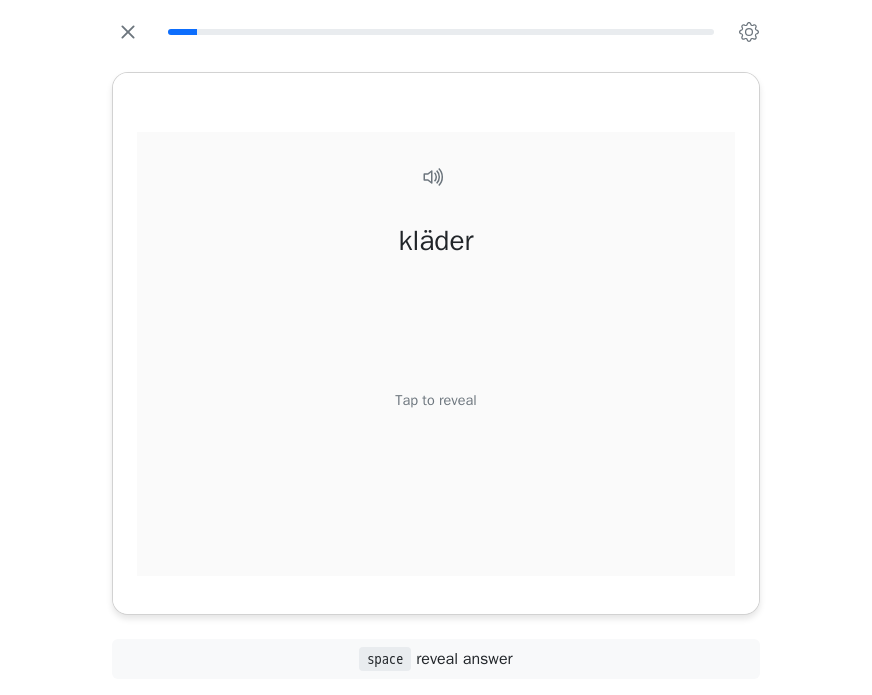 click on "Tap to reveal" at bounding box center (435, 400) 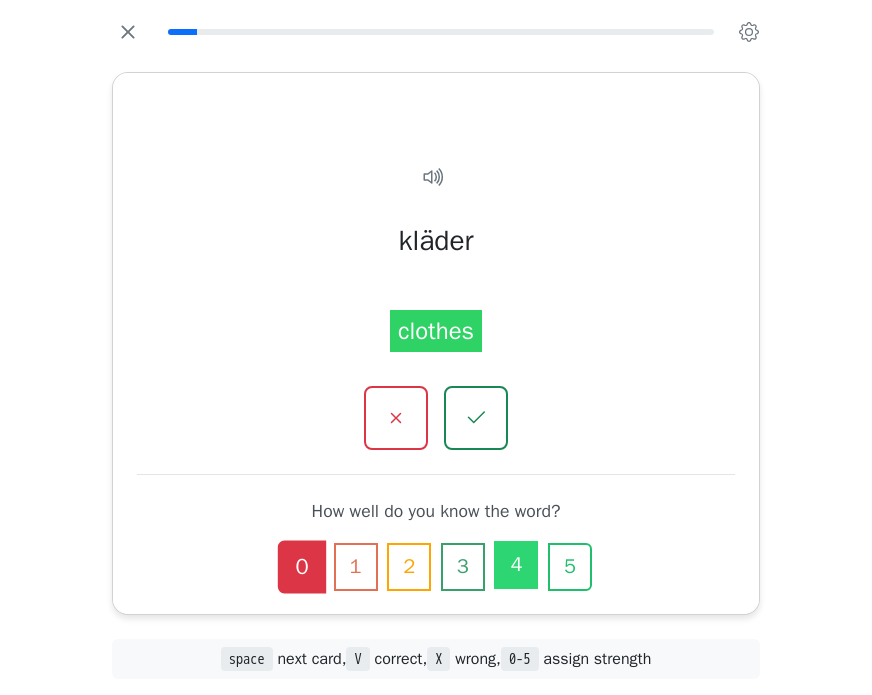 click on "4" at bounding box center [516, 565] 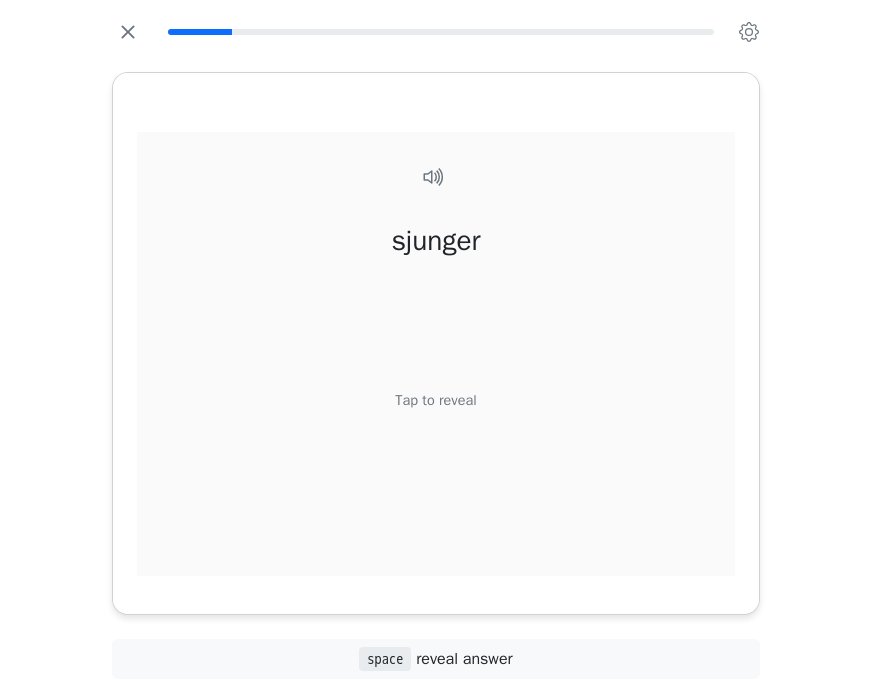 click on "Tap to reveal" at bounding box center (435, 400) 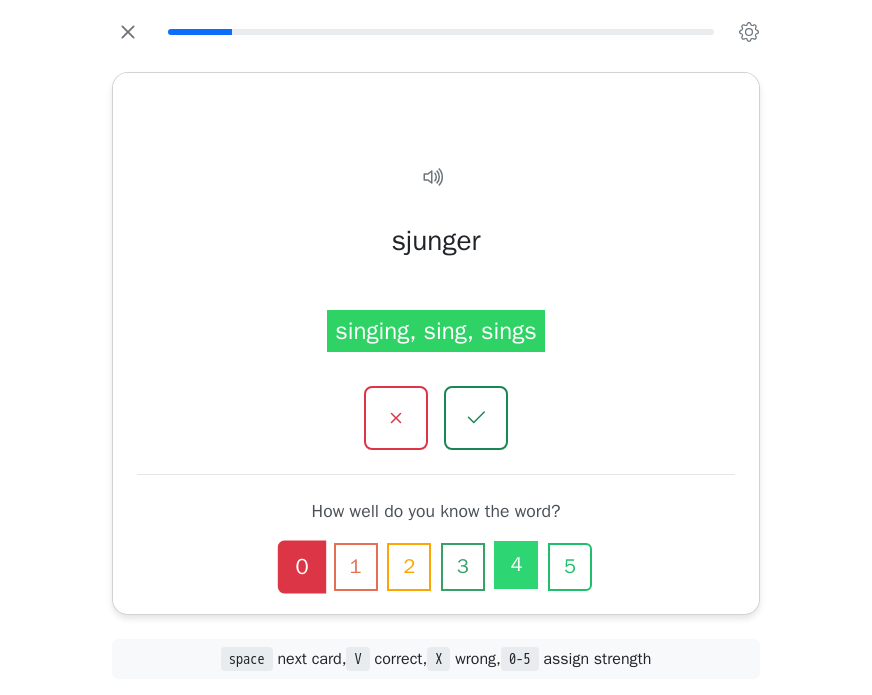 click on "4" at bounding box center (516, 565) 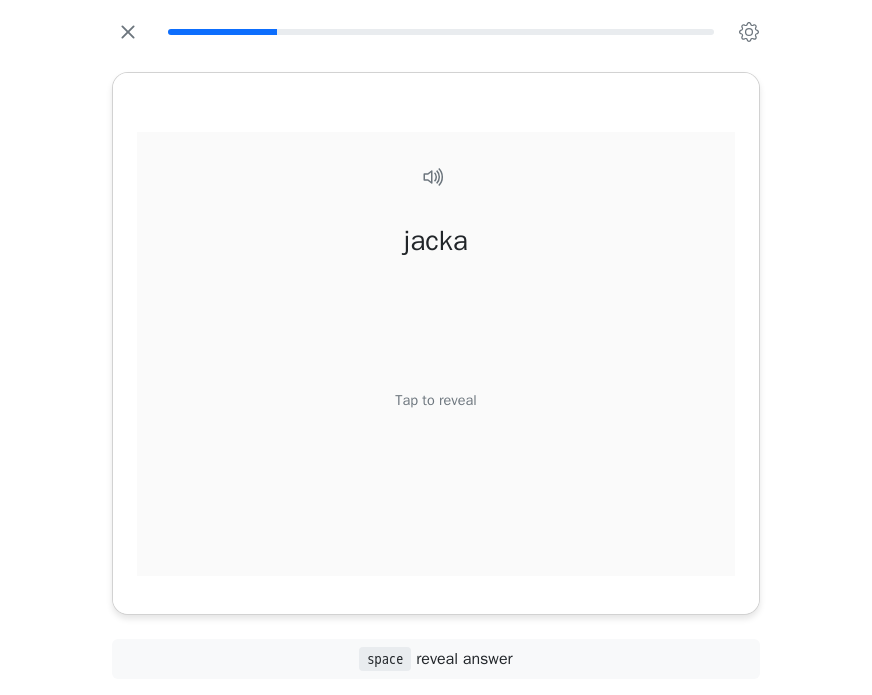 click on "Tap to reveal" at bounding box center (435, 400) 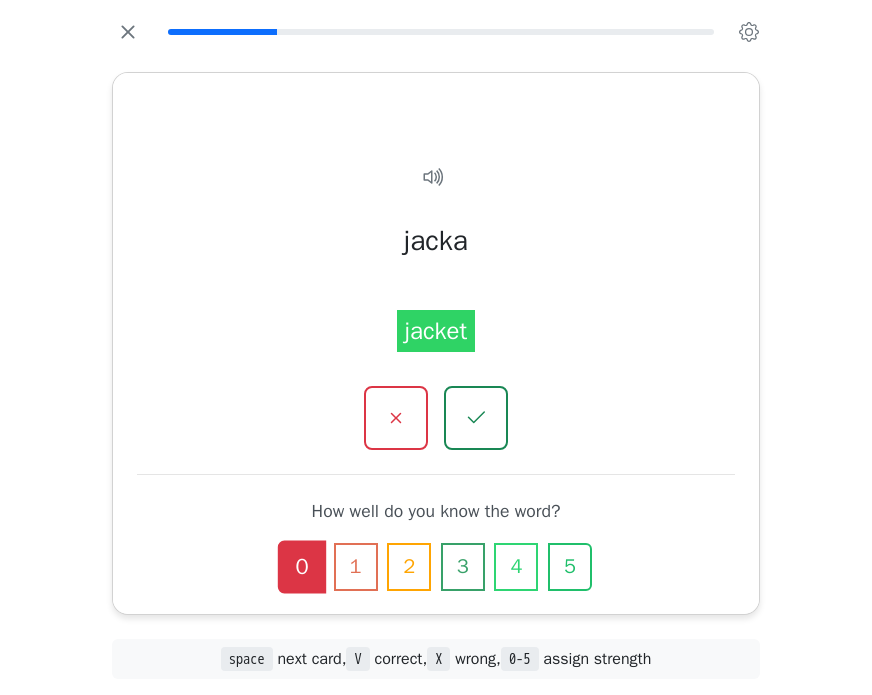 drag, startPoint x: 527, startPoint y: 584, endPoint x: 519, endPoint y: 513, distance: 71.44928 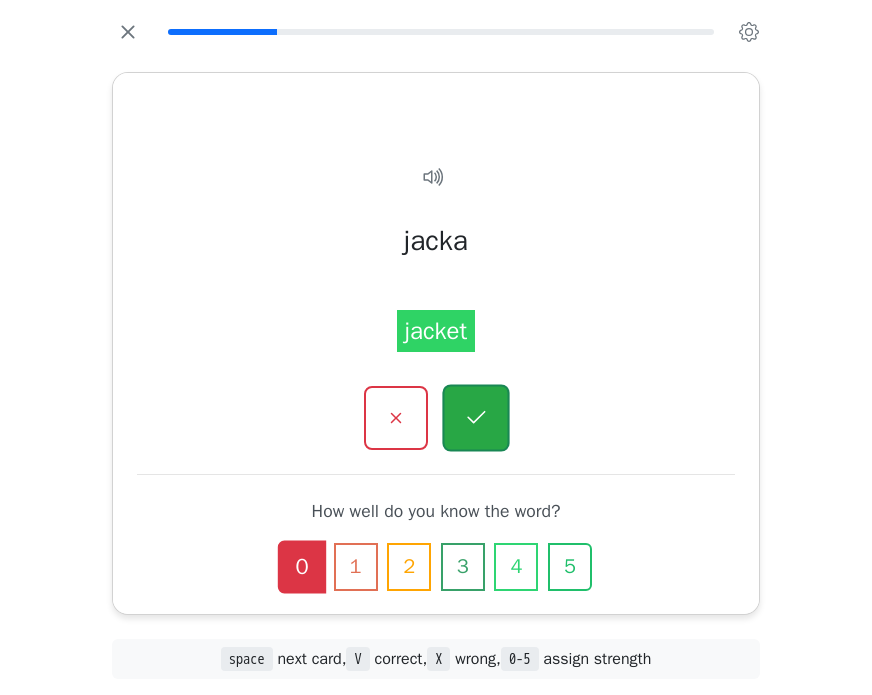 click 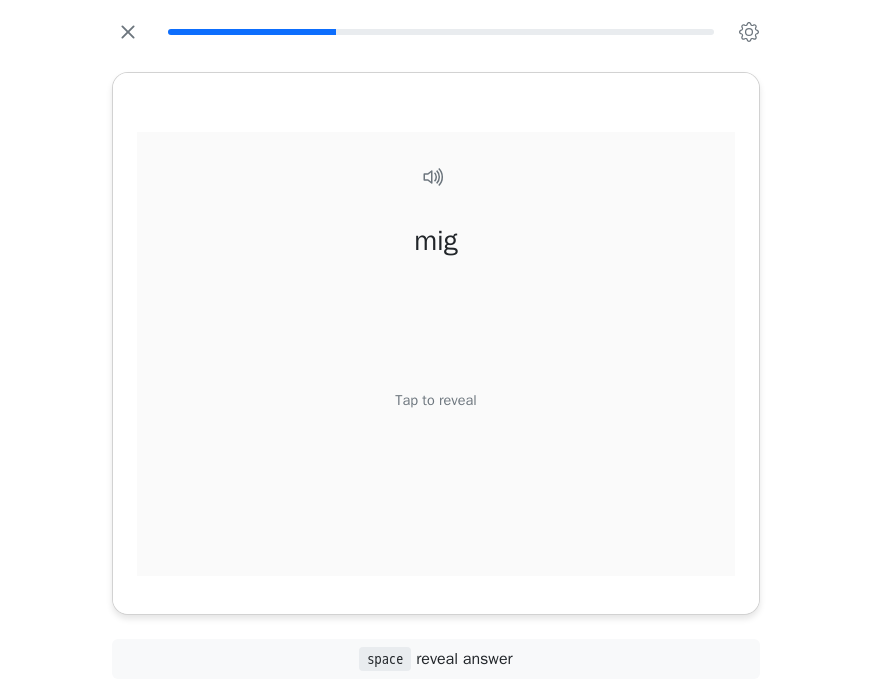 click on "Tap to reveal" at bounding box center [435, 400] 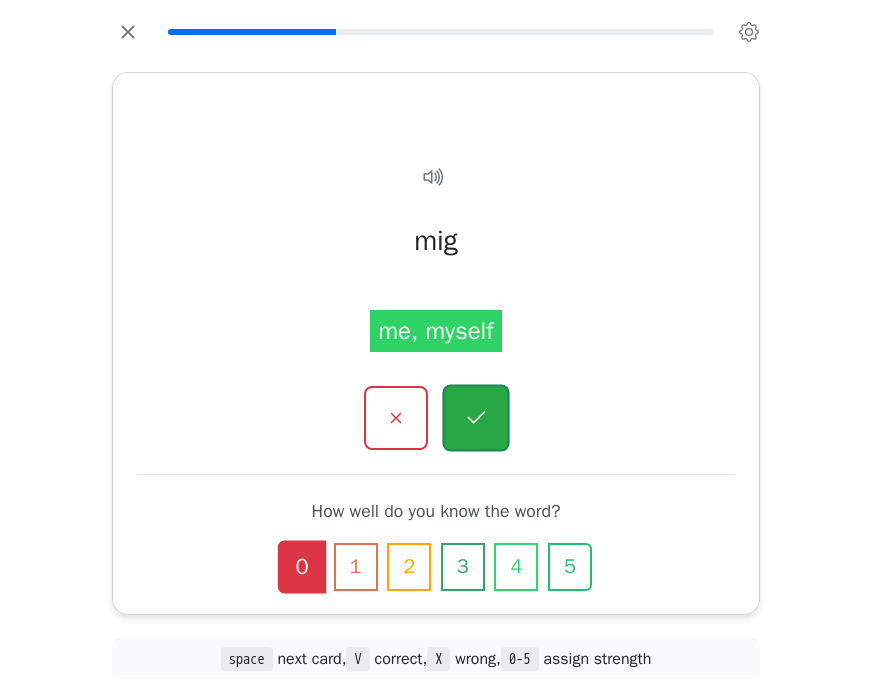 click 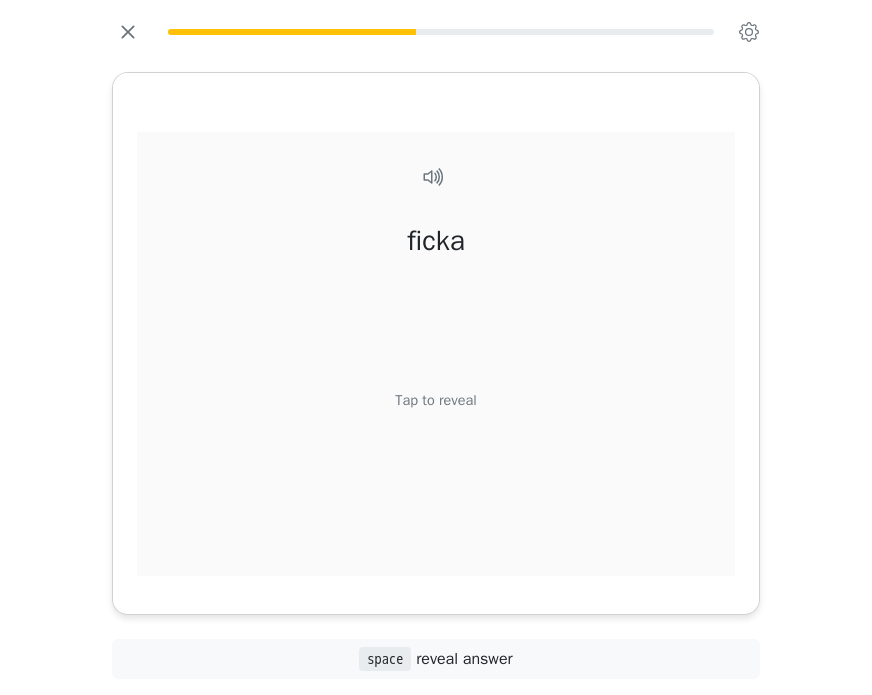 click on "Tap to reveal" at bounding box center [435, 400] 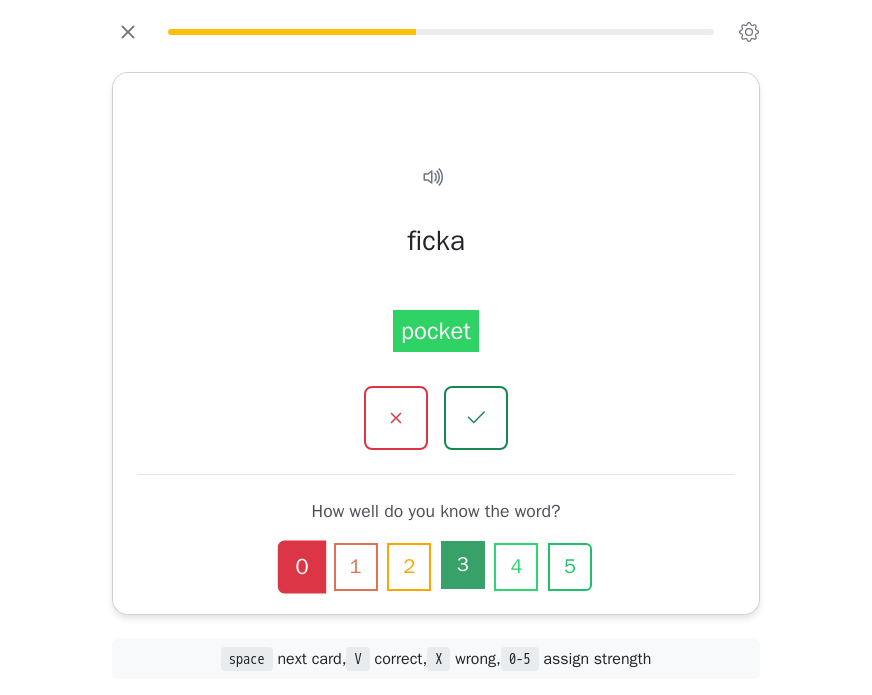 click on "3" at bounding box center (463, 565) 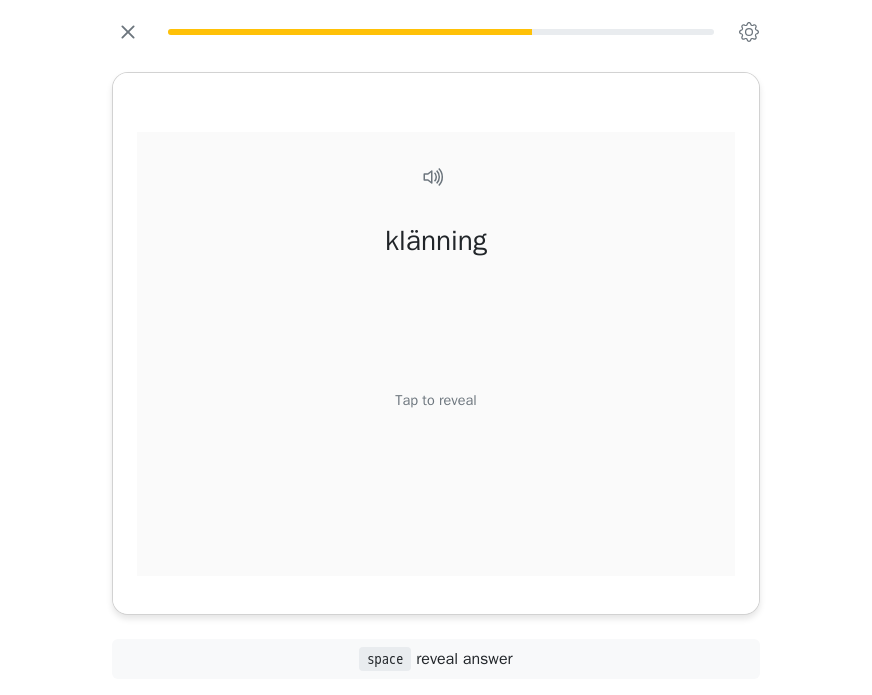 click on "Tap to reveal" at bounding box center (435, 400) 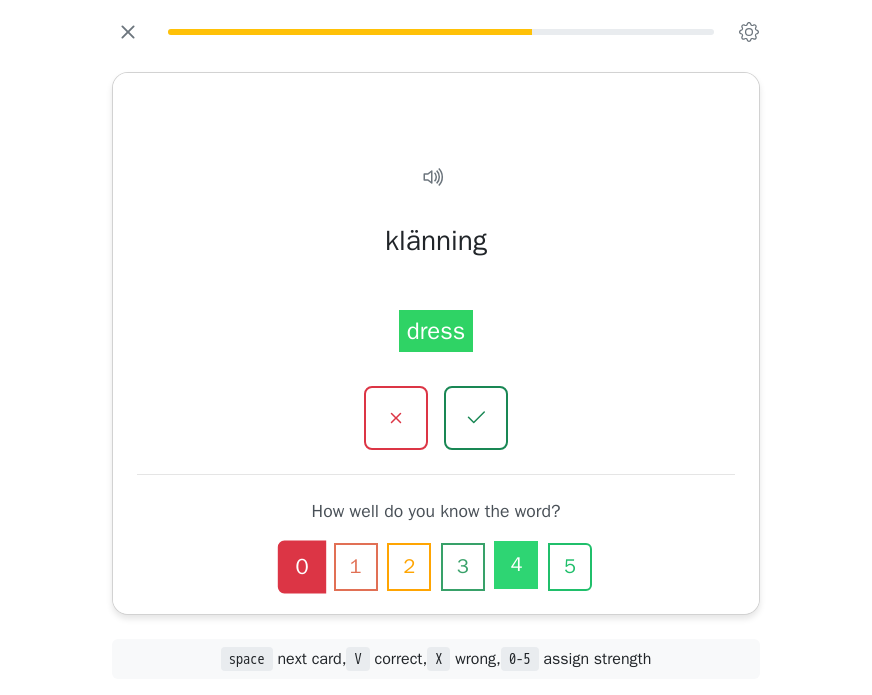 click on "4" at bounding box center [516, 565] 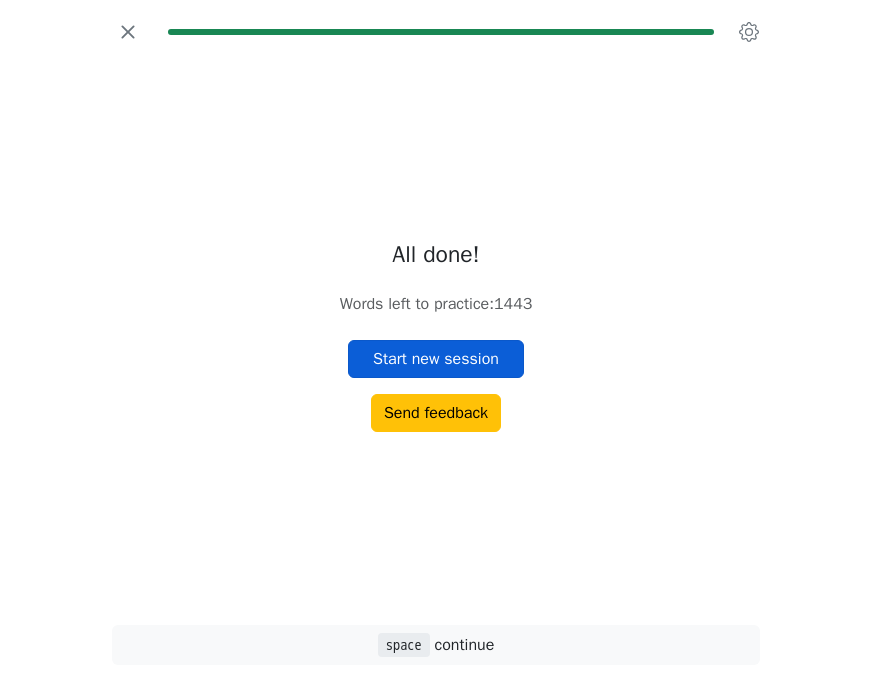 click on "Start new session" at bounding box center (436, 359) 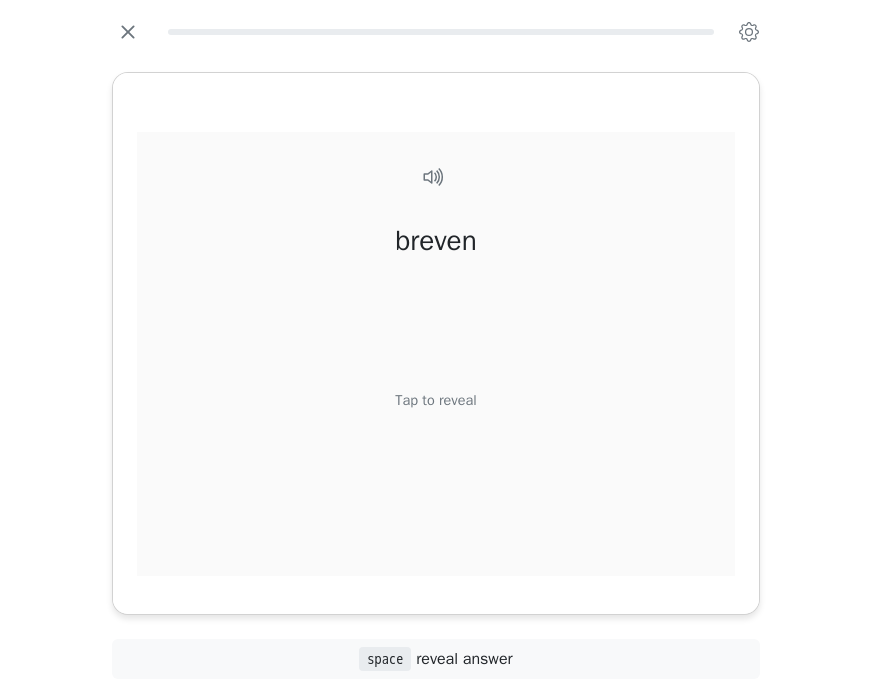click on "Tap to reveal" at bounding box center (435, 400) 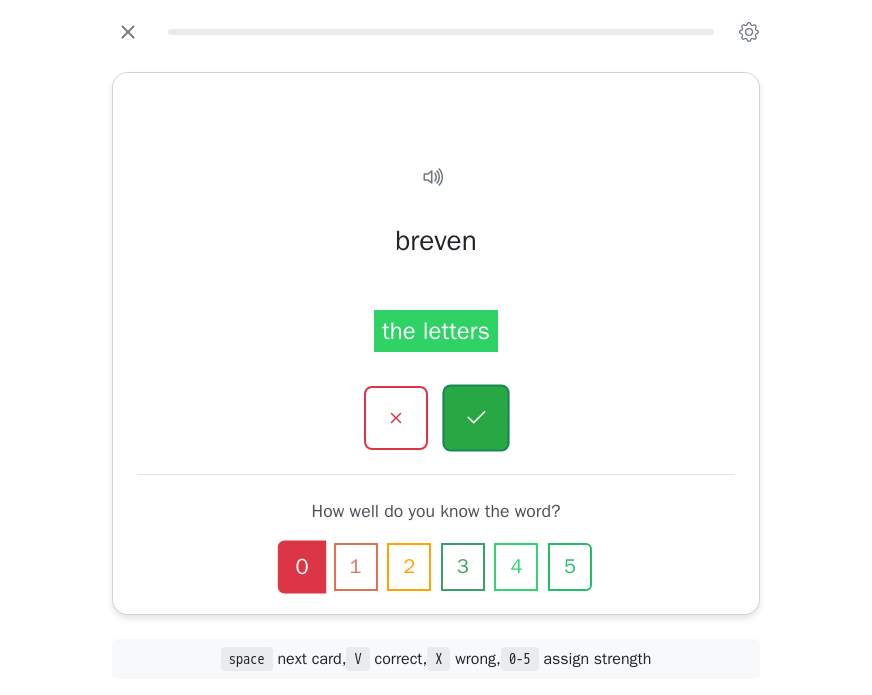 click 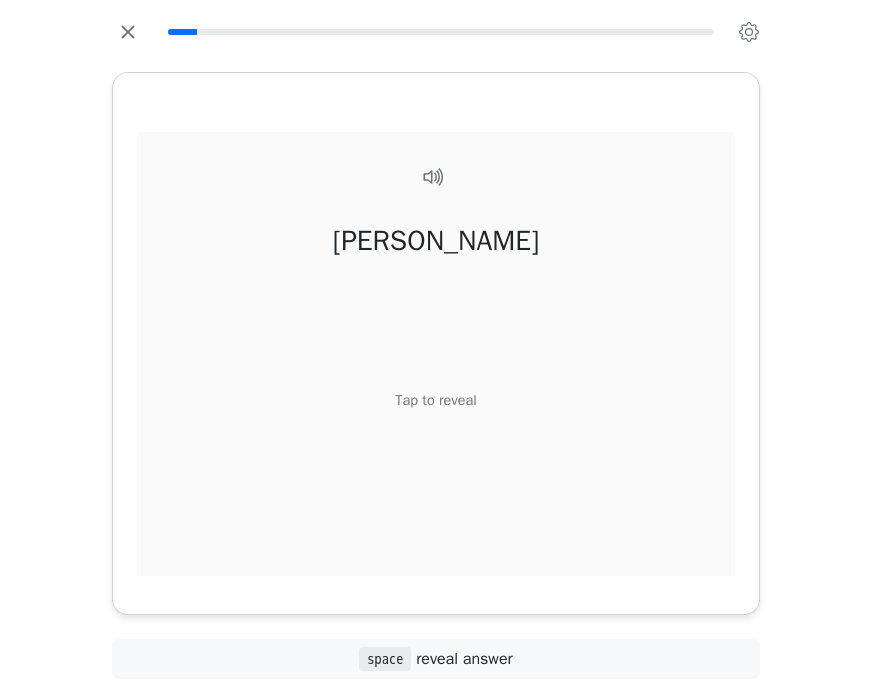 click on "Tap to reveal" at bounding box center (435, 400) 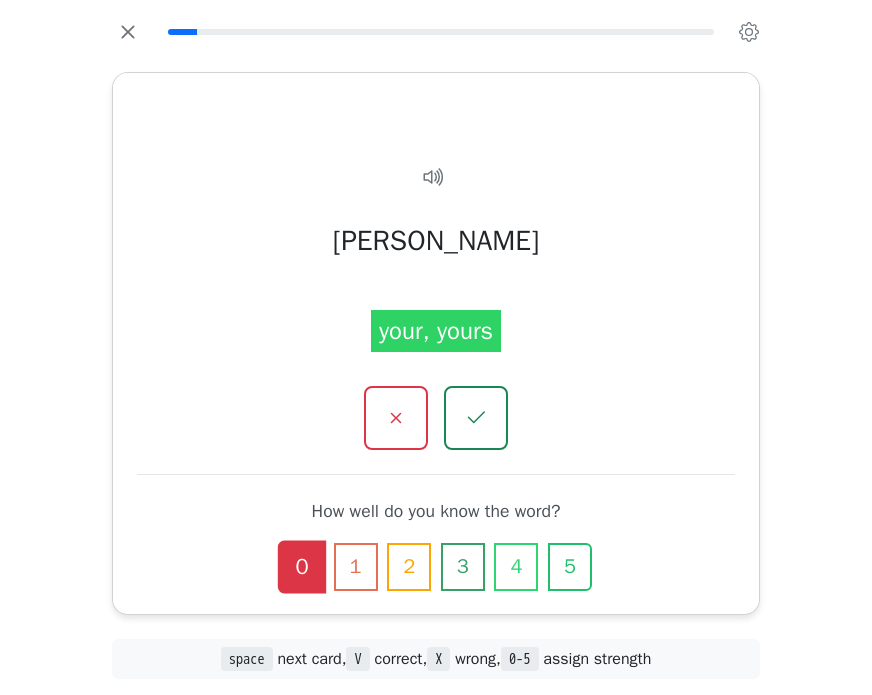 click on "4" at bounding box center (516, 567) 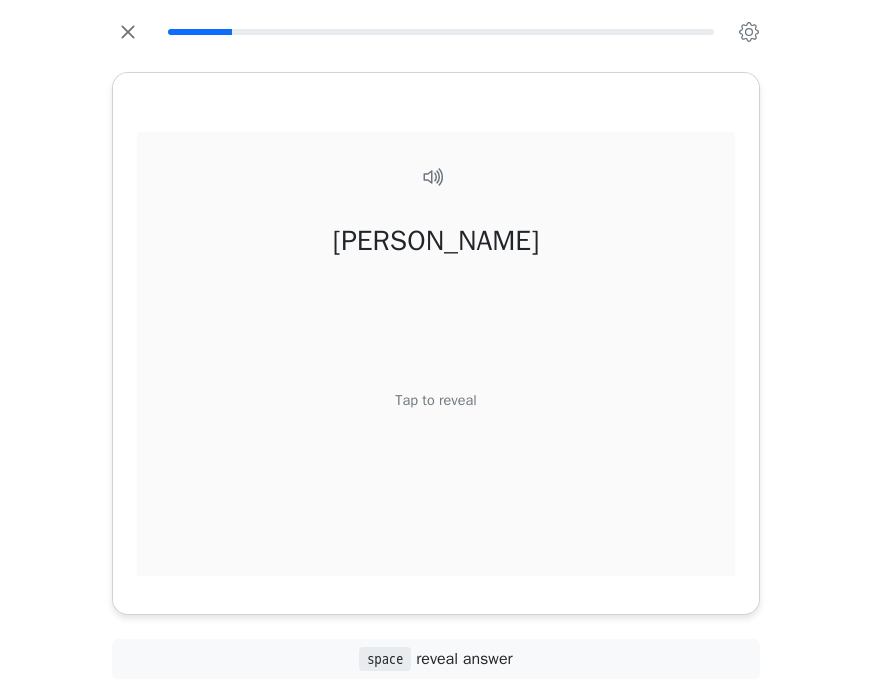 click on "Tap to reveal" at bounding box center (435, 400) 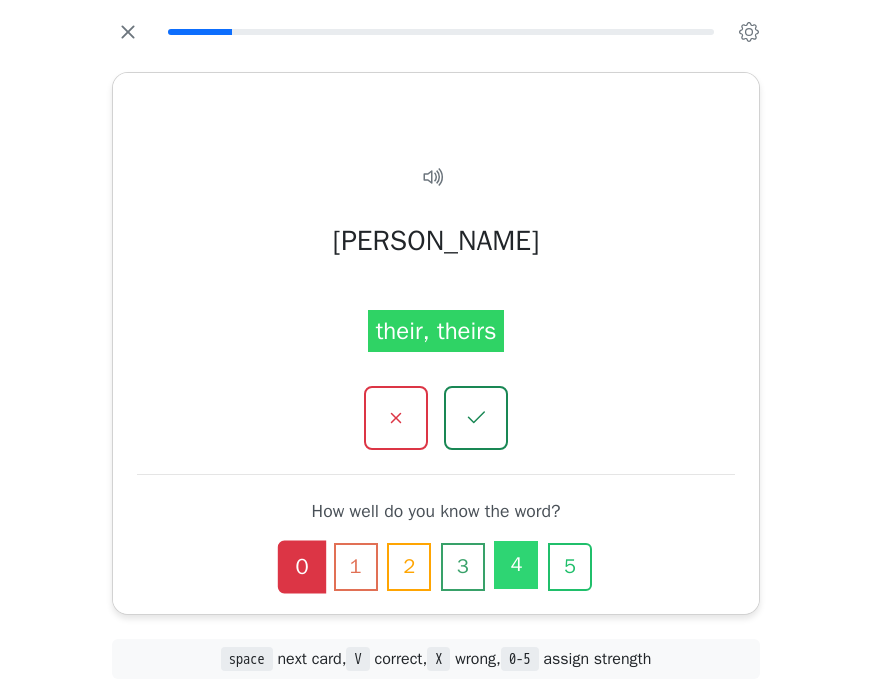 click on "4" at bounding box center [516, 565] 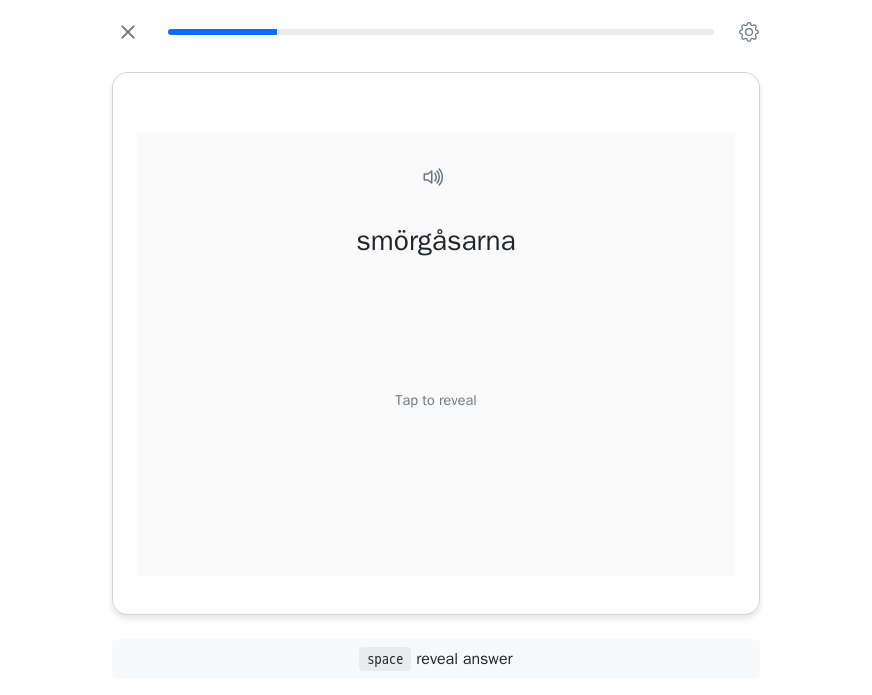 click on "Tap to reveal" at bounding box center (435, 400) 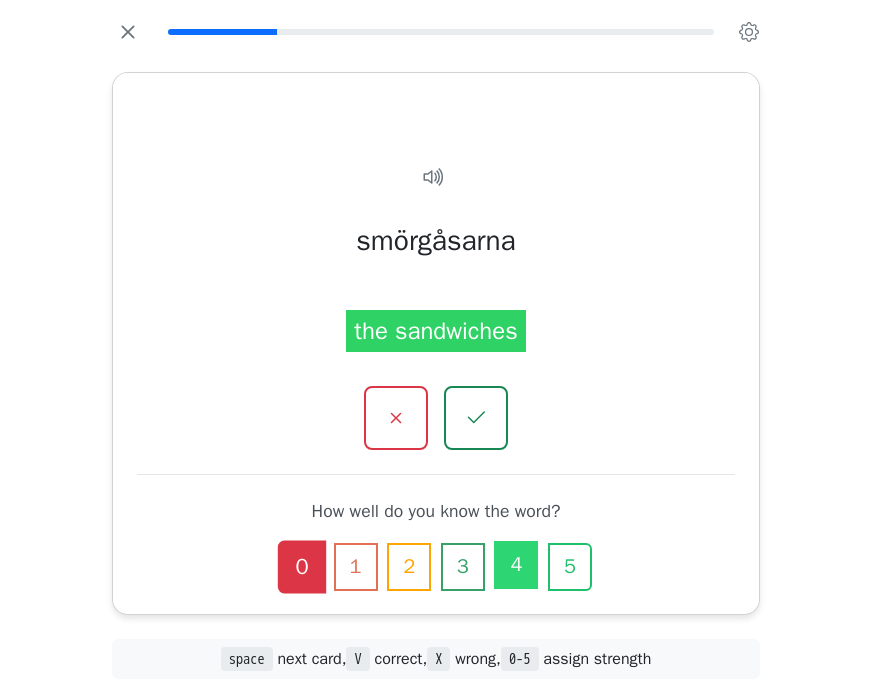 click on "4" at bounding box center [516, 565] 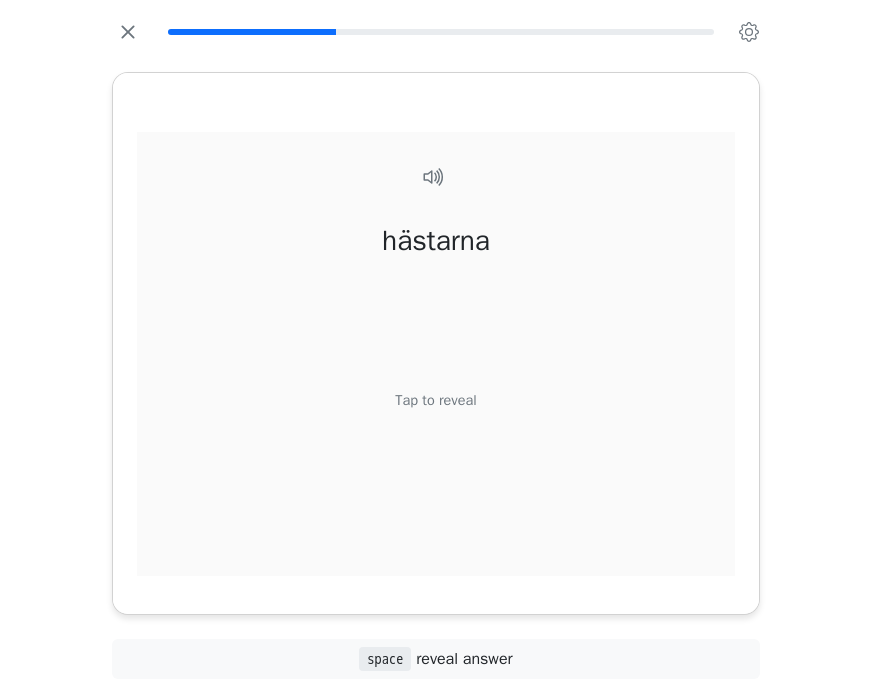 click on "Tap to reveal" at bounding box center [435, 400] 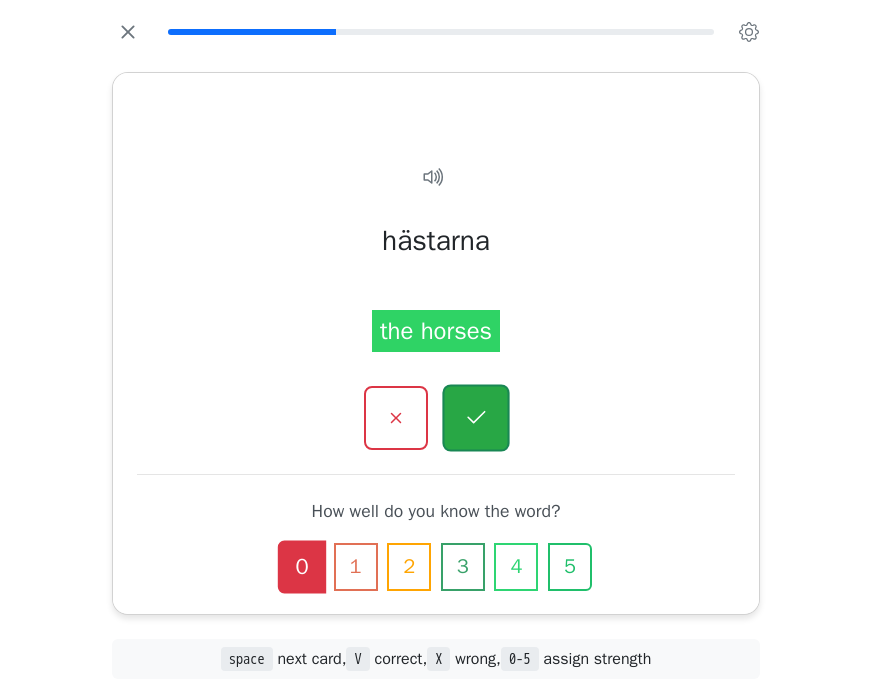click 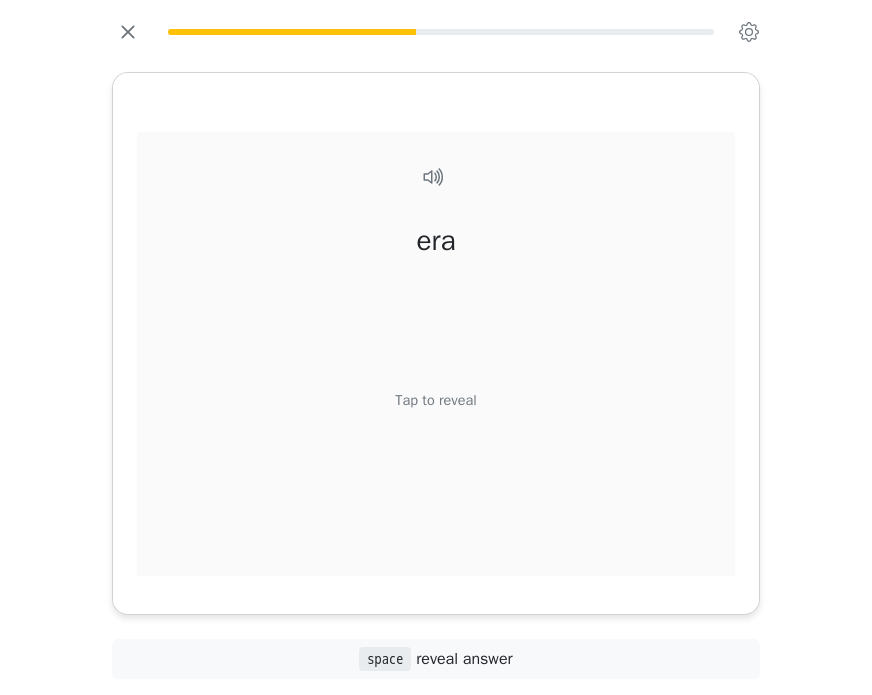 click on "Tap to reveal" at bounding box center [435, 400] 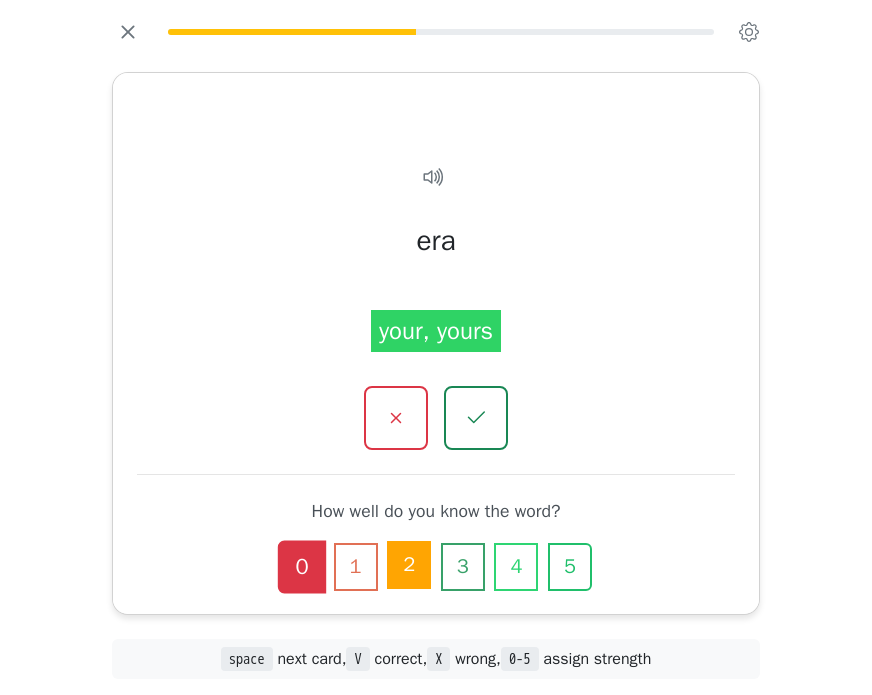 click on "2" at bounding box center (409, 565) 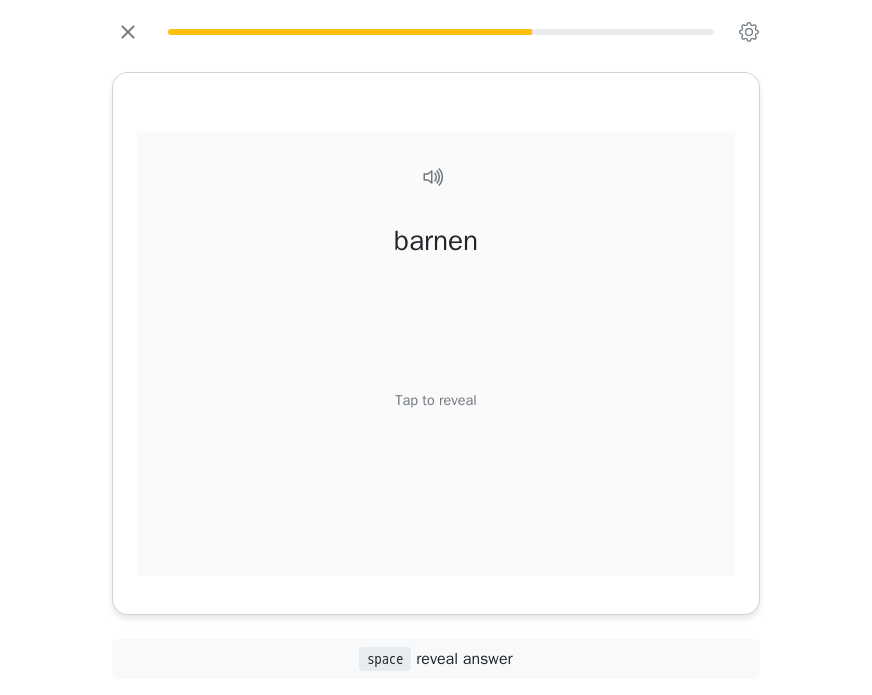 click on "Tap to reveal" at bounding box center [435, 400] 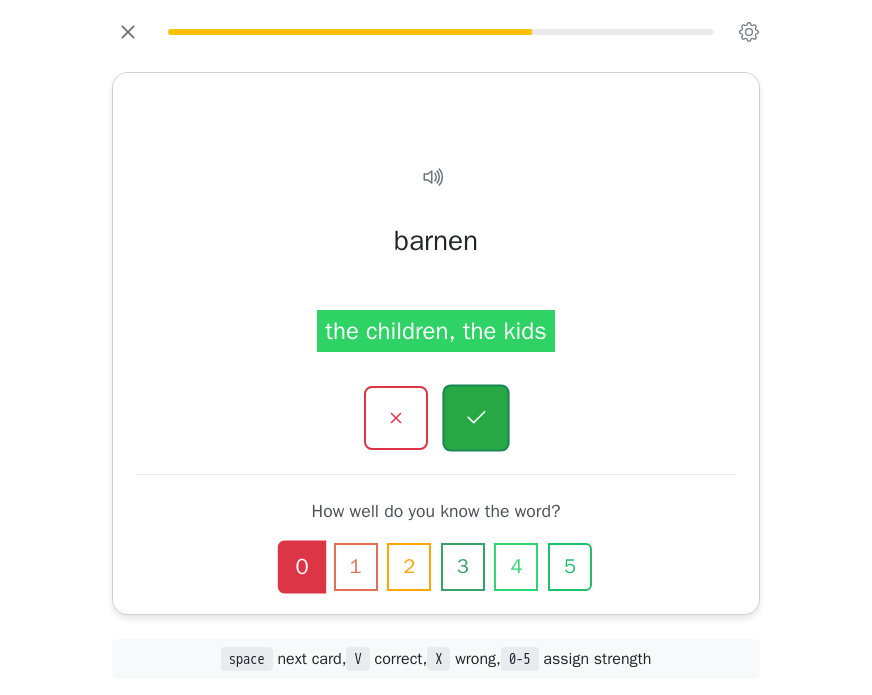 click 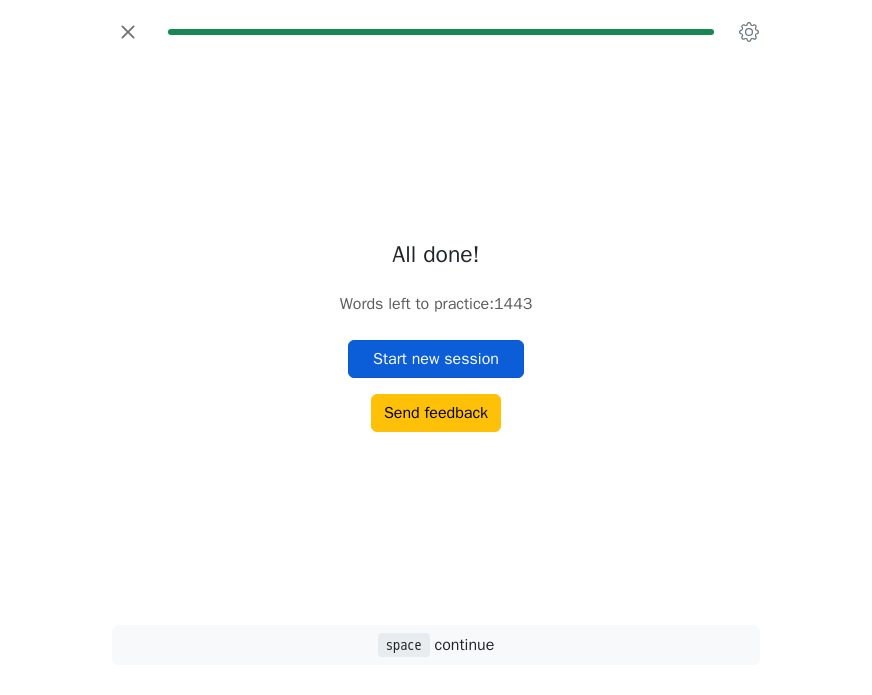 click on "Start new session" at bounding box center (436, 359) 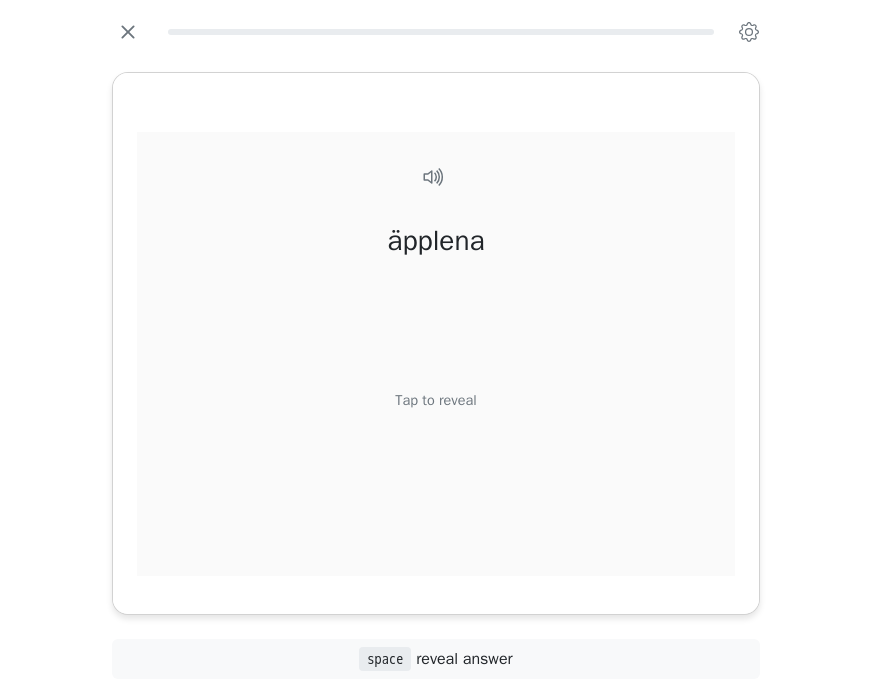 click on "Tap to reveal" at bounding box center (435, 400) 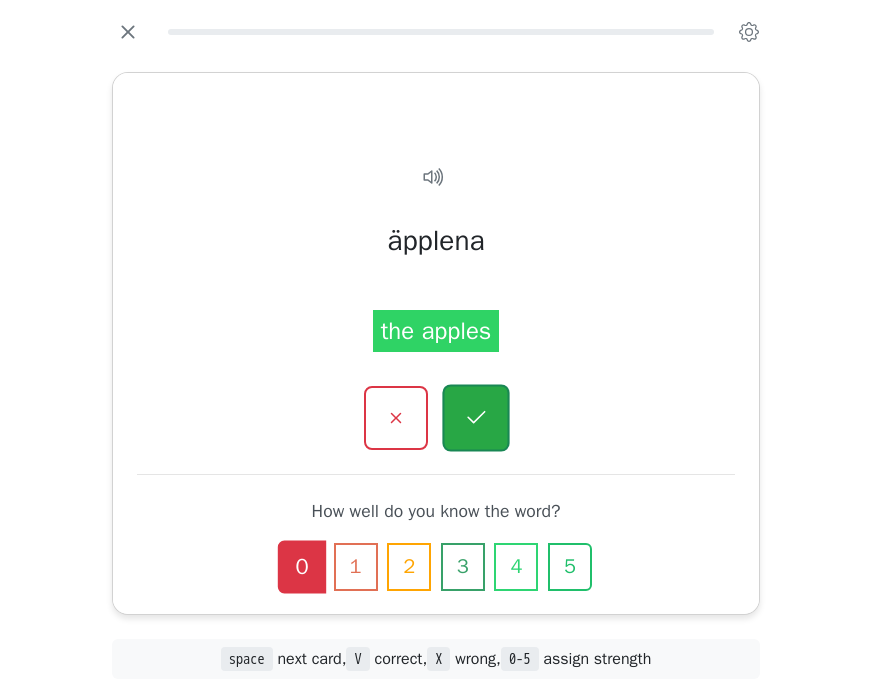 click 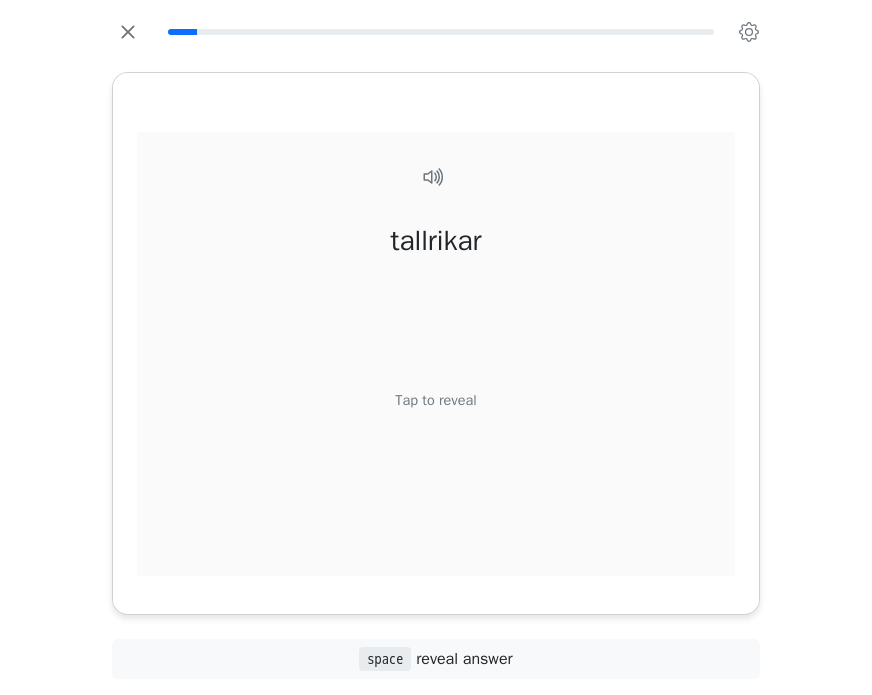 click on "Tap to reveal" at bounding box center (435, 400) 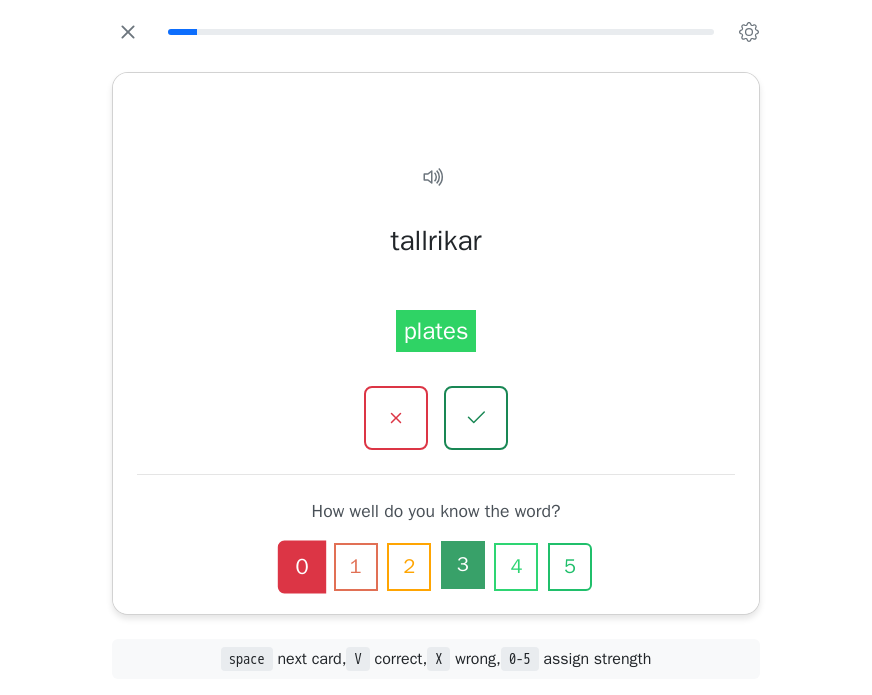 click on "3" at bounding box center [463, 565] 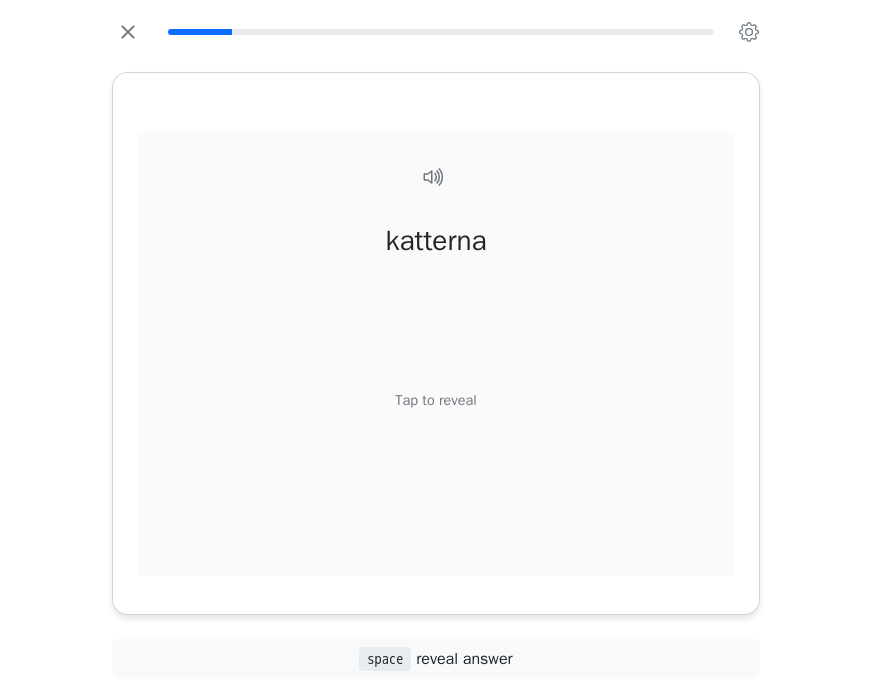 click on "Tap to reveal" at bounding box center [435, 400] 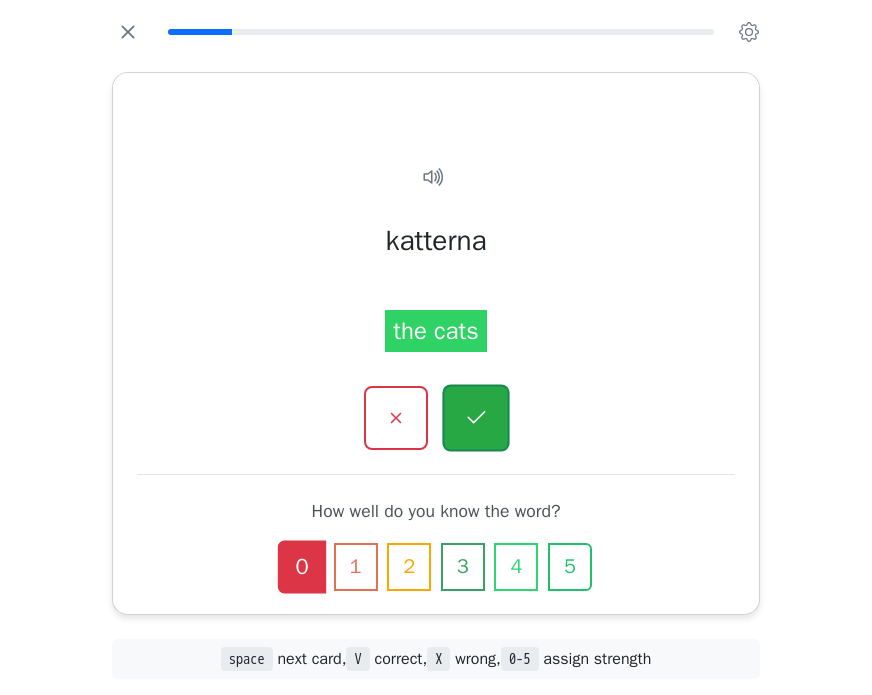 click 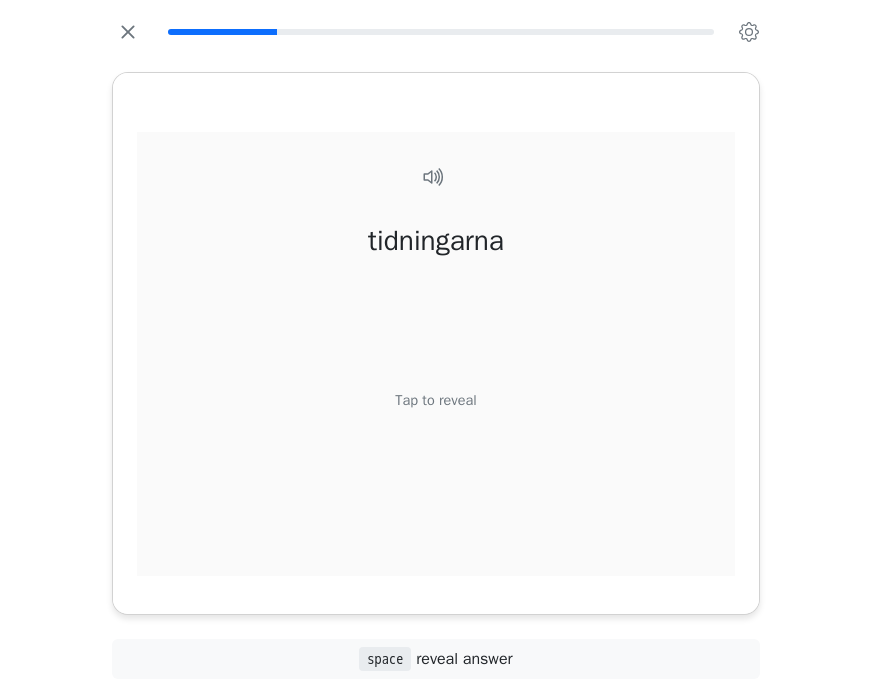 click on "Tap to reveal" at bounding box center [435, 400] 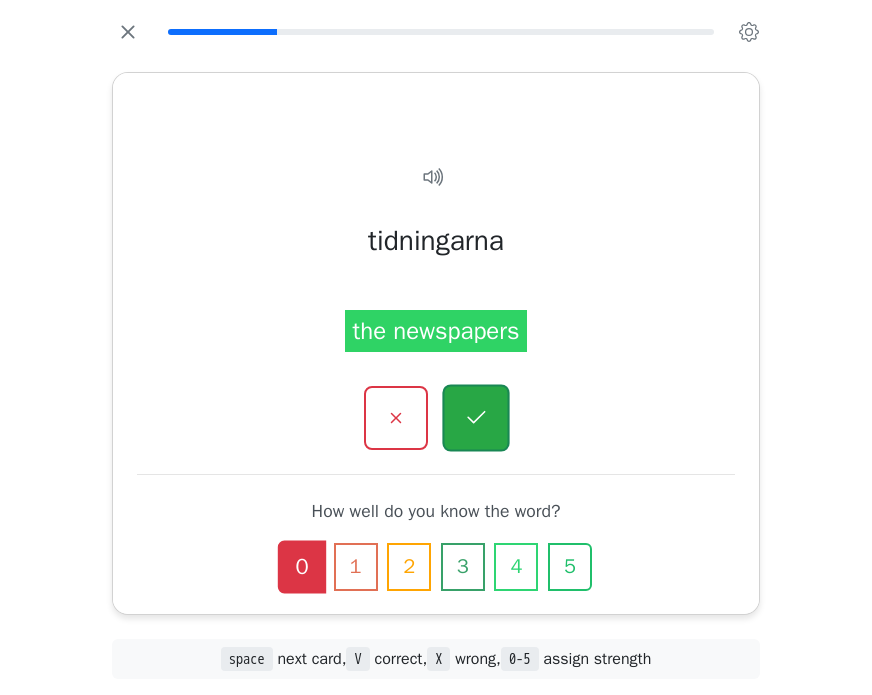 click 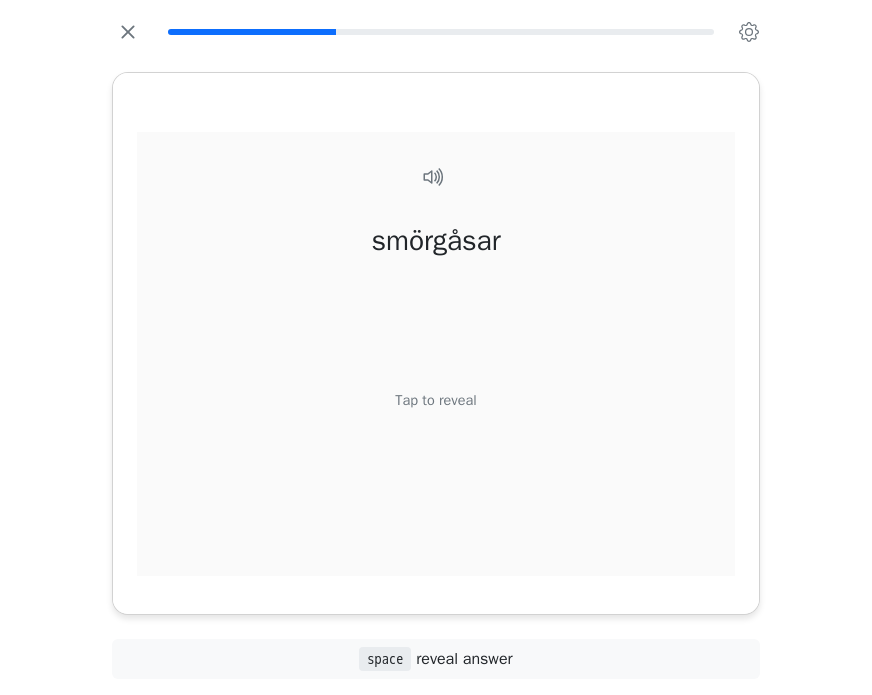 click on "Tap to reveal" at bounding box center [435, 400] 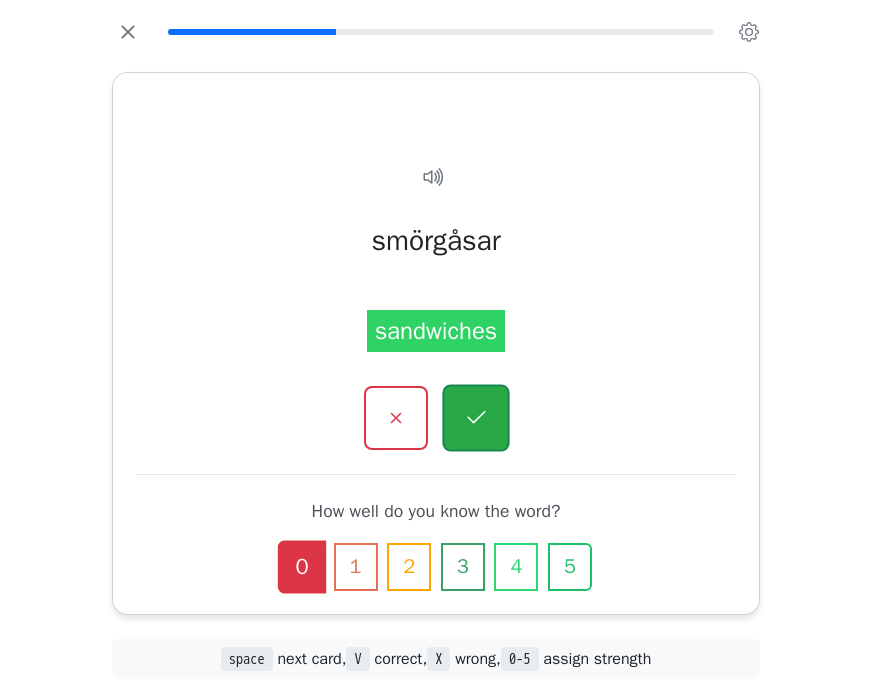click 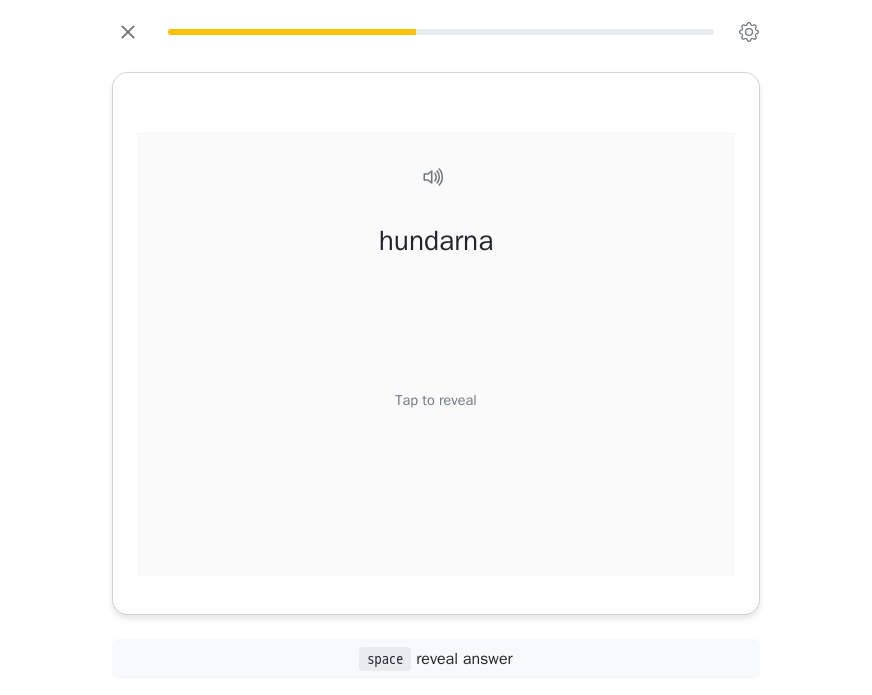 click on "Tap to reveal" at bounding box center (435, 400) 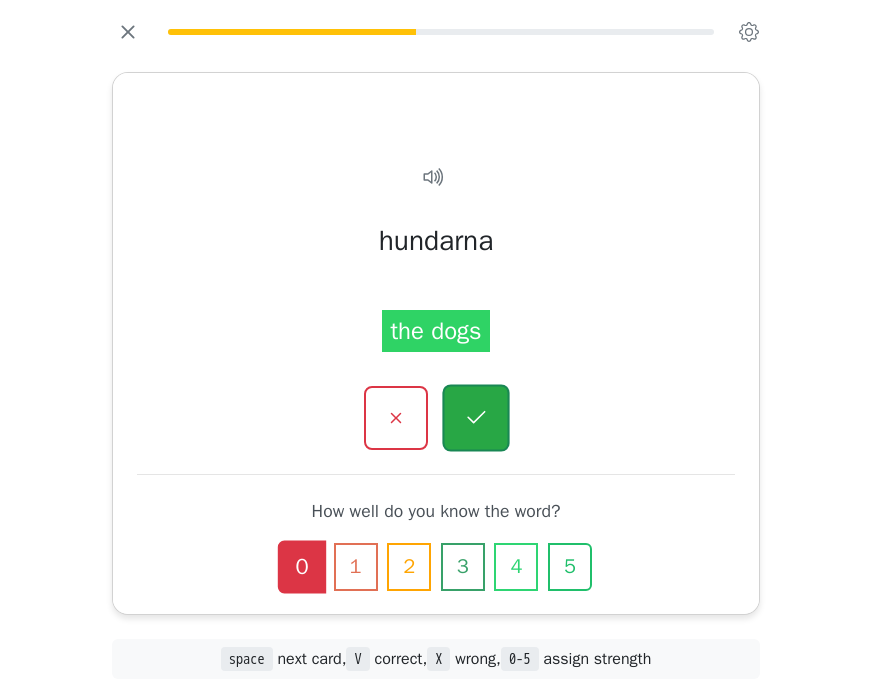 click at bounding box center [475, 417] 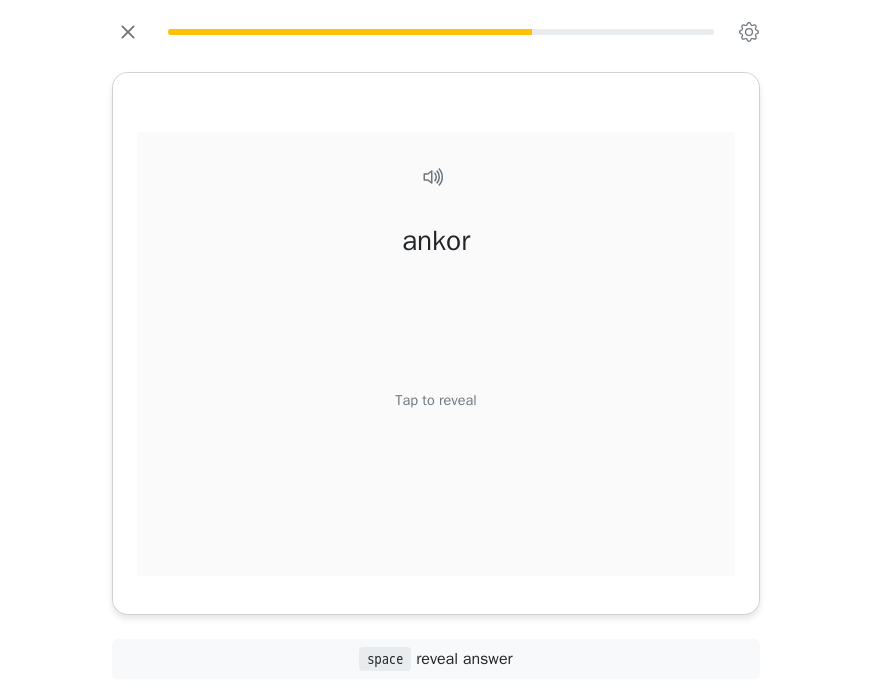 click on "Tap to reveal" at bounding box center [435, 400] 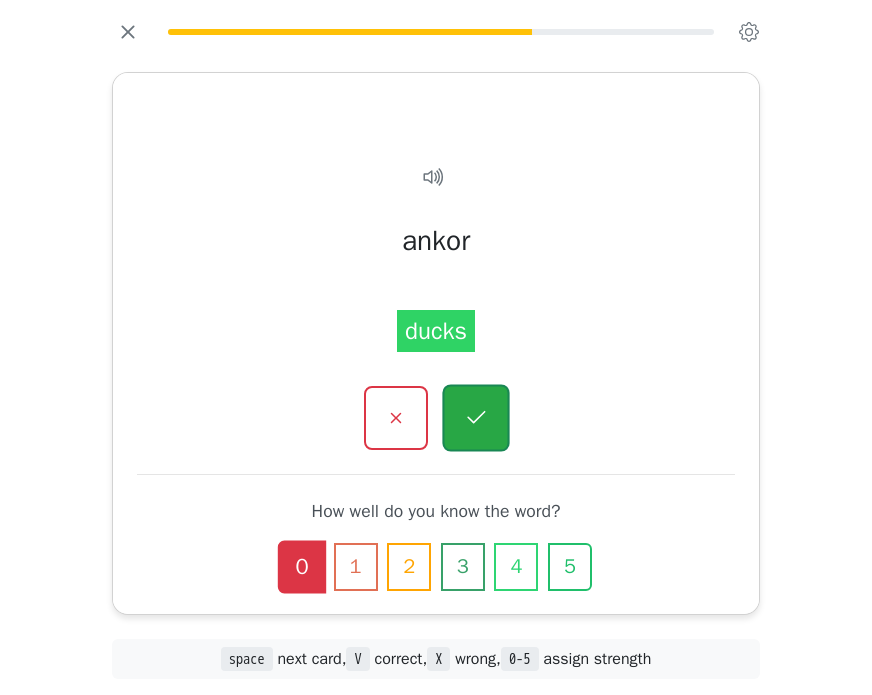 click at bounding box center [475, 417] 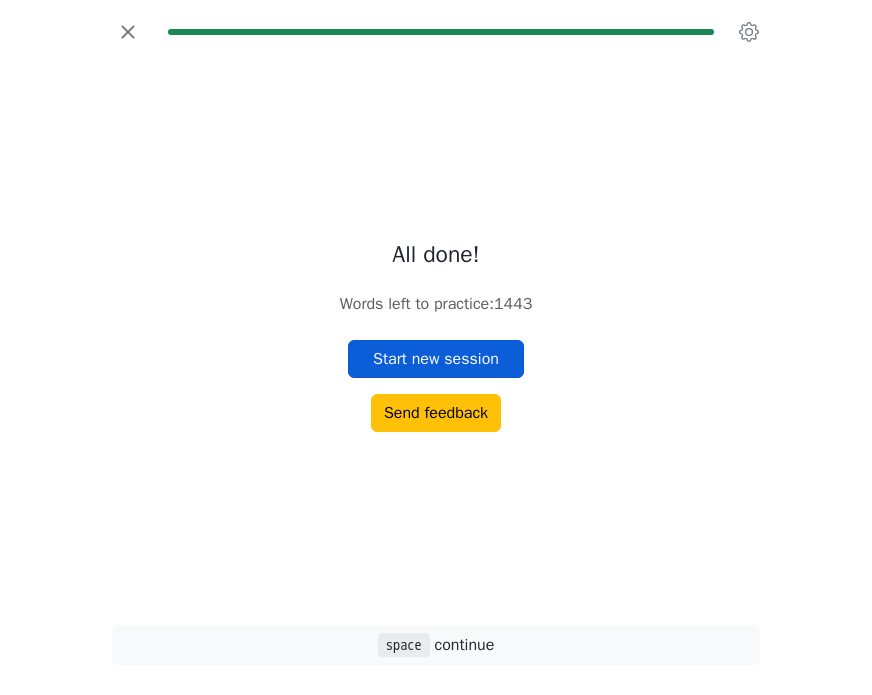 click on "Start new session" at bounding box center [436, 359] 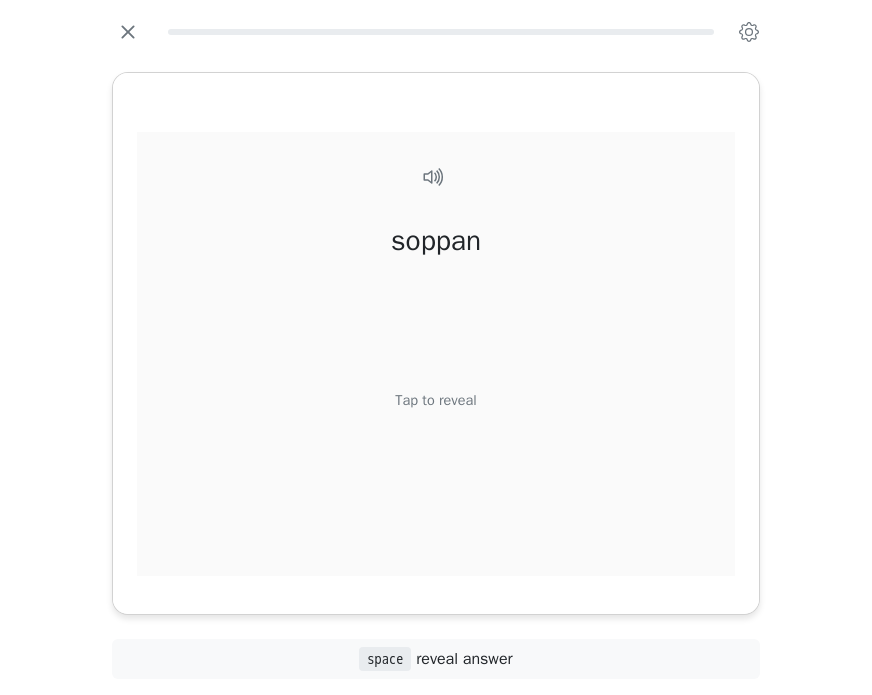 click on "Tap to reveal" at bounding box center [435, 400] 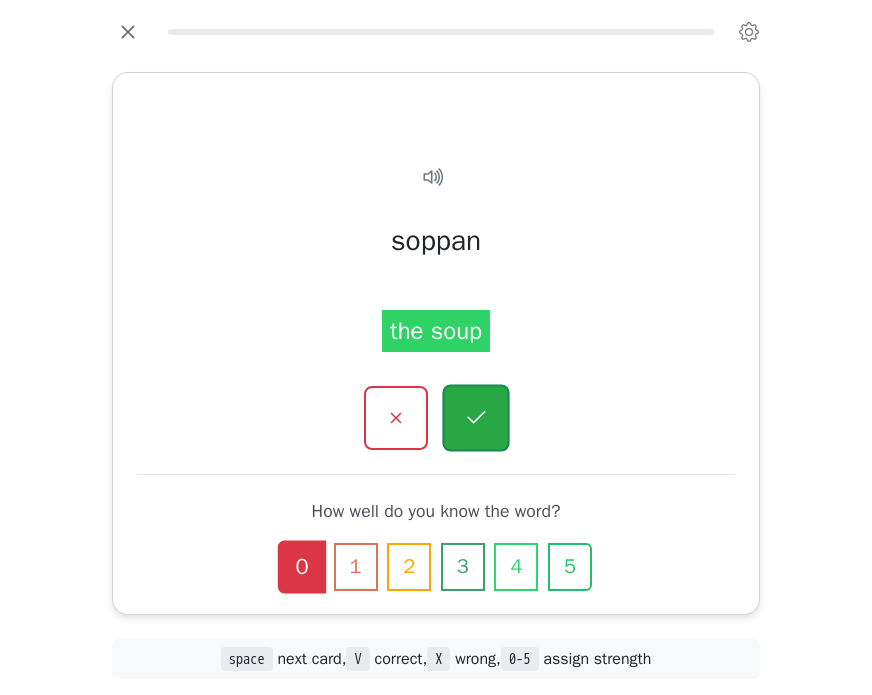 click at bounding box center [475, 417] 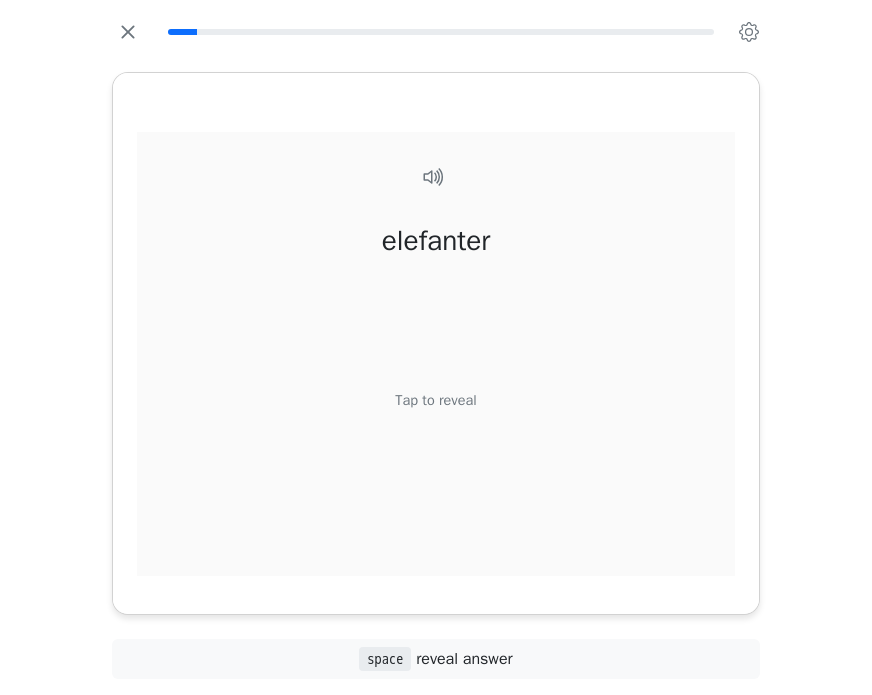 click on "elefanter Tap to reveal" at bounding box center [436, 375] 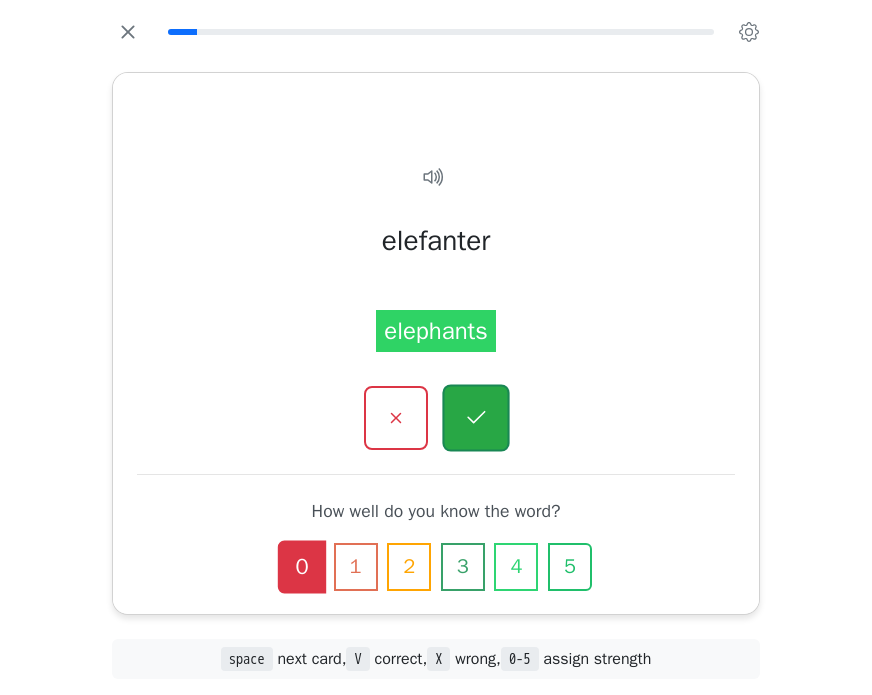 click at bounding box center [475, 417] 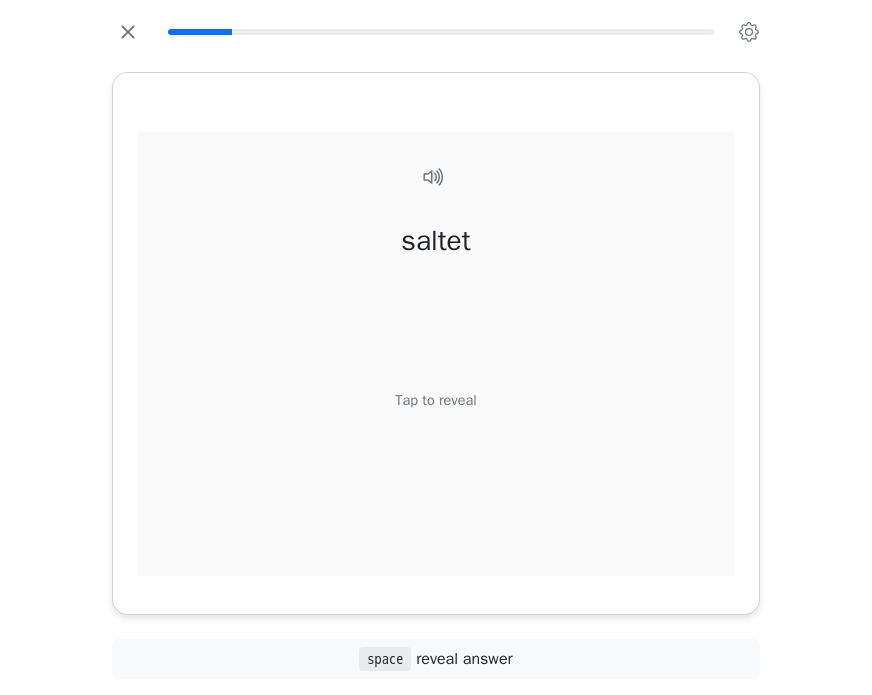 click on "Tap to reveal" at bounding box center [435, 400] 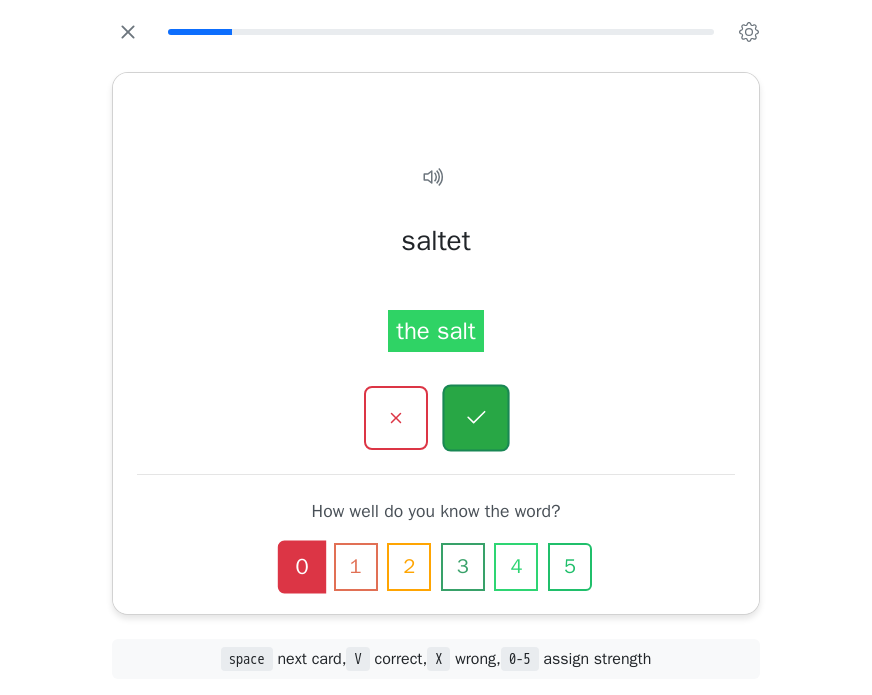 click 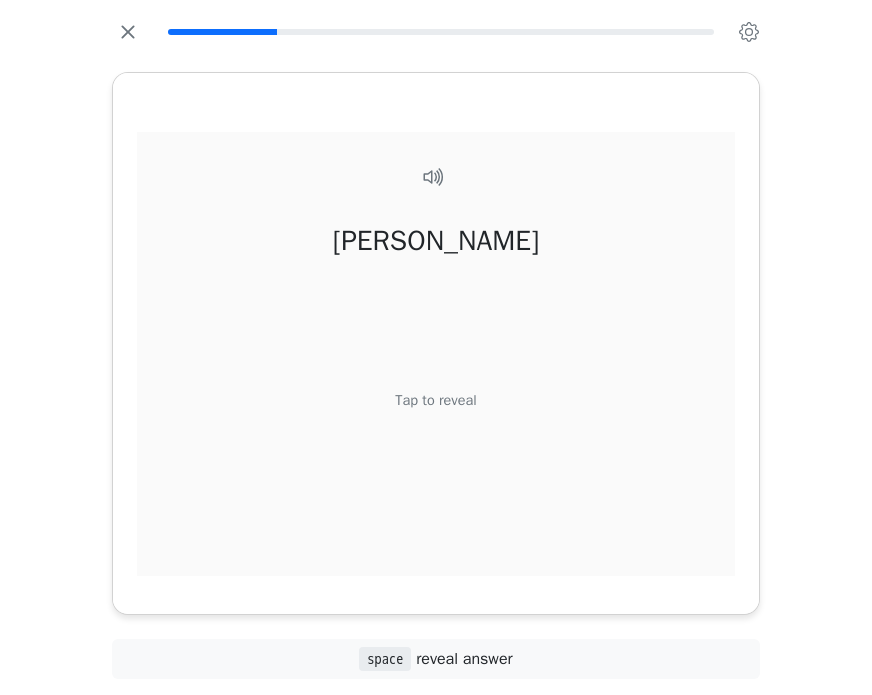 click on "Tap to reveal" at bounding box center (435, 400) 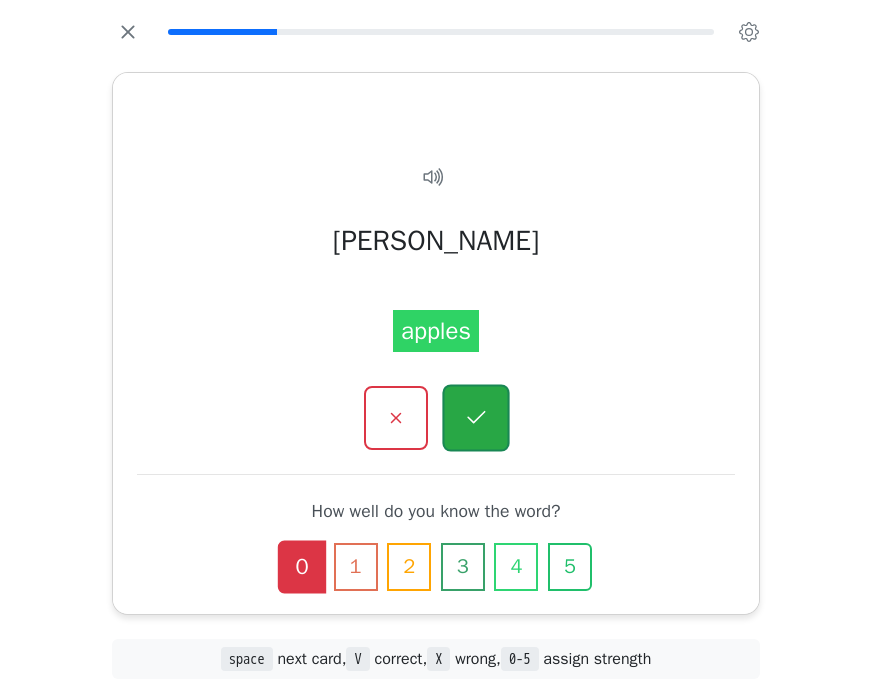 click at bounding box center [475, 417] 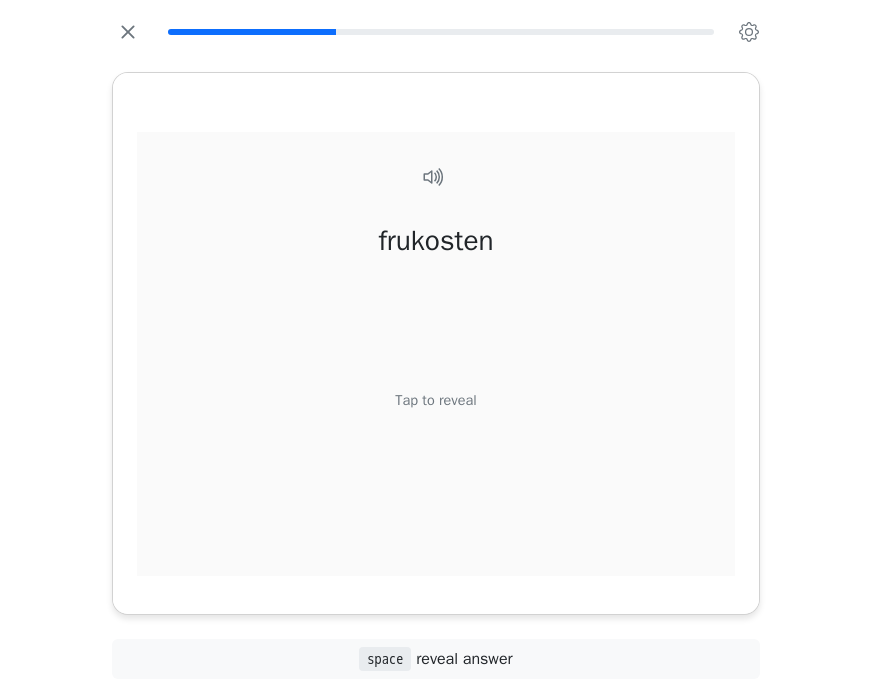click on "Tap to reveal" at bounding box center [435, 400] 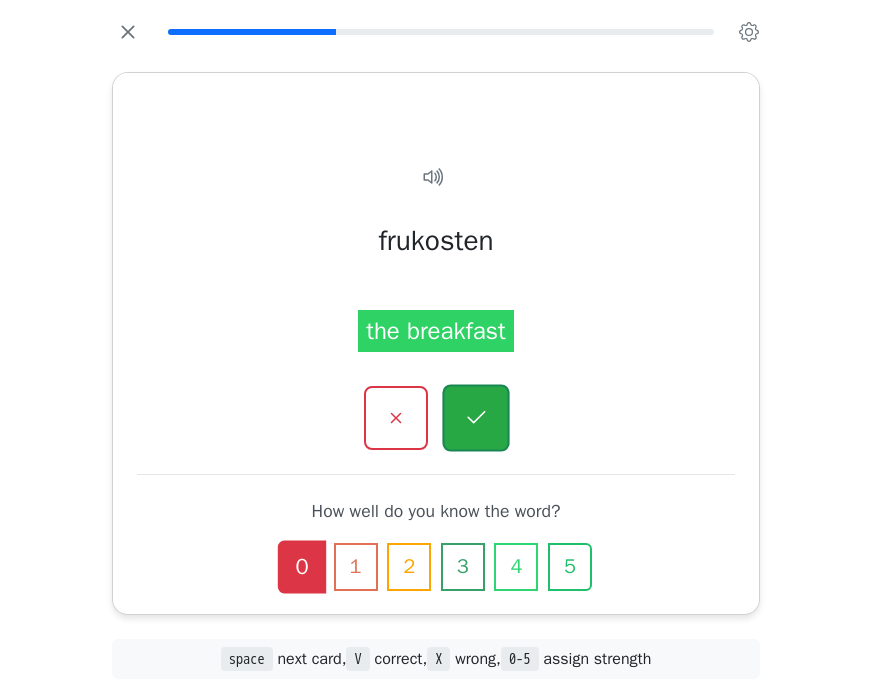 click at bounding box center [475, 417] 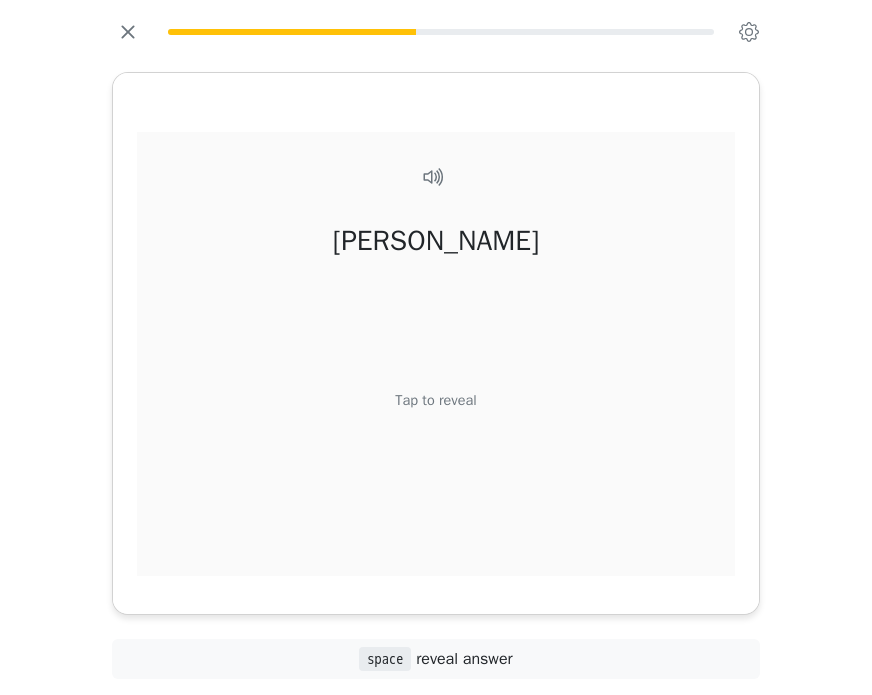 click on "Tap to reveal" at bounding box center [435, 400] 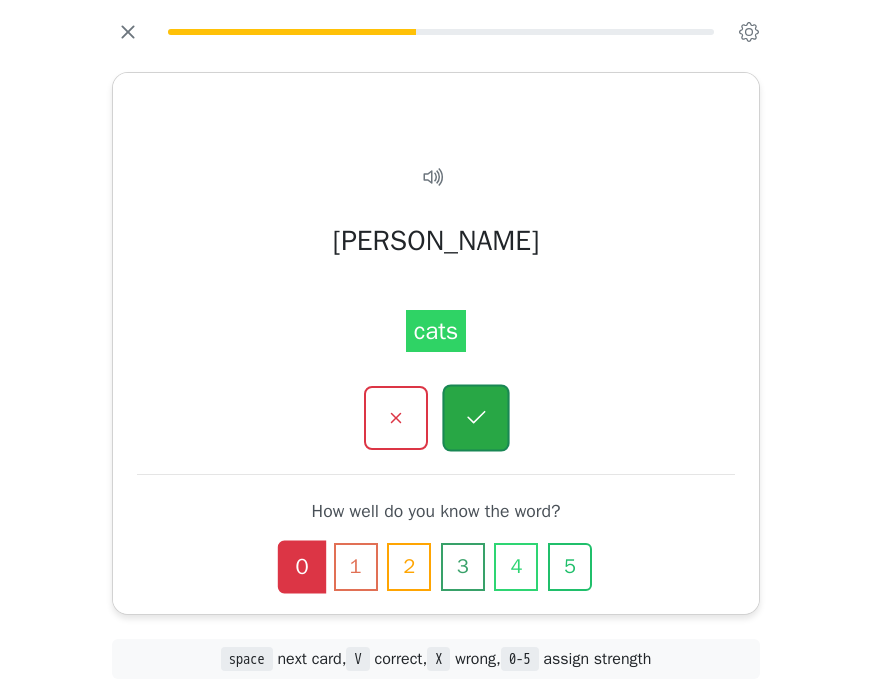 click at bounding box center [475, 417] 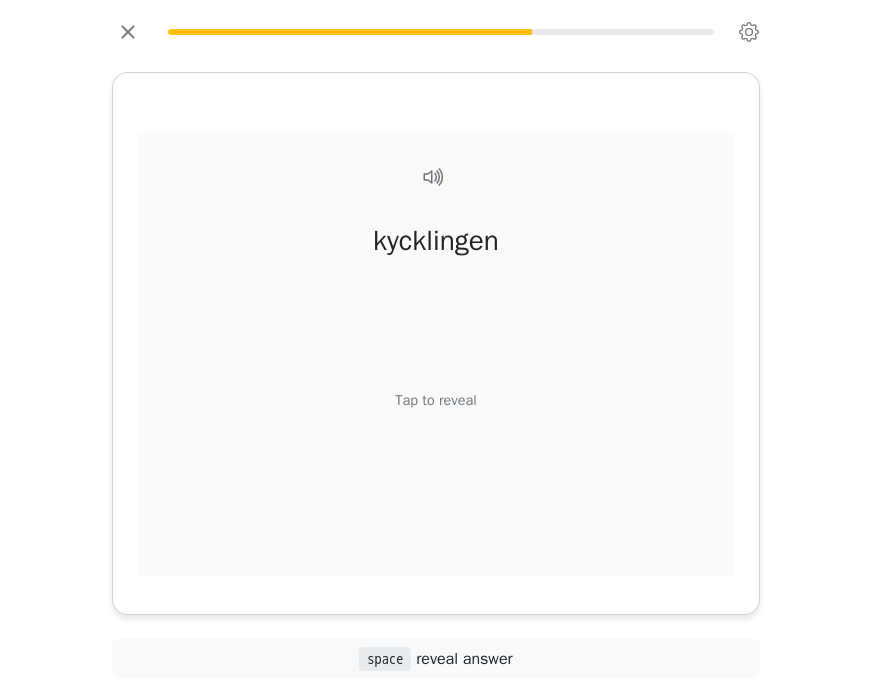click on "Tap to reveal" at bounding box center (435, 400) 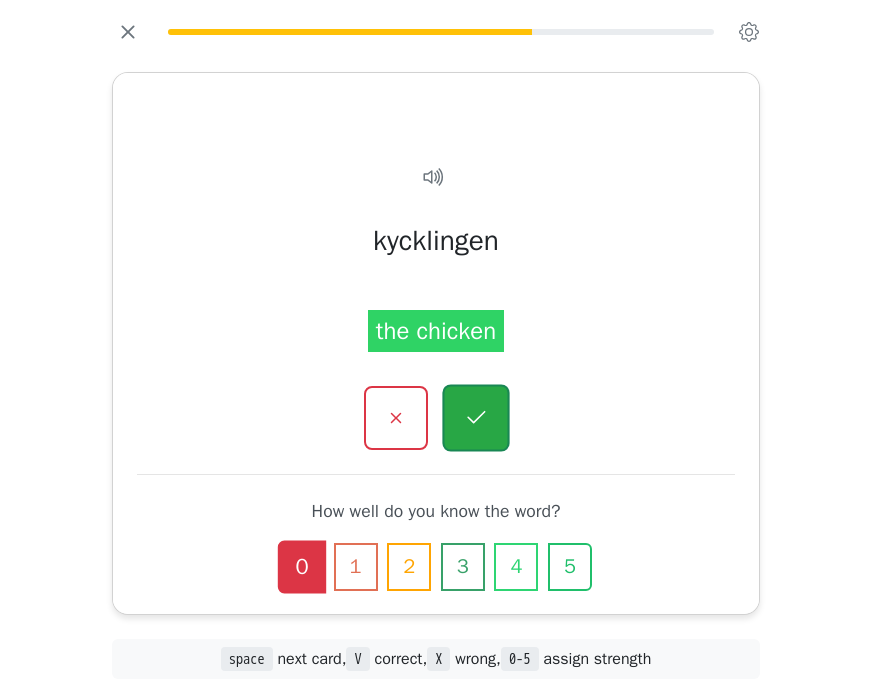 click at bounding box center [475, 417] 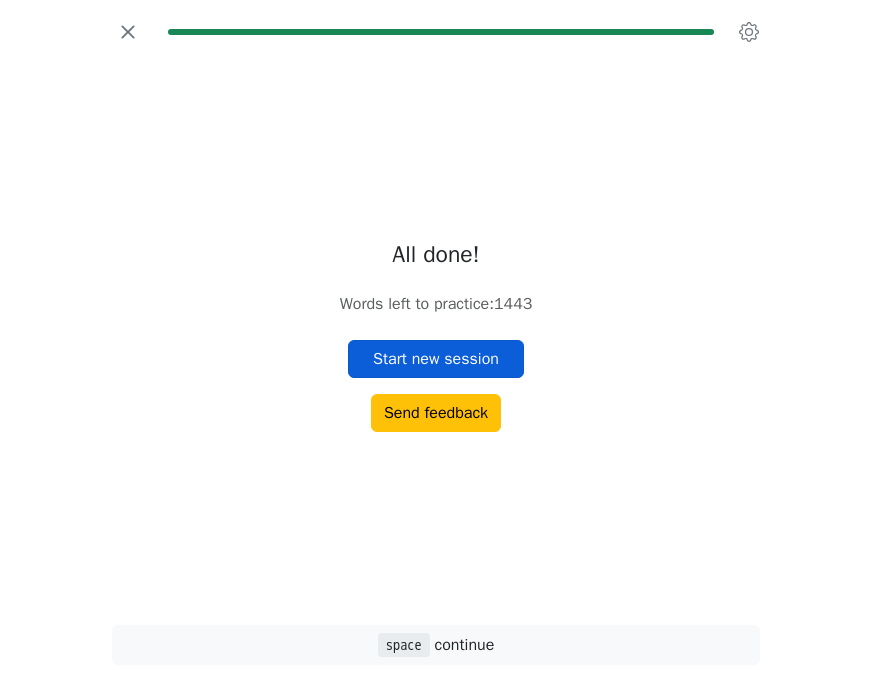 click on "Start new session" at bounding box center (436, 359) 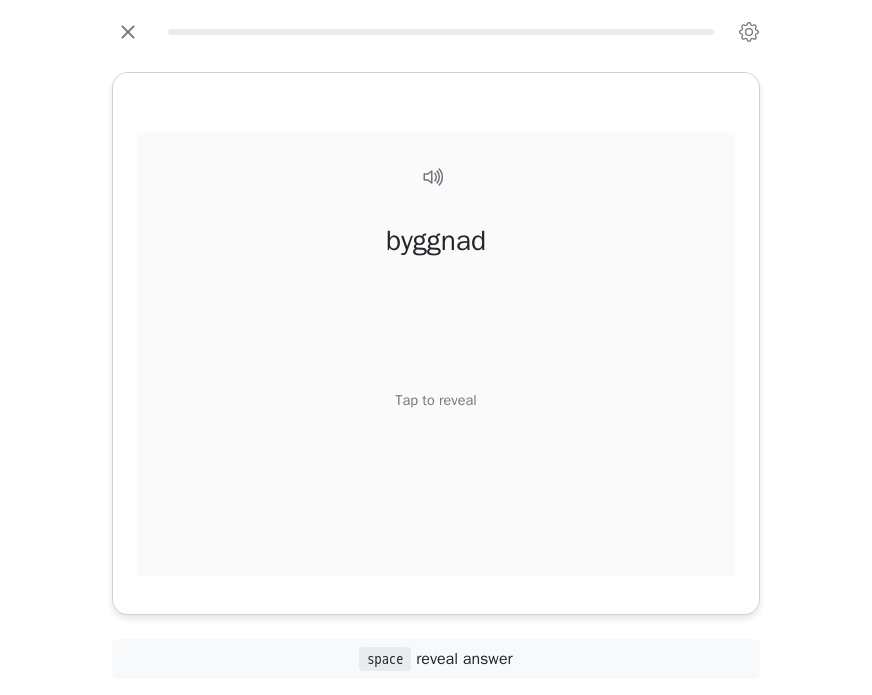 click on "Tap to reveal" at bounding box center (435, 400) 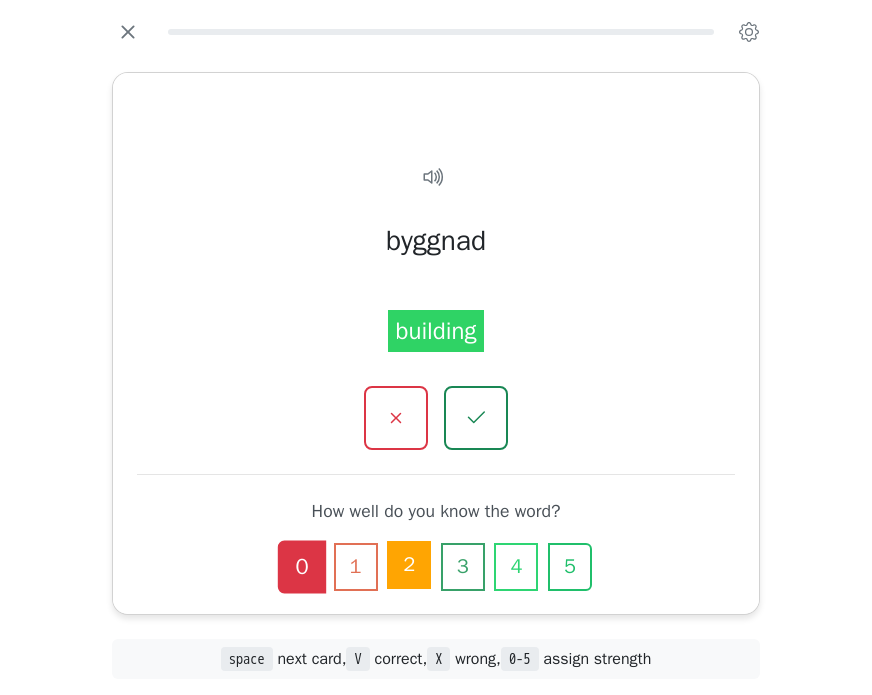click on "2" at bounding box center [409, 565] 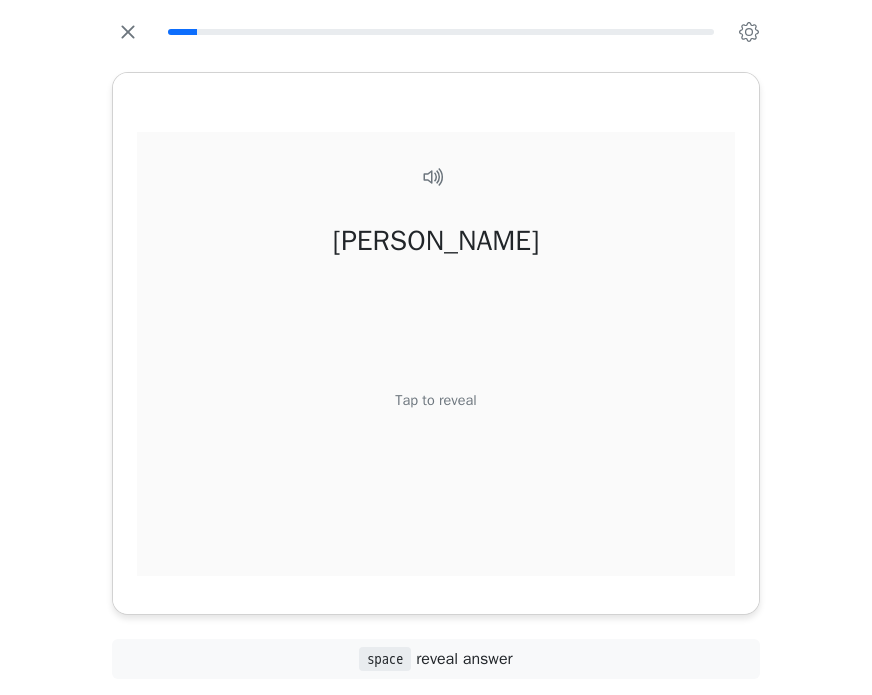 click on "Tap to reveal" at bounding box center (435, 400) 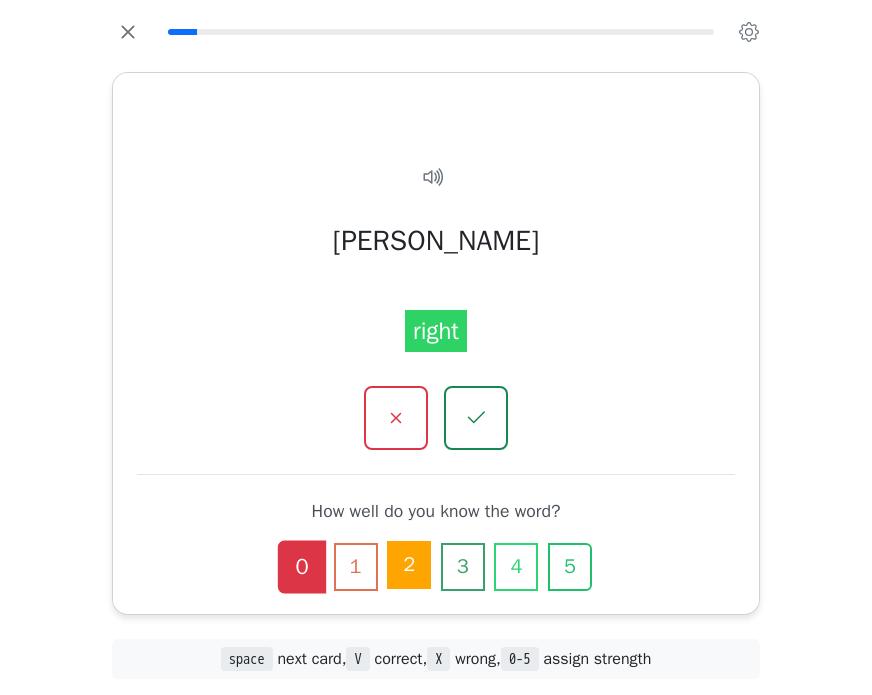 click on "2" at bounding box center (409, 565) 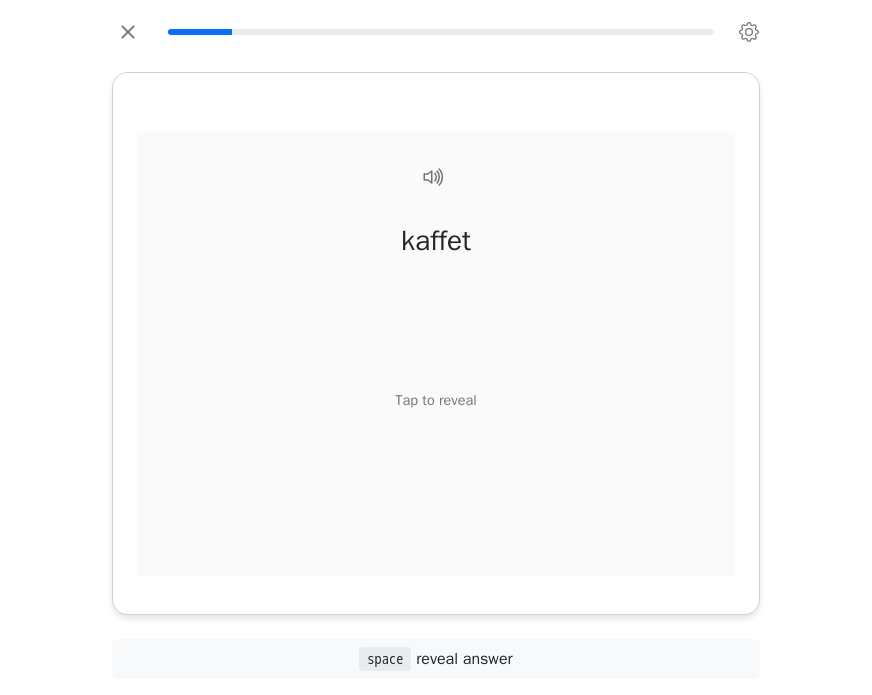 click on "Tap to reveal" at bounding box center [435, 400] 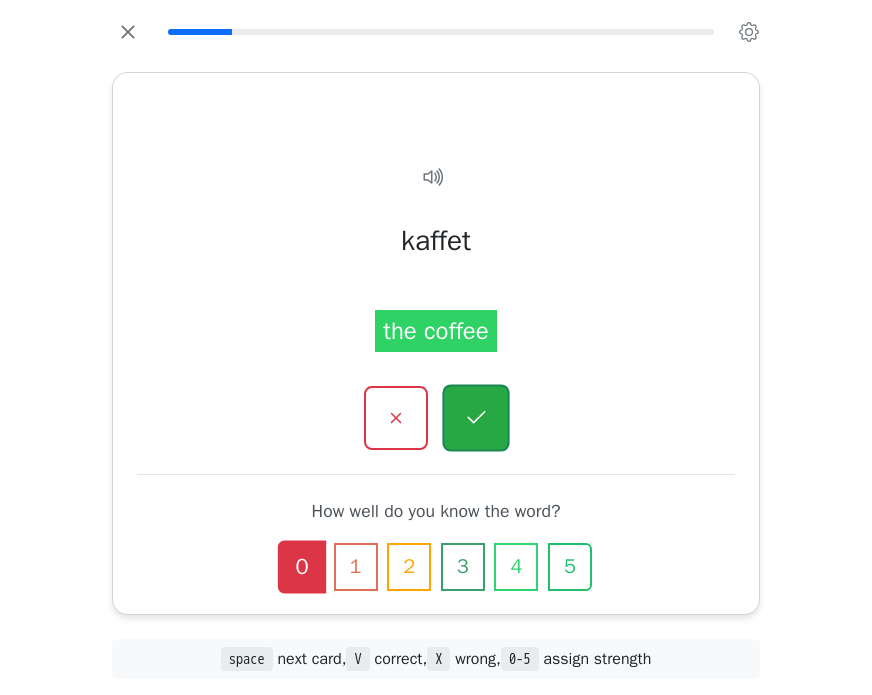 click 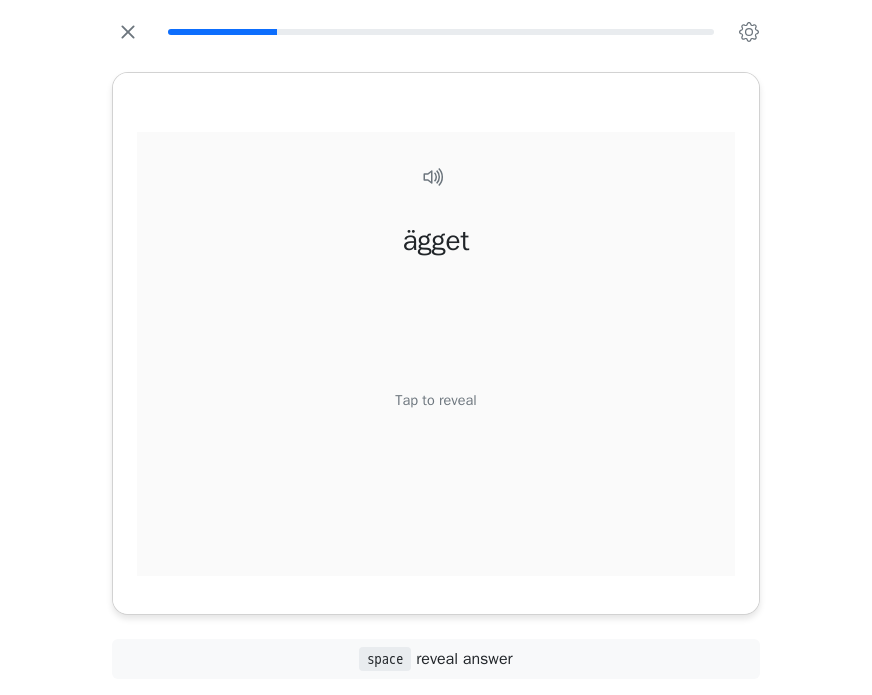 click on "Tap to reveal" at bounding box center (435, 400) 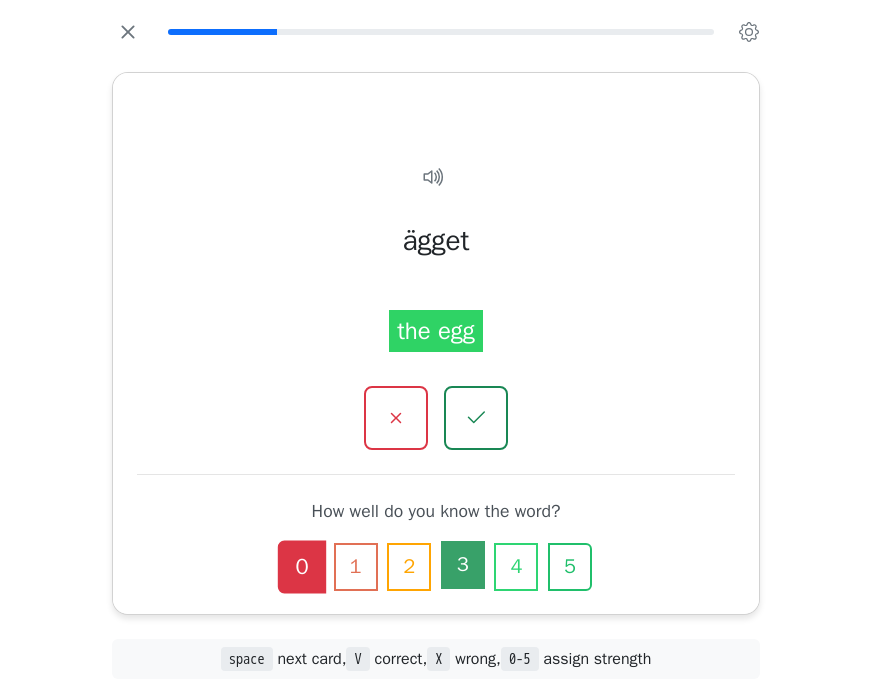 click on "3" at bounding box center (463, 565) 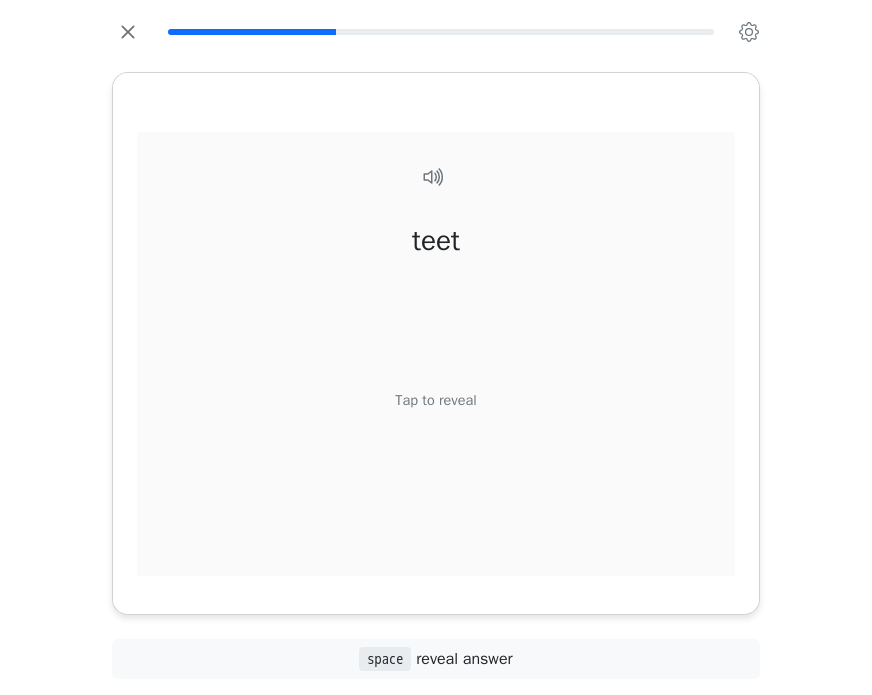 click on "Tap to reveal" at bounding box center [435, 400] 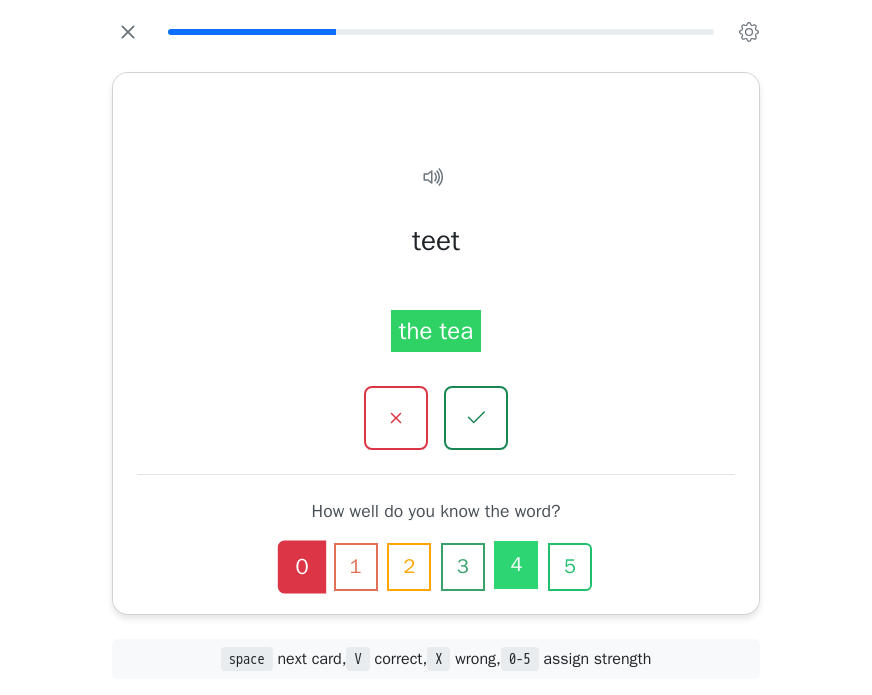click on "4" at bounding box center [516, 565] 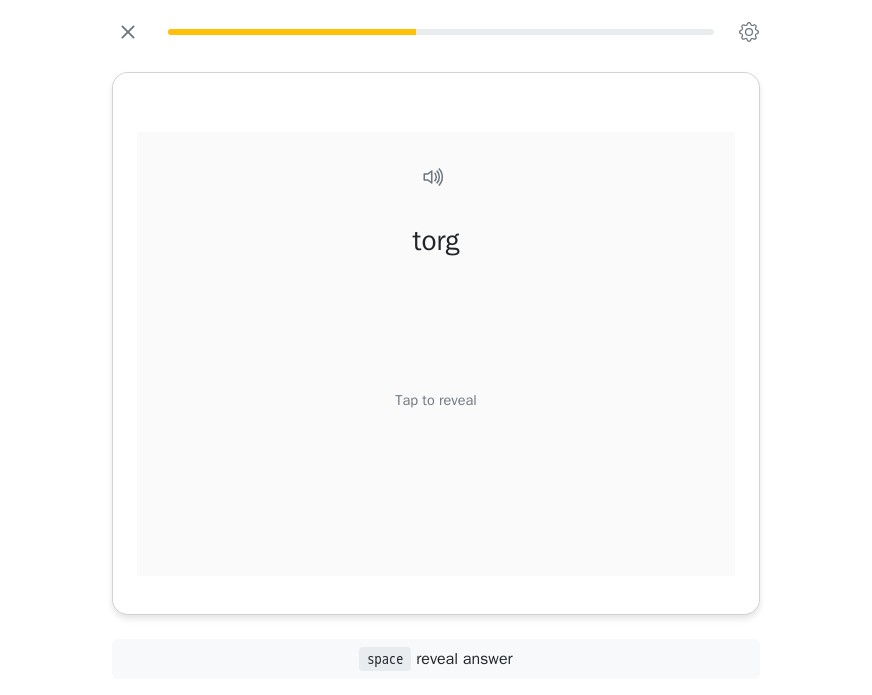 click on "Tap to reveal" at bounding box center (435, 400) 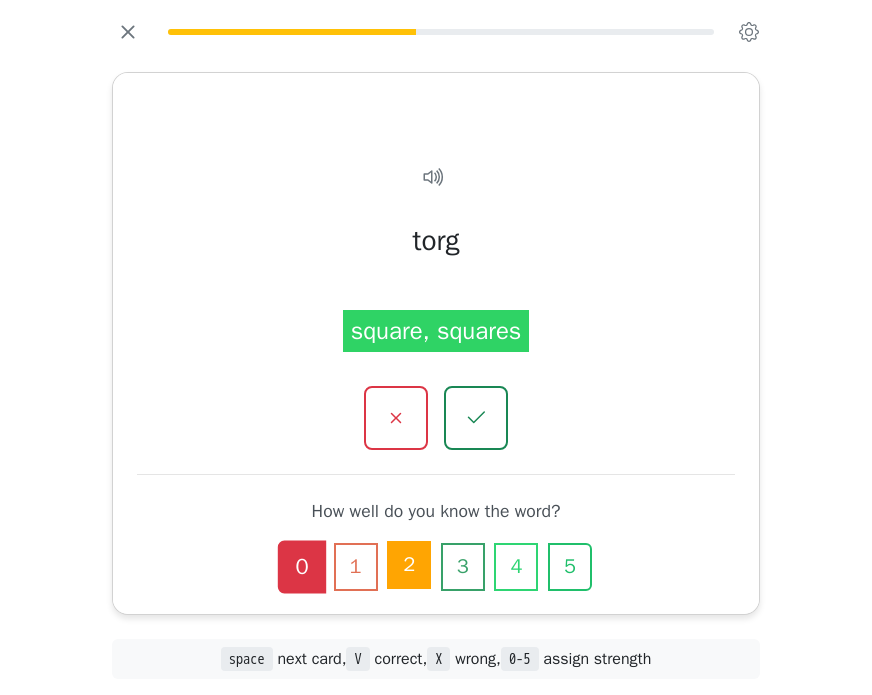 click on "2" at bounding box center (409, 565) 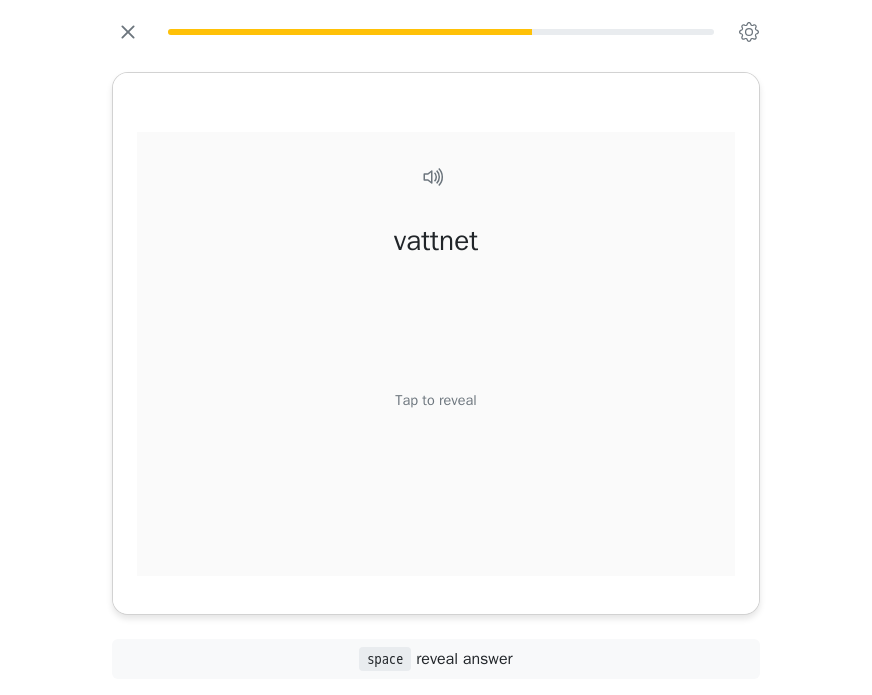 click on "Tap to reveal" at bounding box center (435, 400) 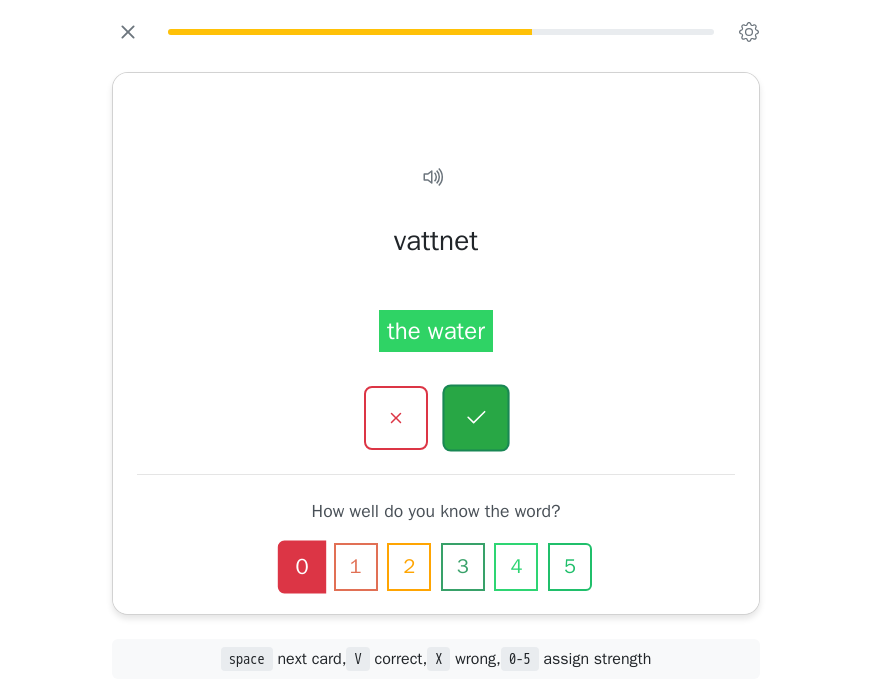 click 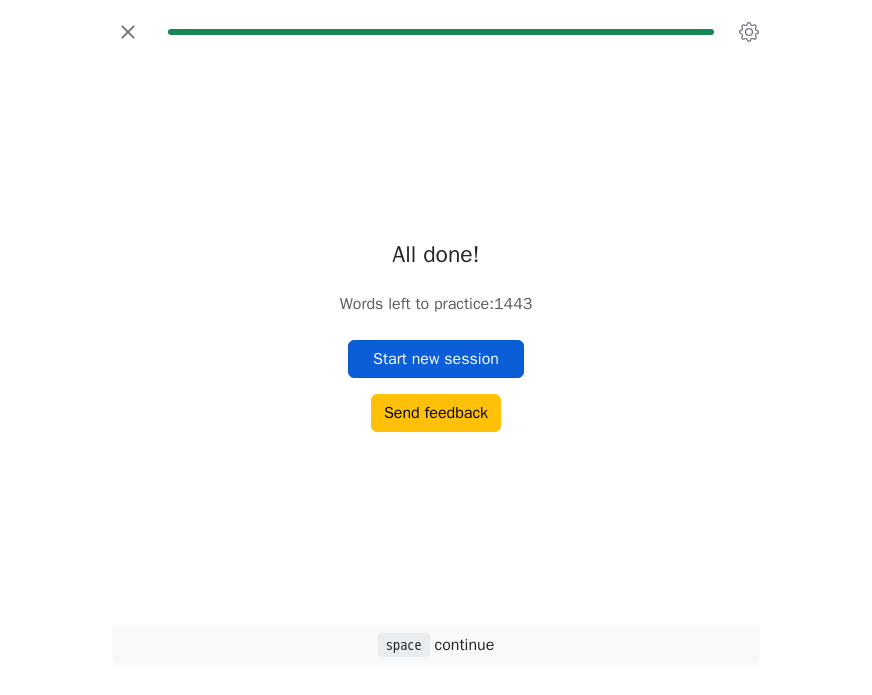 click on "Start new session" at bounding box center [436, 359] 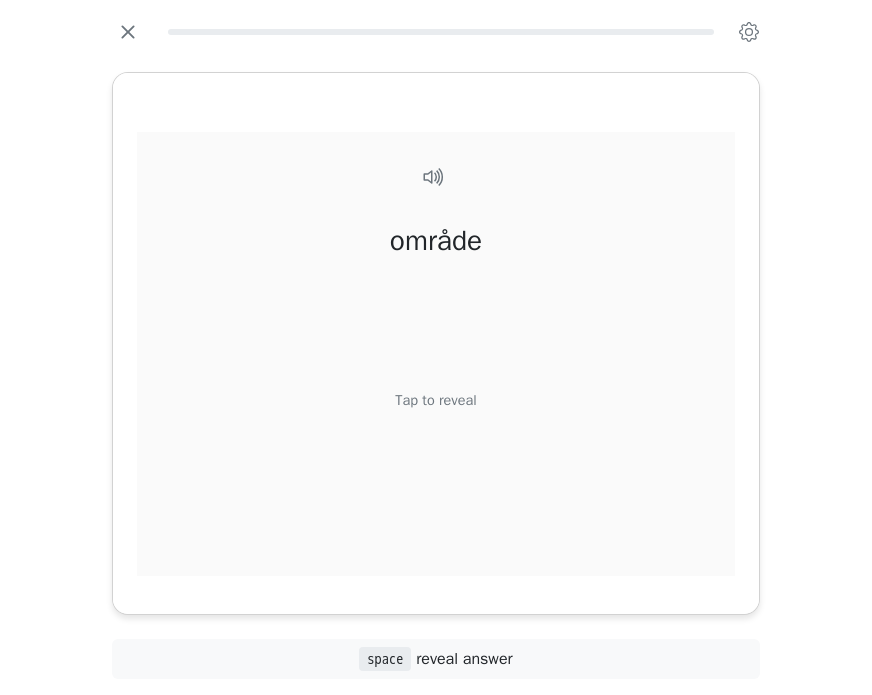 click on "Tap to reveal" at bounding box center (435, 400) 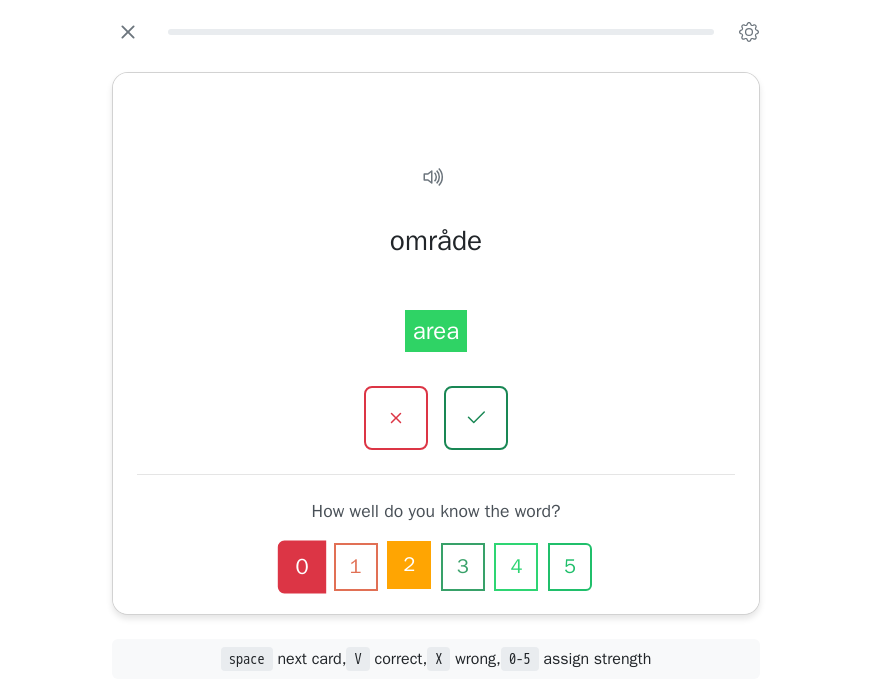click on "2" at bounding box center (409, 565) 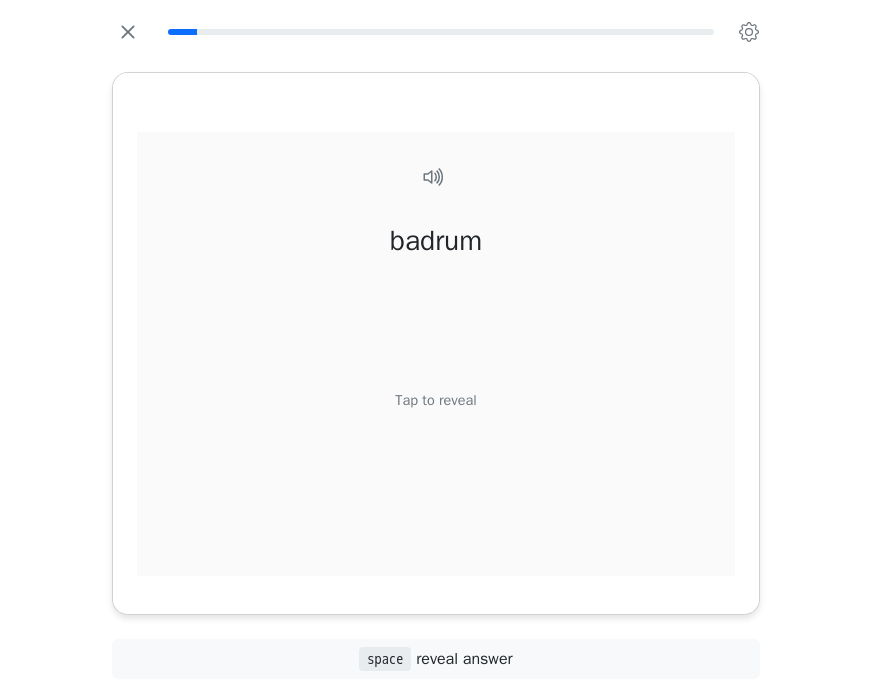 click on "Tap to reveal" at bounding box center (435, 400) 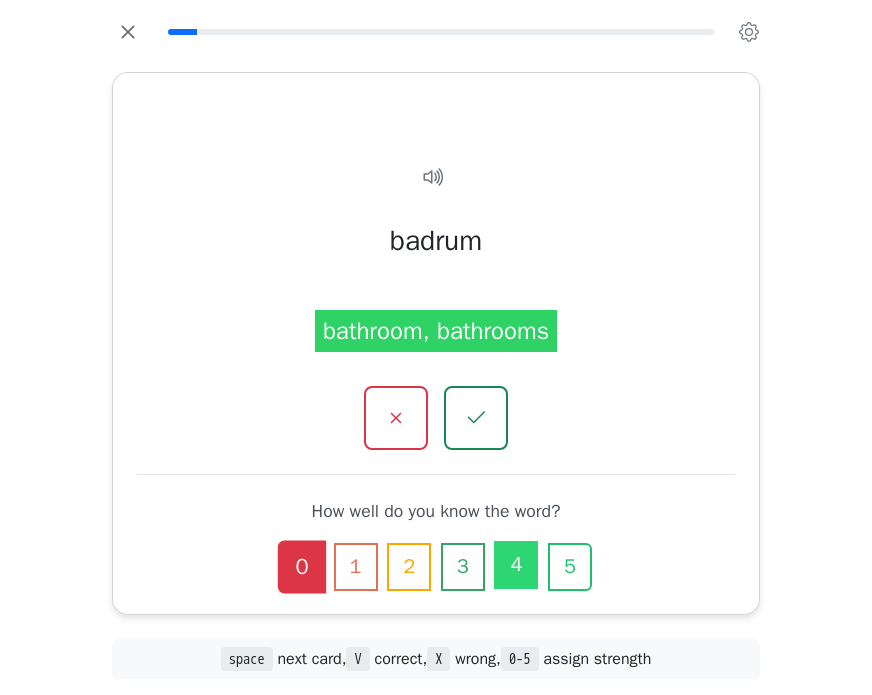 click on "4" at bounding box center [516, 565] 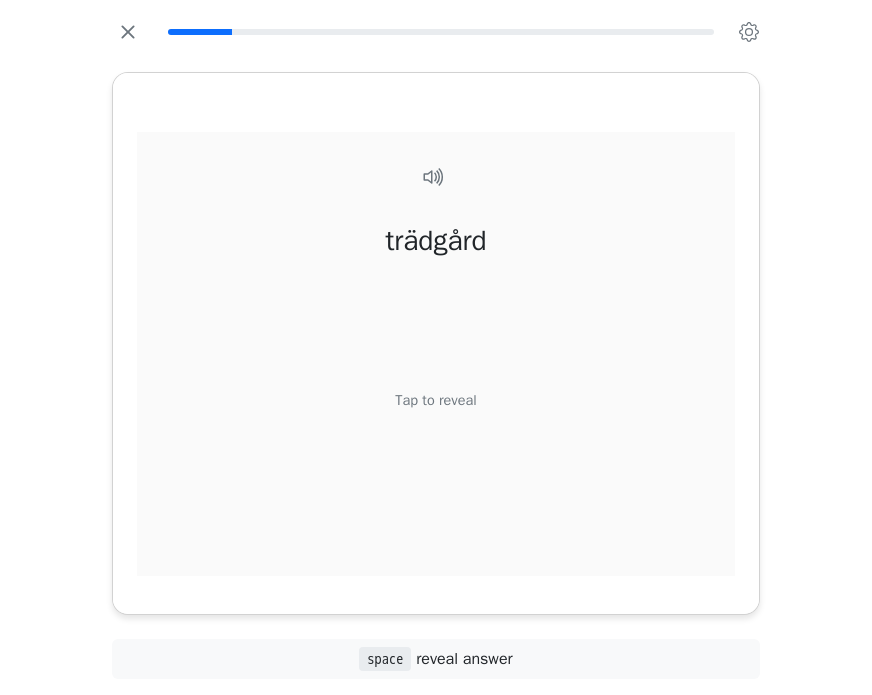 click on "Tap to reveal" at bounding box center [435, 400] 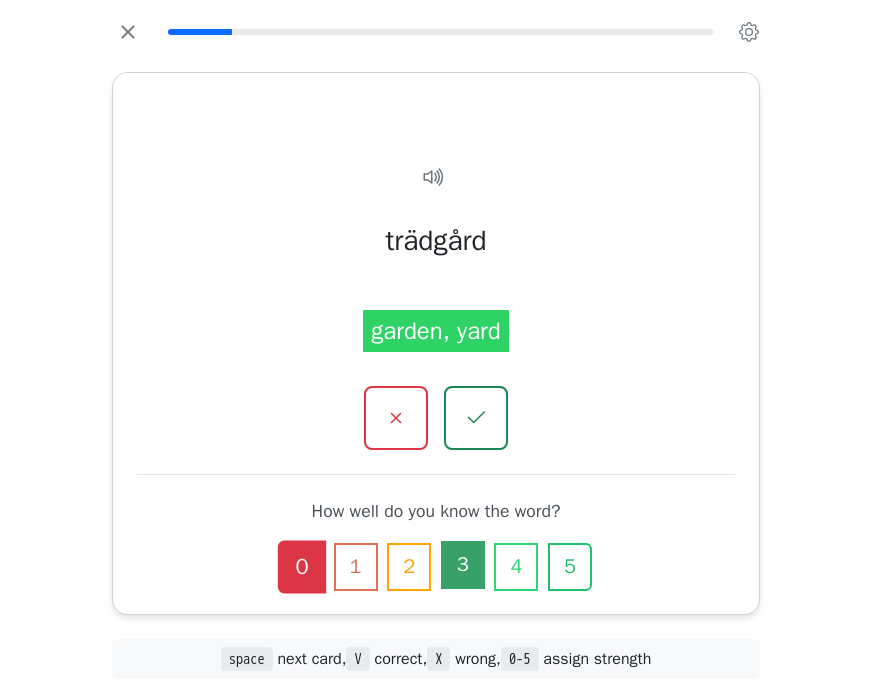 click on "3" at bounding box center [463, 565] 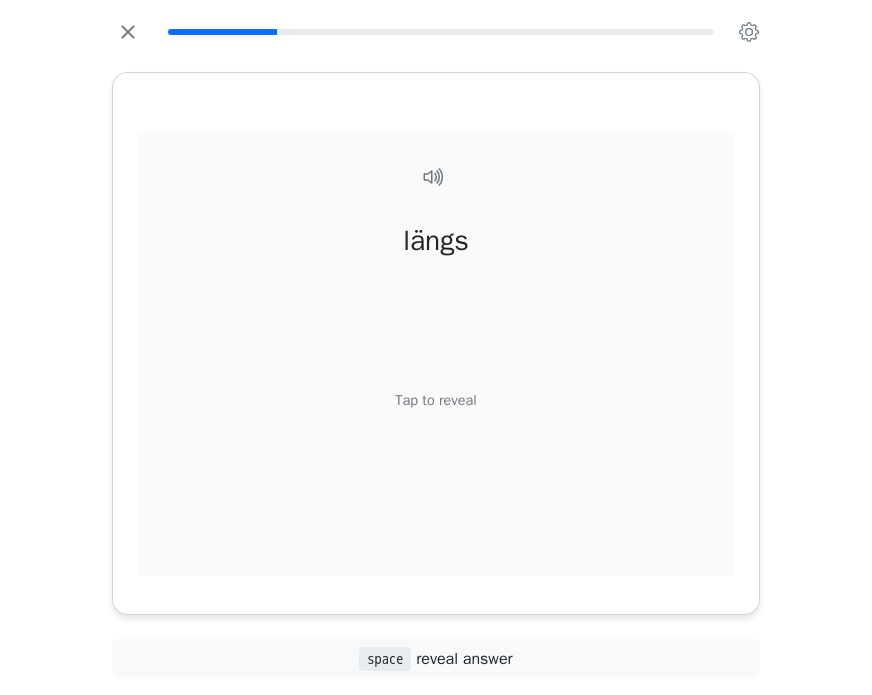 click on "Tap to reveal" at bounding box center (435, 400) 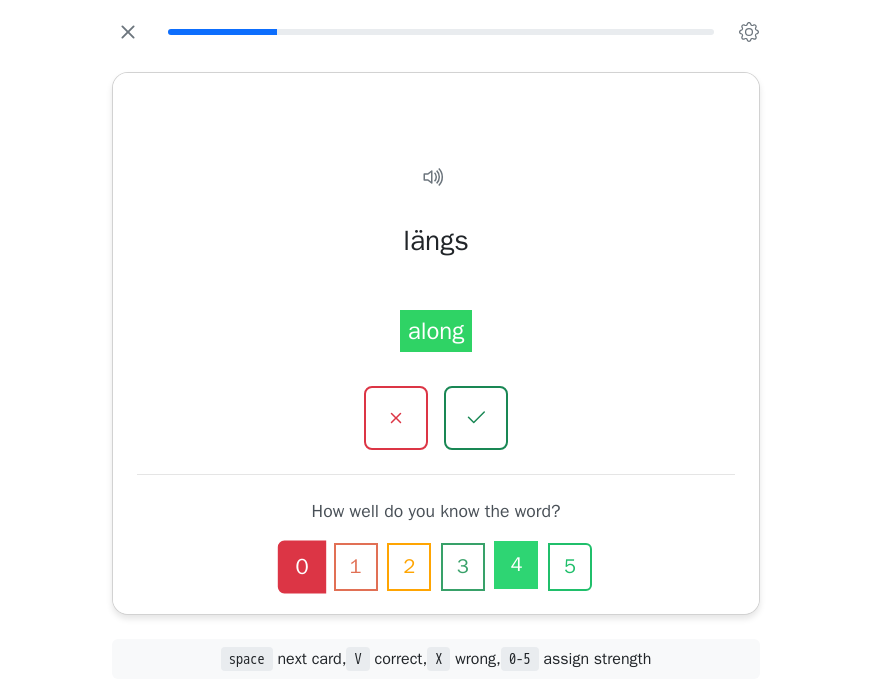click on "4" at bounding box center (516, 565) 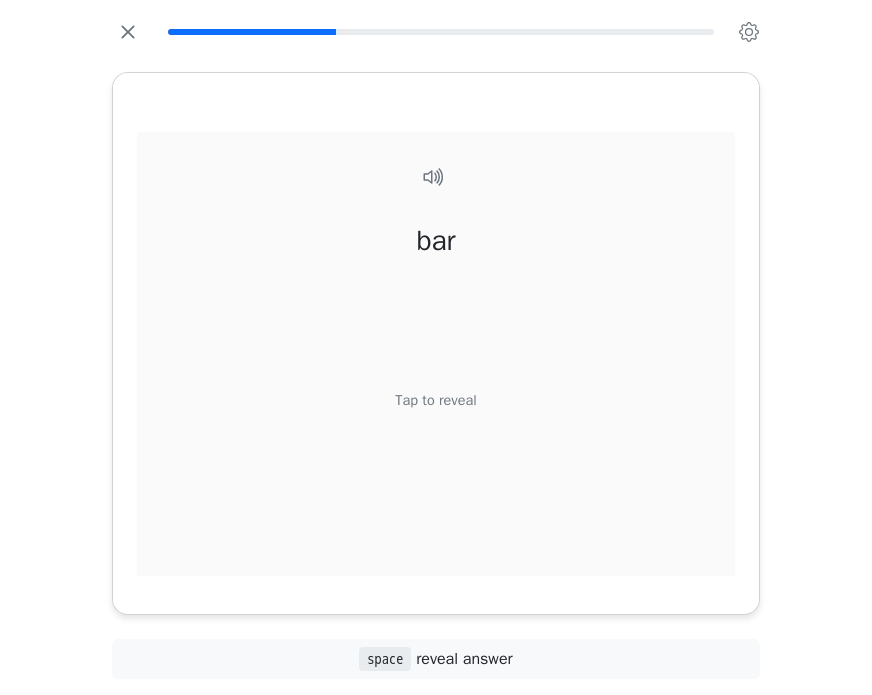 click on "Tap to reveal" at bounding box center (435, 400) 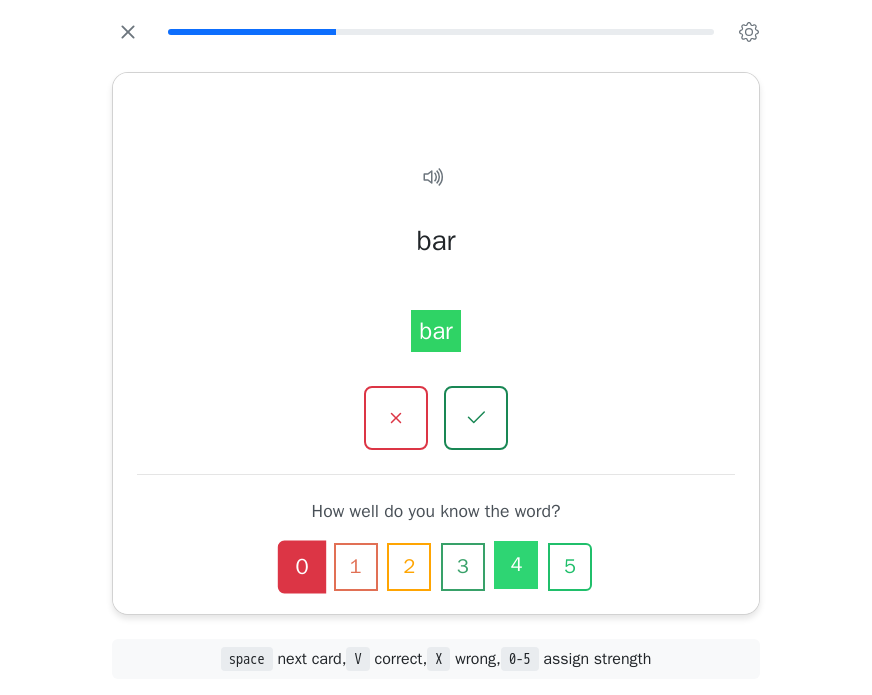 click on "4" at bounding box center (516, 565) 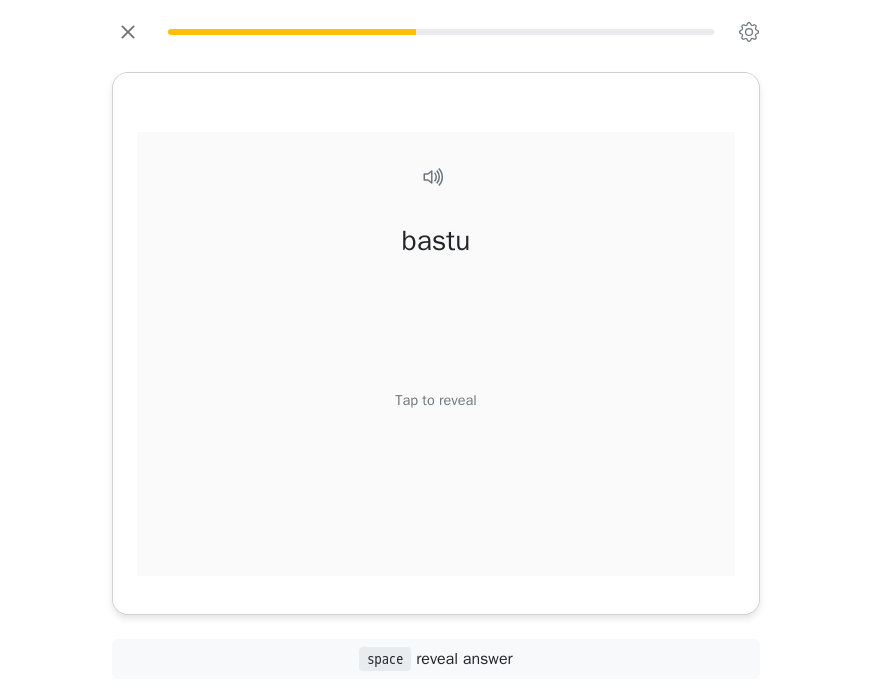 click on "Tap to reveal" at bounding box center [435, 400] 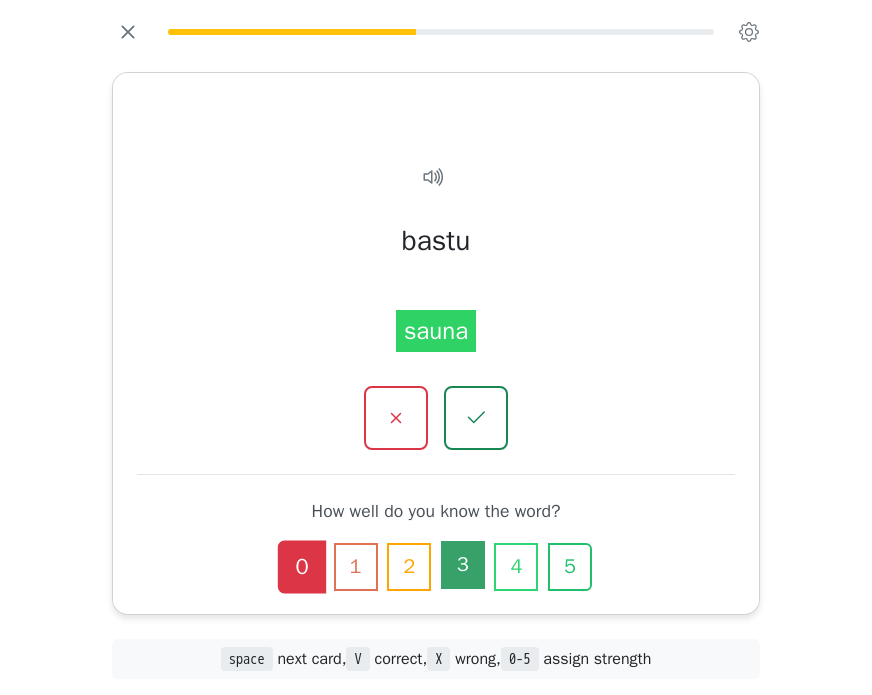 click on "3" at bounding box center [463, 565] 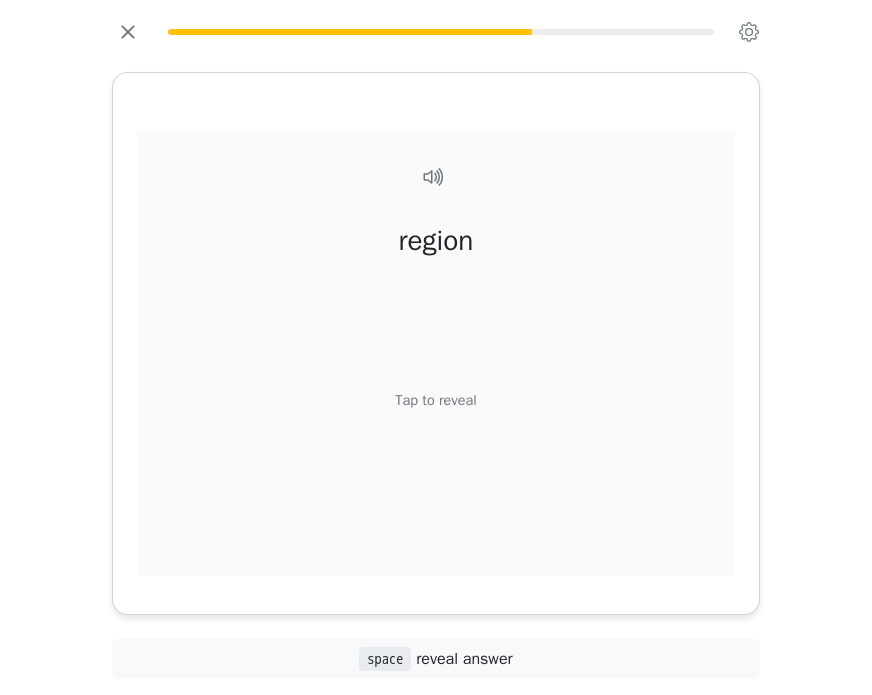 click on "Tap to reveal" at bounding box center [435, 400] 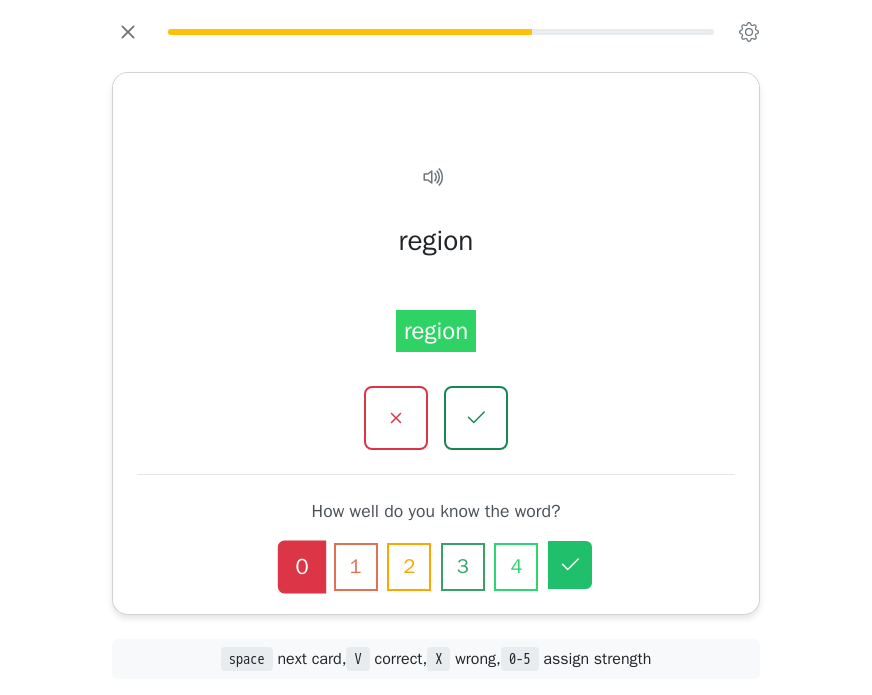 click 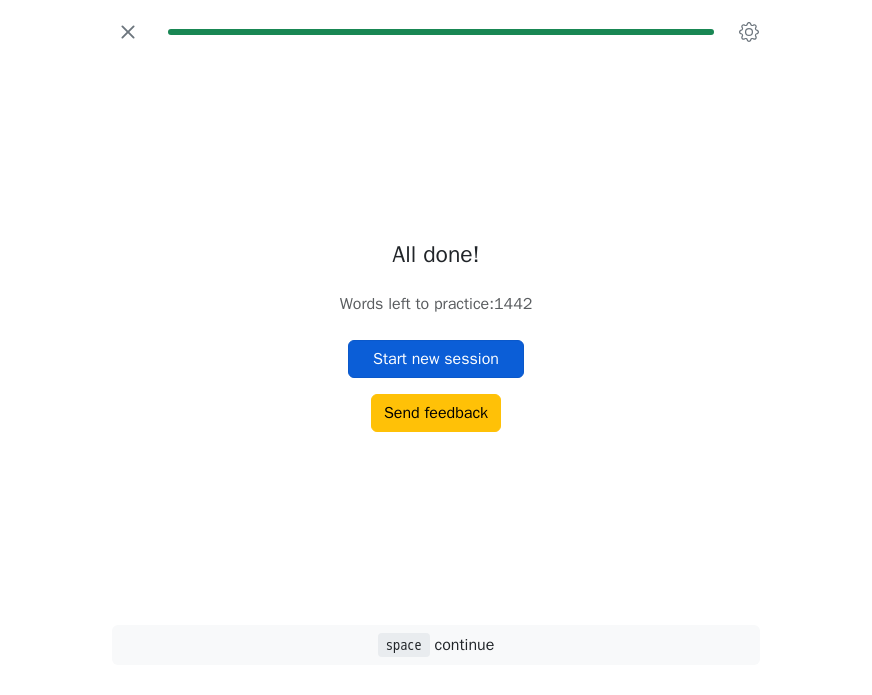 click on "Start new session" at bounding box center [436, 359] 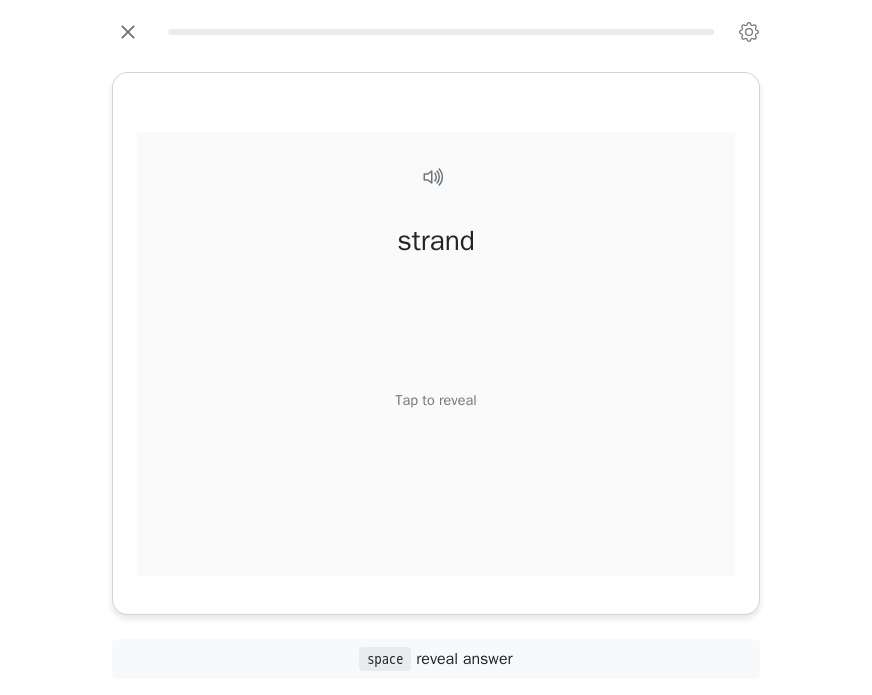 click on "Tap to reveal" at bounding box center [435, 400] 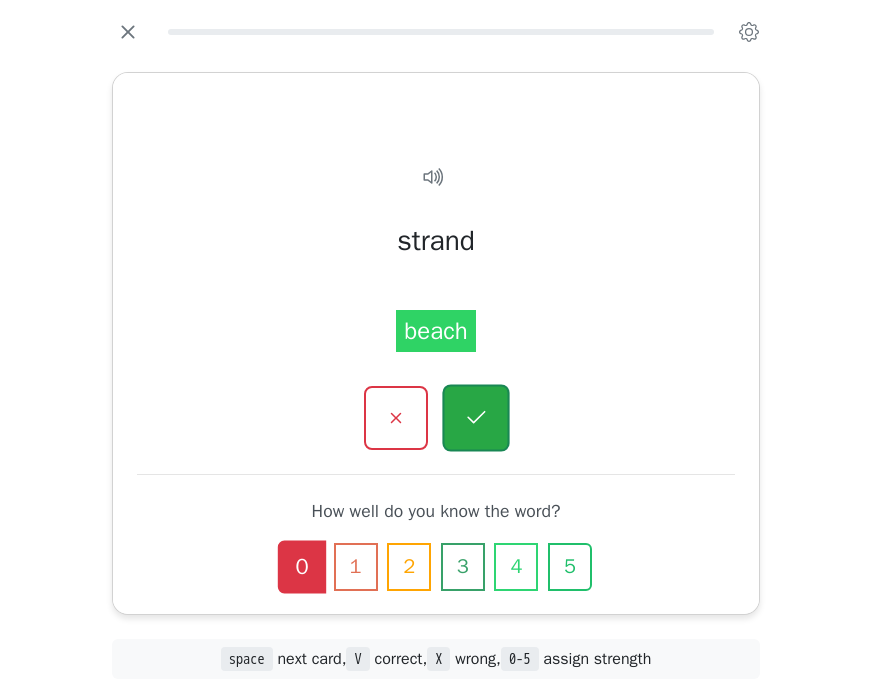 click 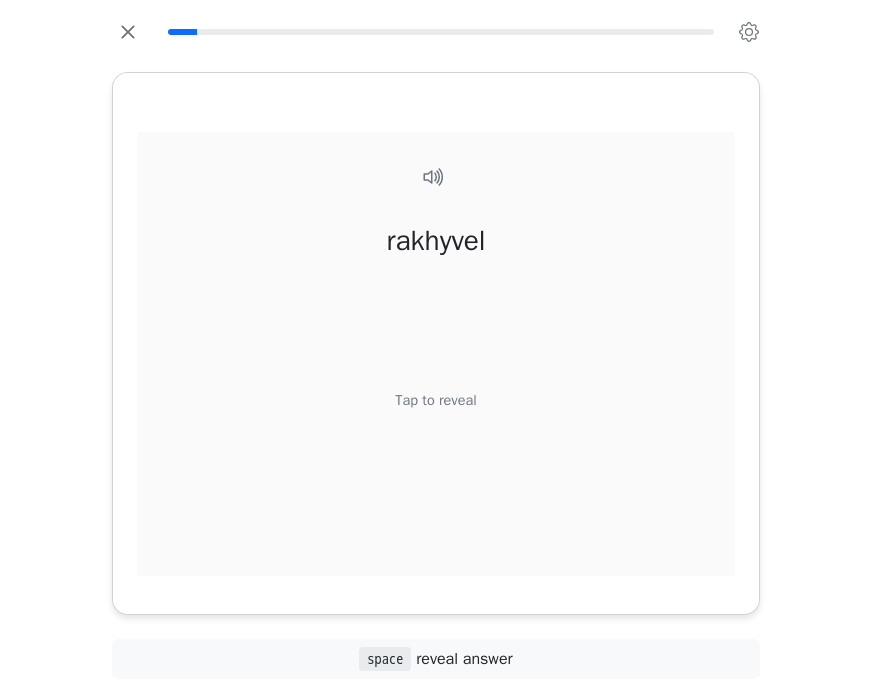 click on "Tap to reveal" at bounding box center [435, 400] 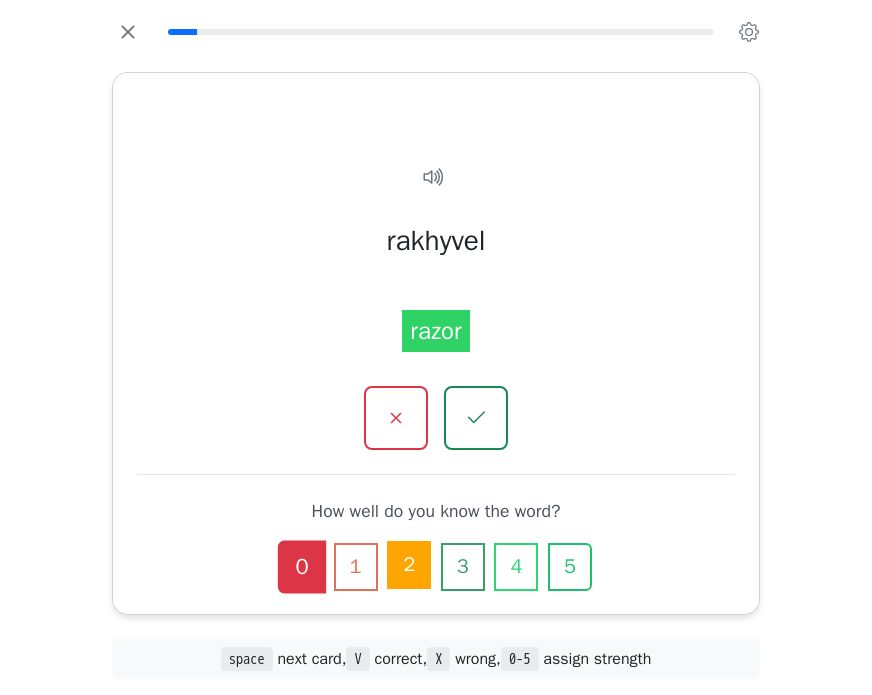 click on "2" at bounding box center (409, 565) 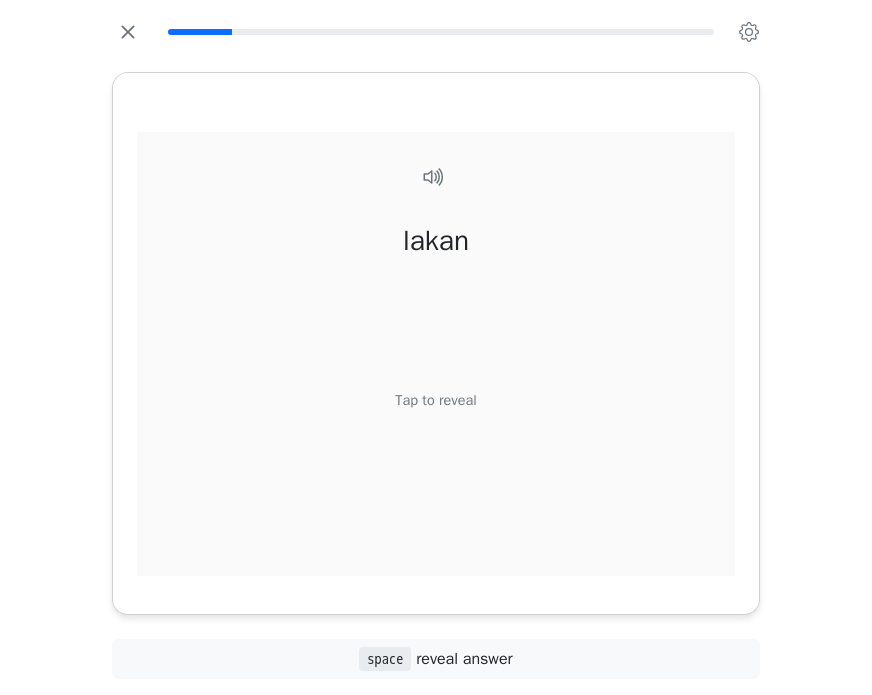click on "Tap to reveal" at bounding box center (435, 400) 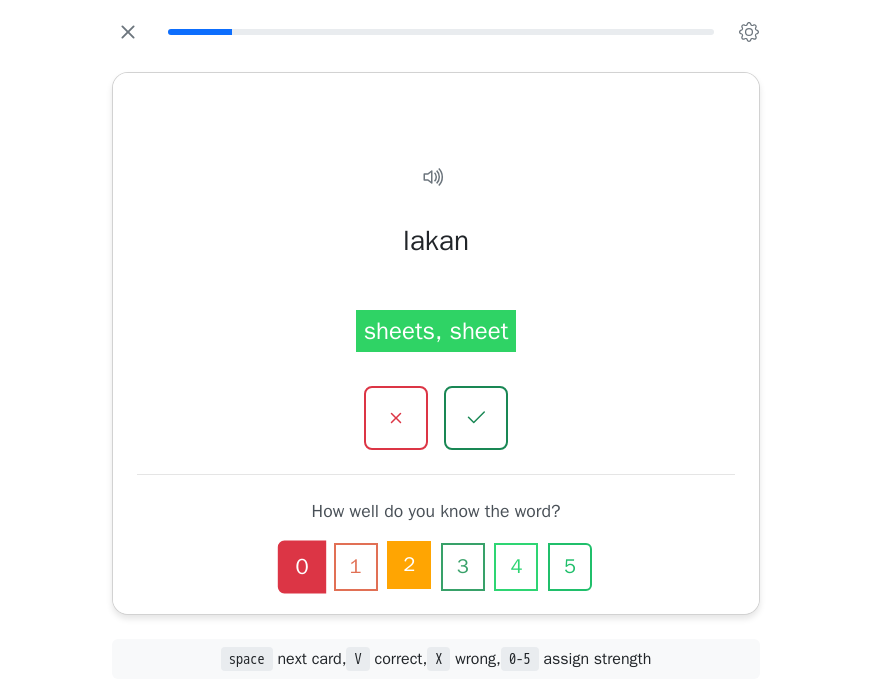 click on "2" at bounding box center [409, 565] 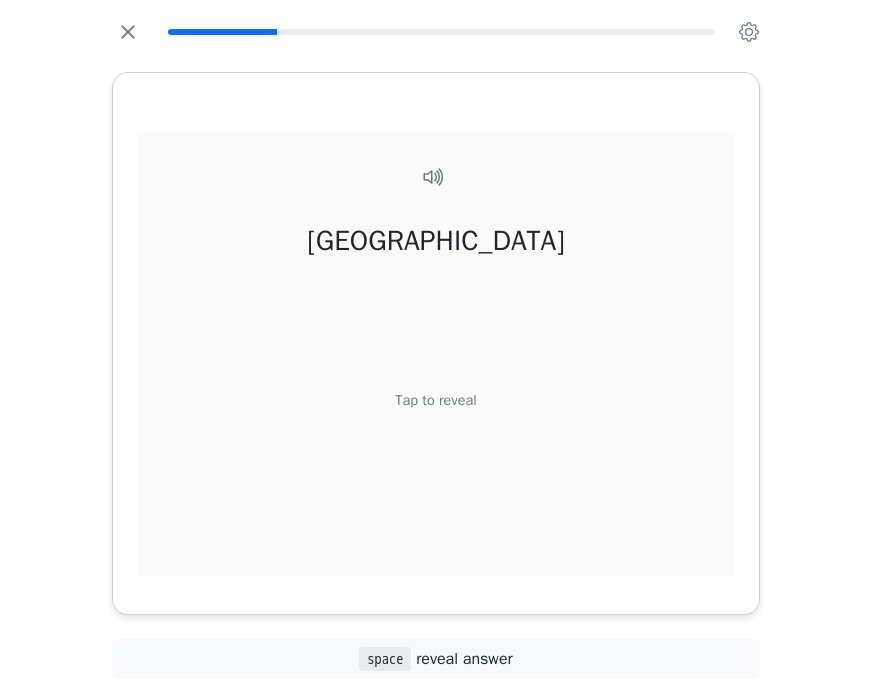 click on "Tap to reveal" at bounding box center (435, 400) 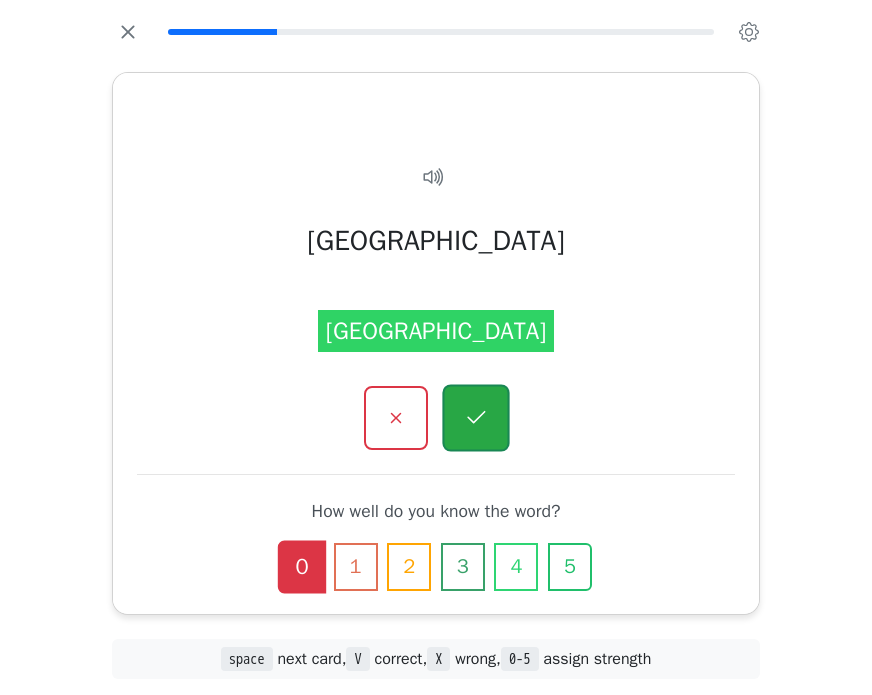 click at bounding box center (475, 417) 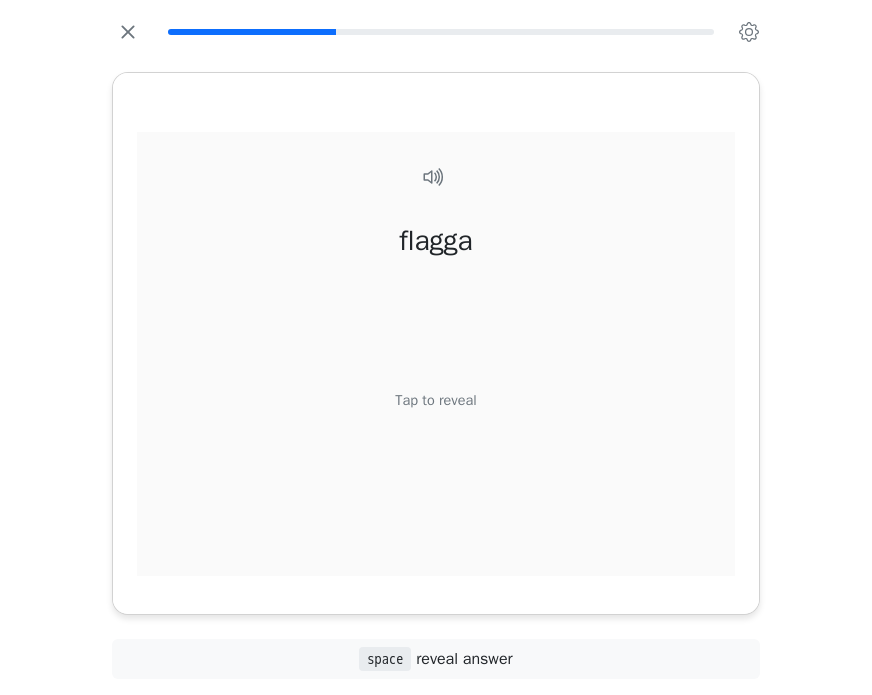click on "Tap to reveal" at bounding box center [435, 400] 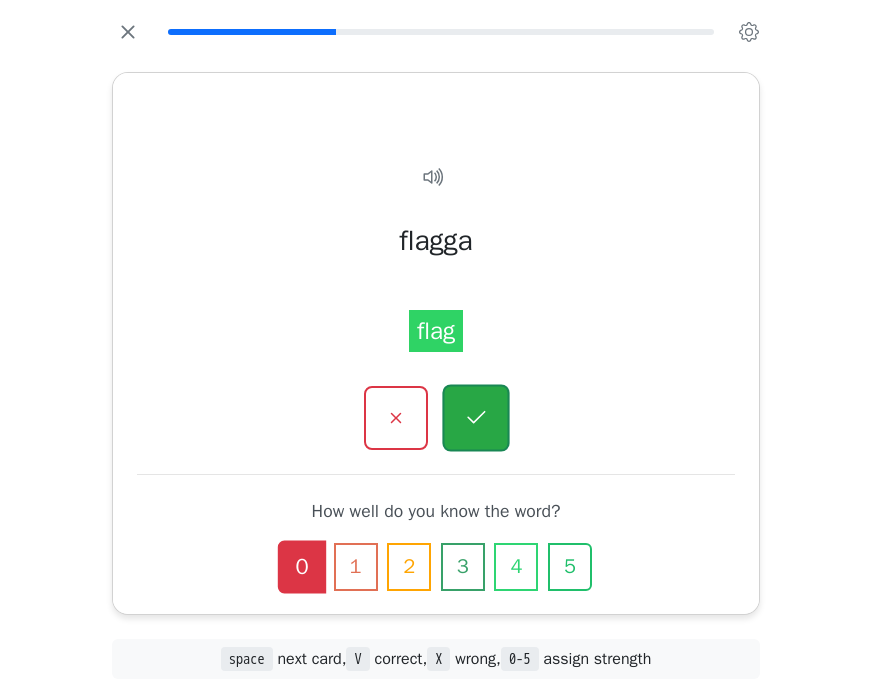 click 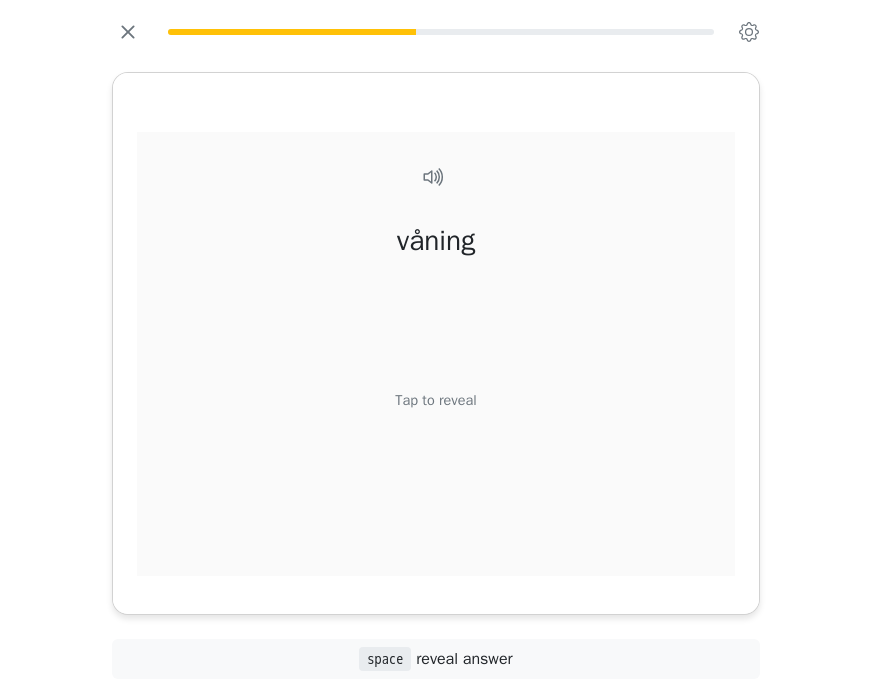 click on "Tap to reveal" at bounding box center (435, 400) 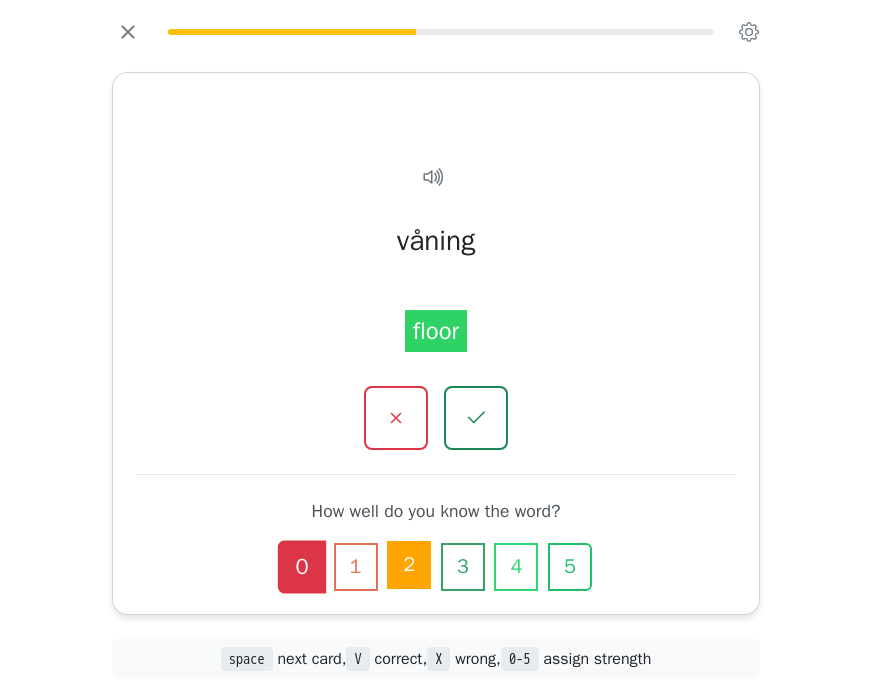 click on "2" at bounding box center [409, 565] 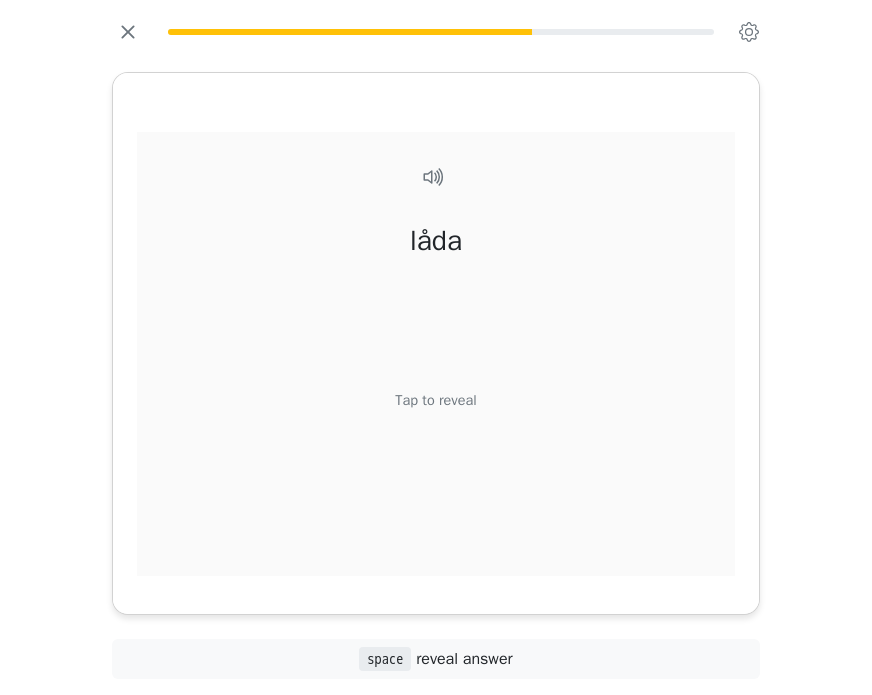 click on "Tap to reveal" at bounding box center (435, 400) 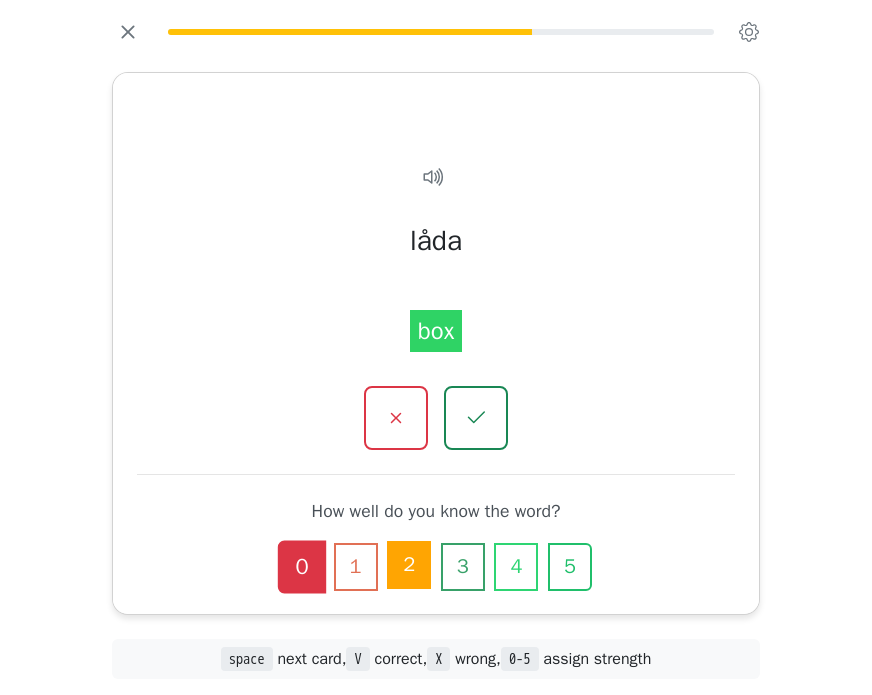 click on "2" at bounding box center [409, 565] 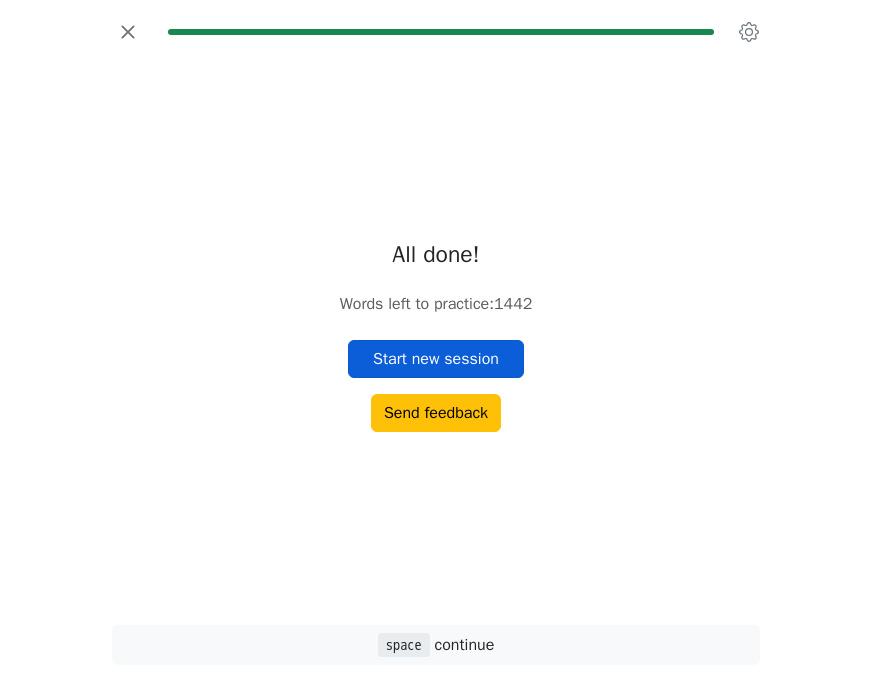 click on "Start new session" at bounding box center (436, 359) 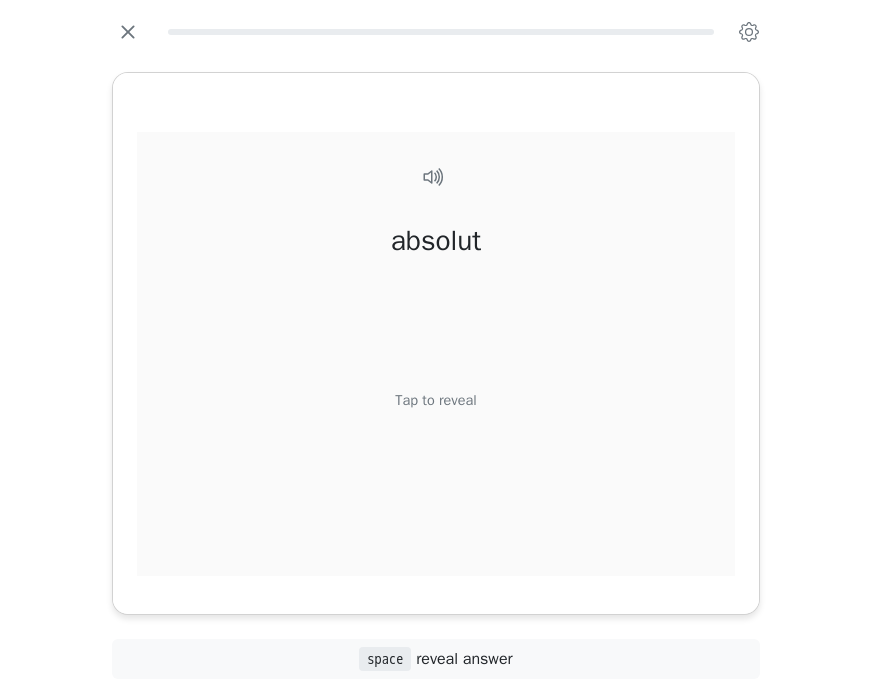 click on "Tap to reveal" at bounding box center [435, 400] 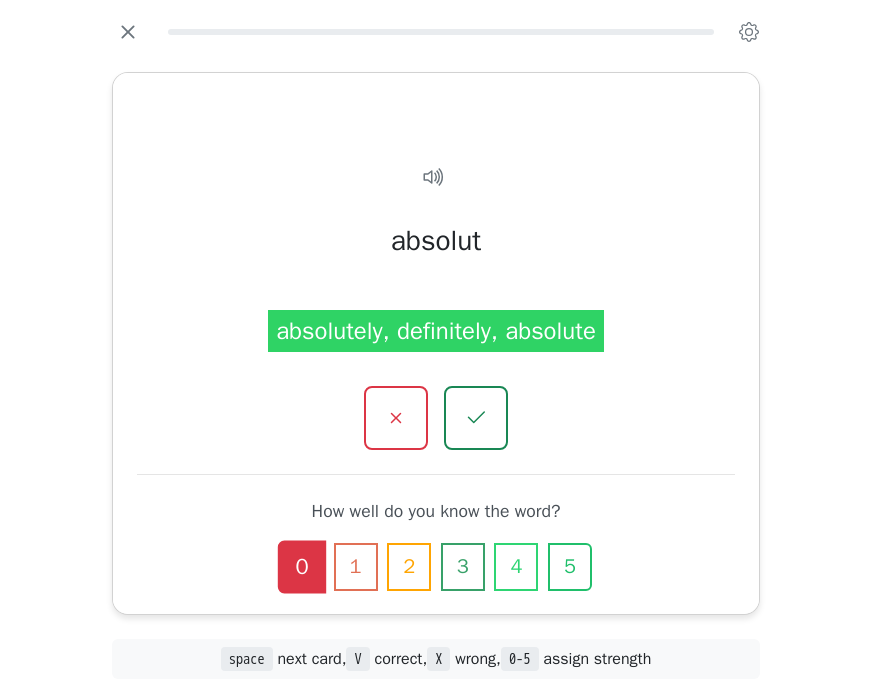 click at bounding box center [476, 418] 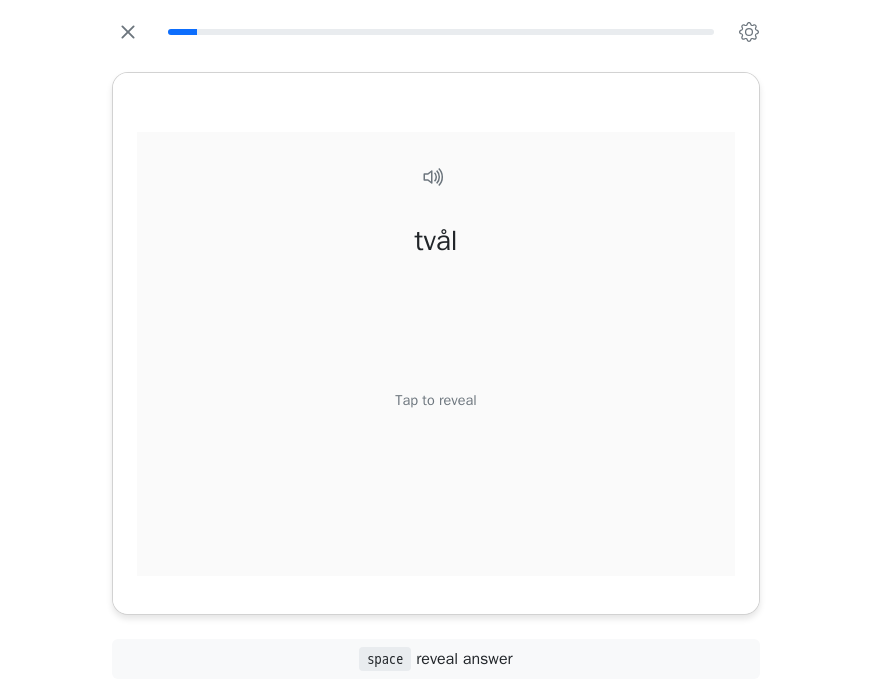 click on "Tap to reveal" at bounding box center (435, 400) 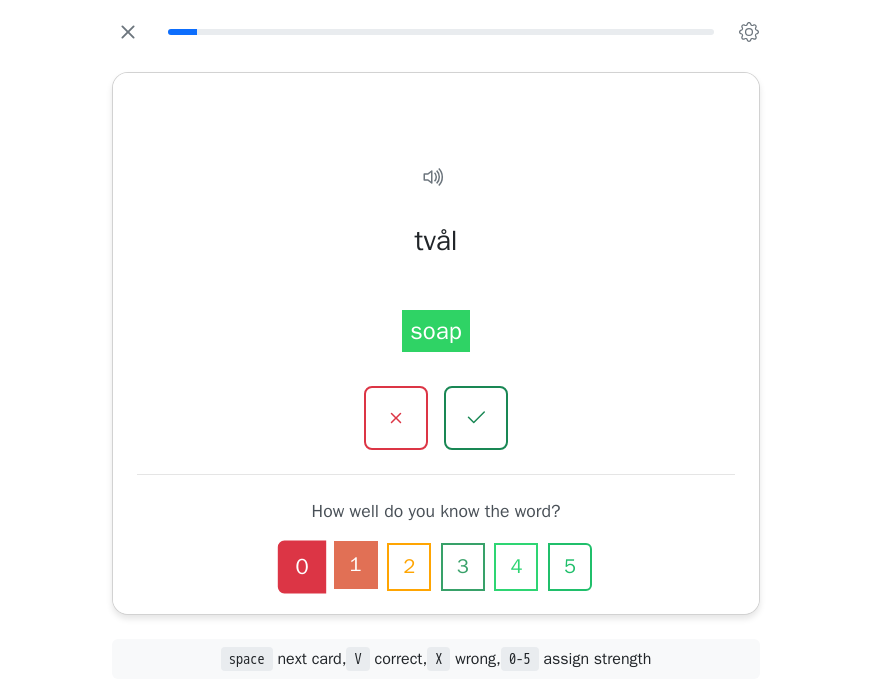 click on "1" at bounding box center [356, 565] 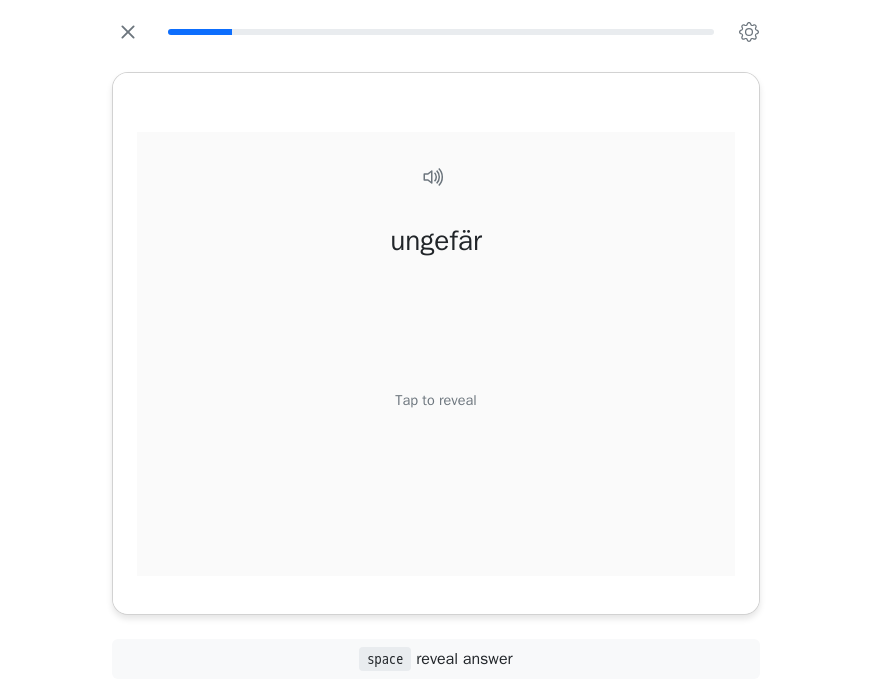 click on "Tap to reveal" at bounding box center [435, 400] 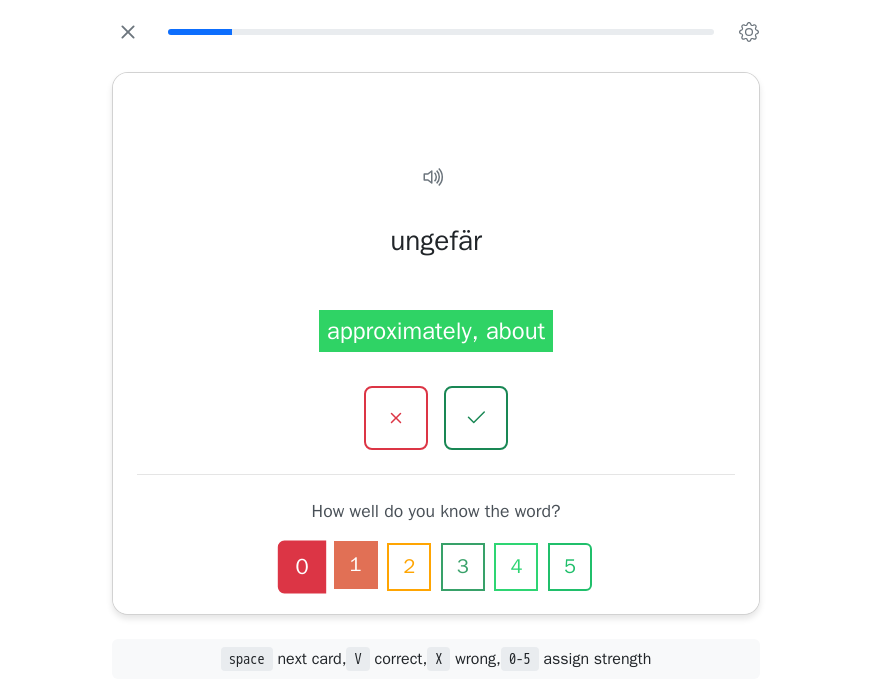 click on "1" at bounding box center (356, 565) 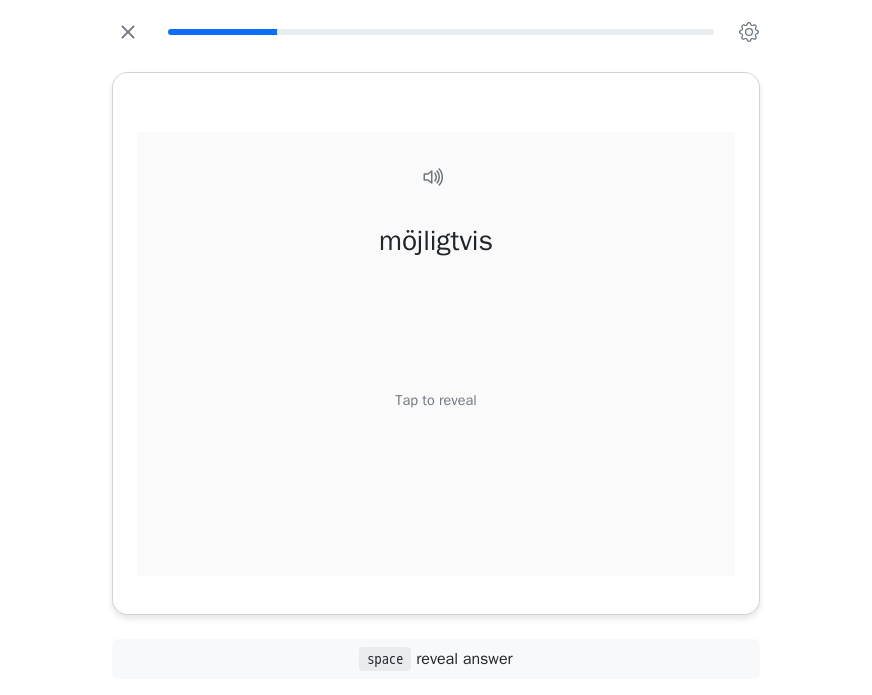 click on "Tap to reveal" at bounding box center (435, 400) 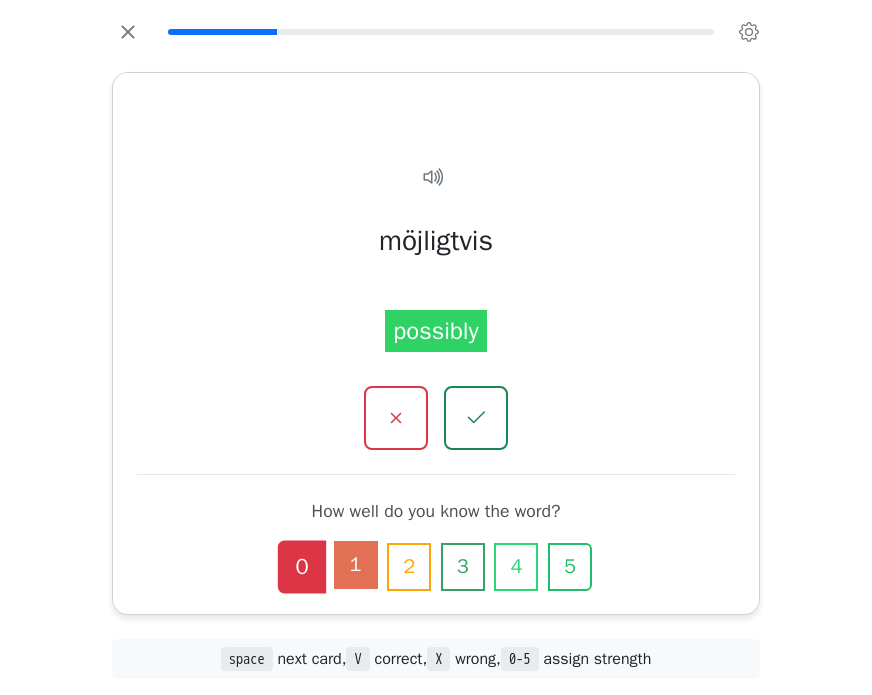click on "1" at bounding box center (356, 565) 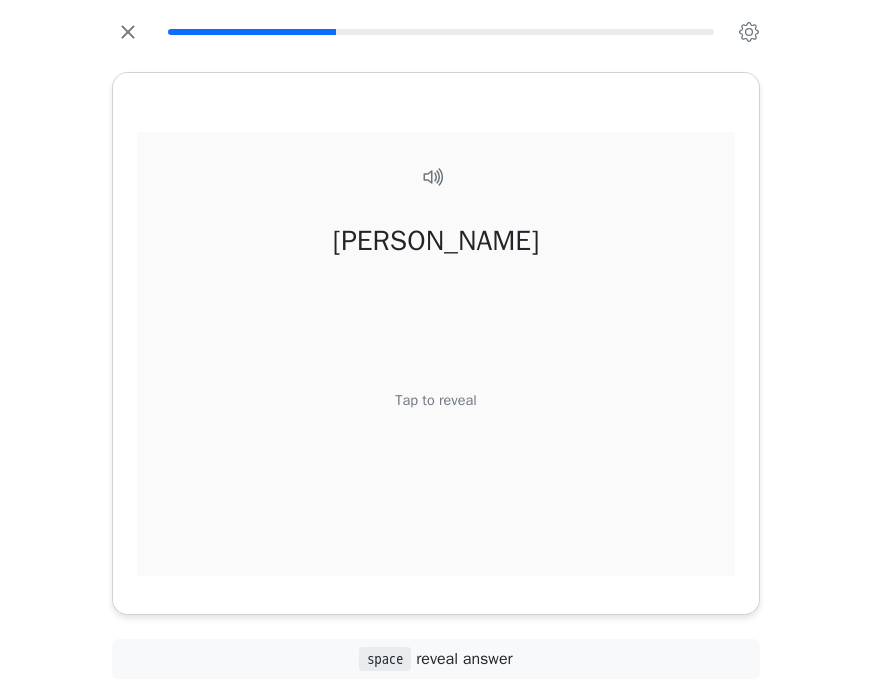 click on "Tap to reveal" at bounding box center [435, 400] 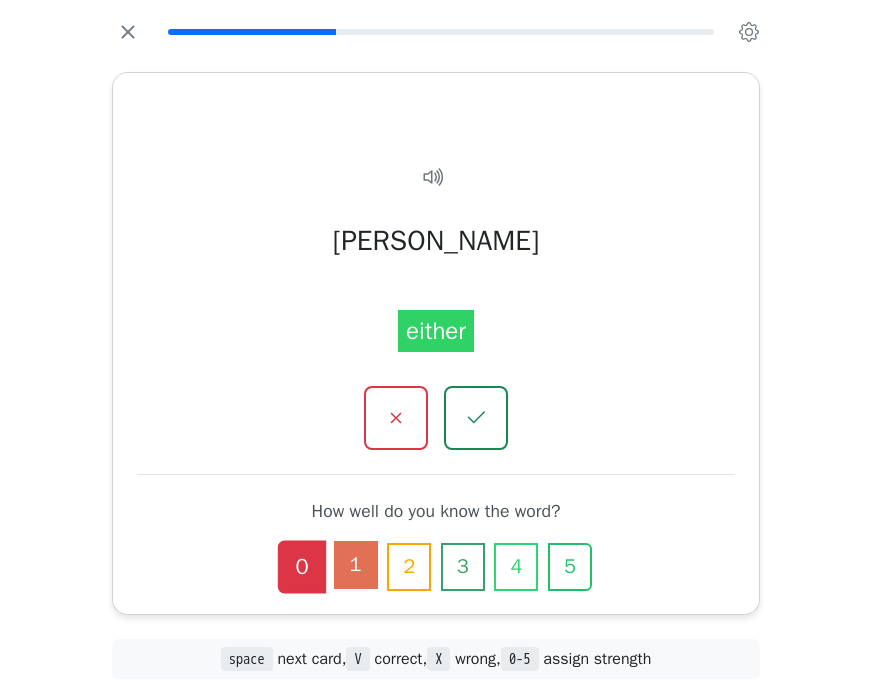 click on "1" at bounding box center (356, 565) 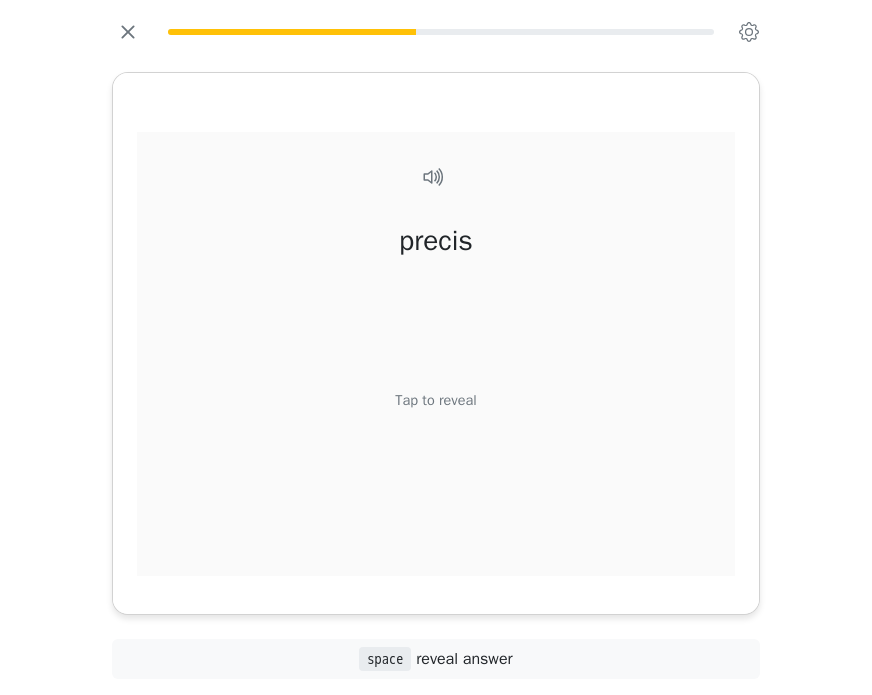 click on "Tap to reveal" at bounding box center (435, 400) 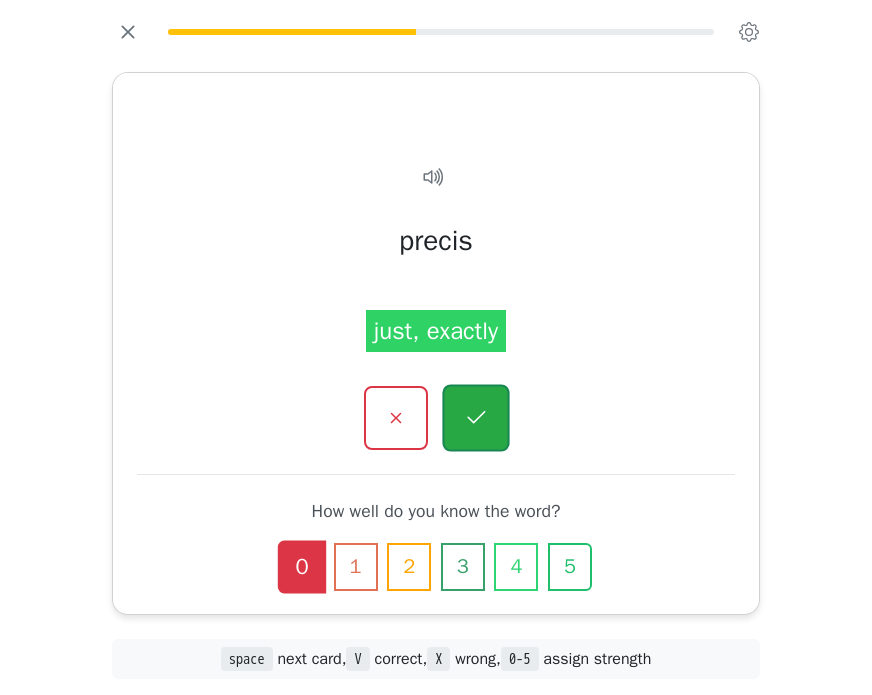 click 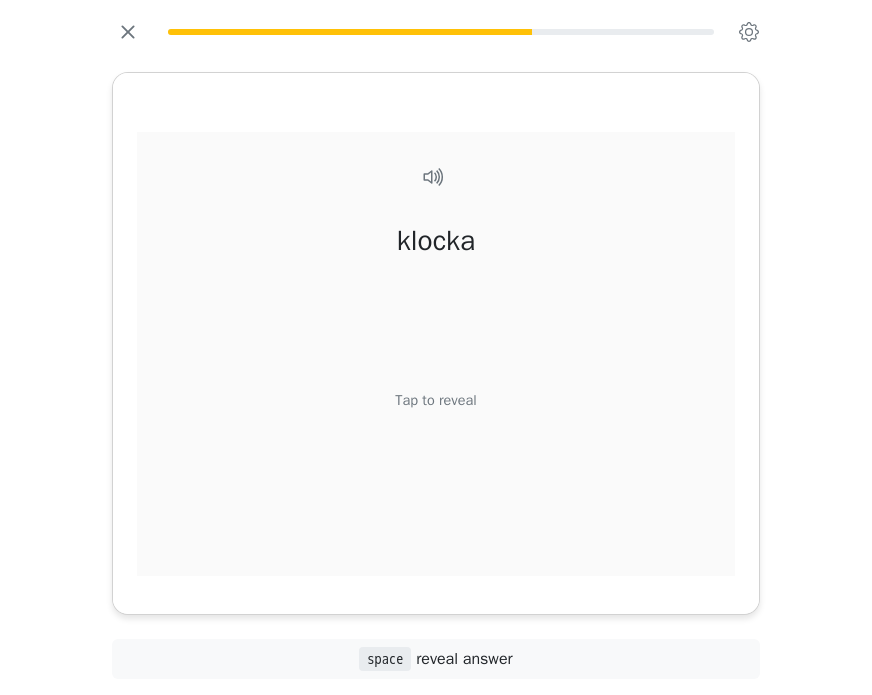 click on "Tap to reveal" at bounding box center [435, 400] 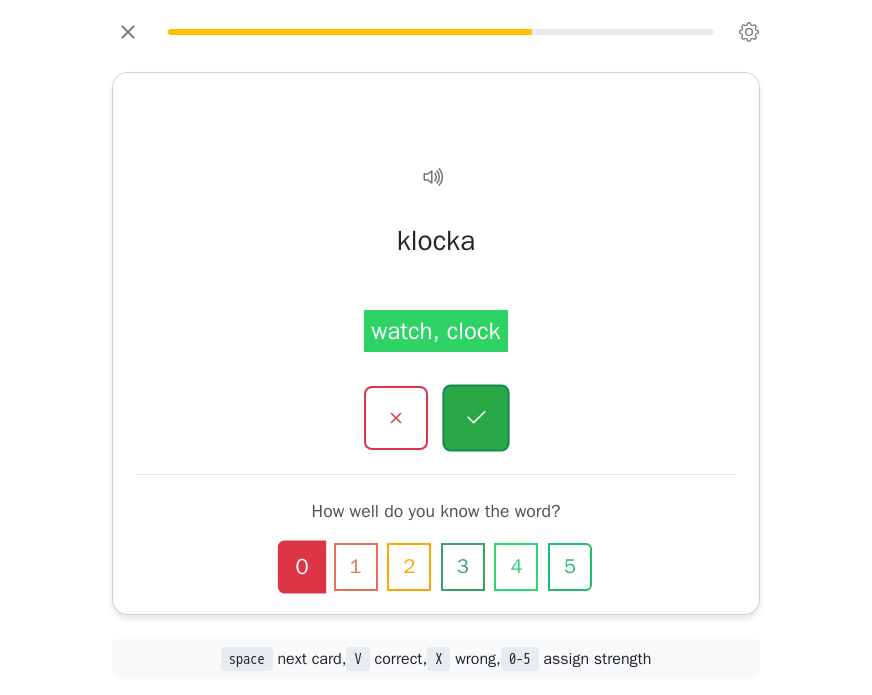 click 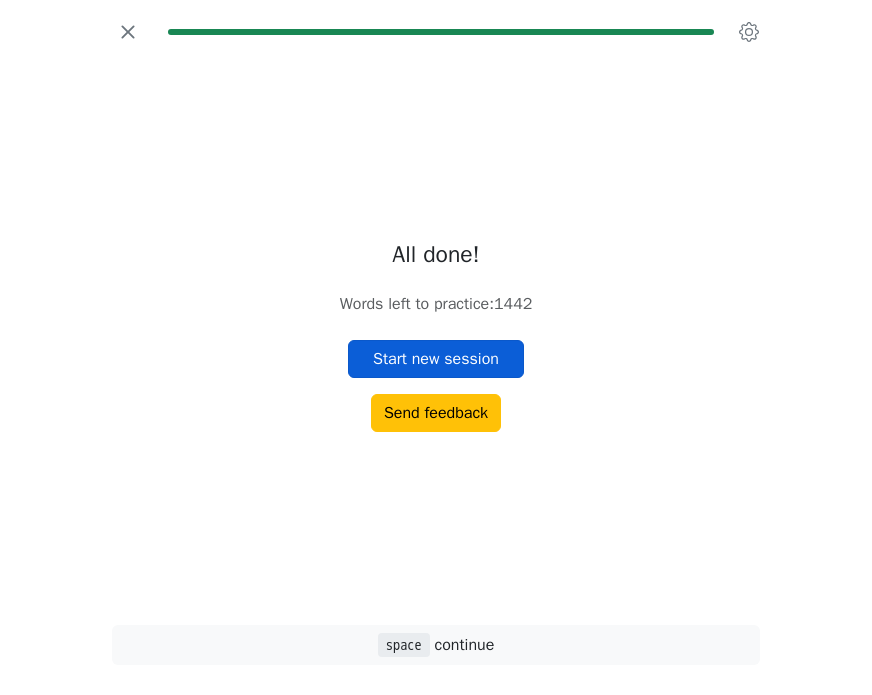 click on "Start new session" at bounding box center [436, 359] 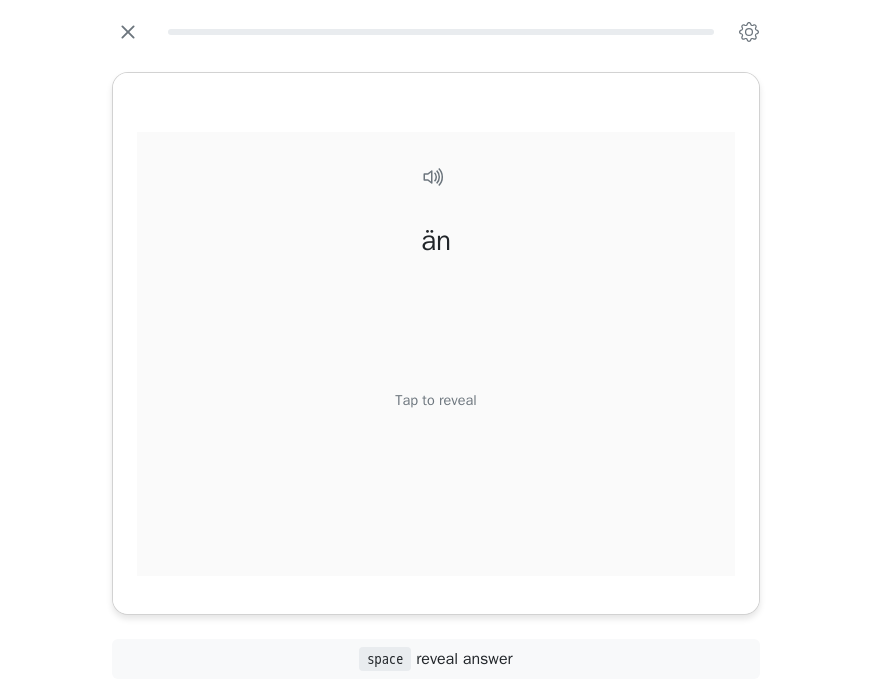 click on "Tap to reveal" at bounding box center [435, 400] 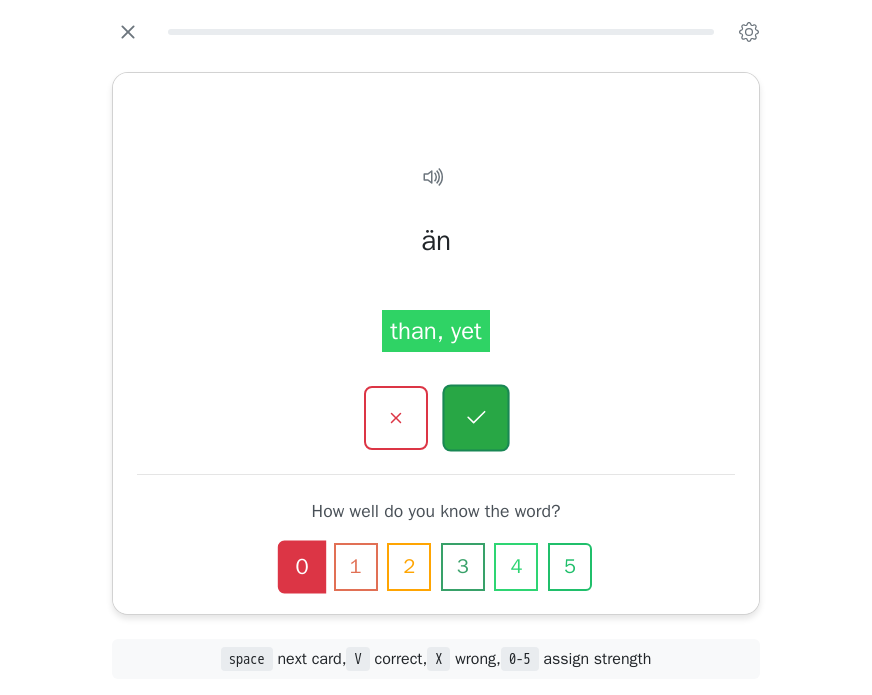 click 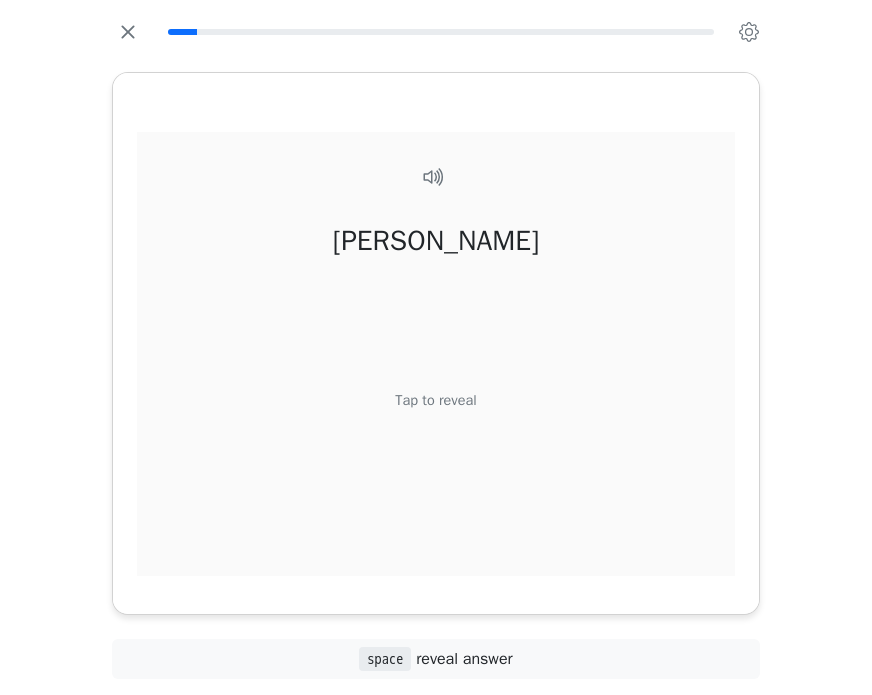 click on "Tap to reveal" at bounding box center (435, 400) 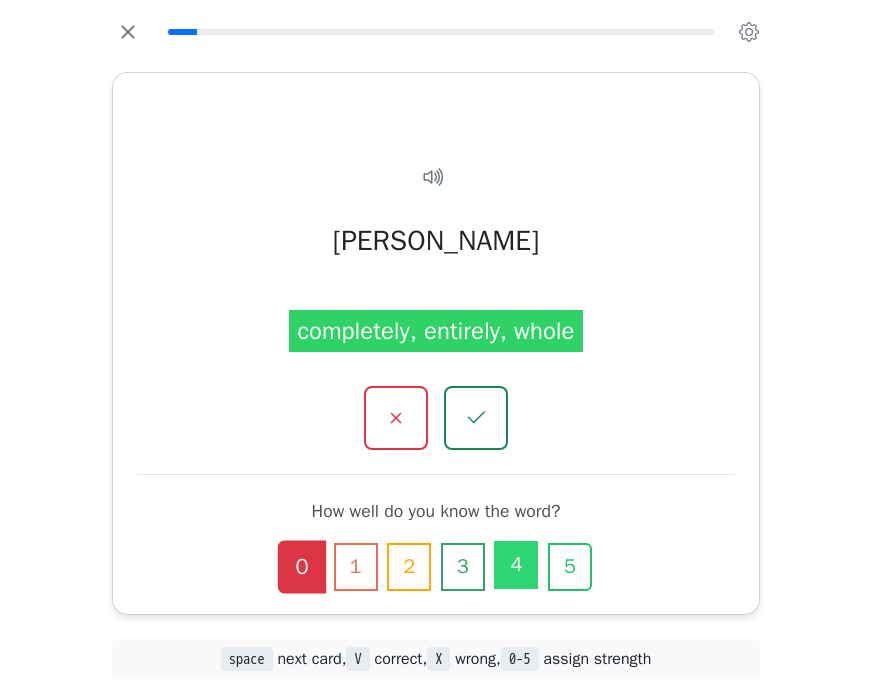 click on "4" at bounding box center [516, 565] 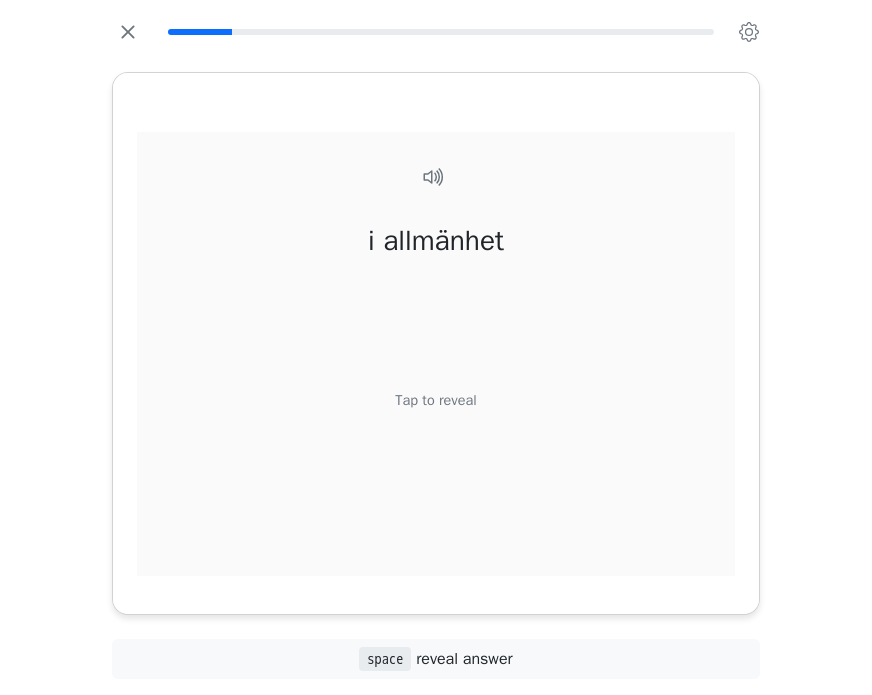 click on "Tap to reveal" at bounding box center (435, 400) 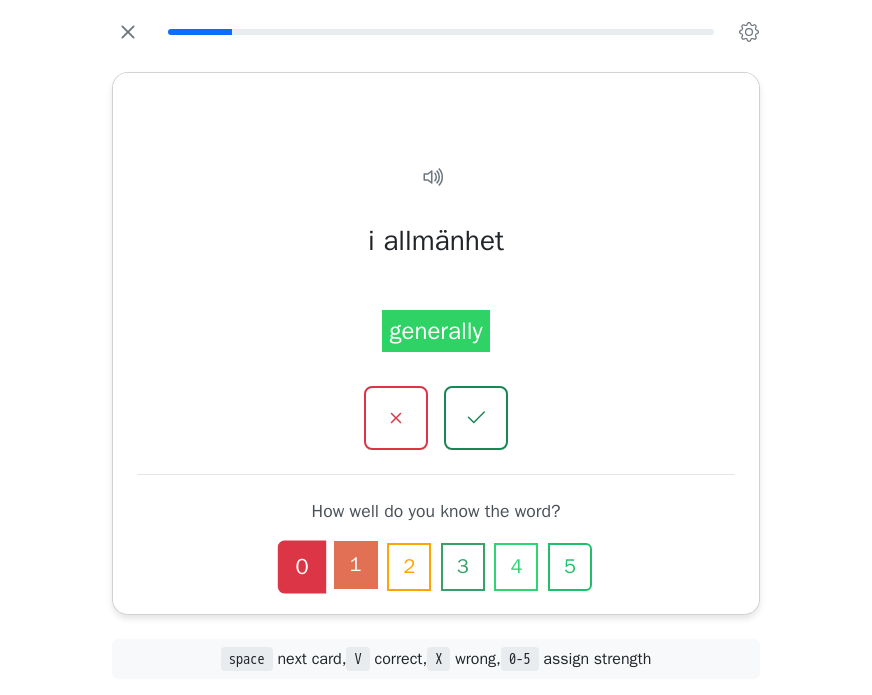 click on "1" at bounding box center [356, 565] 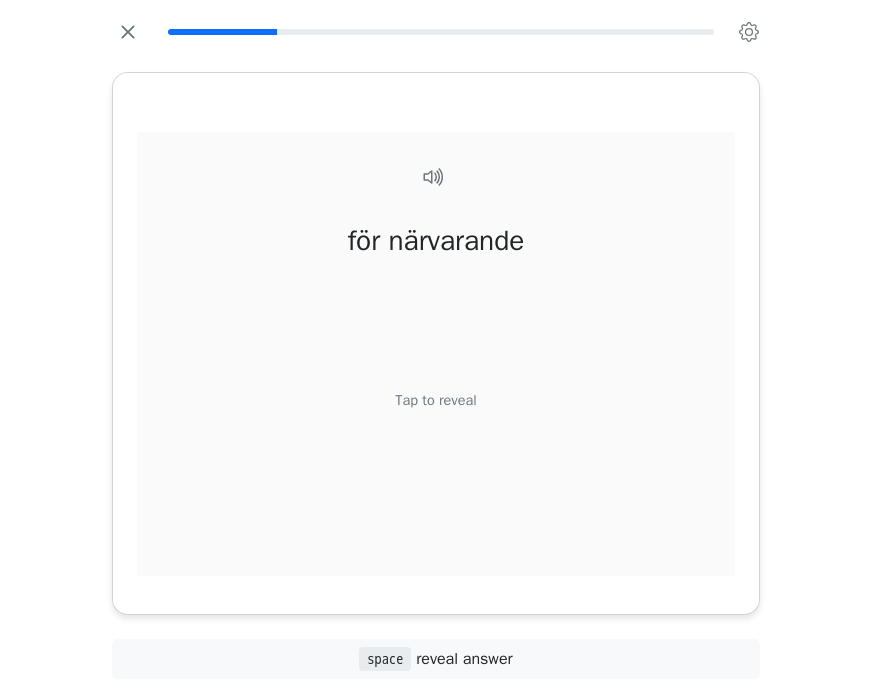 click on "Tap to reveal" at bounding box center [435, 400] 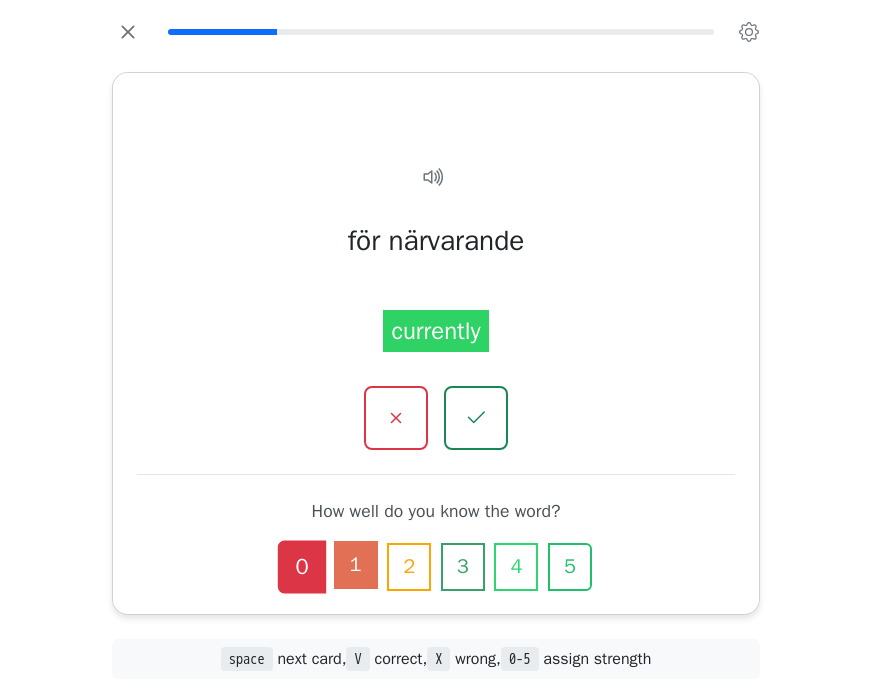 click on "1" at bounding box center (356, 565) 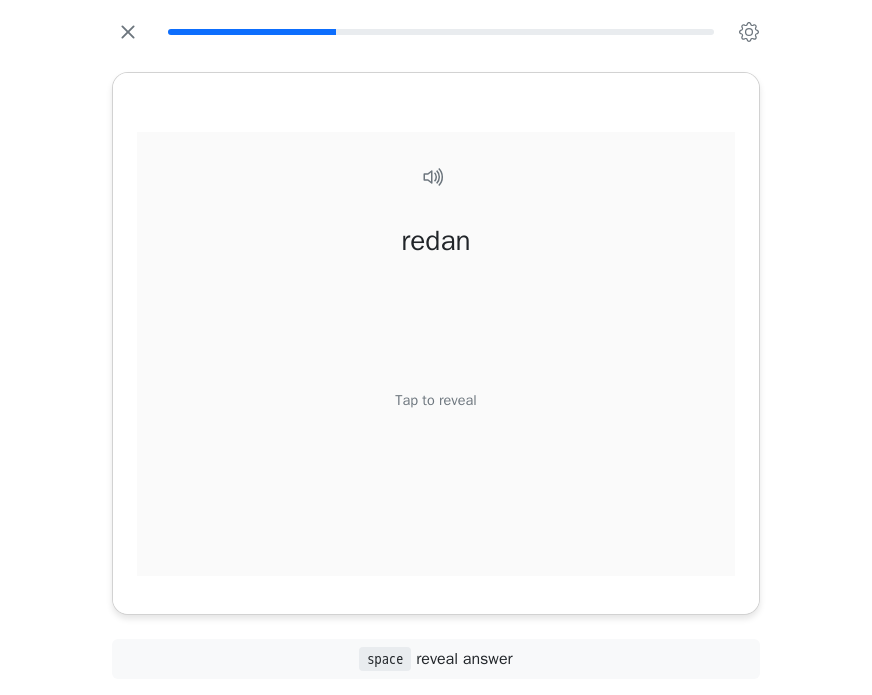 click on "Tap to reveal" at bounding box center [435, 400] 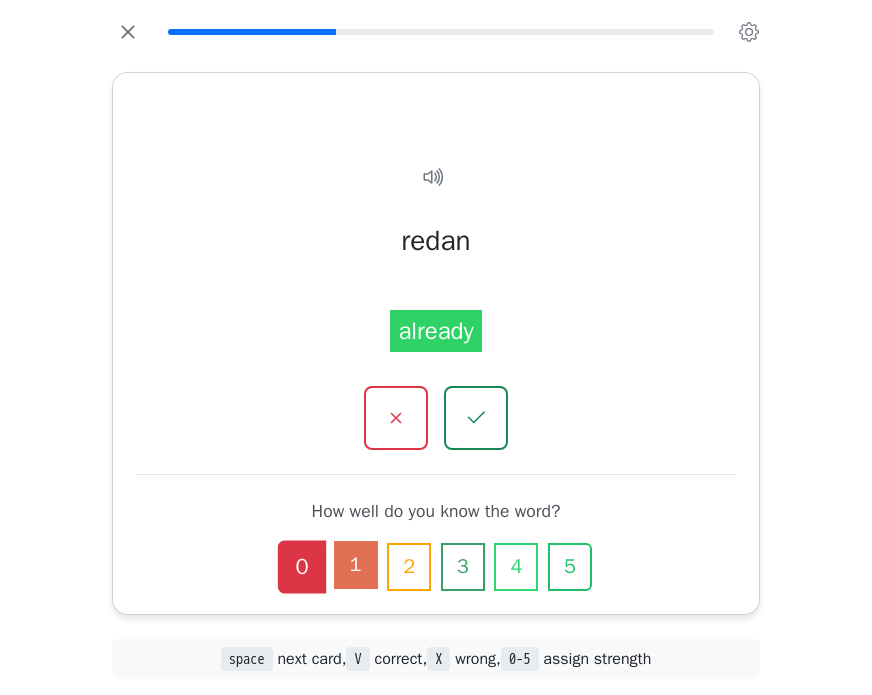 click on "1" at bounding box center [356, 565] 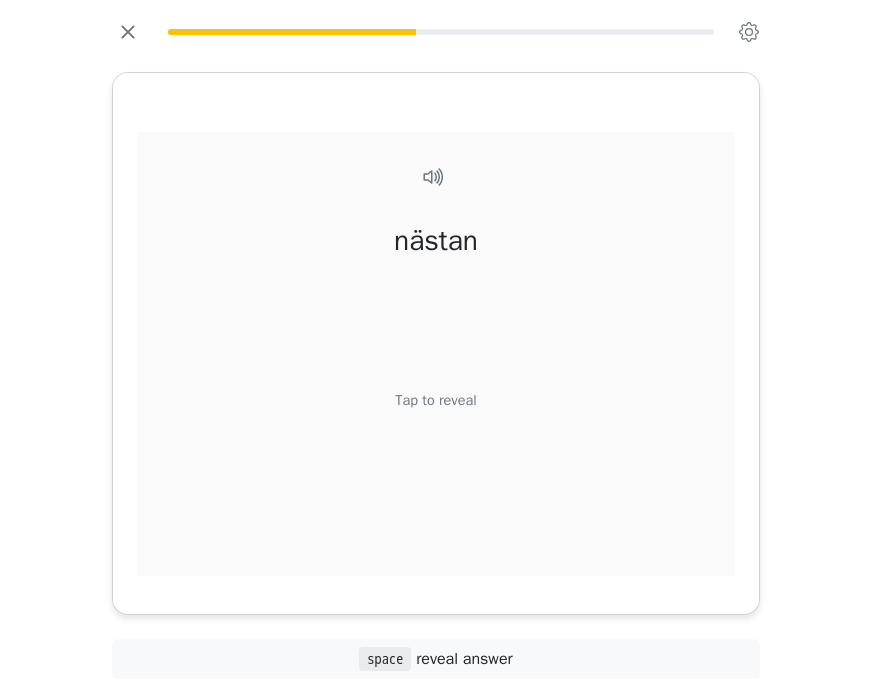 click on "Tap to reveal" at bounding box center [435, 400] 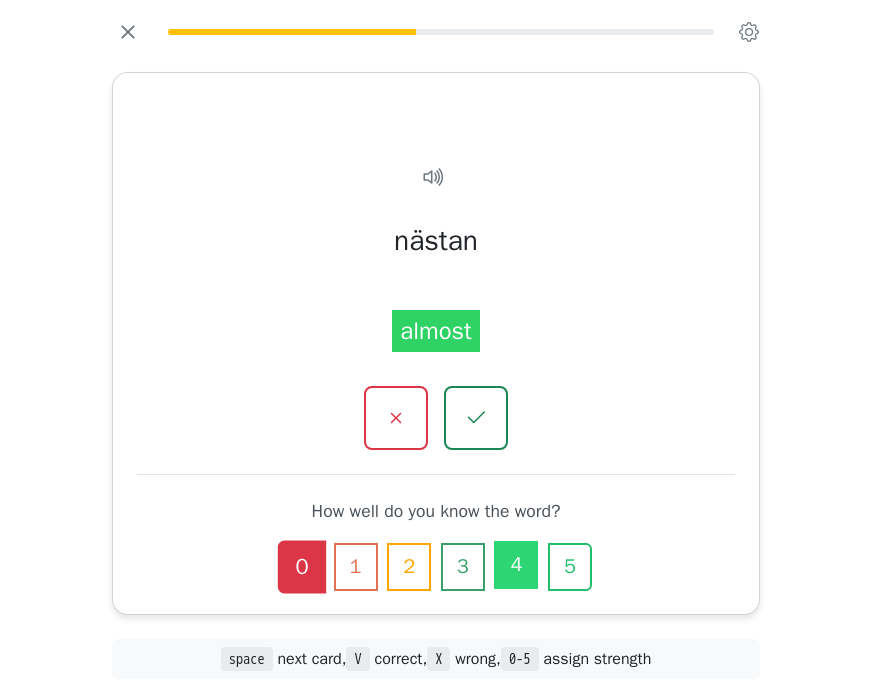 click on "4" at bounding box center (516, 565) 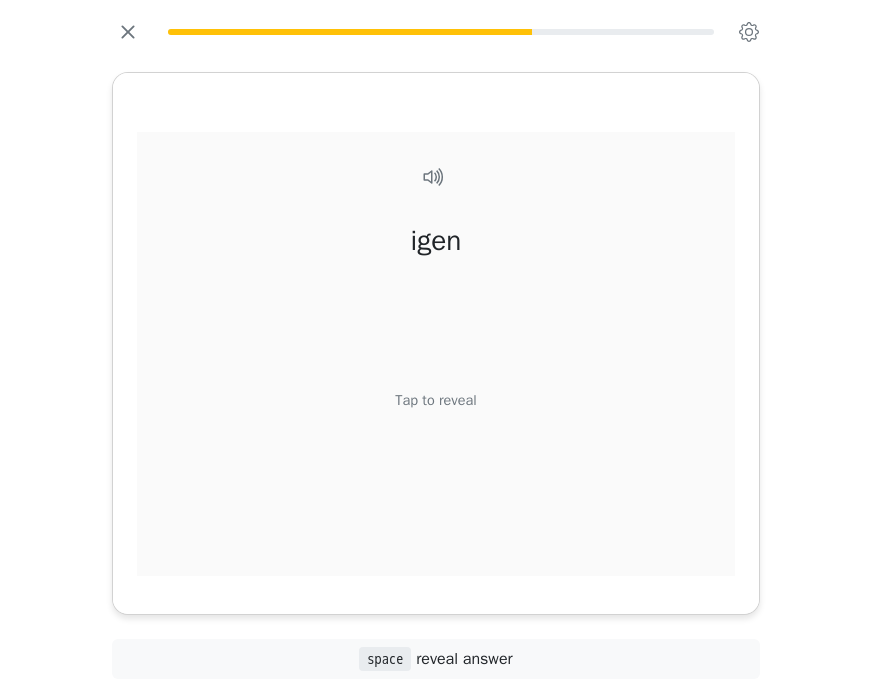 click on "Tap to reveal" at bounding box center (435, 400) 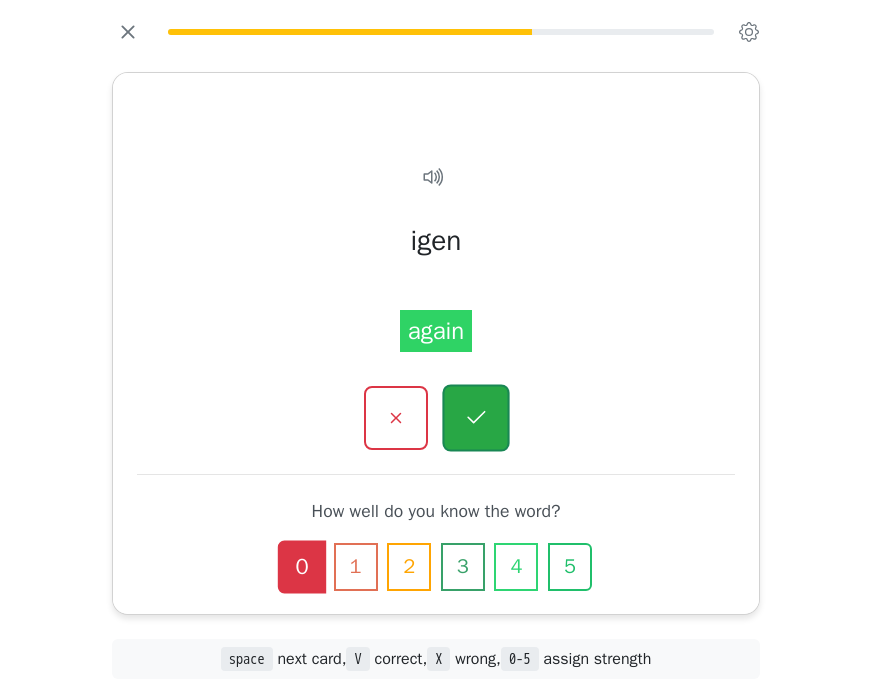 click 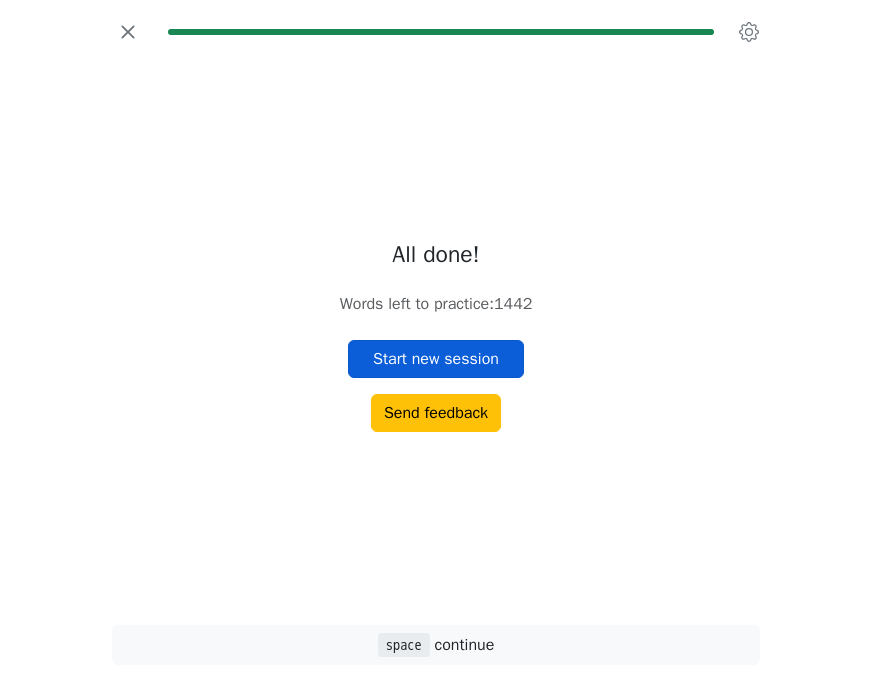 click on "Start new session" at bounding box center [436, 359] 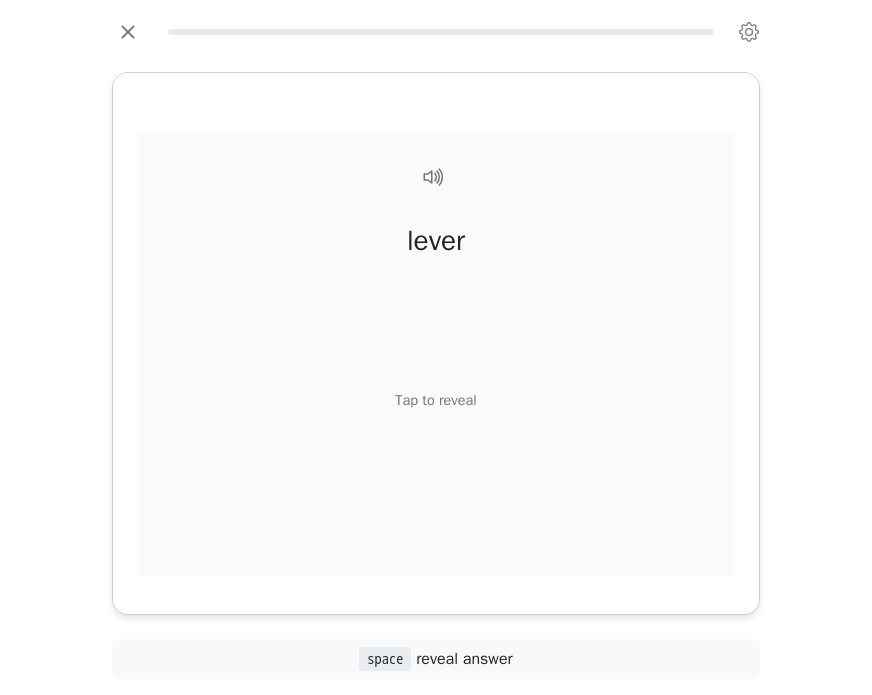 click on "Tap to reveal" at bounding box center [435, 400] 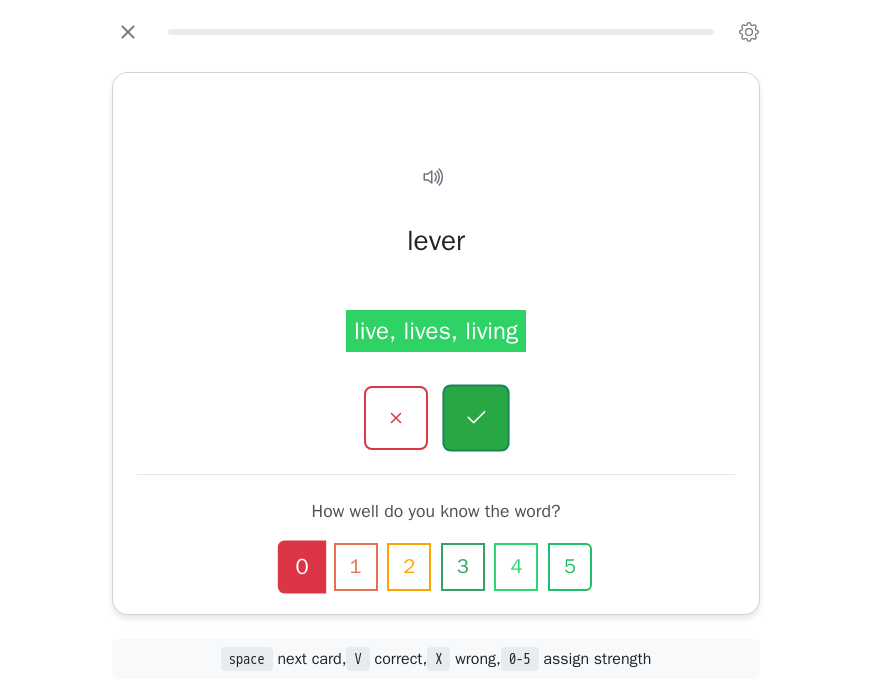 click 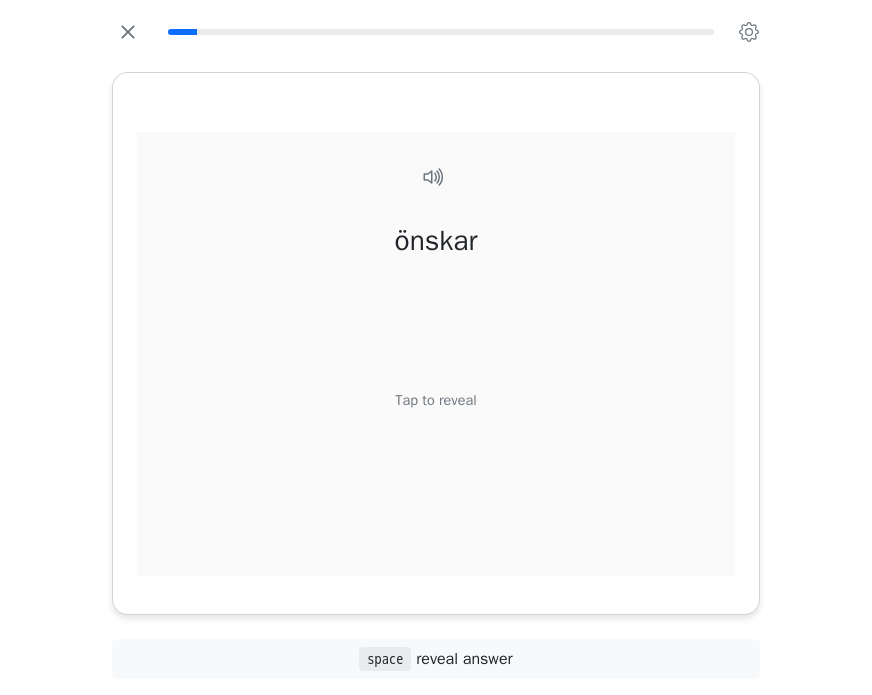 click on "Tap to reveal" at bounding box center (435, 400) 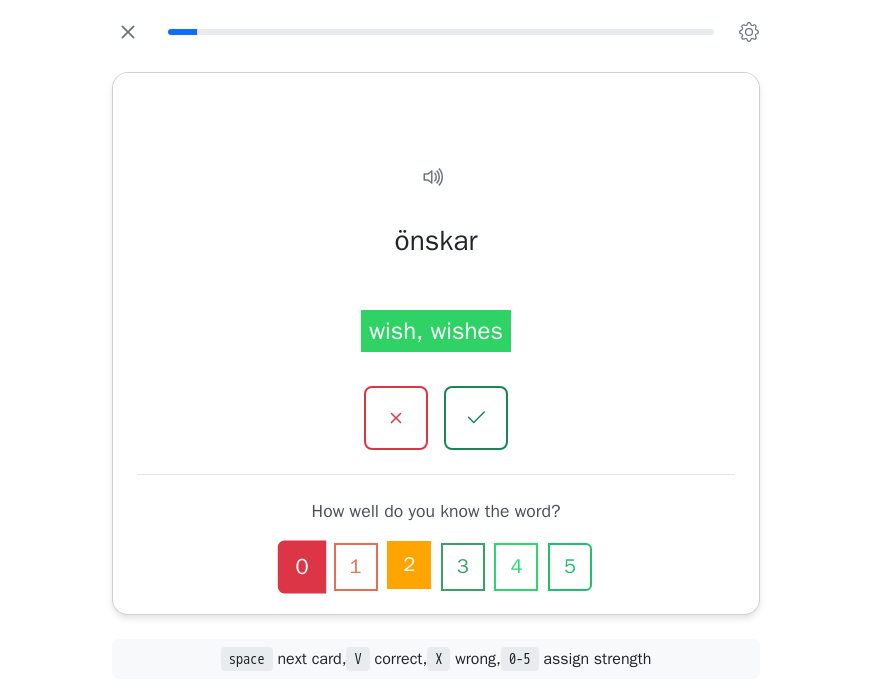 click on "2" at bounding box center (409, 565) 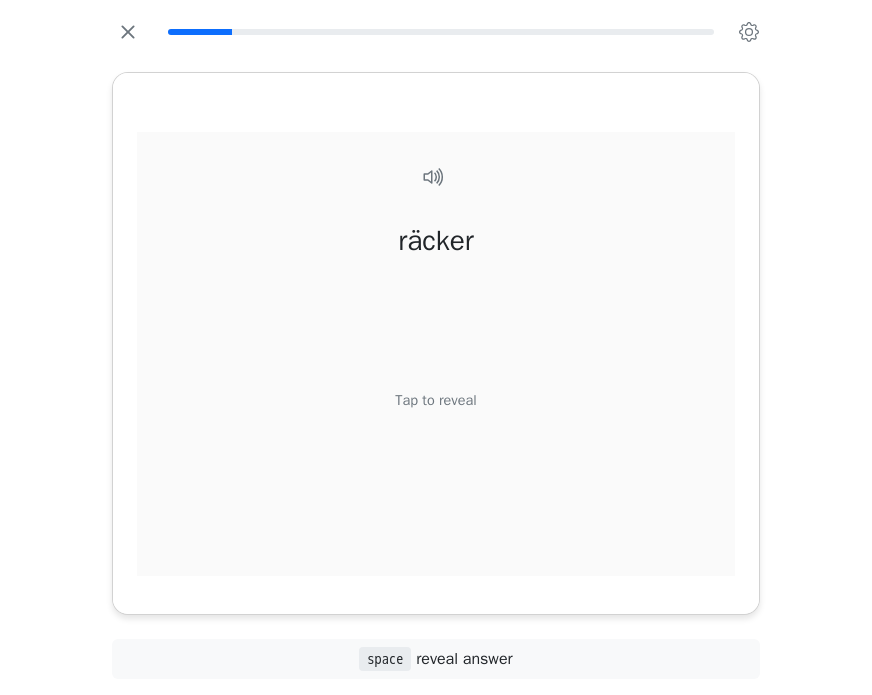 click on "Tap to reveal" at bounding box center [435, 400] 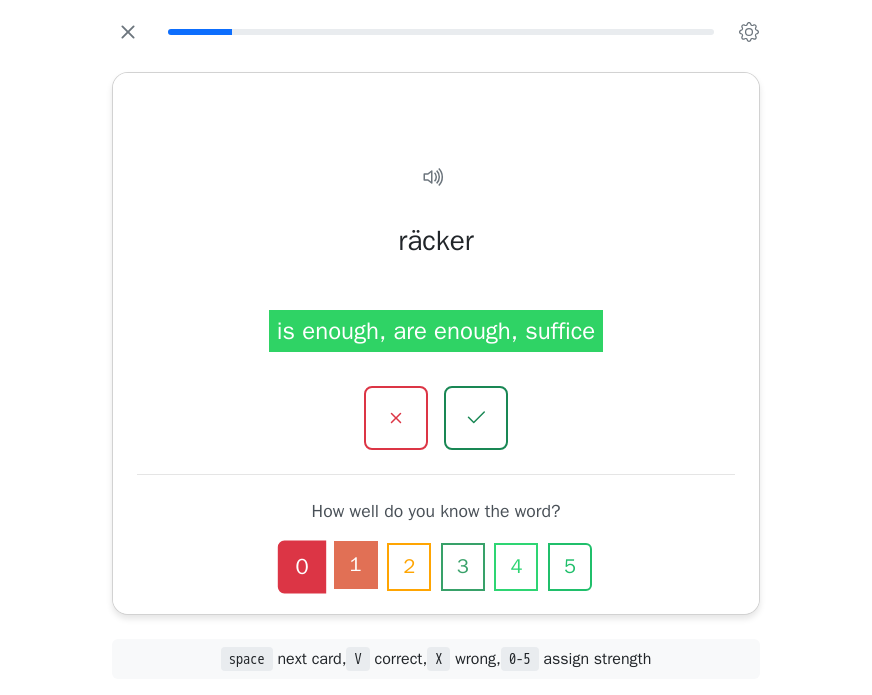 click on "1" at bounding box center (356, 565) 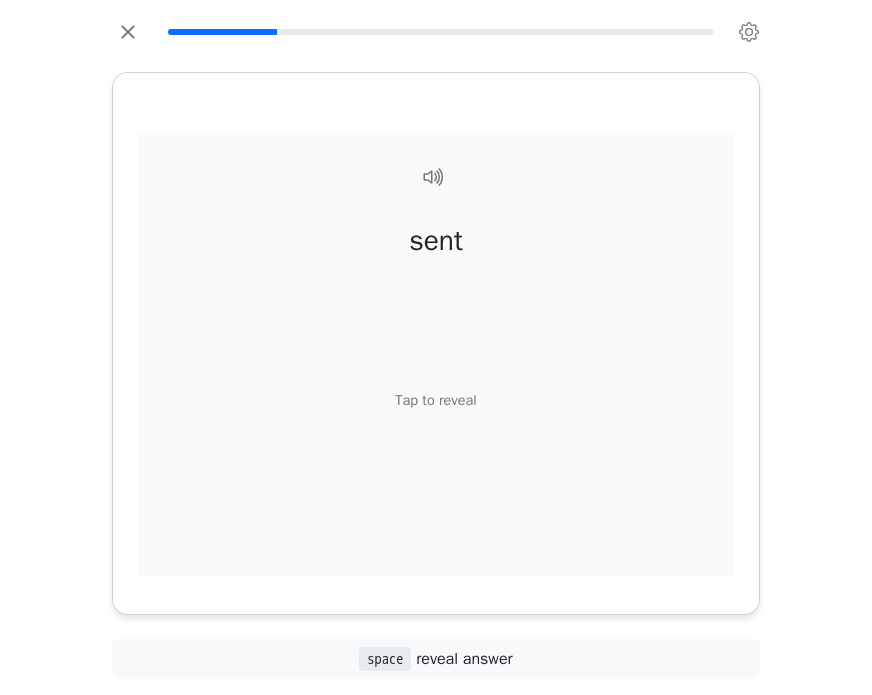 click on "Tap to reveal" at bounding box center (435, 400) 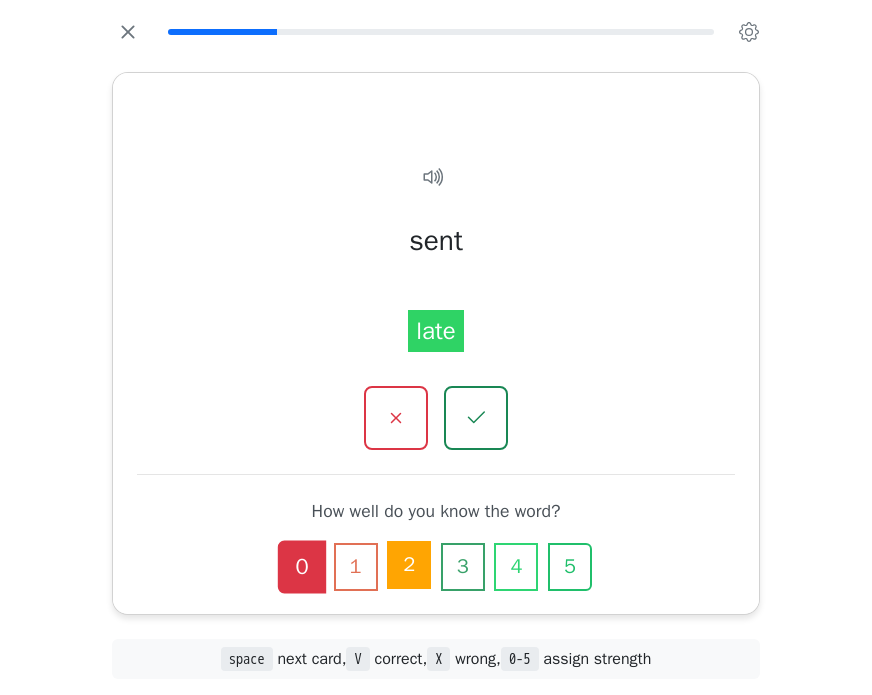 click on "2" at bounding box center (409, 565) 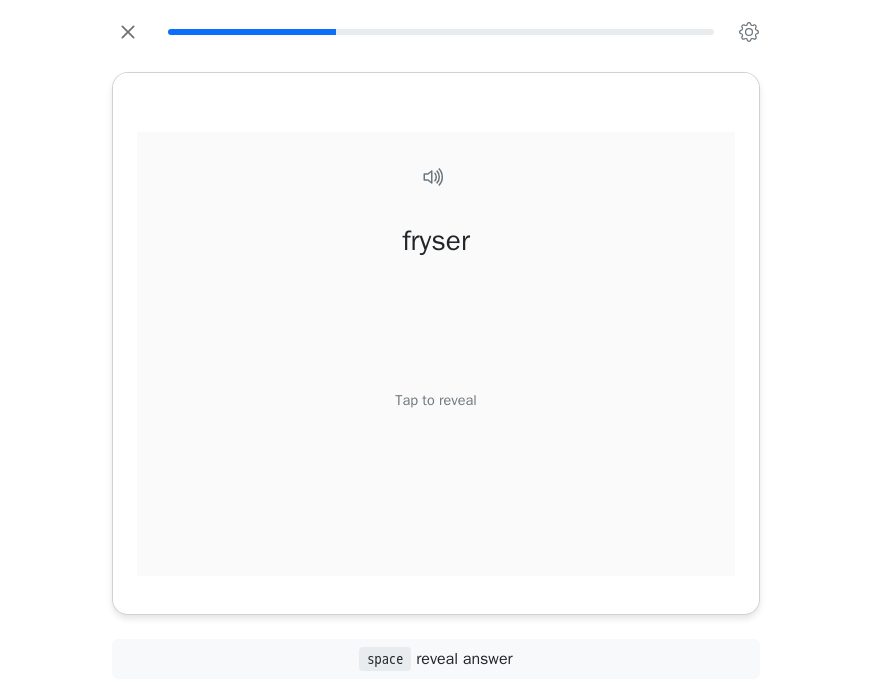 click on "Tap to reveal" at bounding box center (435, 400) 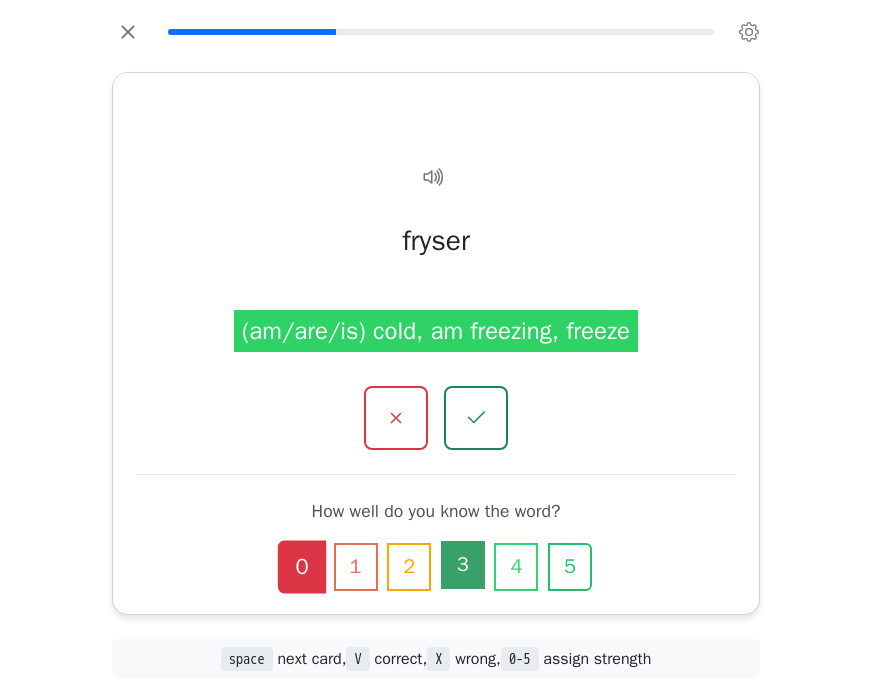 click on "3" at bounding box center [463, 565] 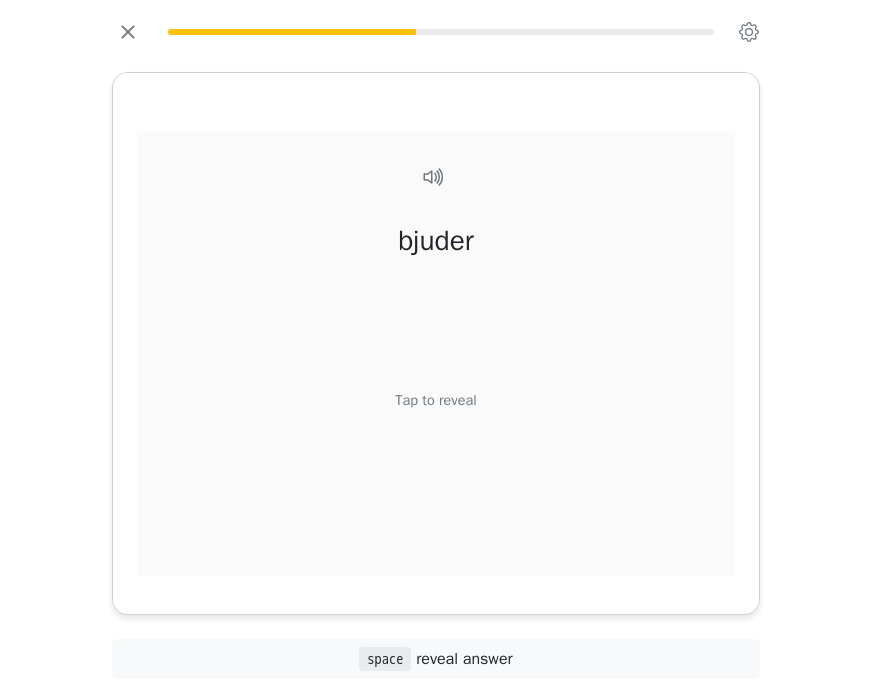 click on "Tap to reveal" at bounding box center [435, 400] 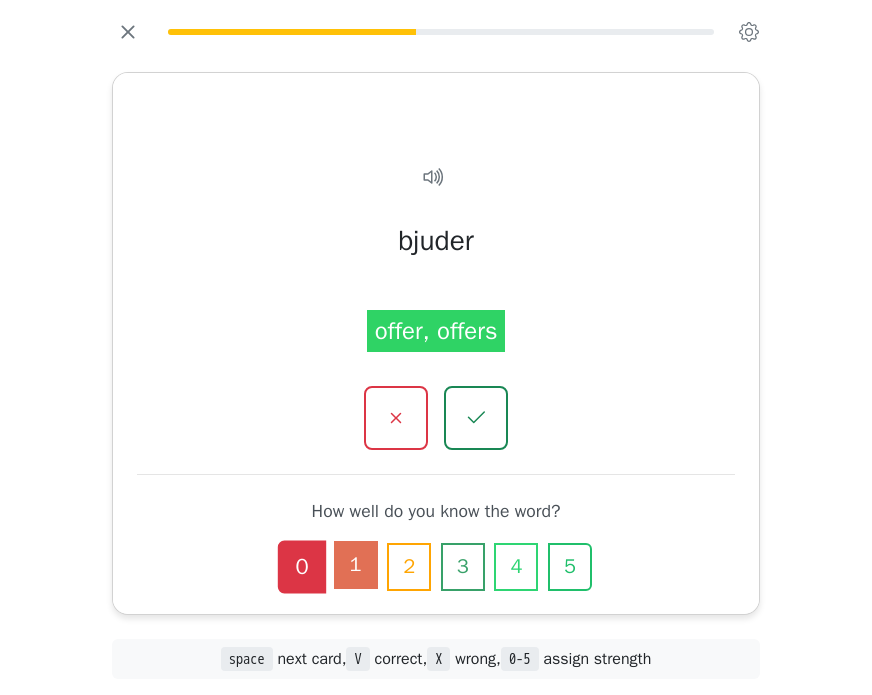 click on "1" at bounding box center (356, 565) 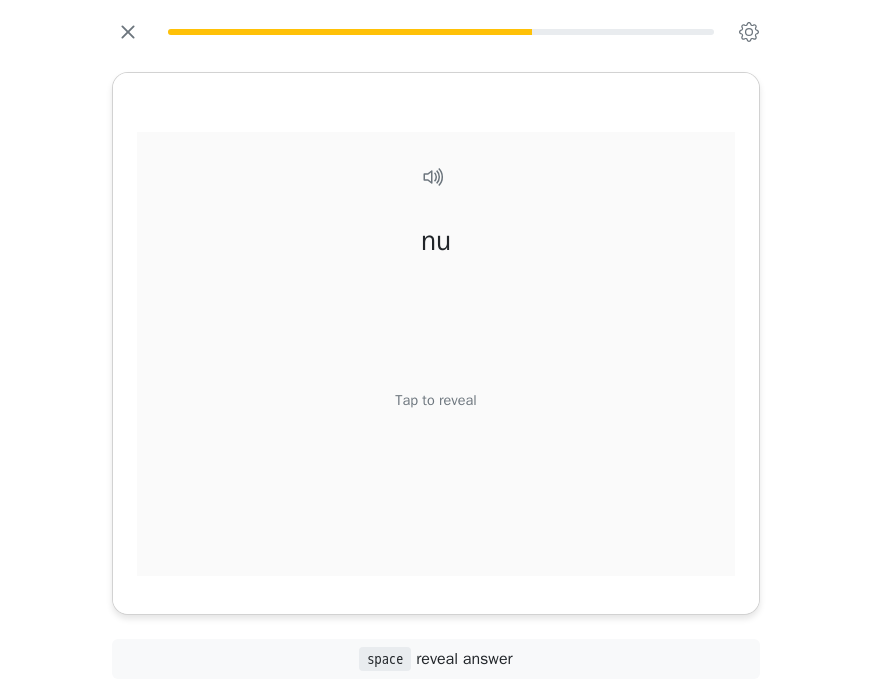 click on "Tap to reveal" at bounding box center [435, 400] 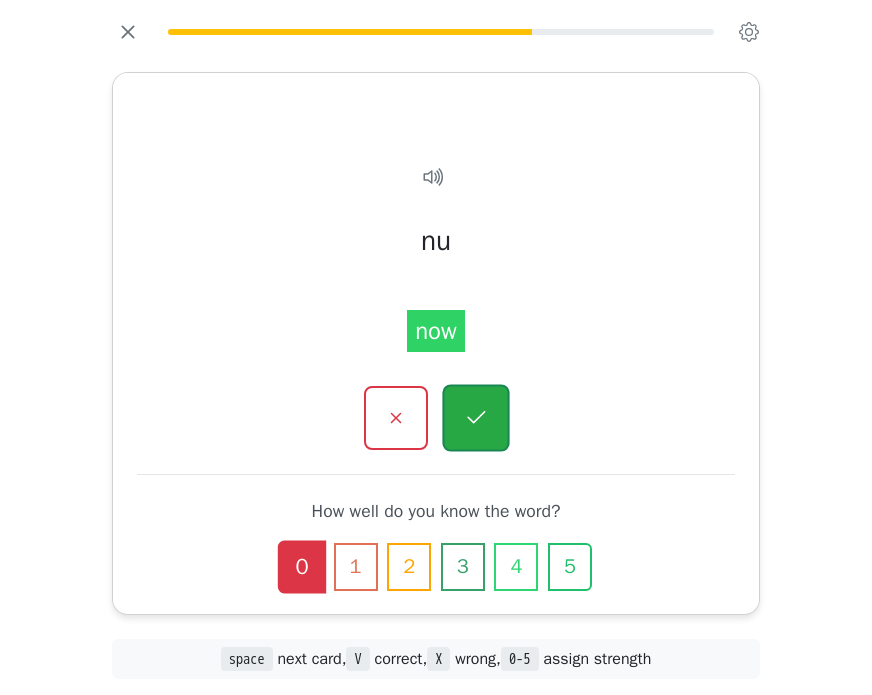 click 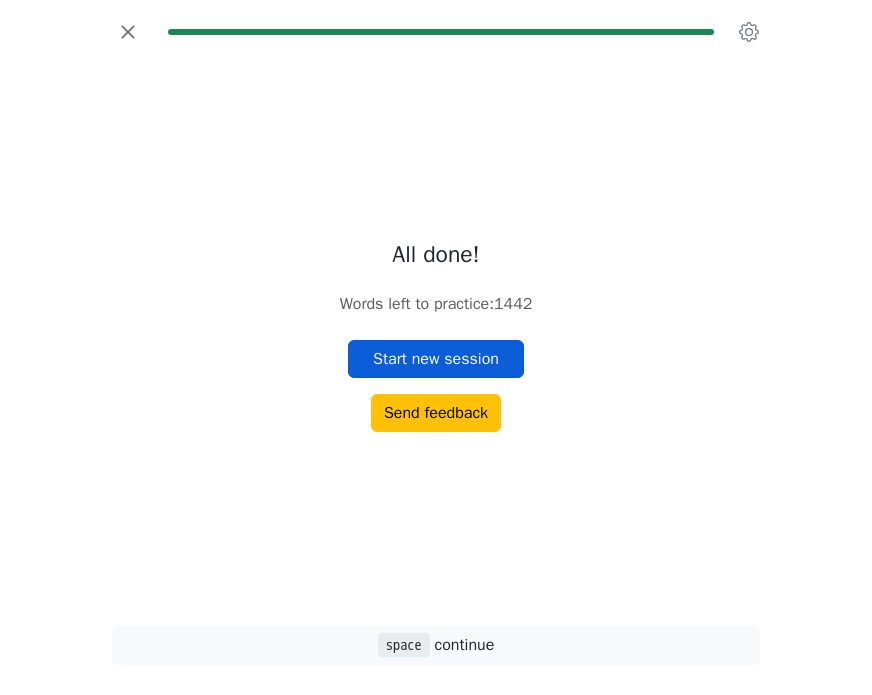 click on "Start new session" at bounding box center (436, 359) 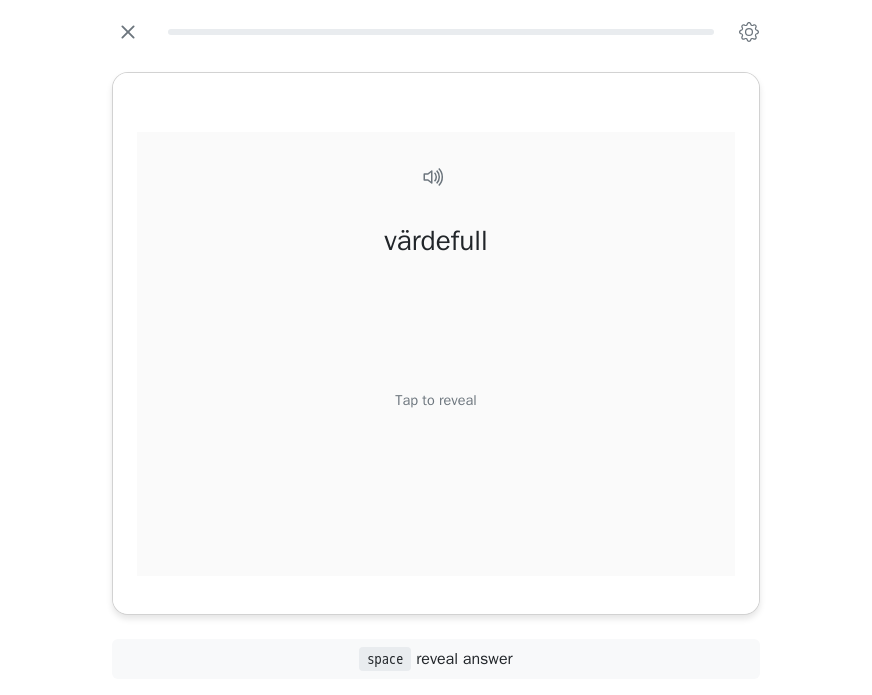 click on "Tap to reveal" at bounding box center (435, 400) 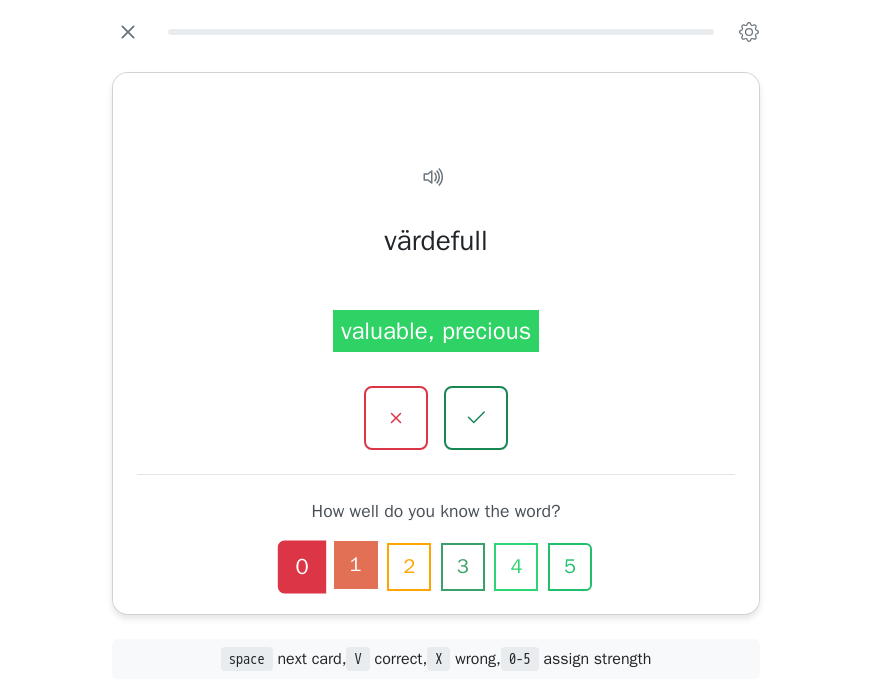 click on "1" at bounding box center (356, 565) 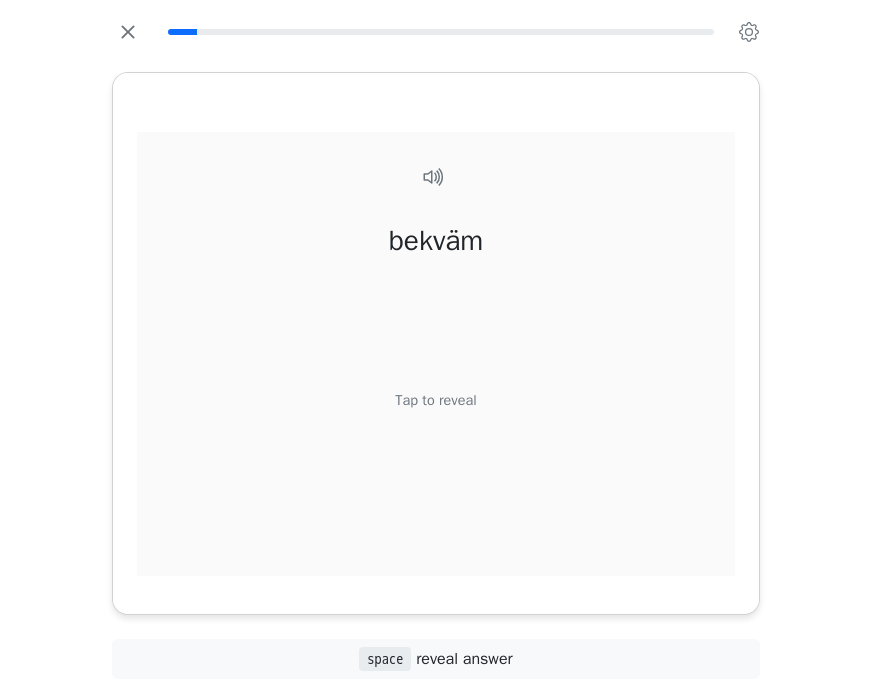click on "Tap to reveal" at bounding box center [435, 400] 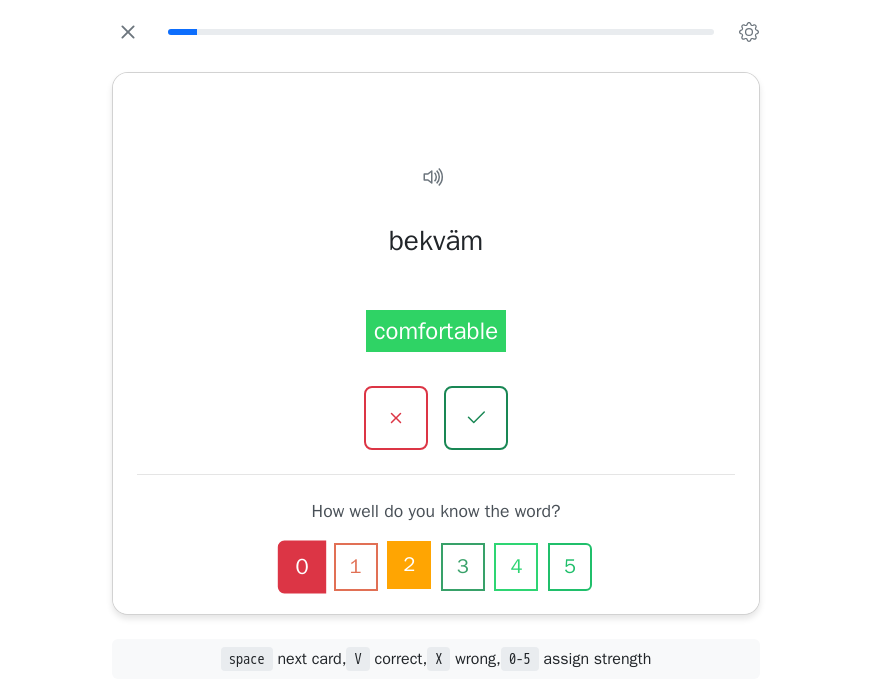 click on "2" at bounding box center [409, 565] 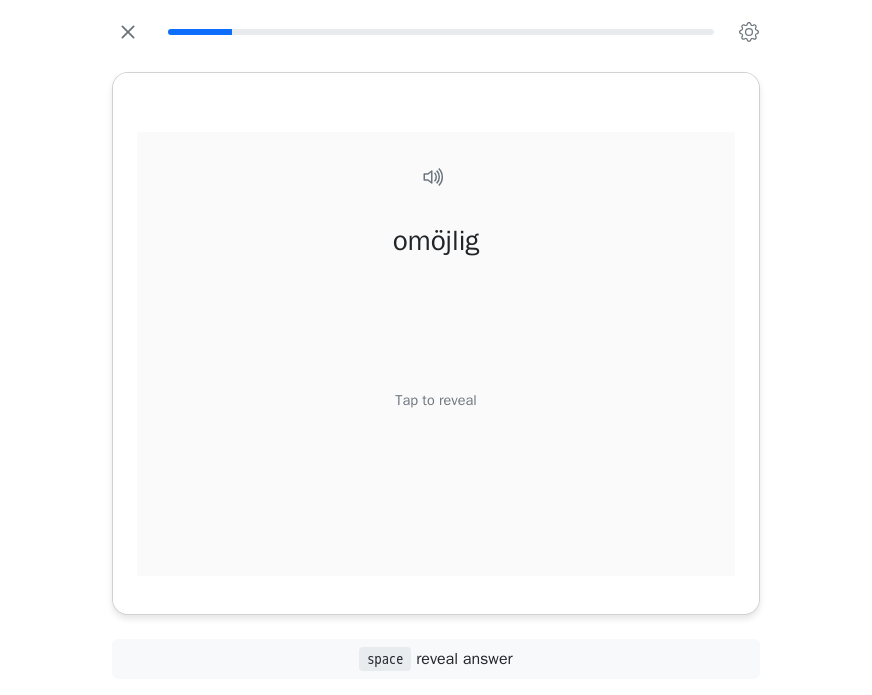click on "Tap to reveal" at bounding box center (435, 400) 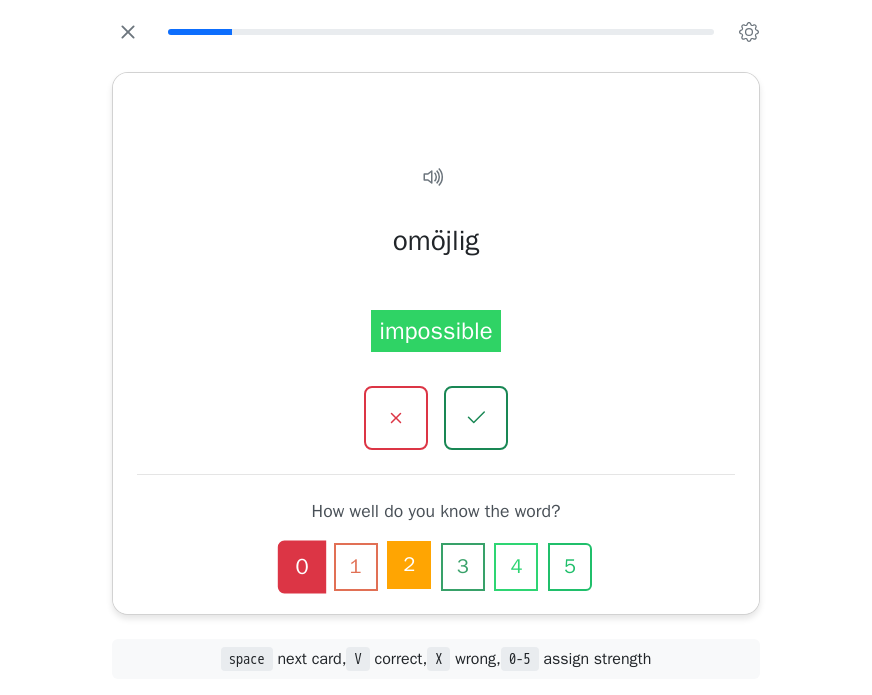 click on "2" at bounding box center (409, 565) 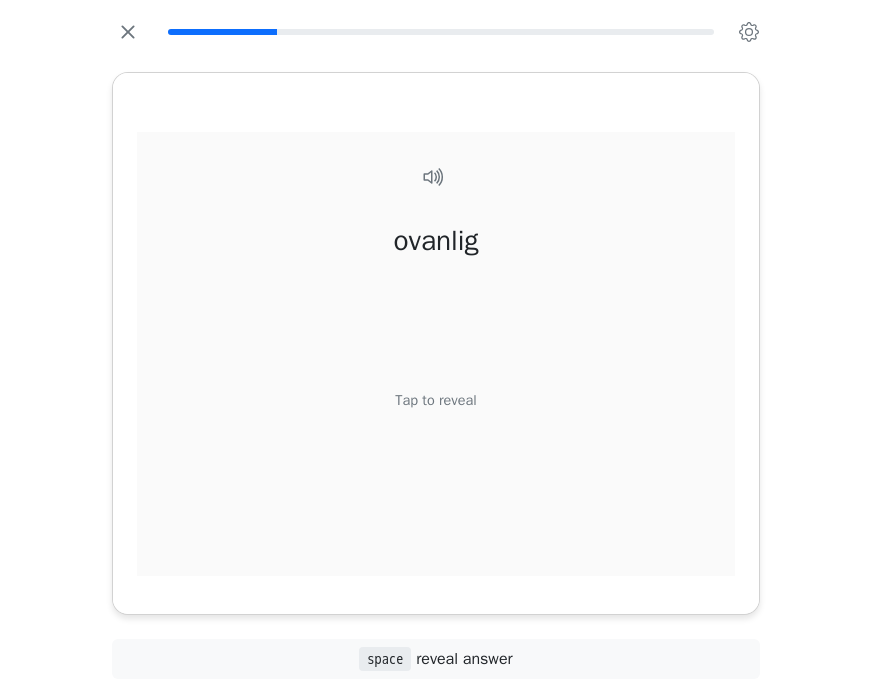 click on "Tap to reveal" at bounding box center (435, 400) 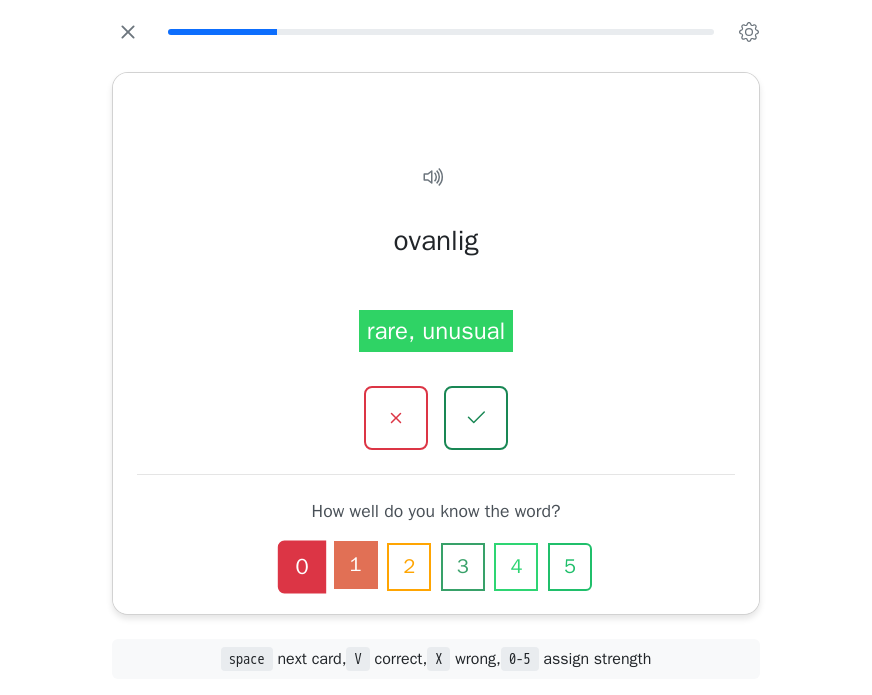 click on "1" at bounding box center (356, 565) 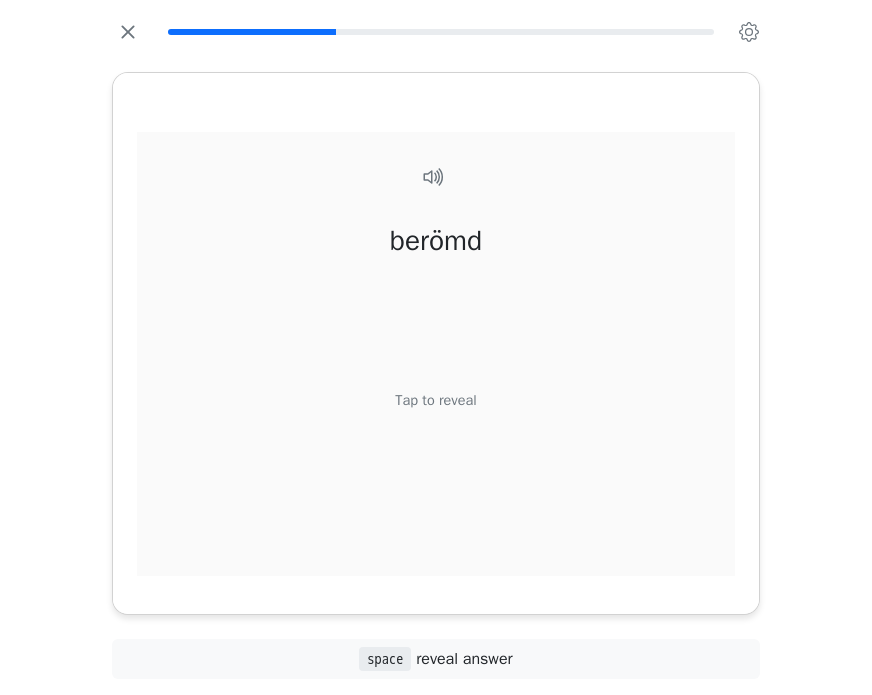 click on "Tap to reveal" at bounding box center [435, 400] 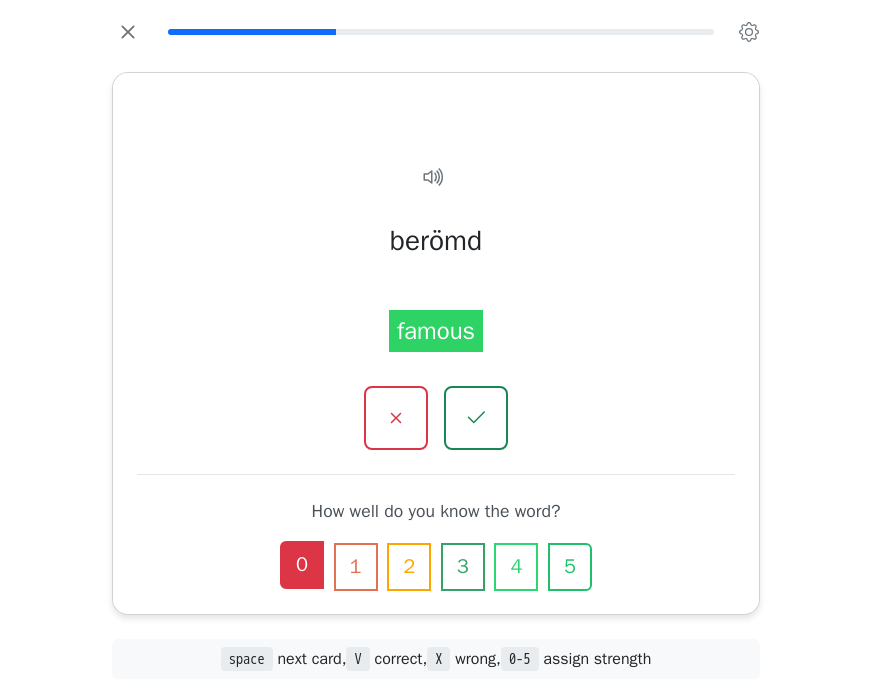 click on "0" at bounding box center (302, 565) 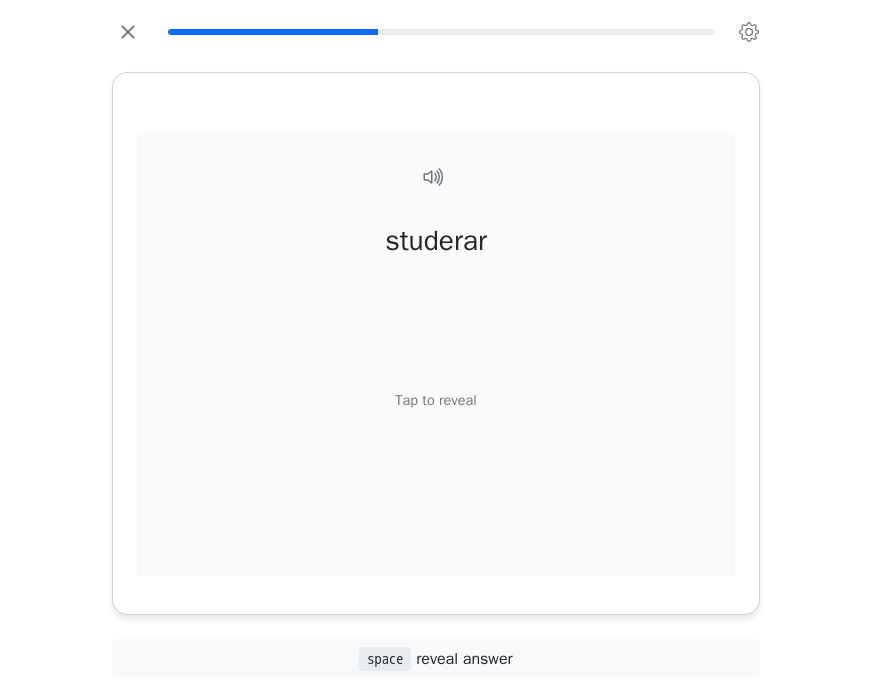 click on "Tap to reveal" at bounding box center (435, 400) 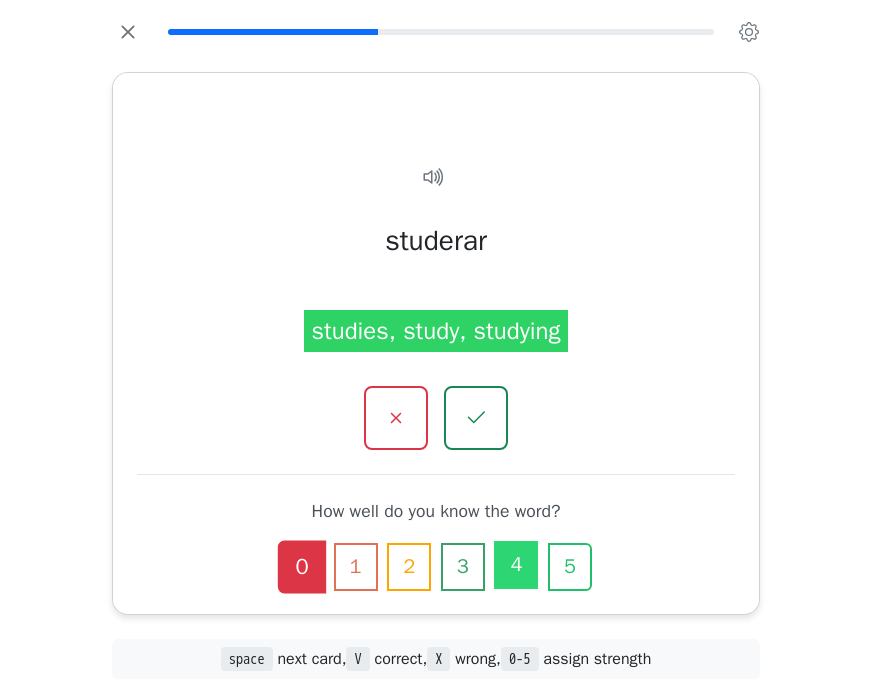 click on "4" at bounding box center [516, 565] 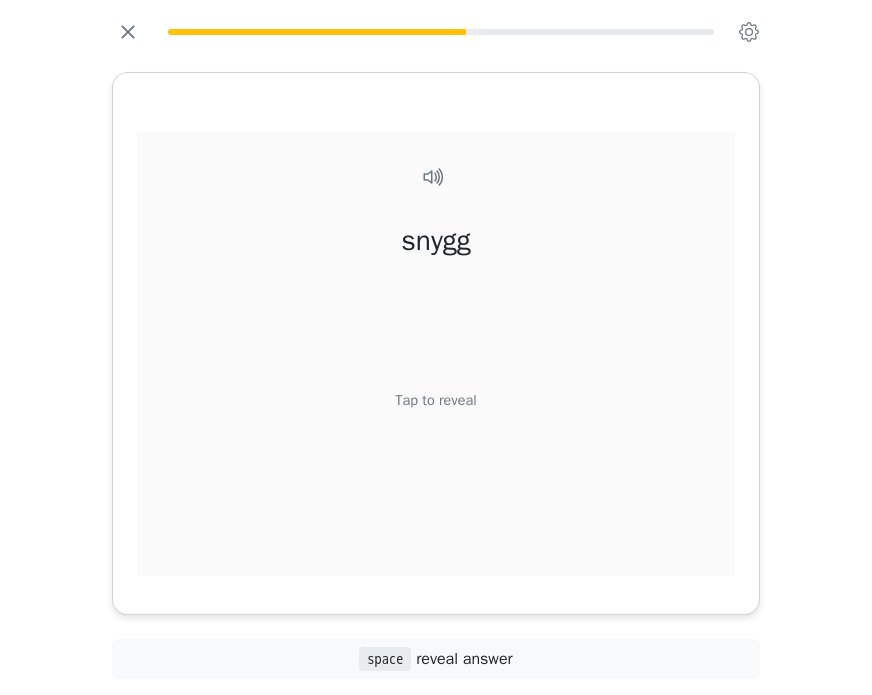 click on "Tap to reveal" at bounding box center [435, 400] 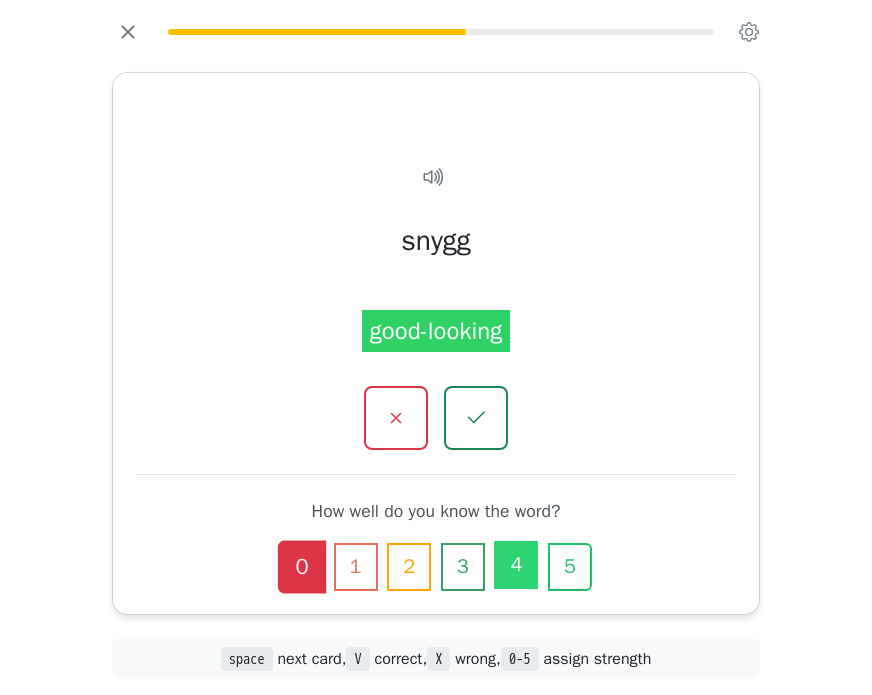 click on "4" at bounding box center [516, 565] 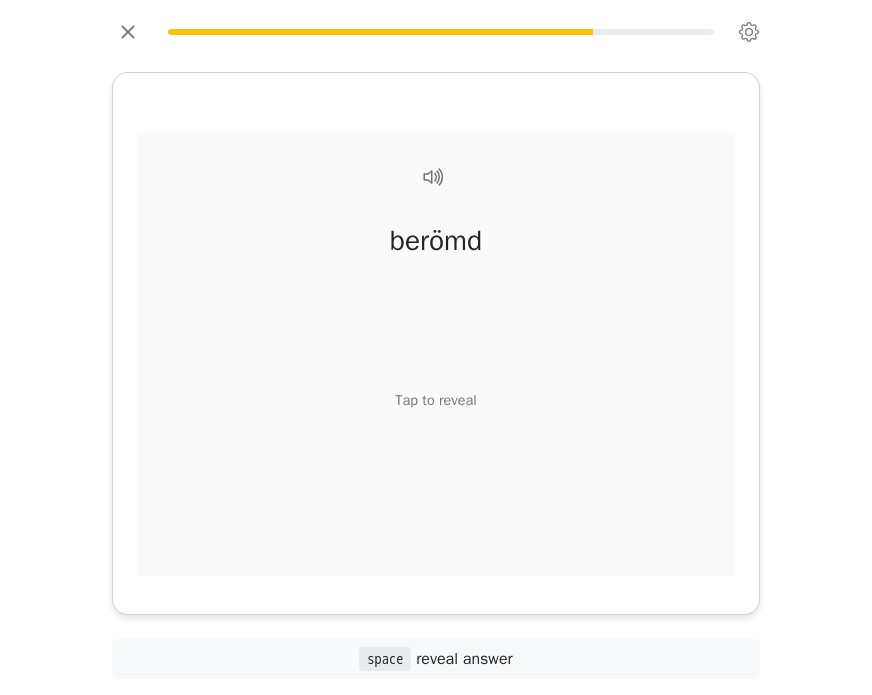 click on "berömd Tap to reveal" at bounding box center [436, 375] 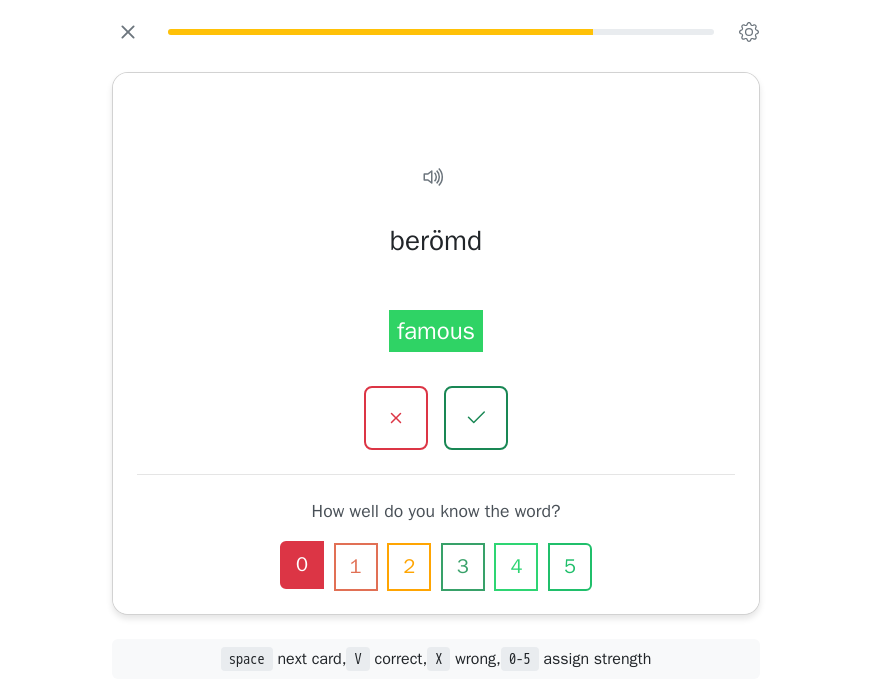 click on "0" at bounding box center (302, 565) 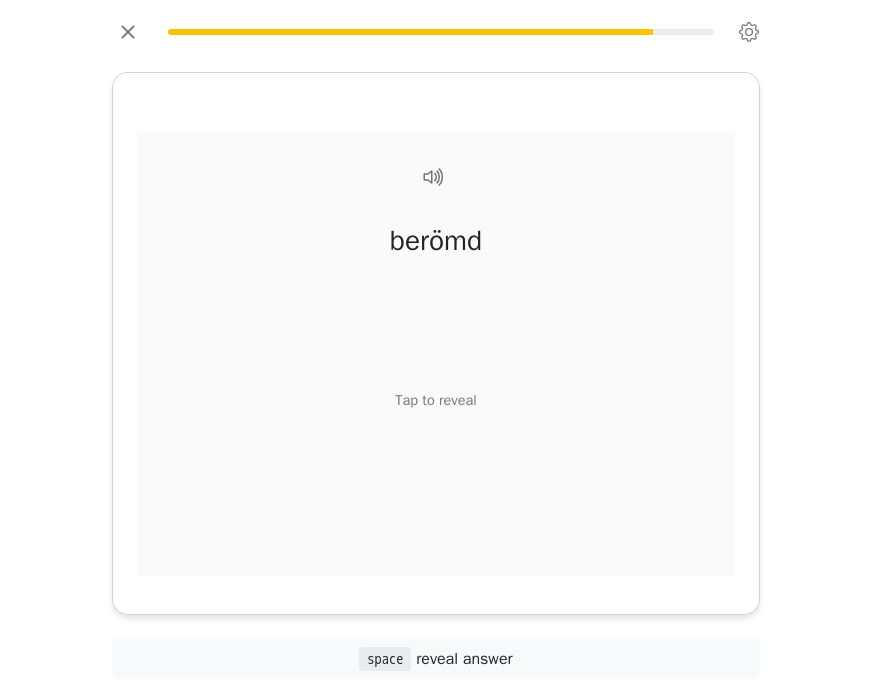 click on "Tap to reveal" at bounding box center (435, 400) 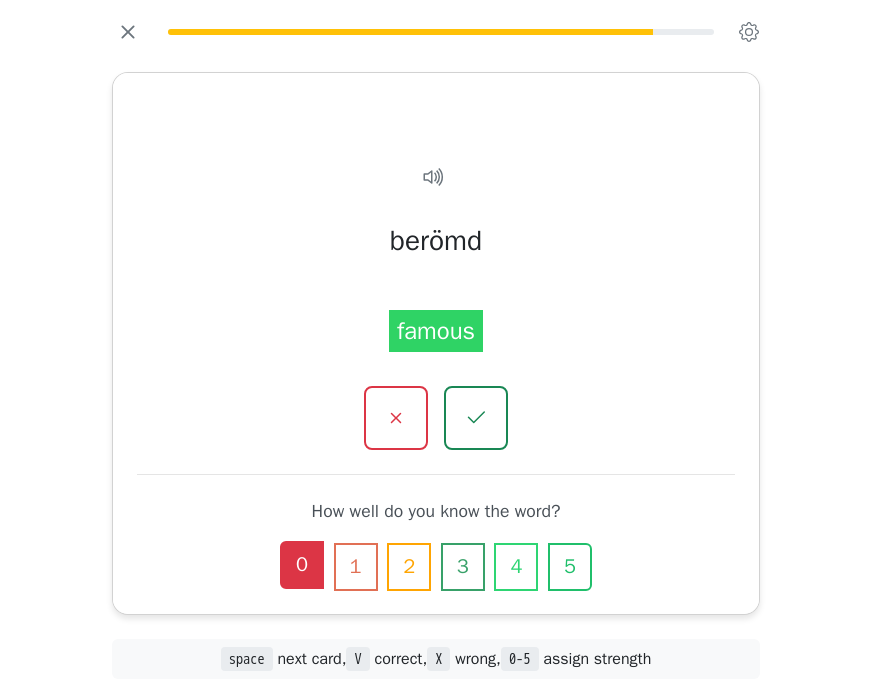 click on "0" at bounding box center [302, 565] 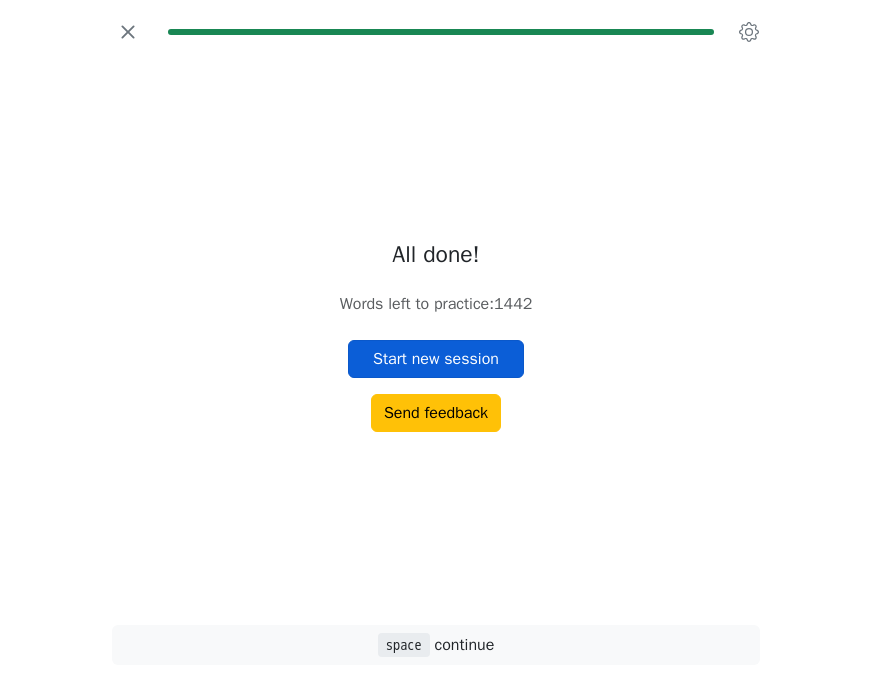 click on "Start new session" at bounding box center [436, 359] 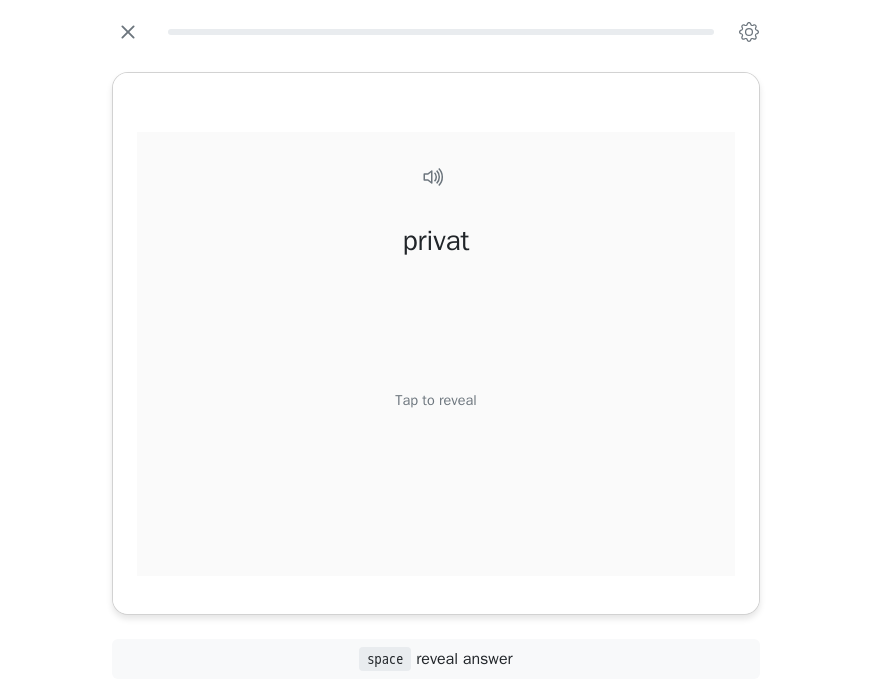 click on "Tap to reveal" at bounding box center (435, 400) 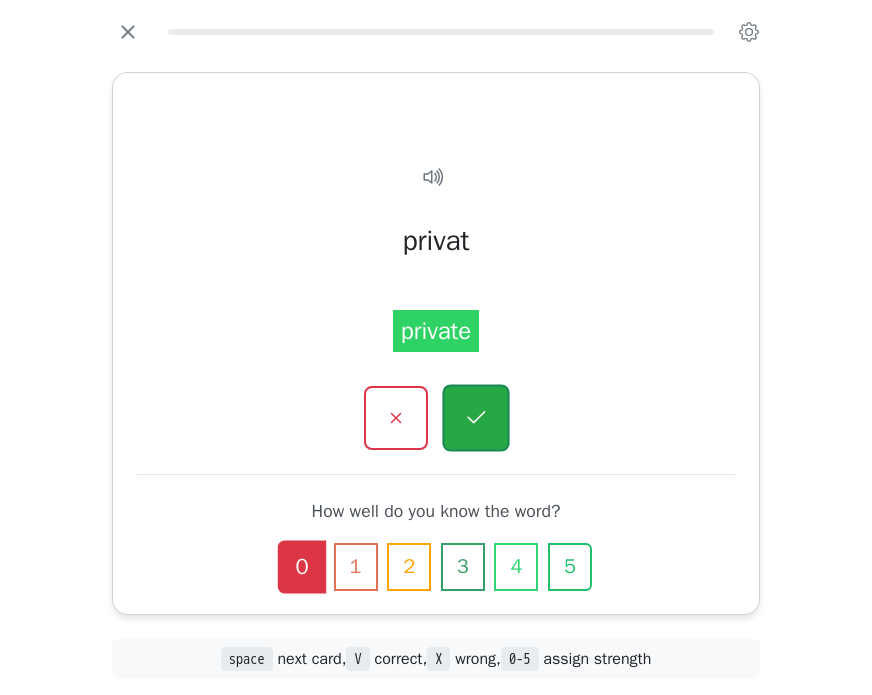 click 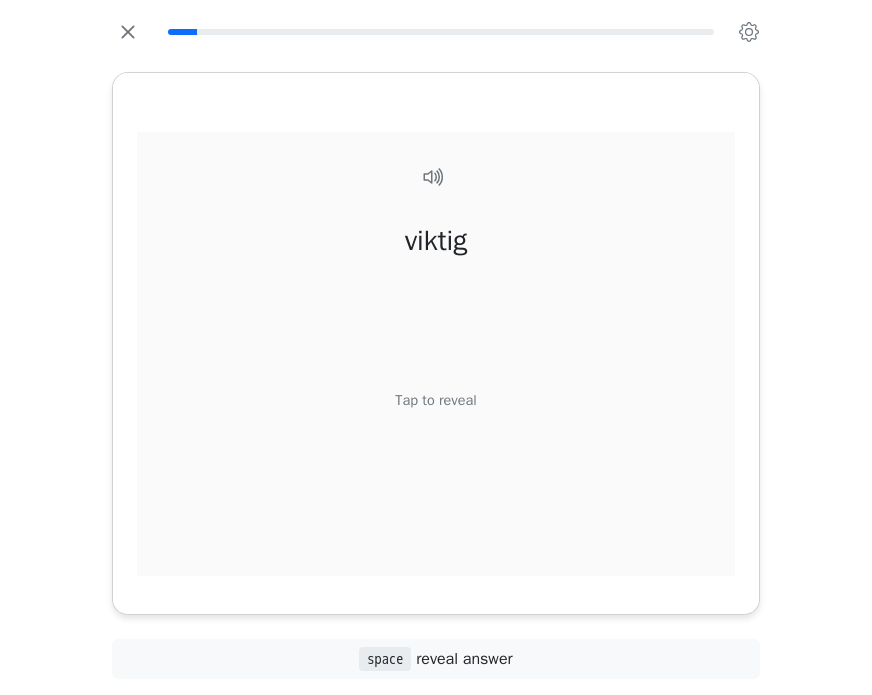 click on "Tap to reveal" at bounding box center [435, 400] 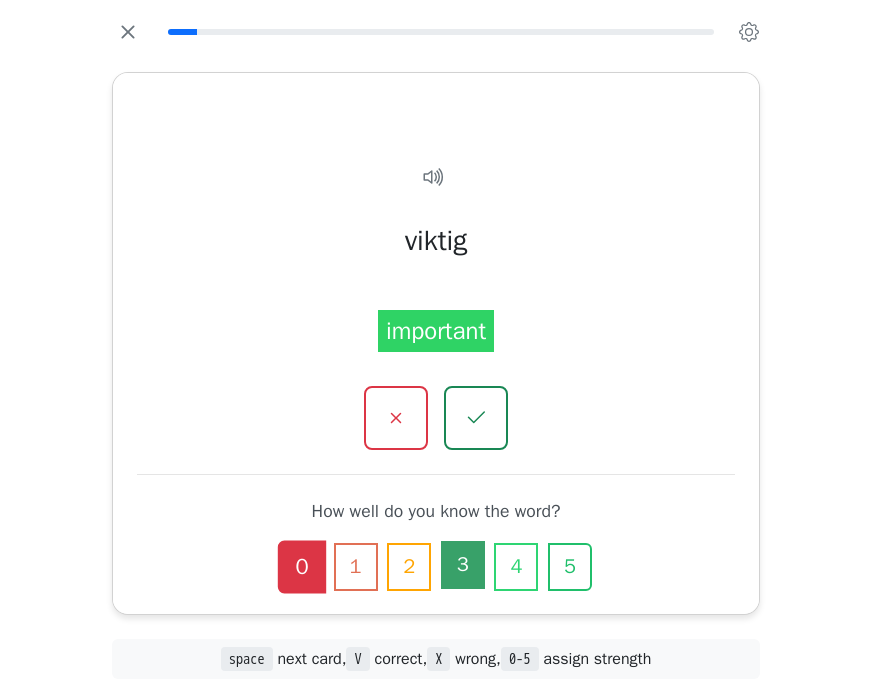 click on "3" at bounding box center [463, 565] 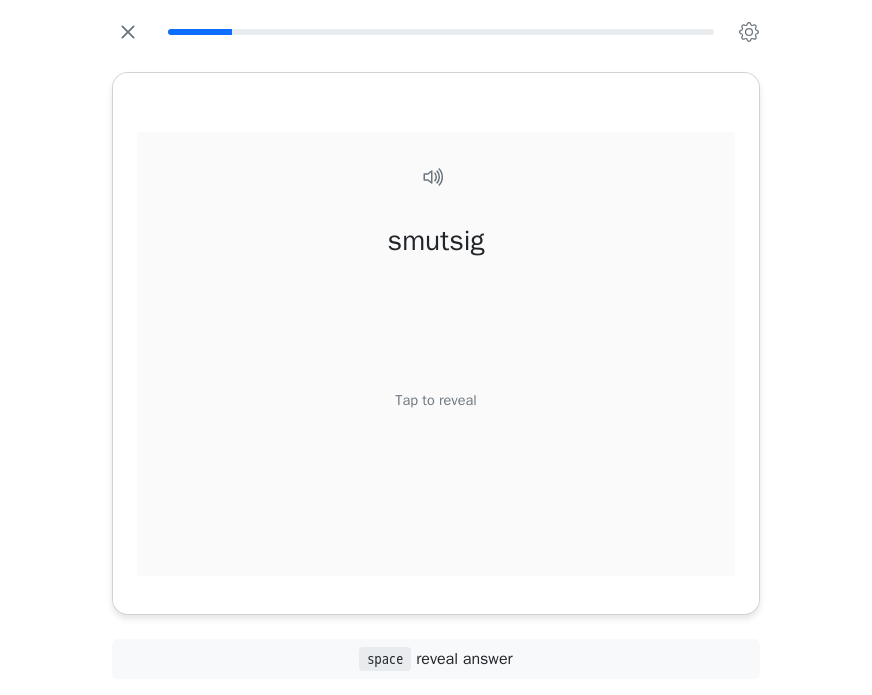 click on "Tap to reveal" at bounding box center (435, 400) 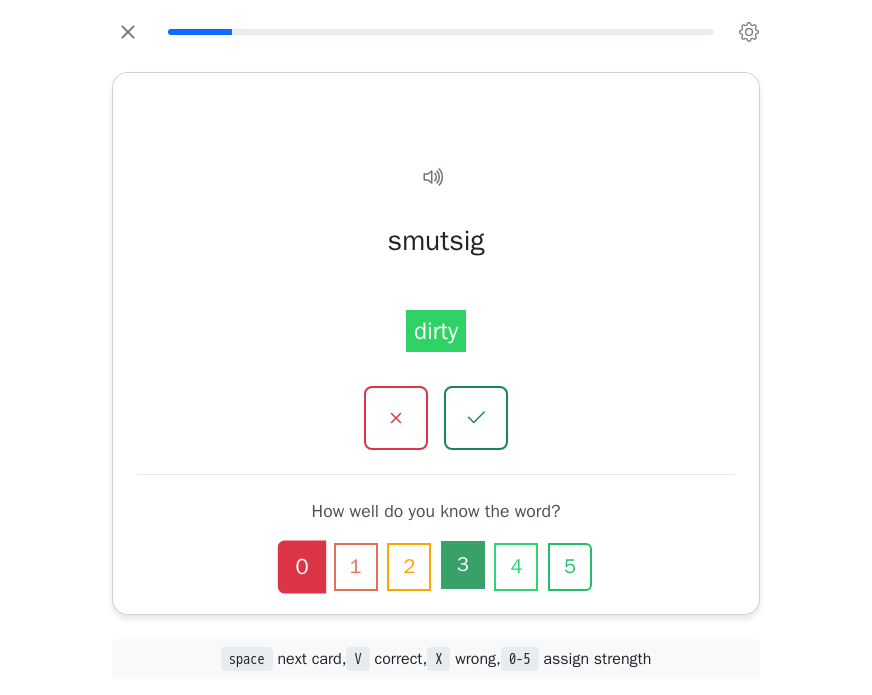 click on "3" at bounding box center [463, 565] 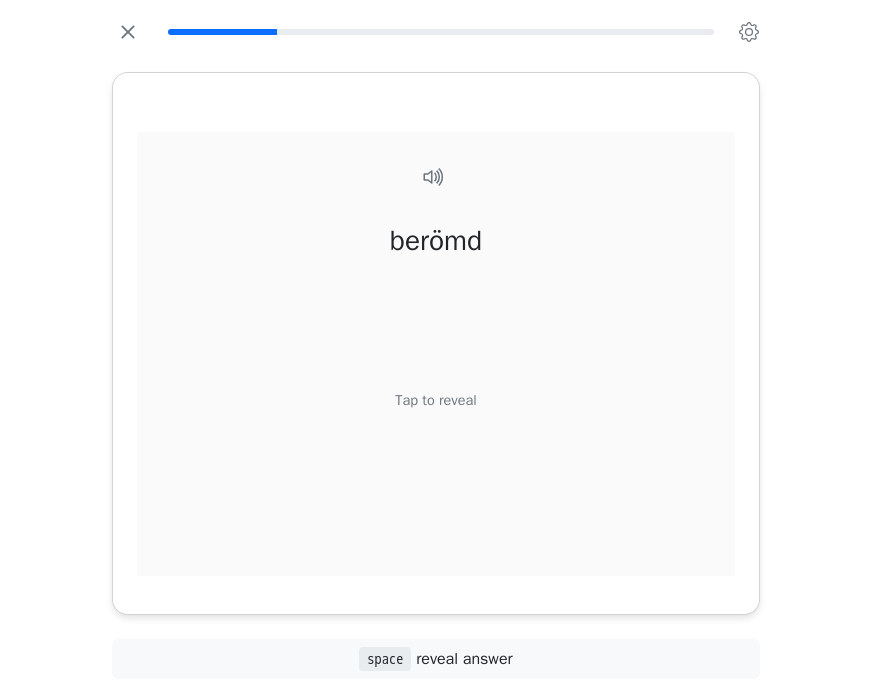 click on "Tap to reveal" at bounding box center [435, 400] 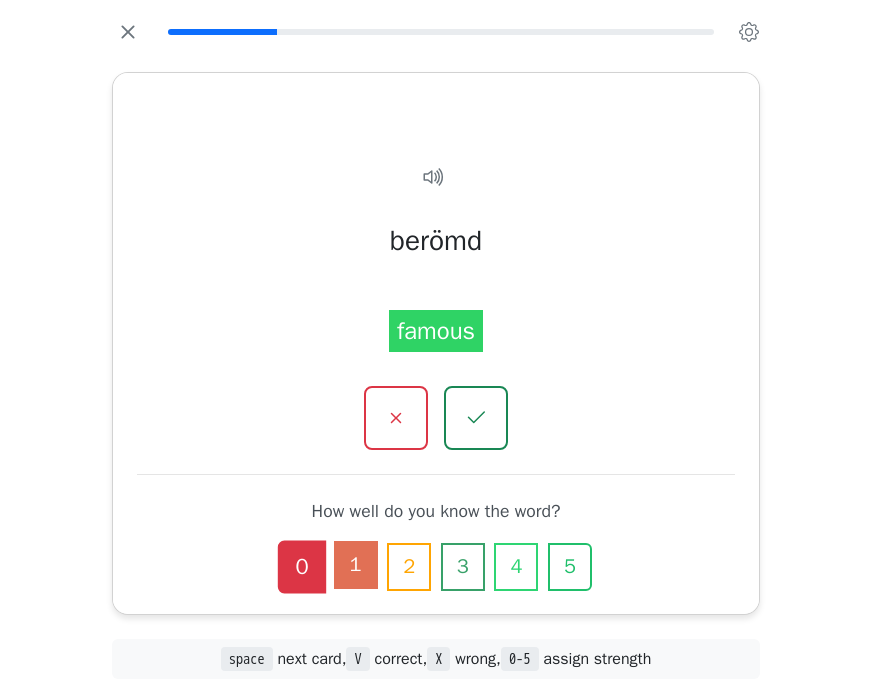 click on "1" at bounding box center (356, 565) 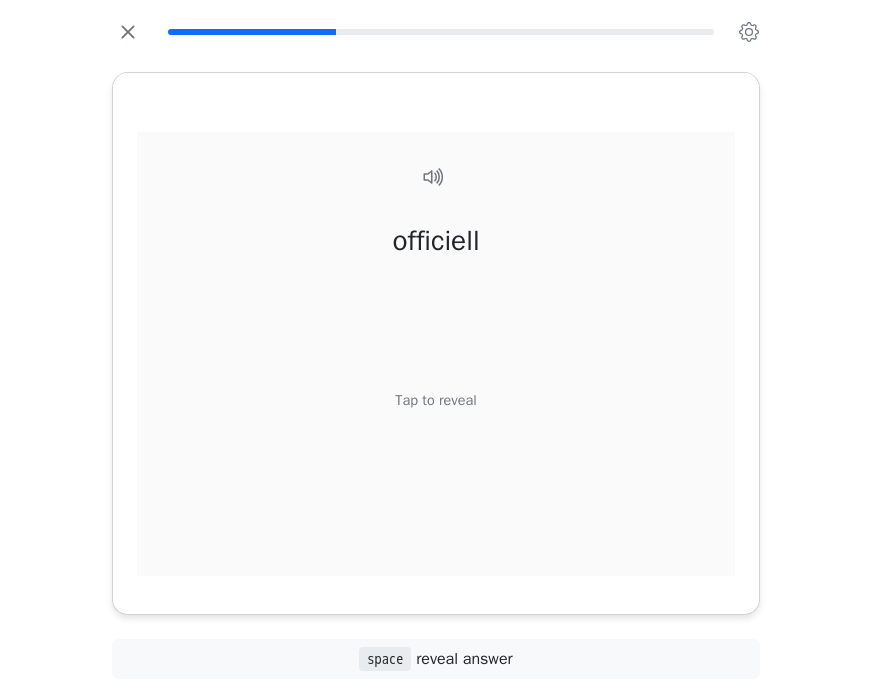 click on "Tap to reveal" at bounding box center (435, 400) 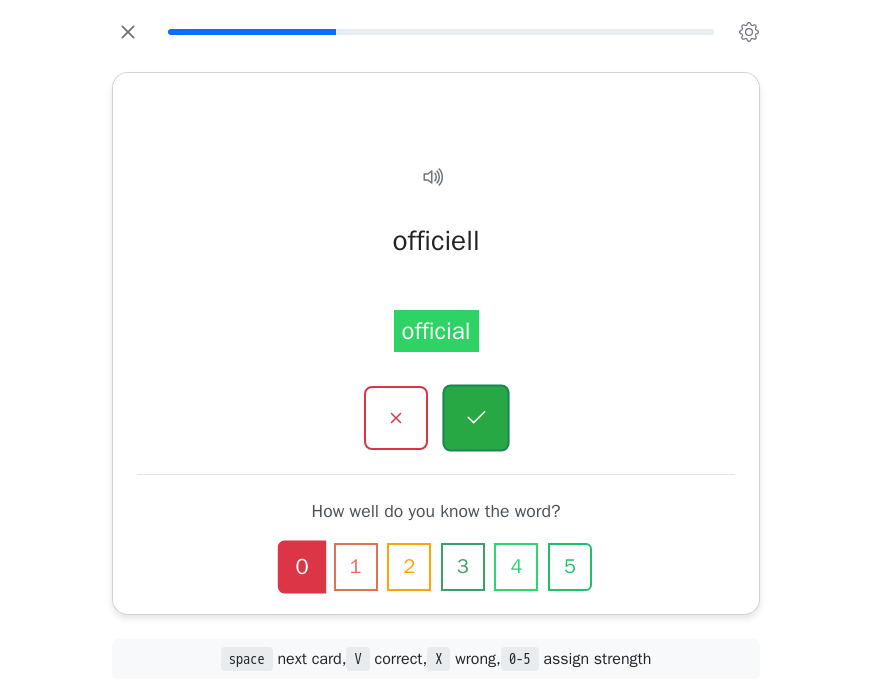 click 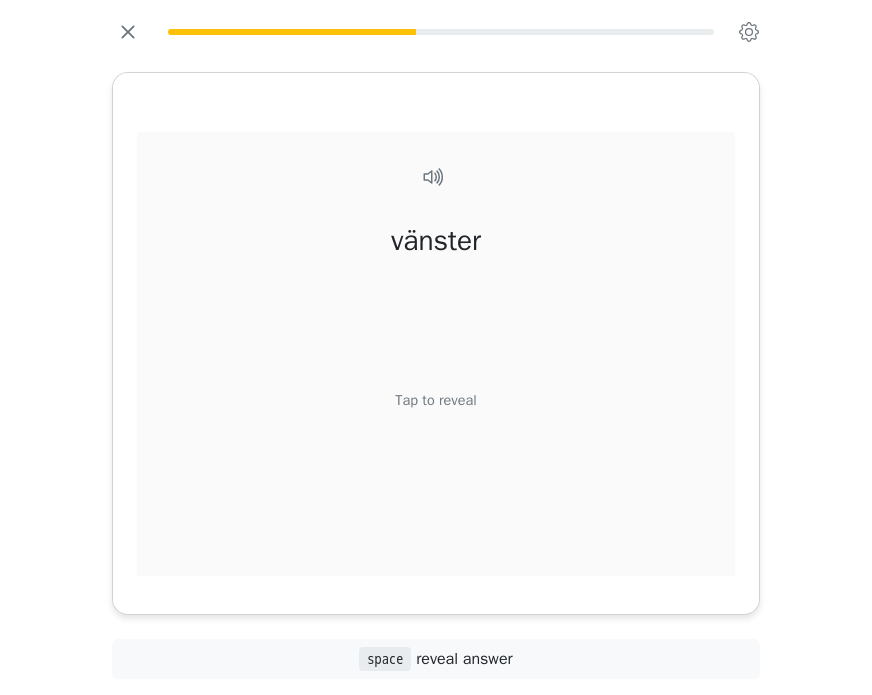 click on "Tap to reveal" at bounding box center [435, 400] 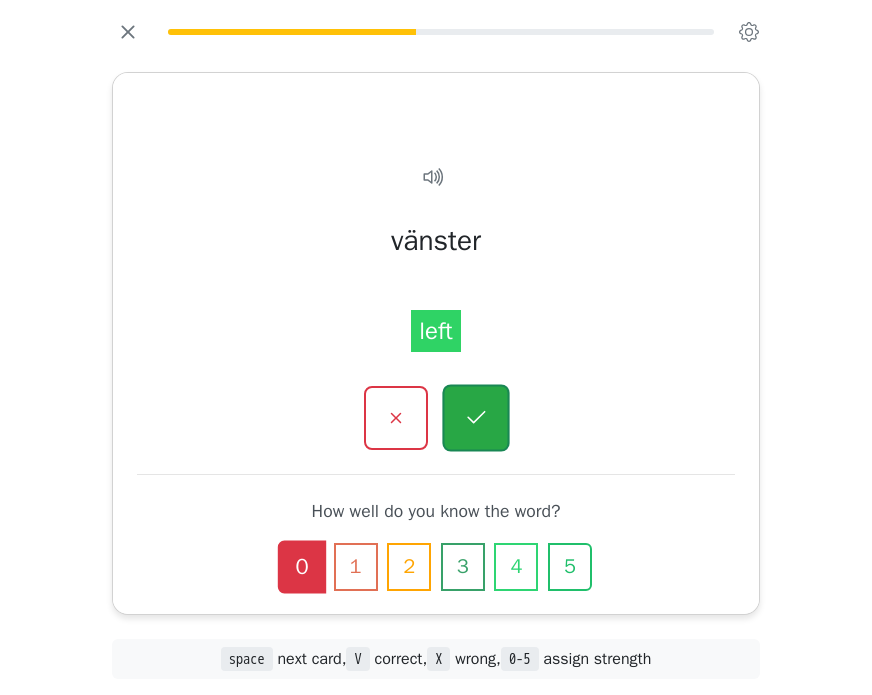 click 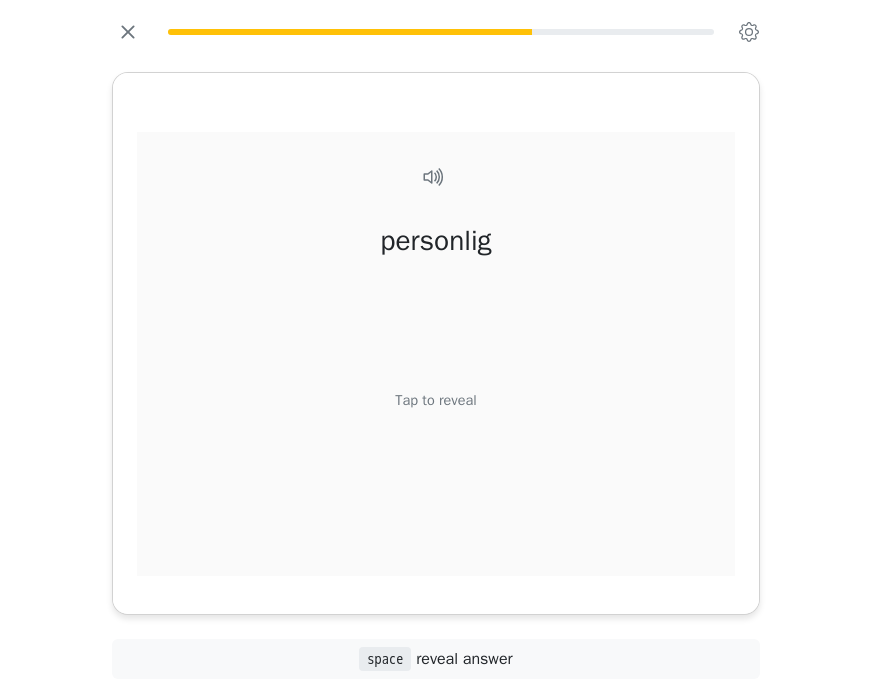 click on "Tap to reveal" at bounding box center (435, 400) 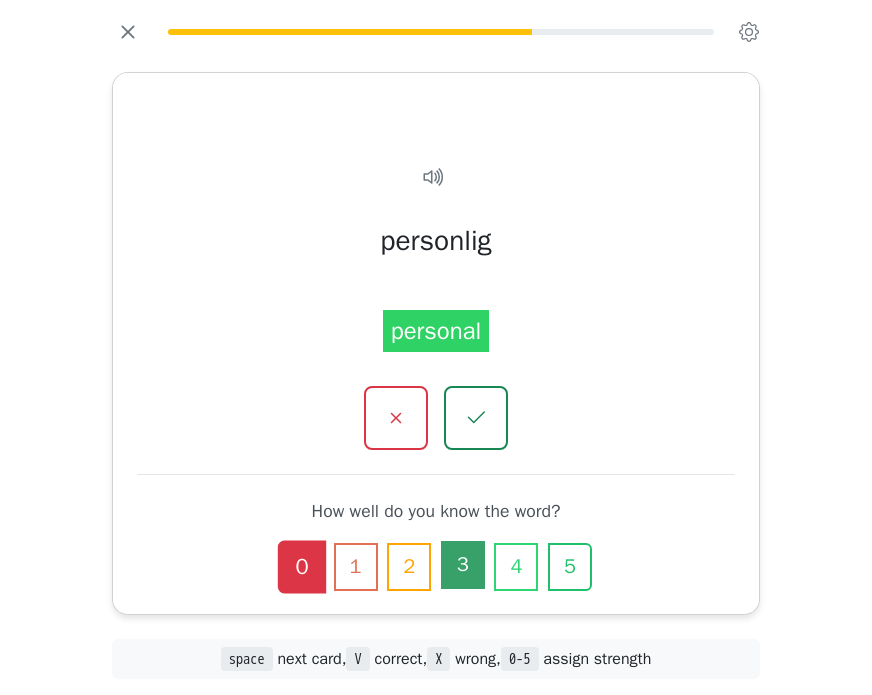 click on "3" at bounding box center [463, 565] 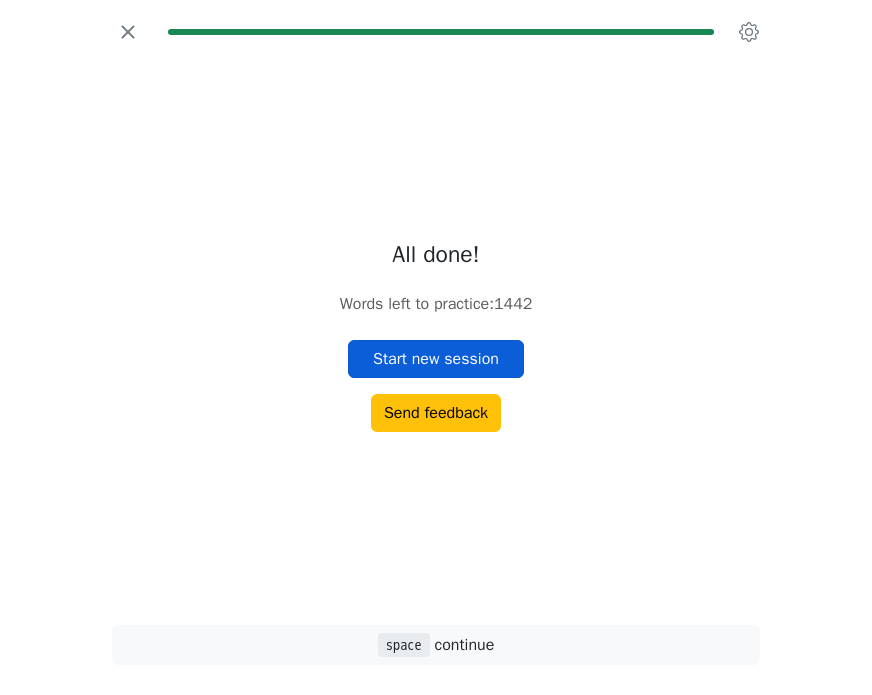 click on "Start new session" at bounding box center (436, 359) 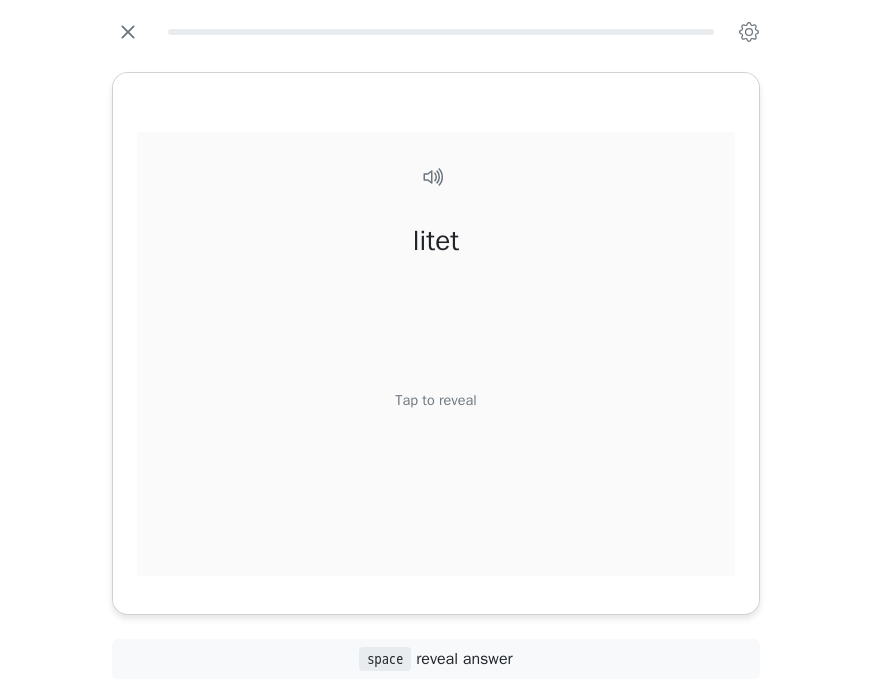 click on "Tap to reveal" at bounding box center (435, 400) 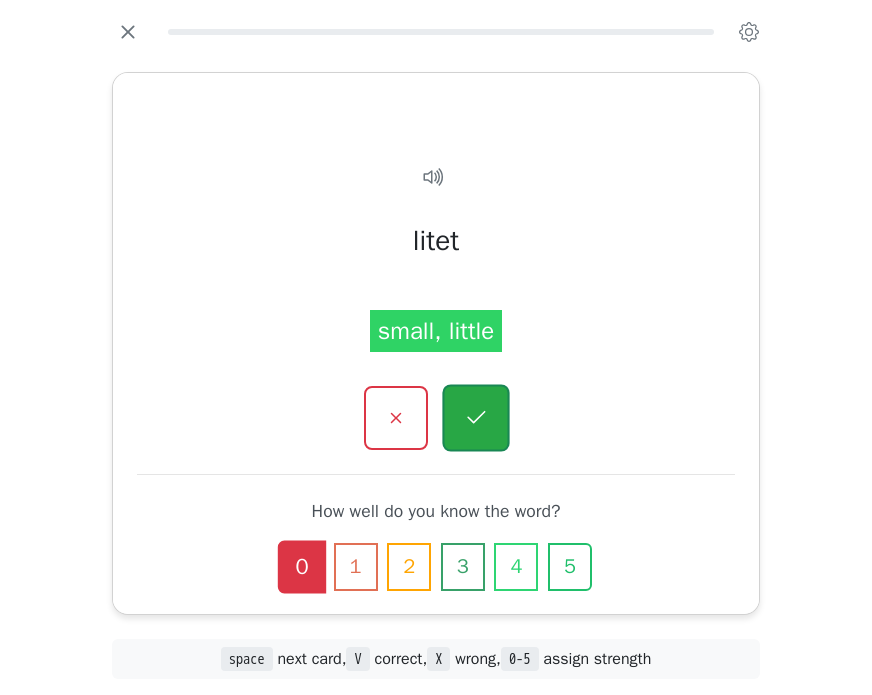 click 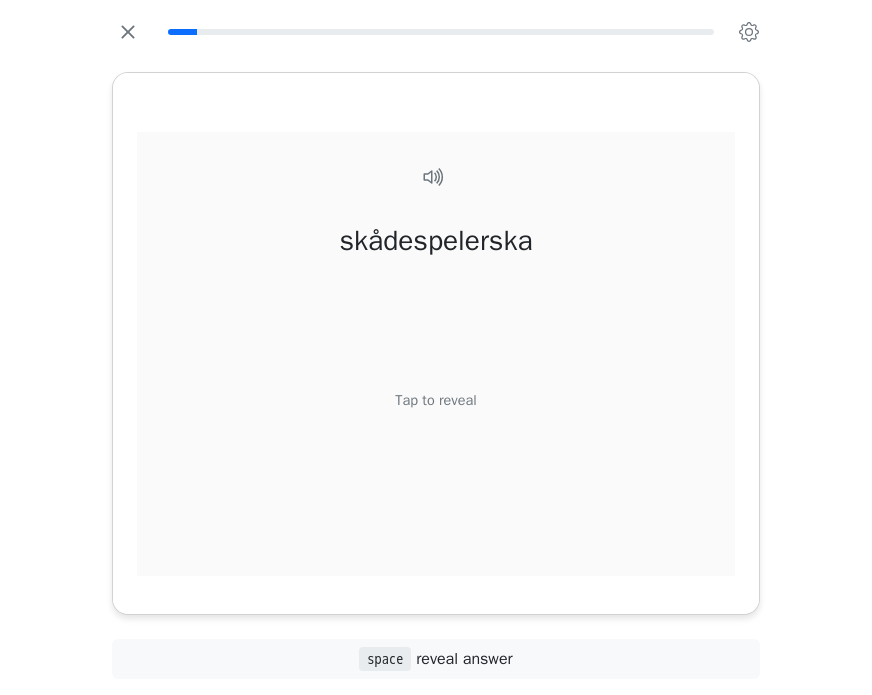 click on "Tap to reveal" at bounding box center [435, 400] 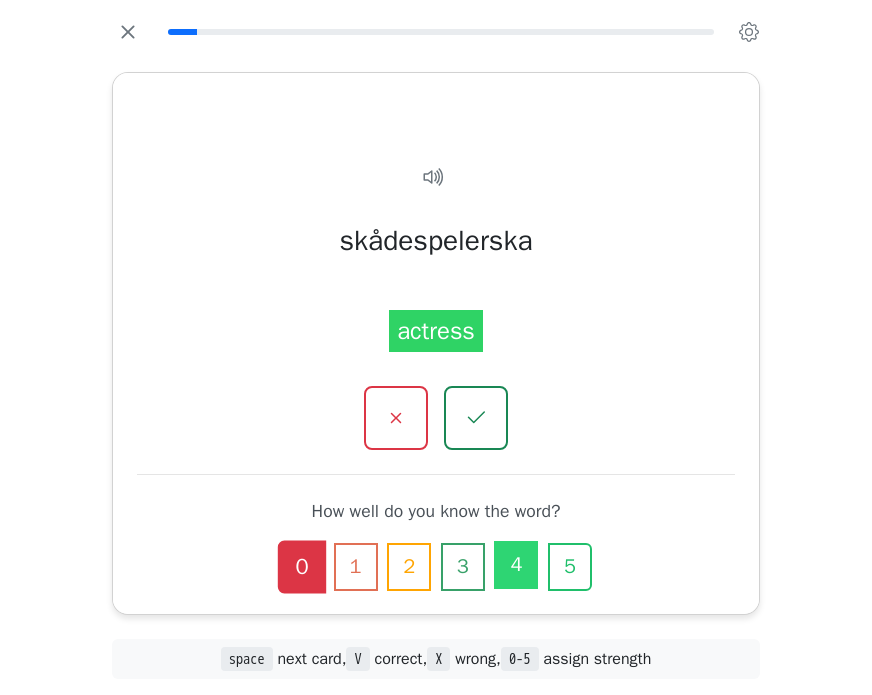 click on "4" at bounding box center [516, 565] 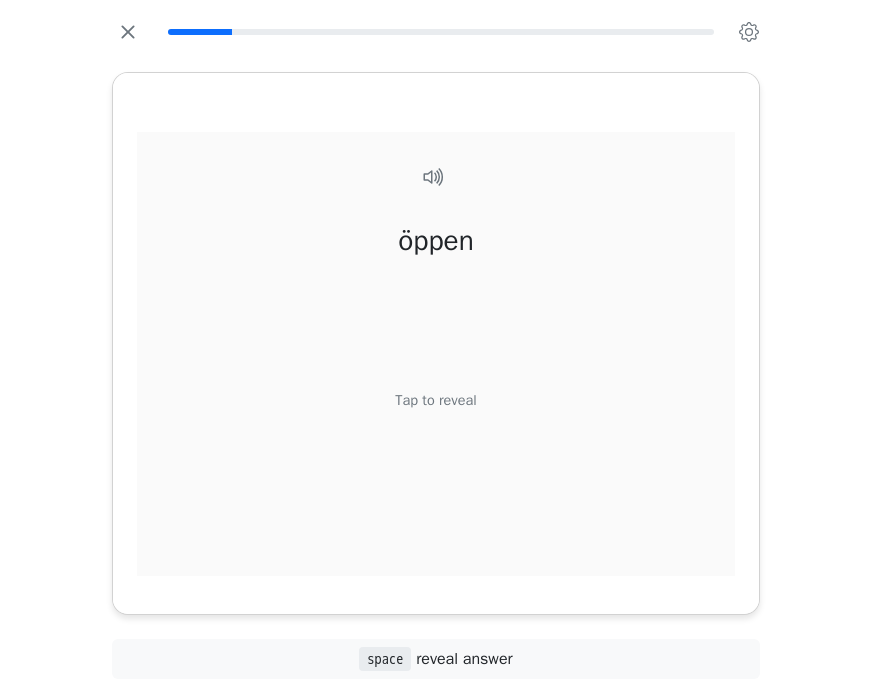 click on "Tap to reveal" at bounding box center [435, 400] 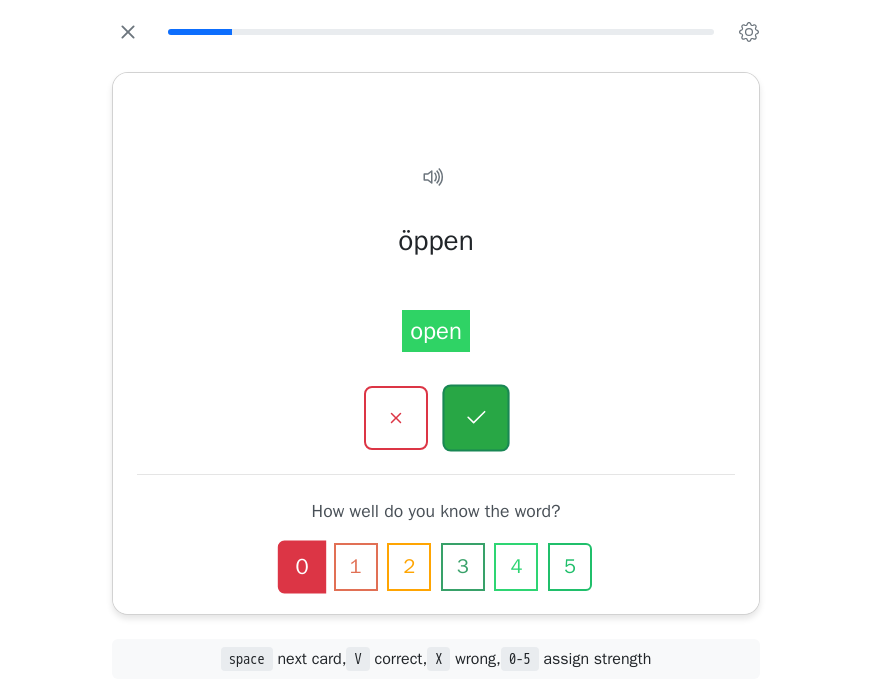 click 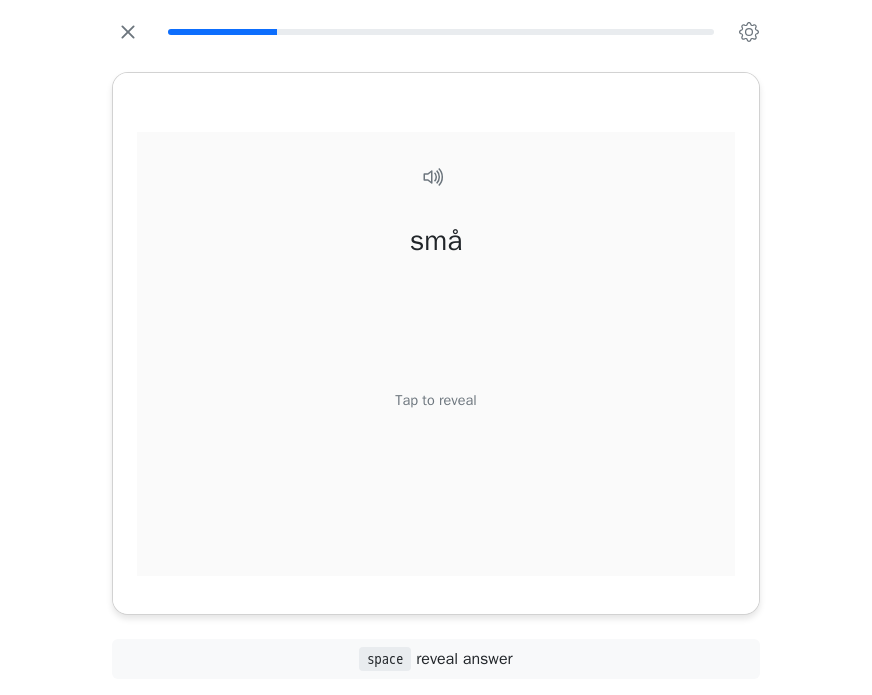 click on "Tap to reveal" at bounding box center [435, 400] 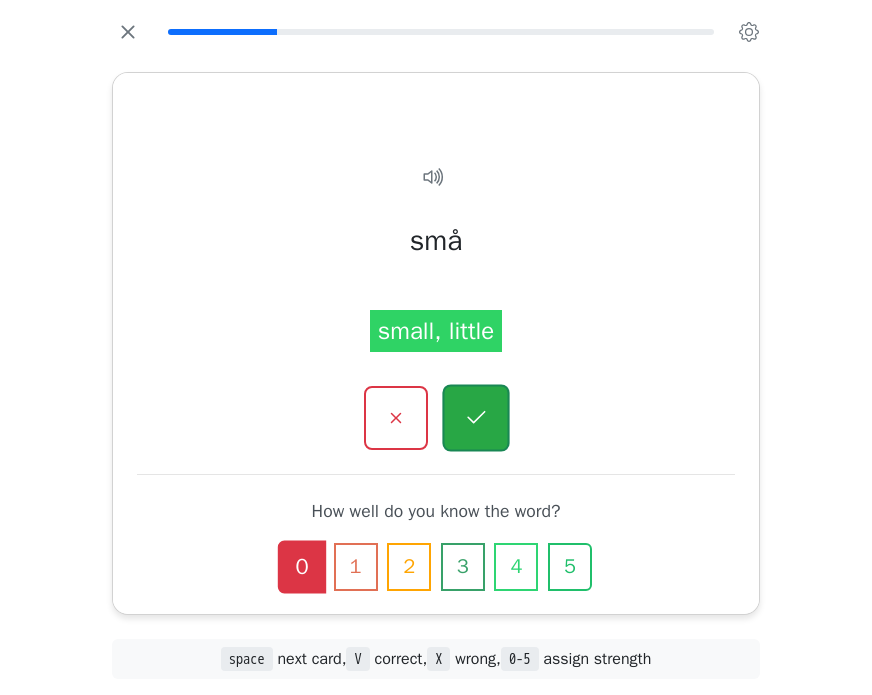 click 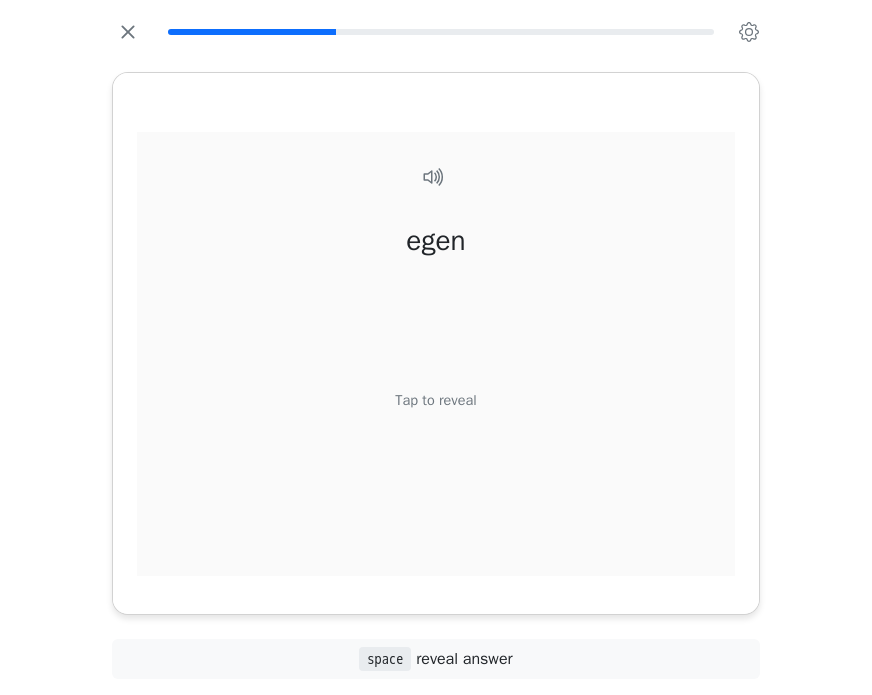 click on "Tap to reveal" at bounding box center [435, 400] 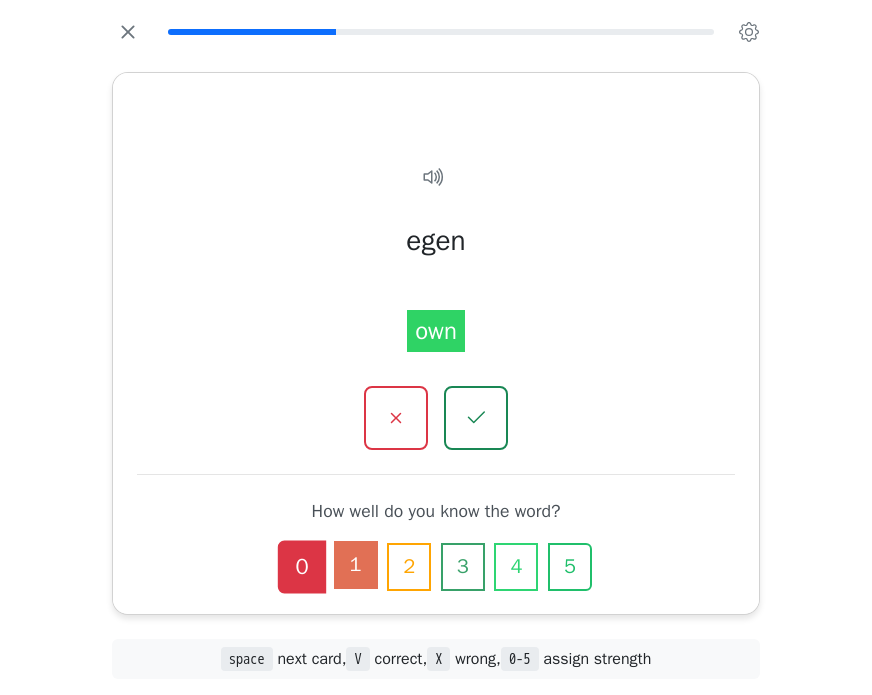 click on "1" at bounding box center (356, 565) 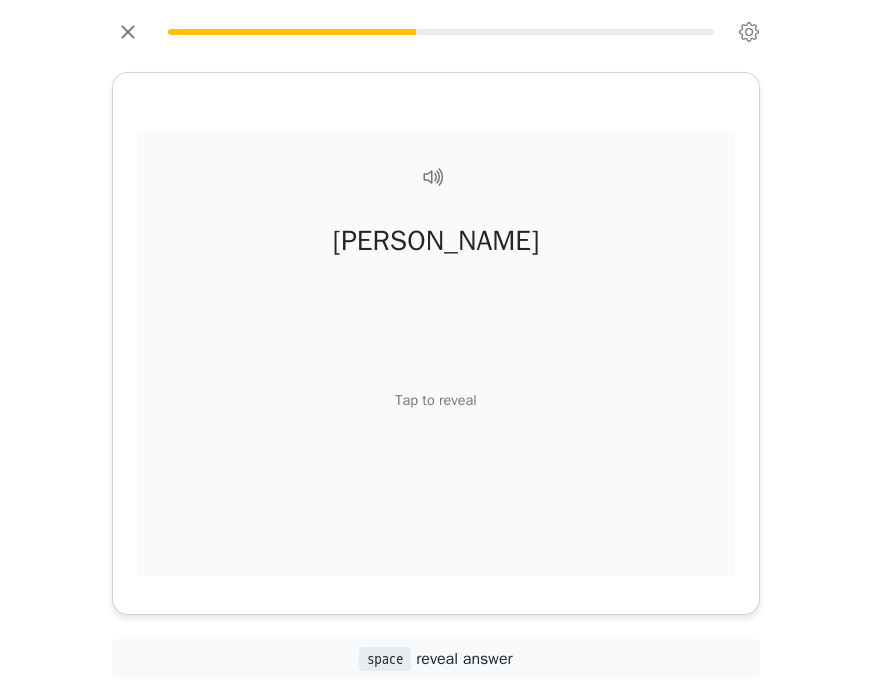 click on "Tap to reveal" at bounding box center [435, 400] 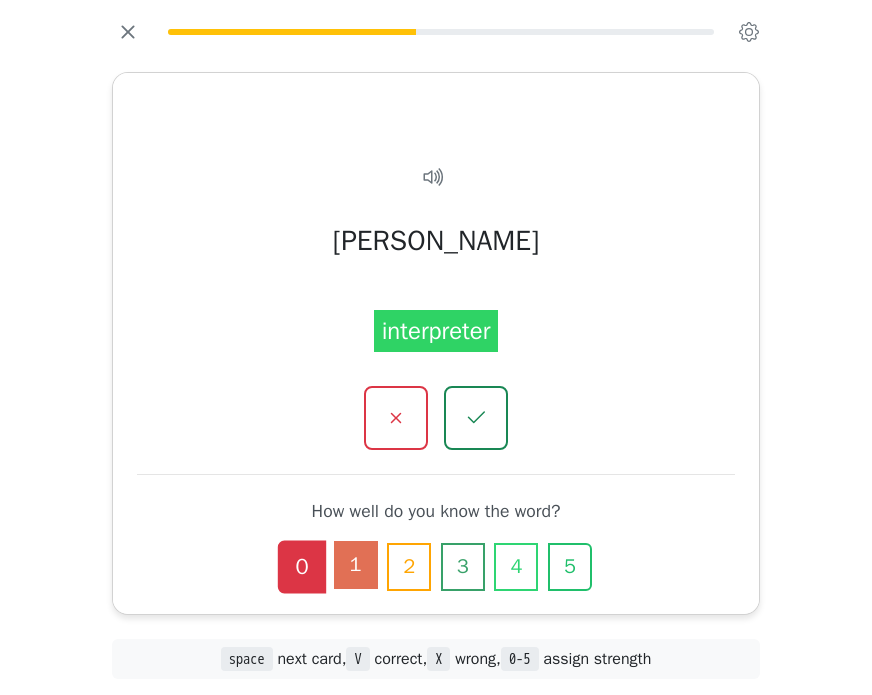 click on "1" at bounding box center [356, 565] 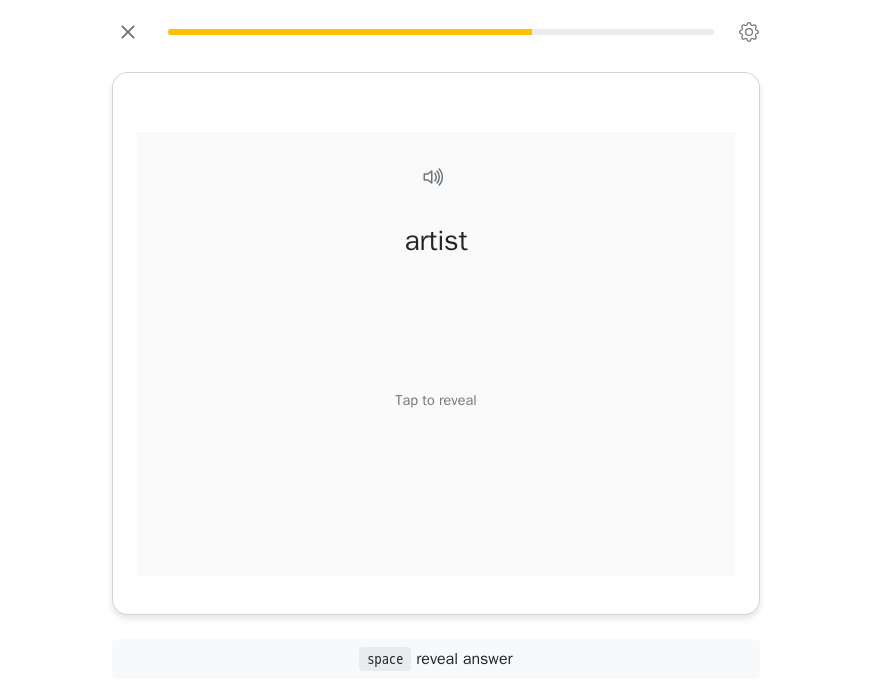 click on "Tap to reveal" at bounding box center (435, 400) 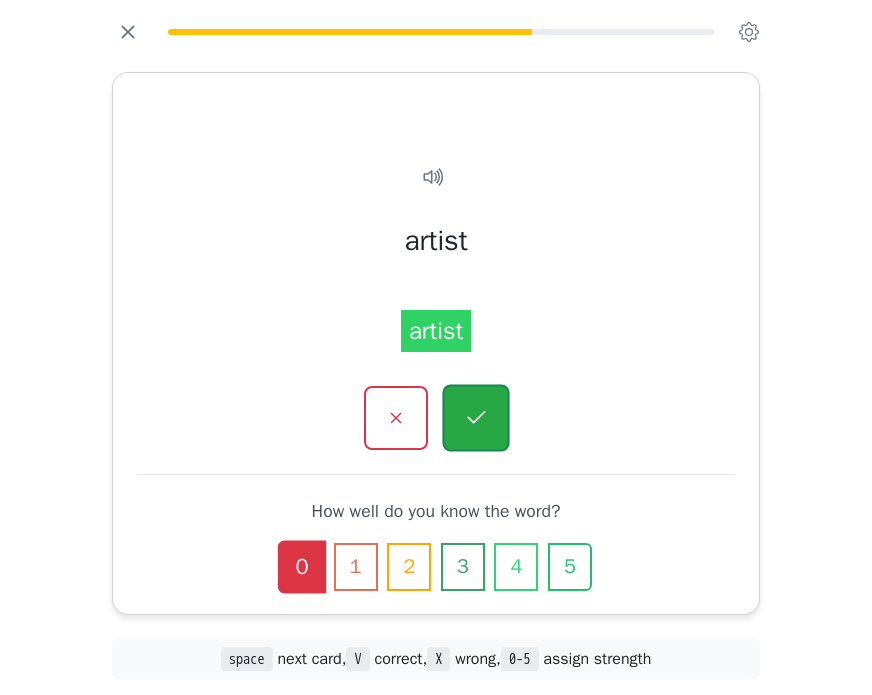 click 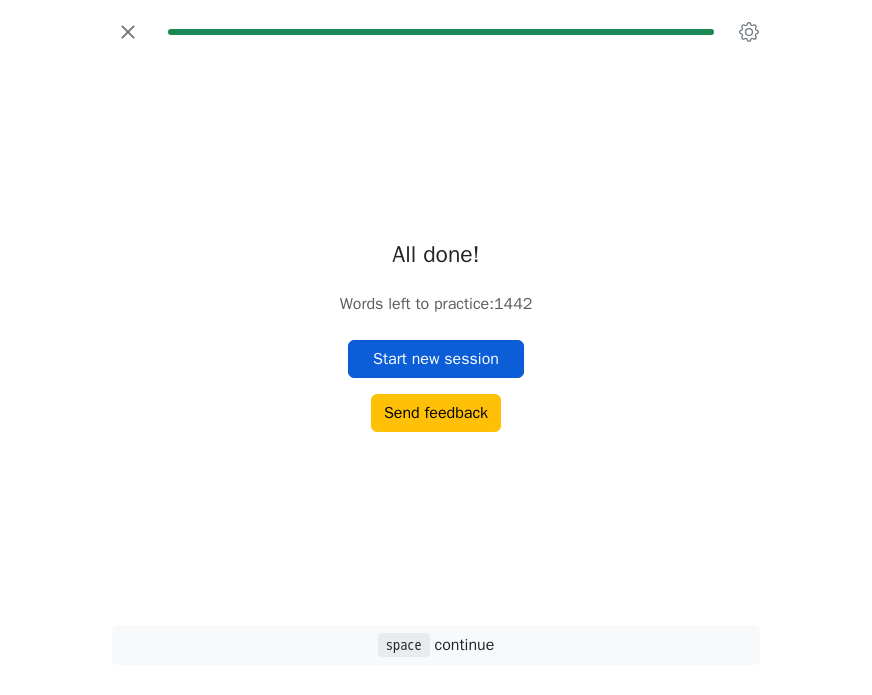 click on "Start new session" at bounding box center (436, 359) 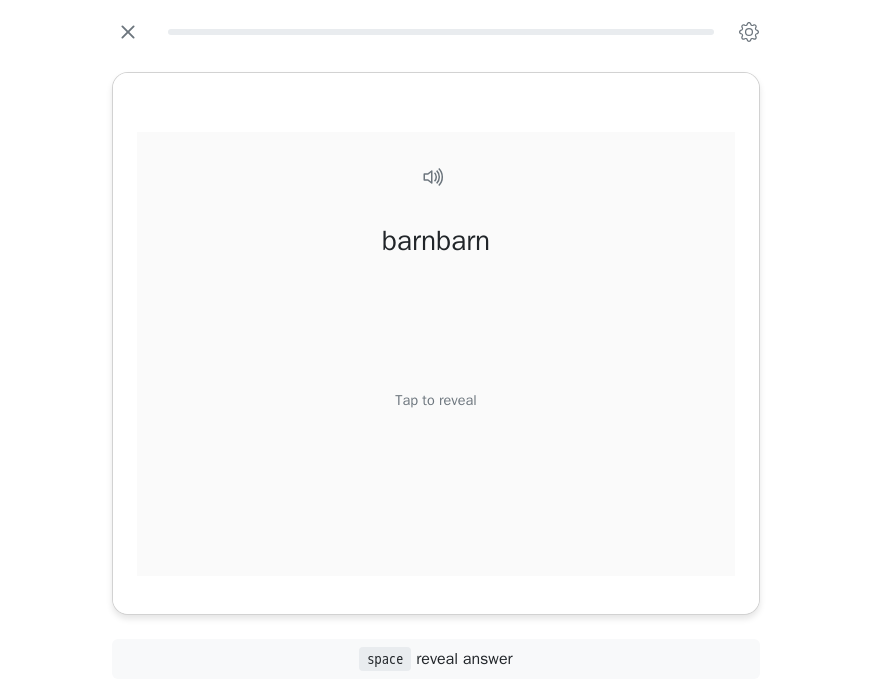 click on "Tap to reveal" at bounding box center (435, 400) 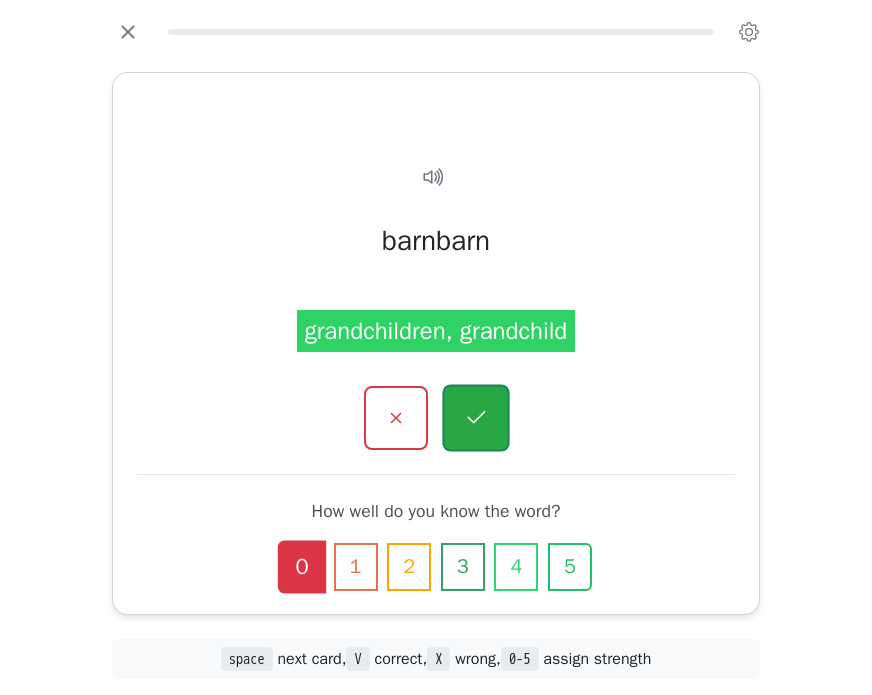 click 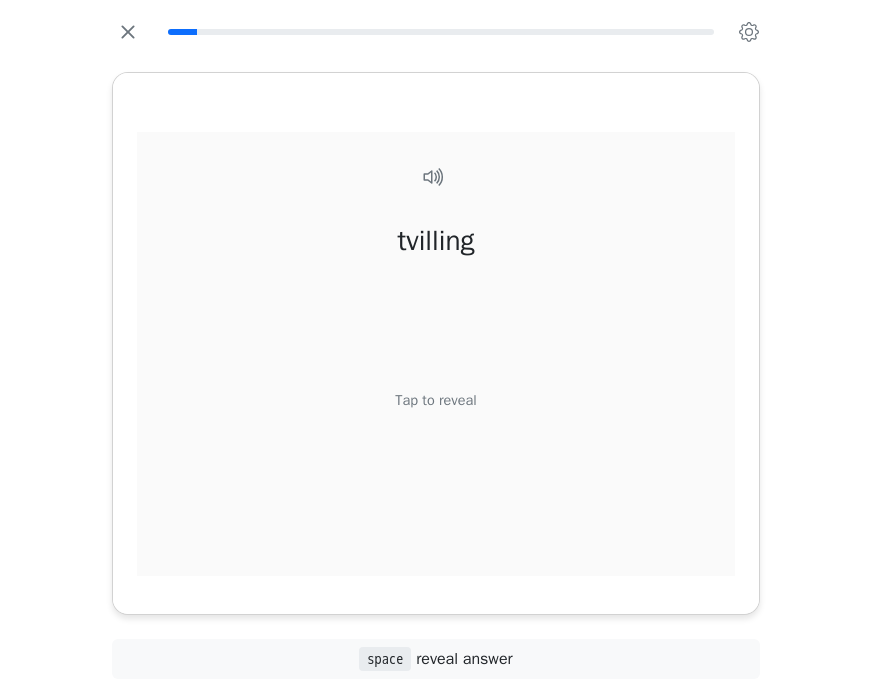 click on "Tap to reveal" at bounding box center [435, 400] 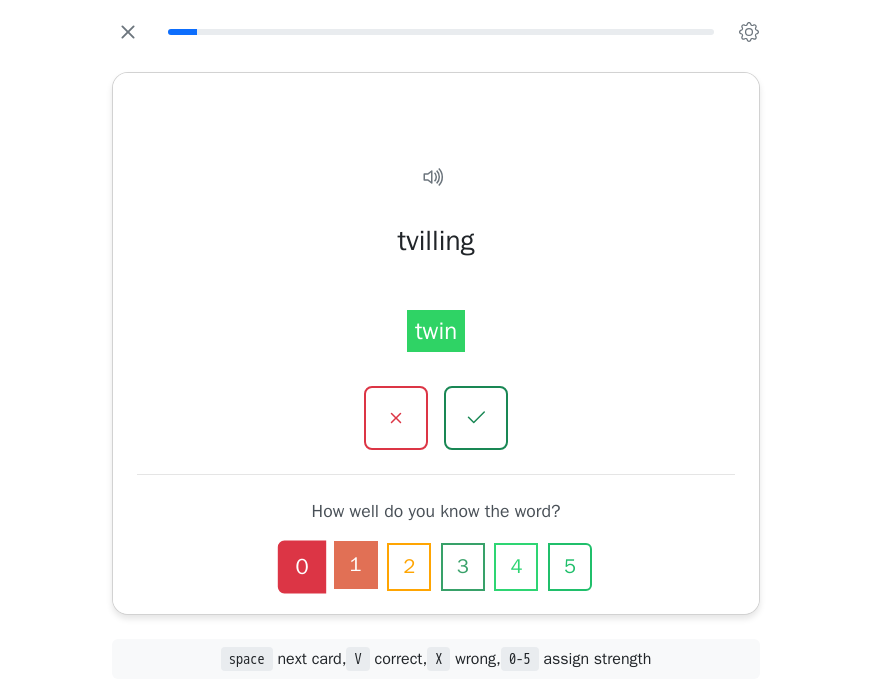 click on "1" at bounding box center (356, 565) 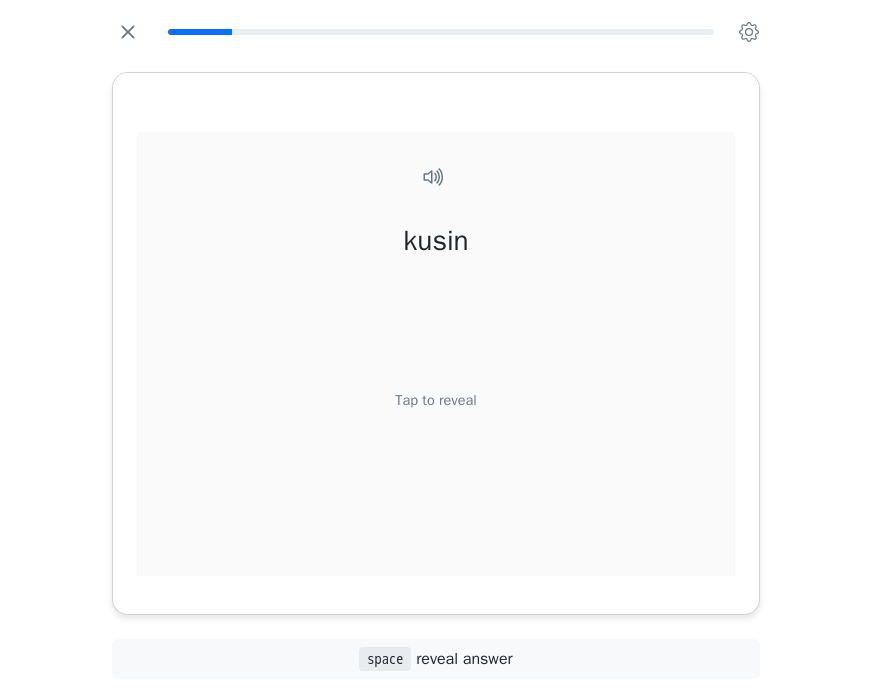 click on "Tap to reveal" at bounding box center (435, 400) 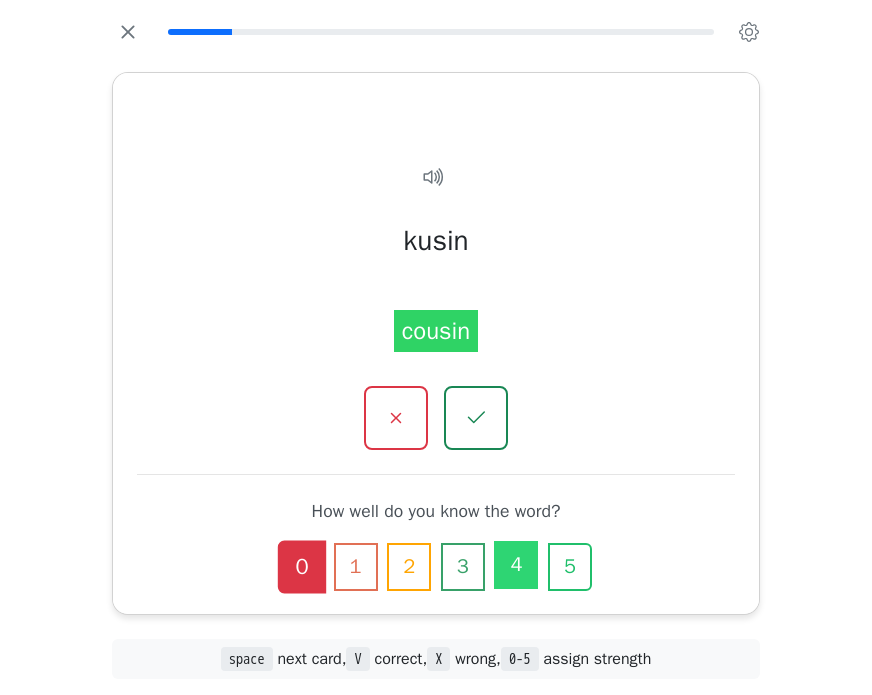 click on "4" at bounding box center [516, 565] 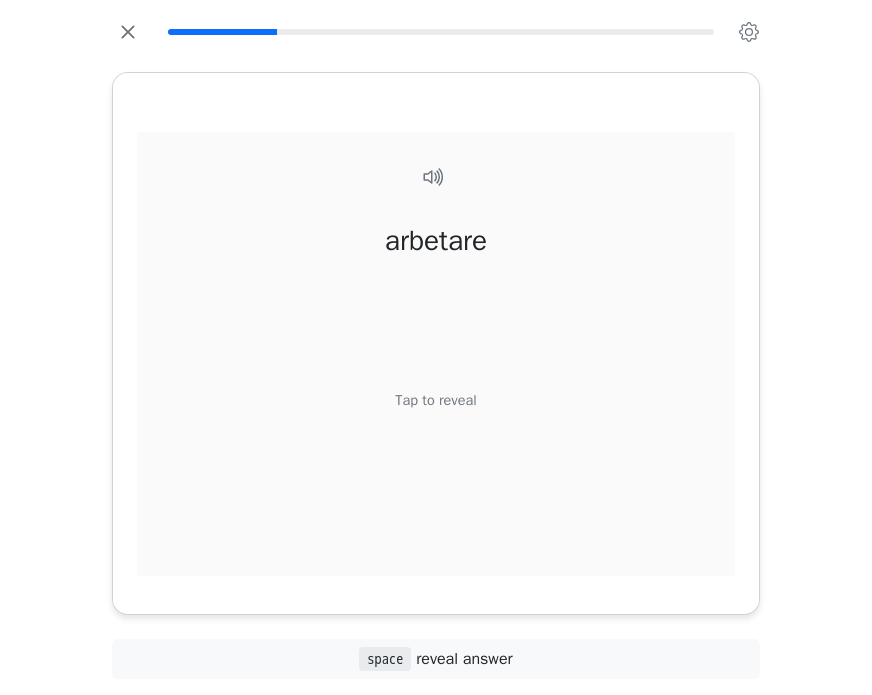 click on "Tap to reveal" at bounding box center (435, 400) 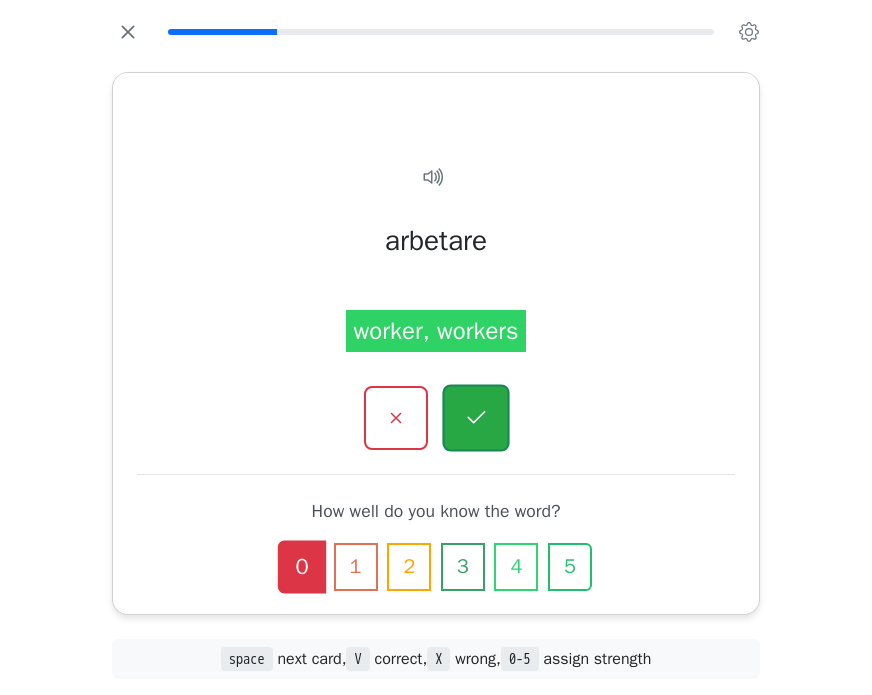 click at bounding box center (475, 417) 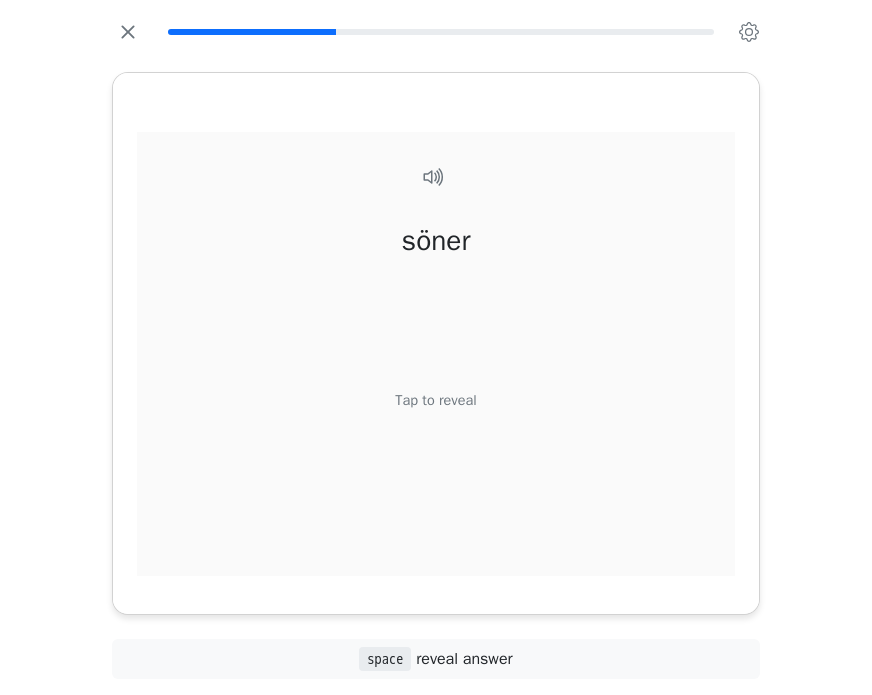 click on "Tap to reveal" at bounding box center (435, 400) 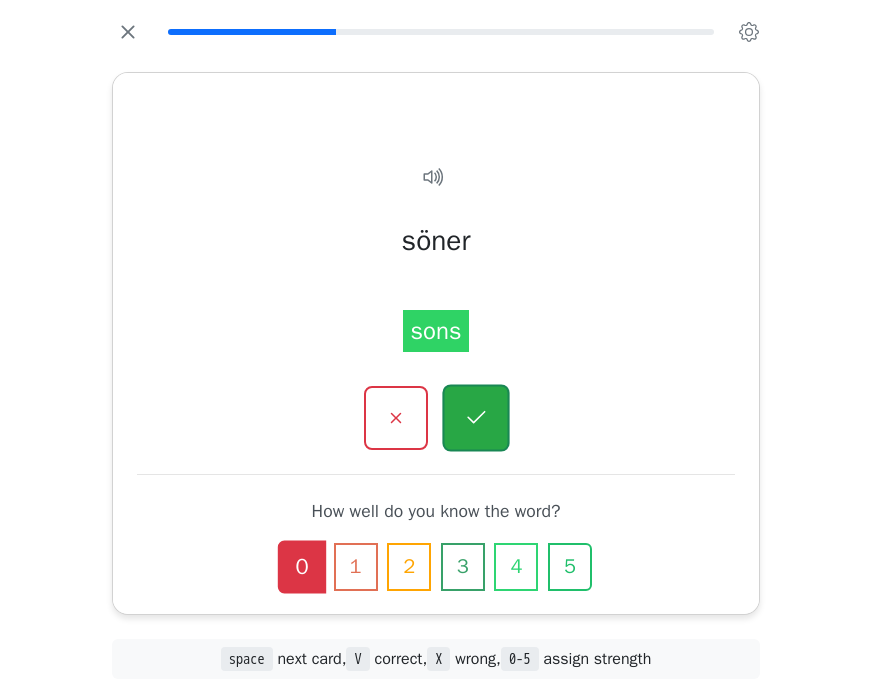 click 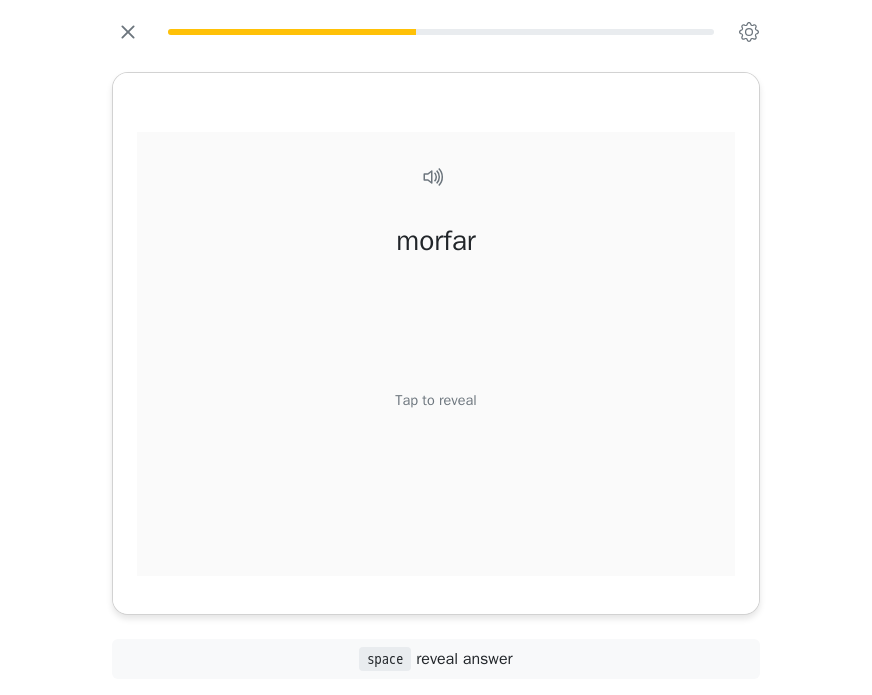 click on "morfar Tap to reveal" at bounding box center (436, 375) 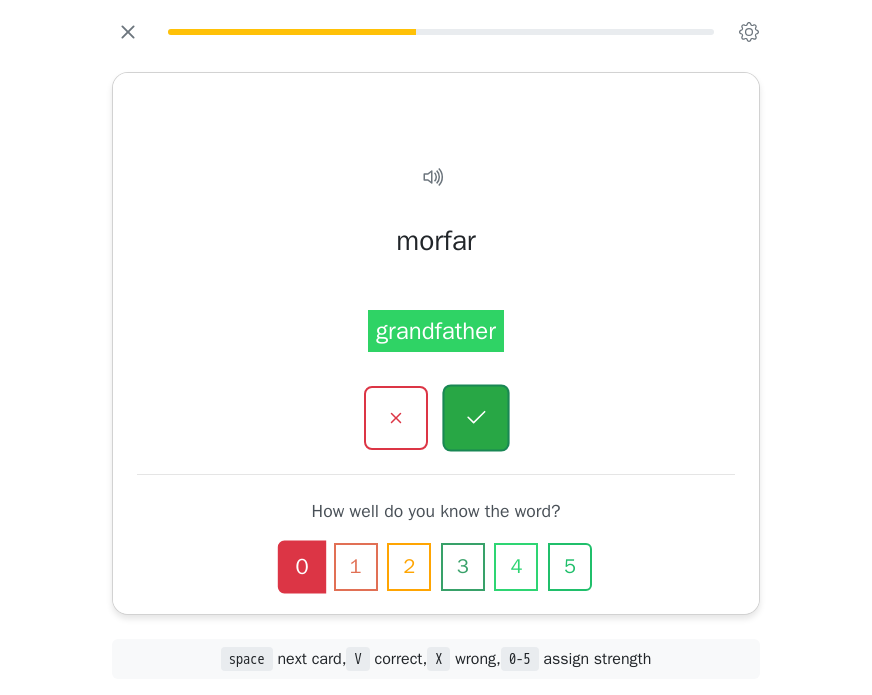 click 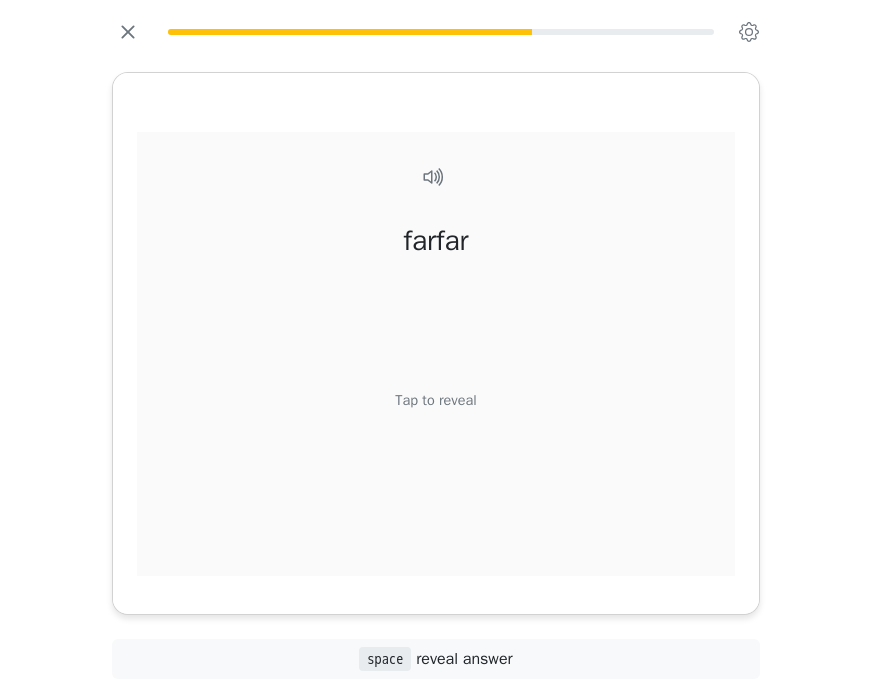 click on "Tap to reveal" at bounding box center (435, 400) 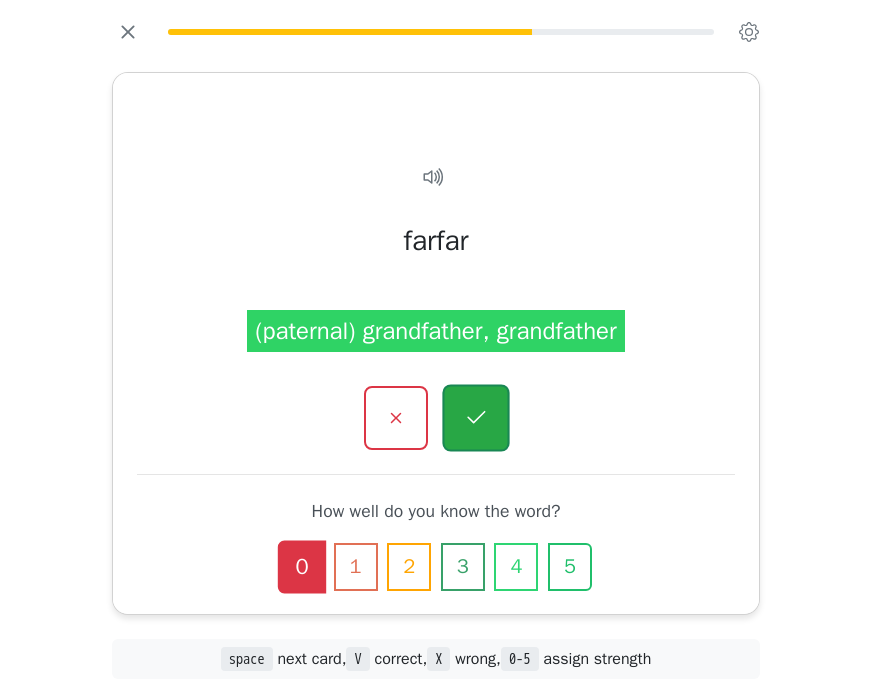 click 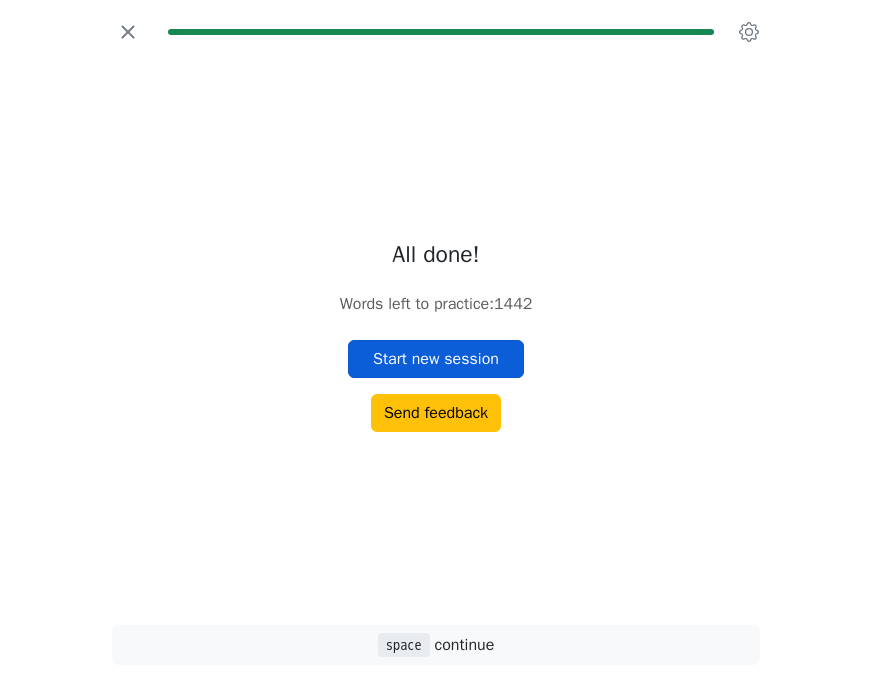 click on "Start new session" at bounding box center [436, 359] 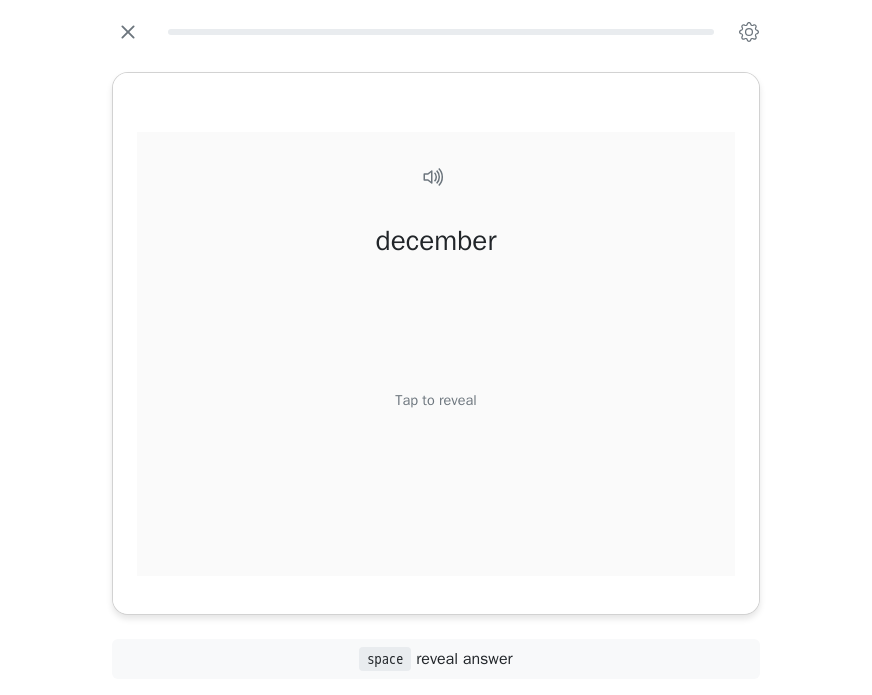 click on "Tap to reveal" at bounding box center [435, 400] 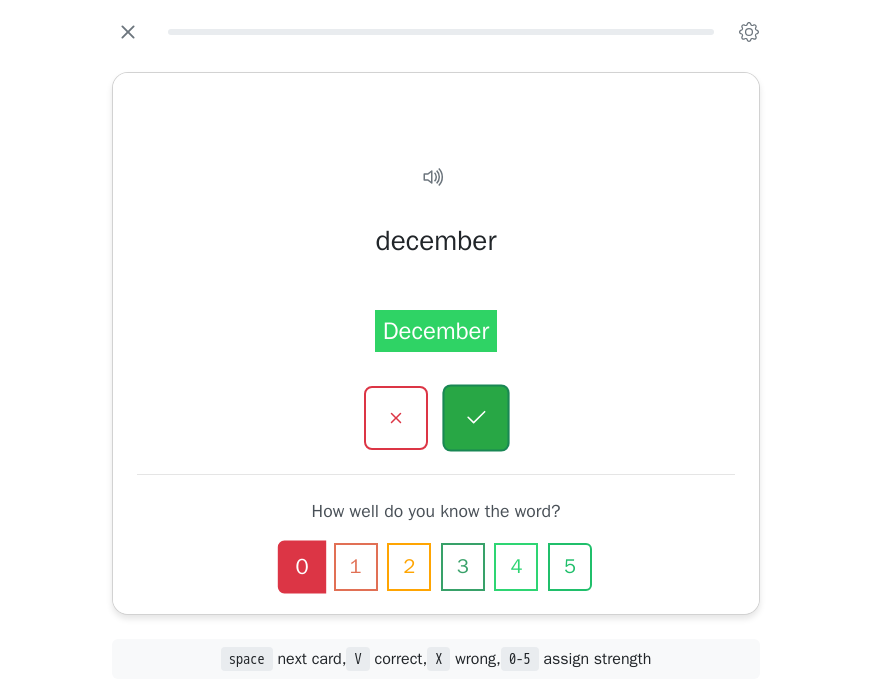 click 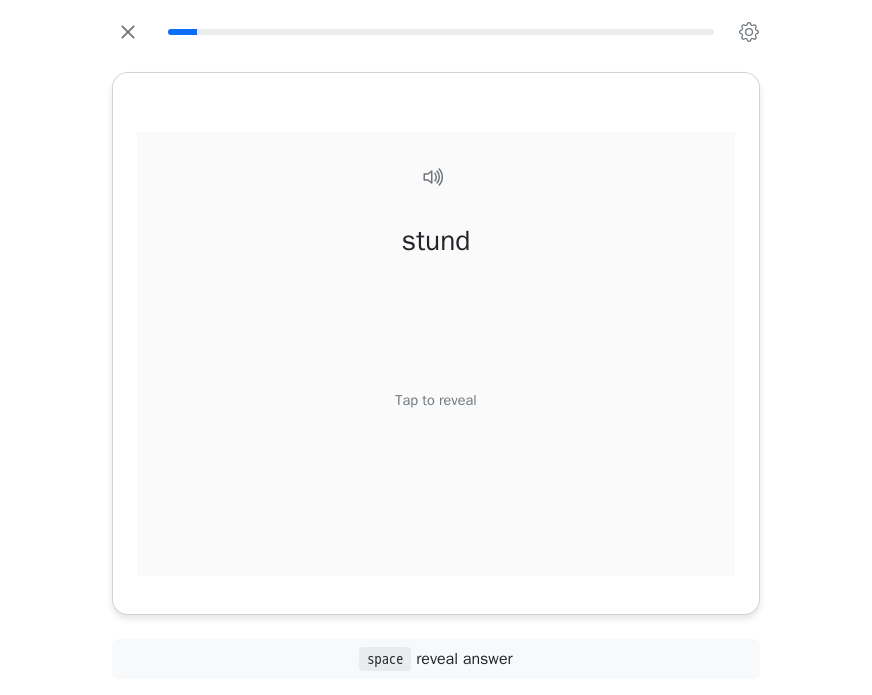 click on "Tap to reveal" at bounding box center (435, 400) 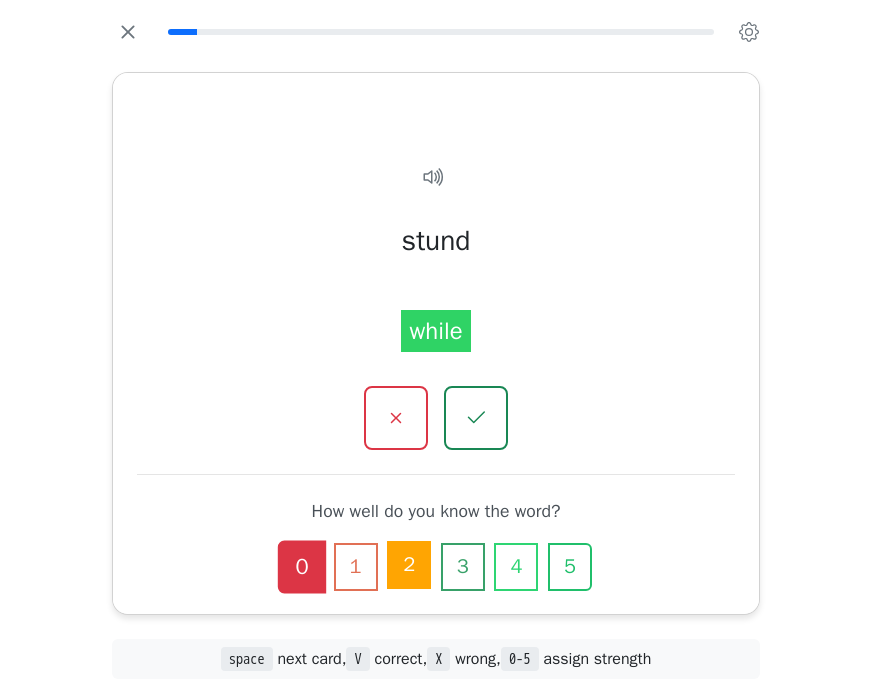 click on "2" at bounding box center [409, 565] 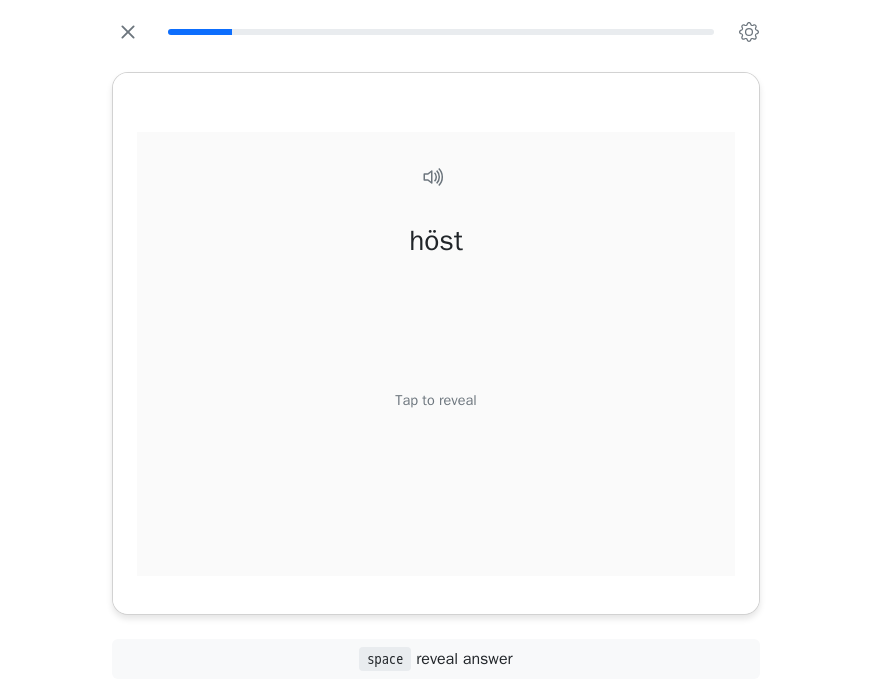 click on "Tap to reveal" at bounding box center (435, 400) 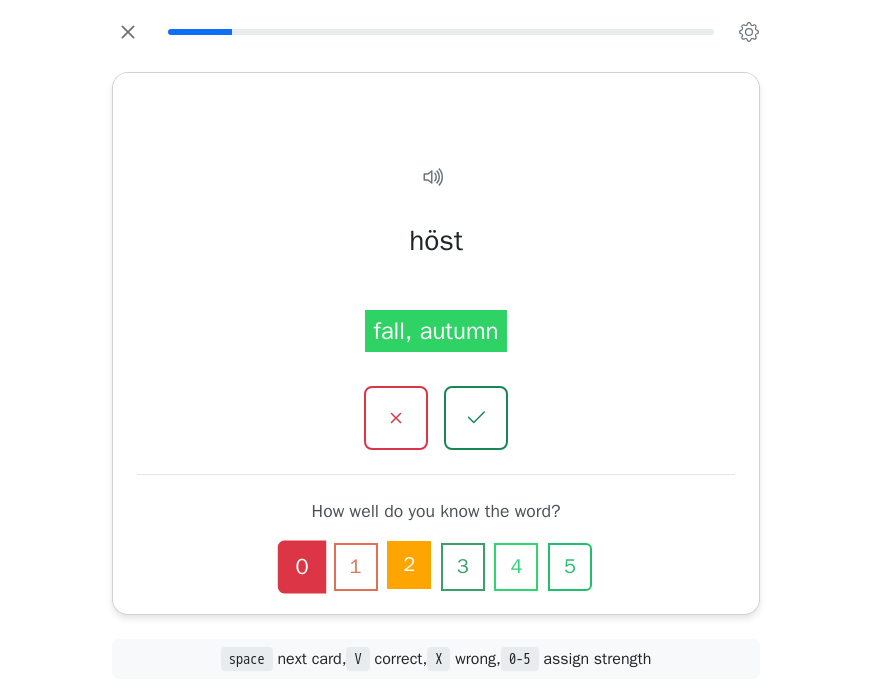 click on "2" at bounding box center (409, 565) 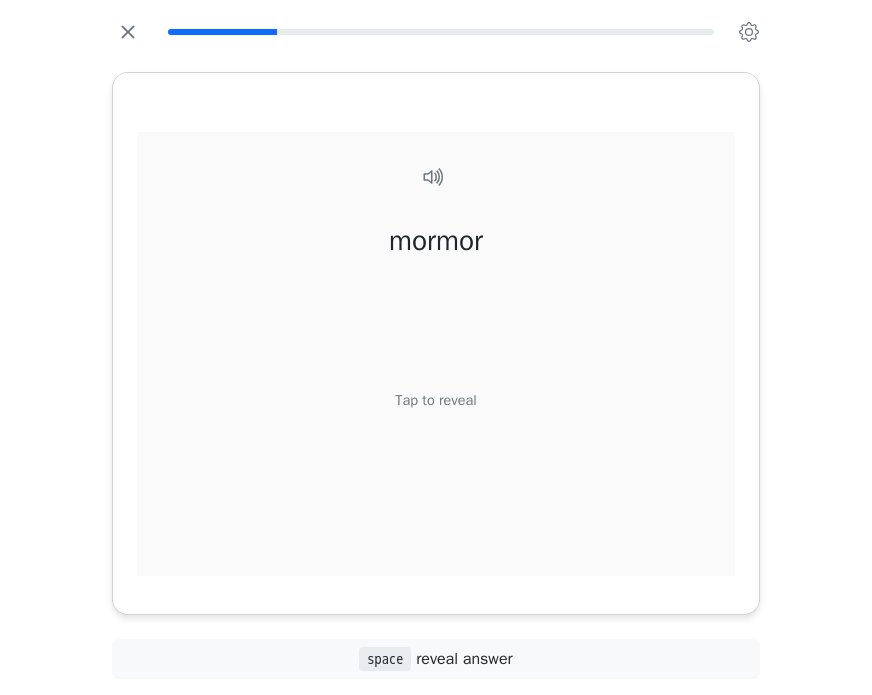 click on "Tap to reveal" at bounding box center [435, 400] 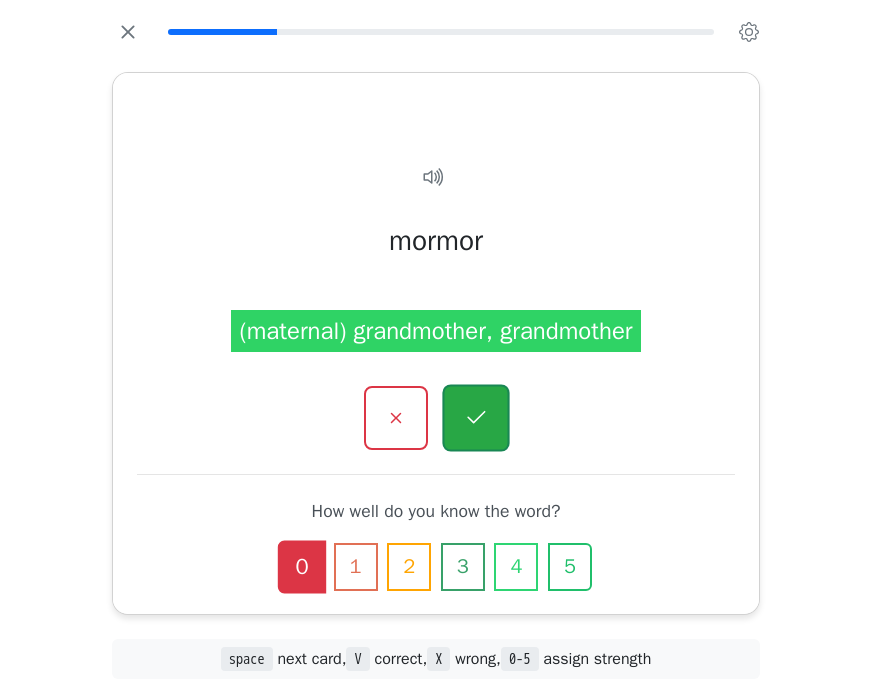 click 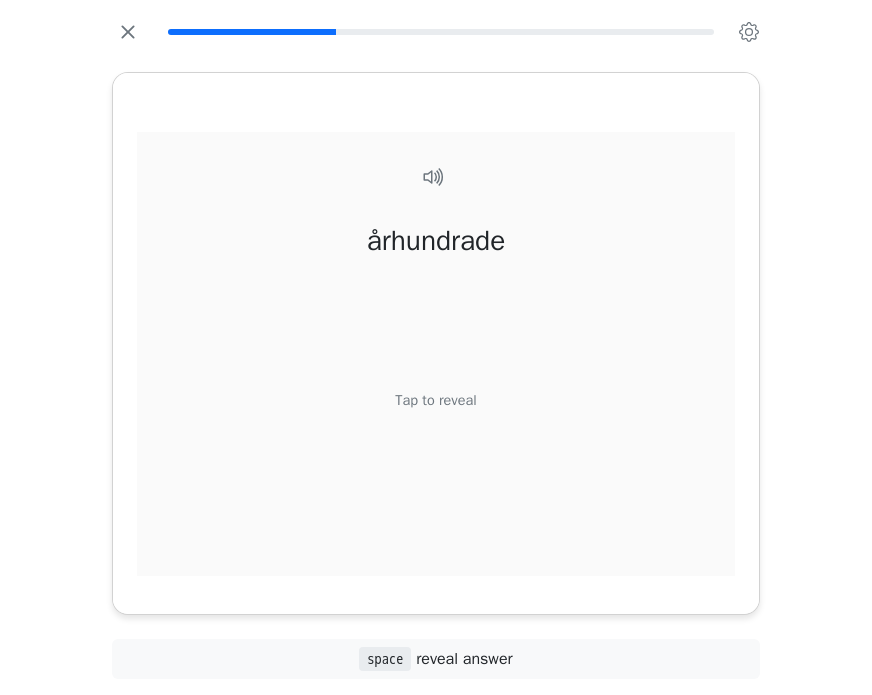 click on "Tap to reveal" at bounding box center (435, 400) 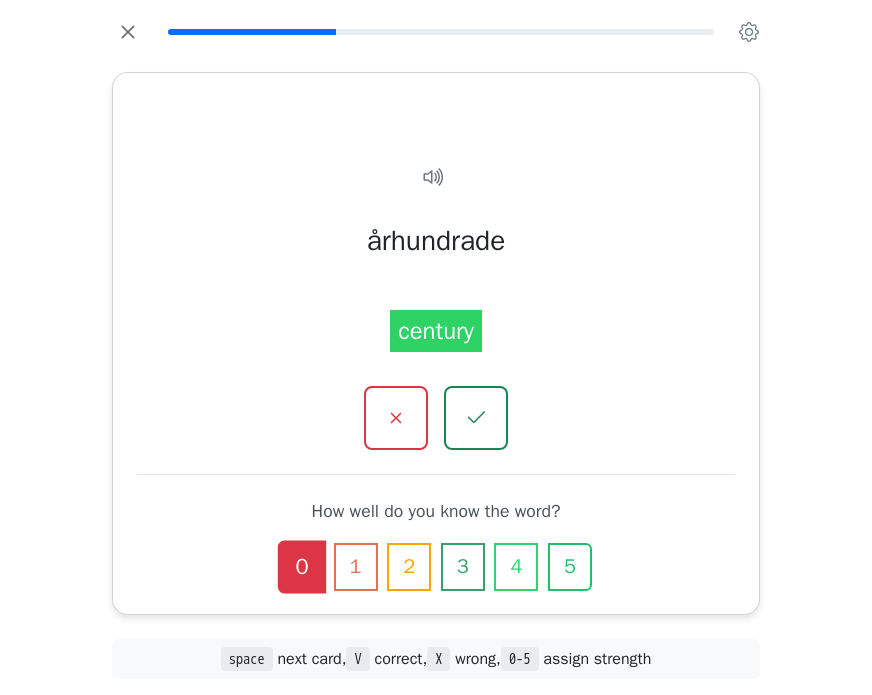 click on "4" at bounding box center (516, 567) 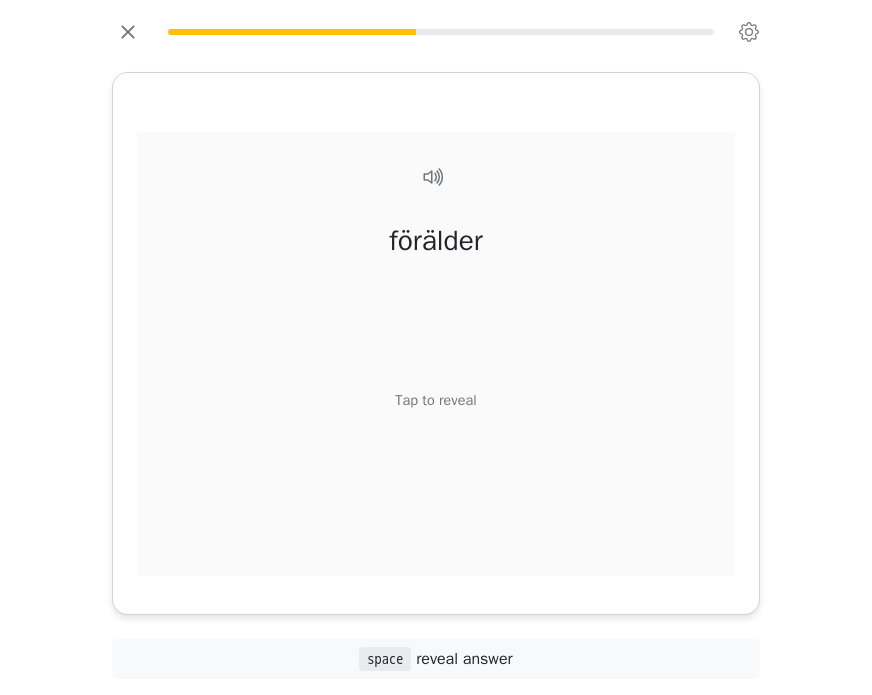 click on "Tap to reveal" at bounding box center (435, 400) 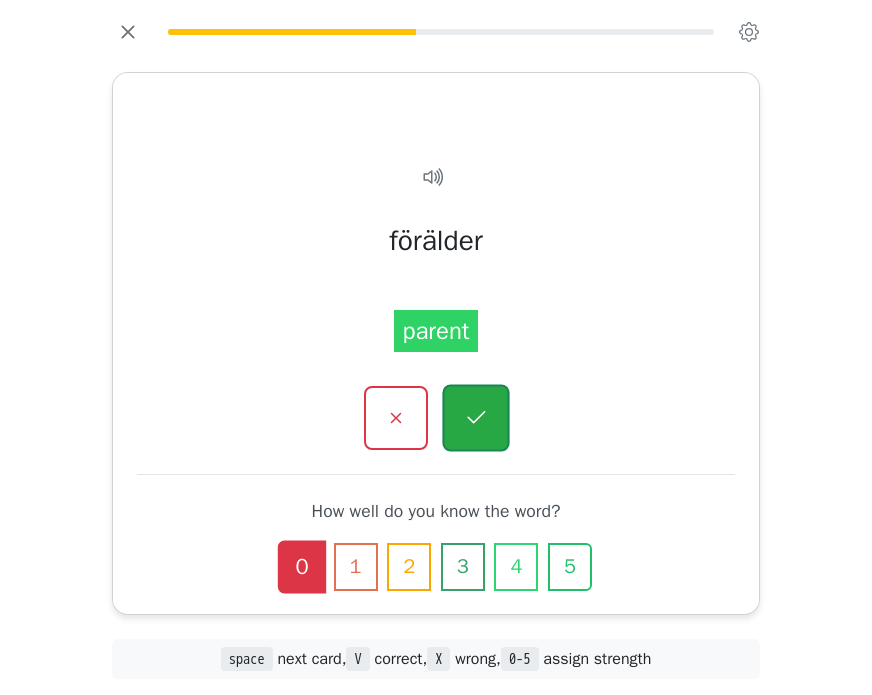 click 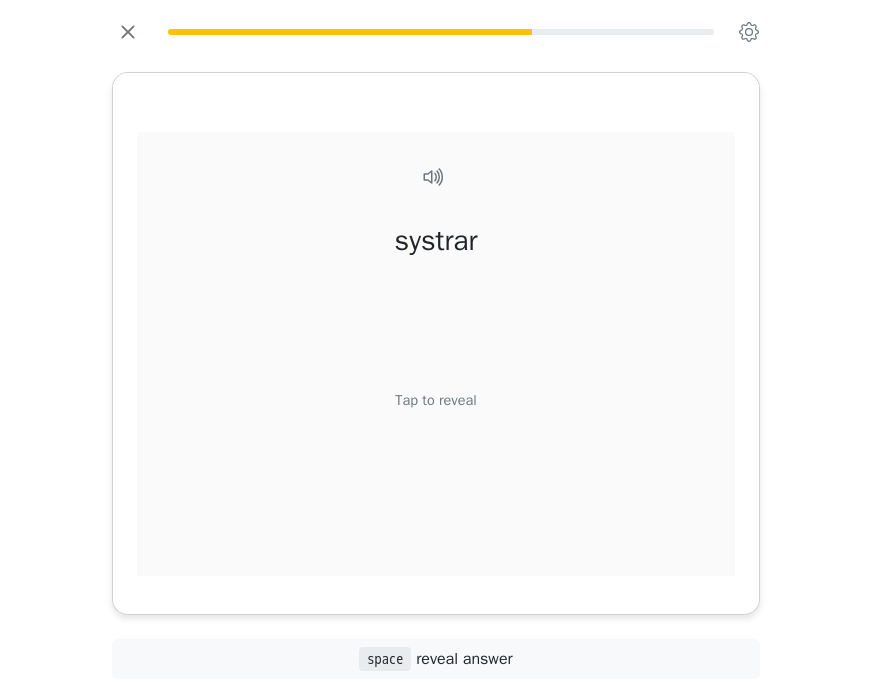 click on "Tap to reveal" at bounding box center [435, 400] 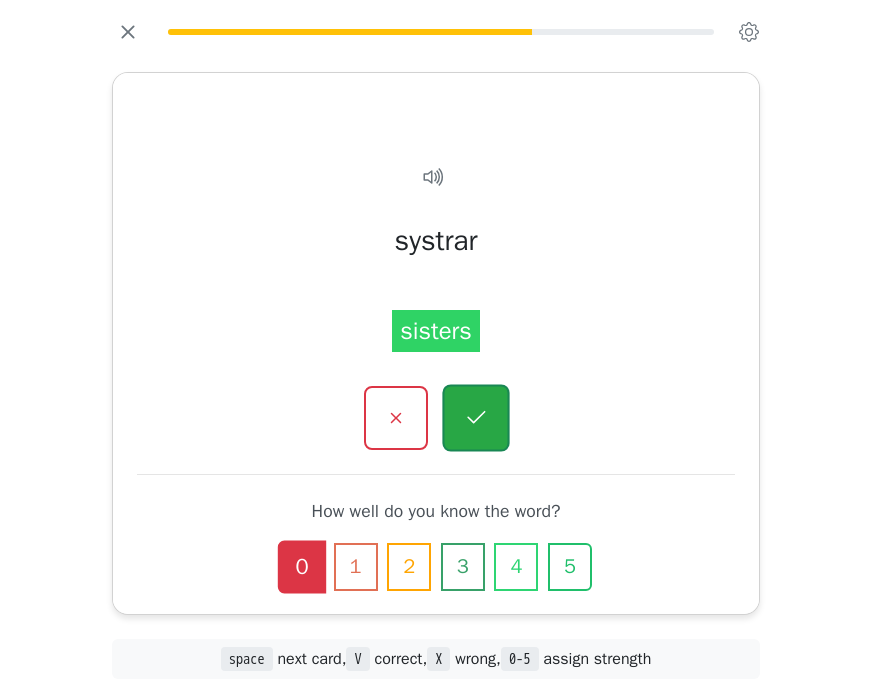 click at bounding box center [475, 417] 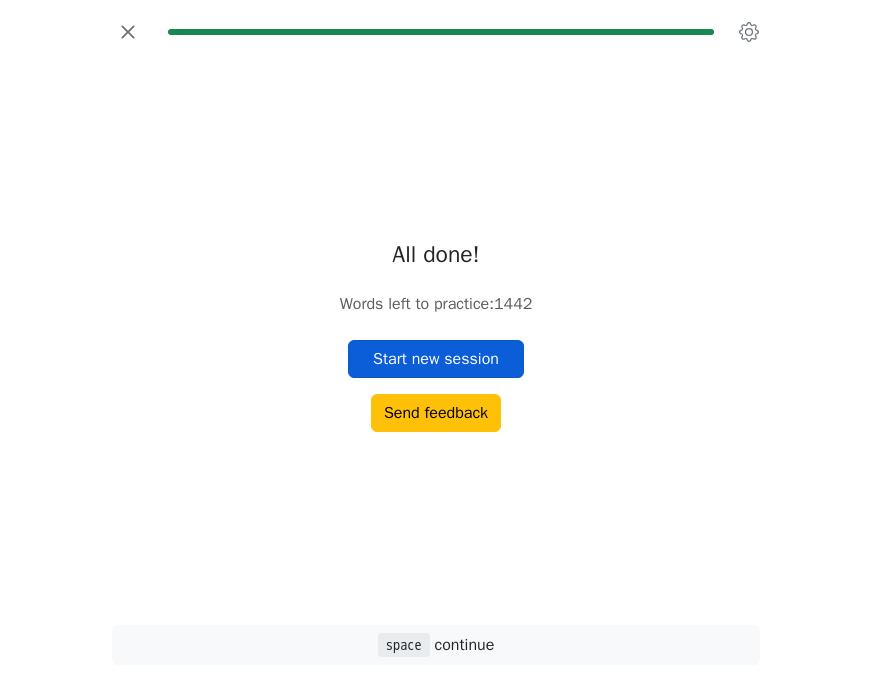click on "Start new session" at bounding box center (436, 359) 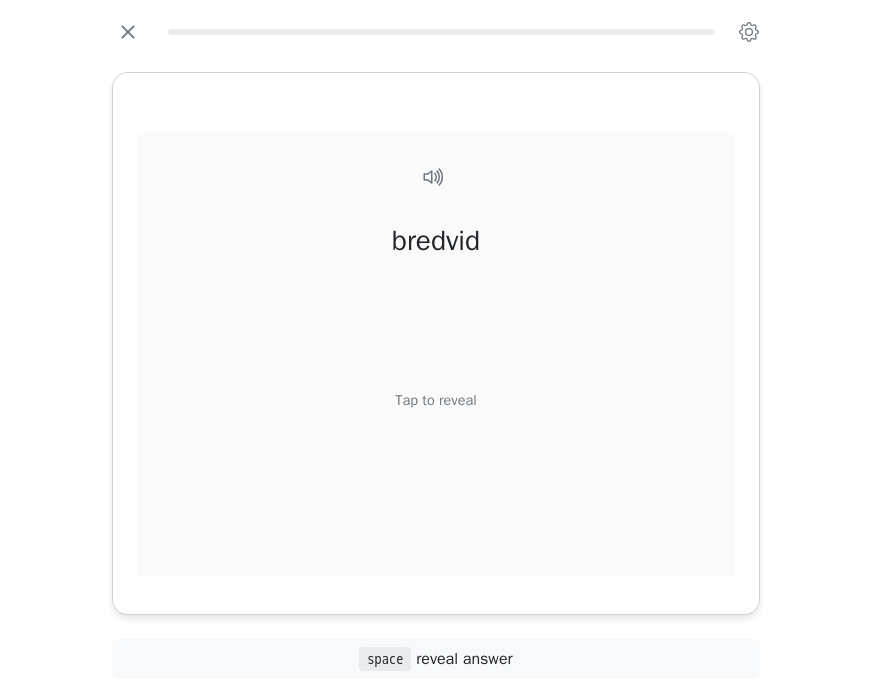 click on "Tap to reveal" at bounding box center [435, 400] 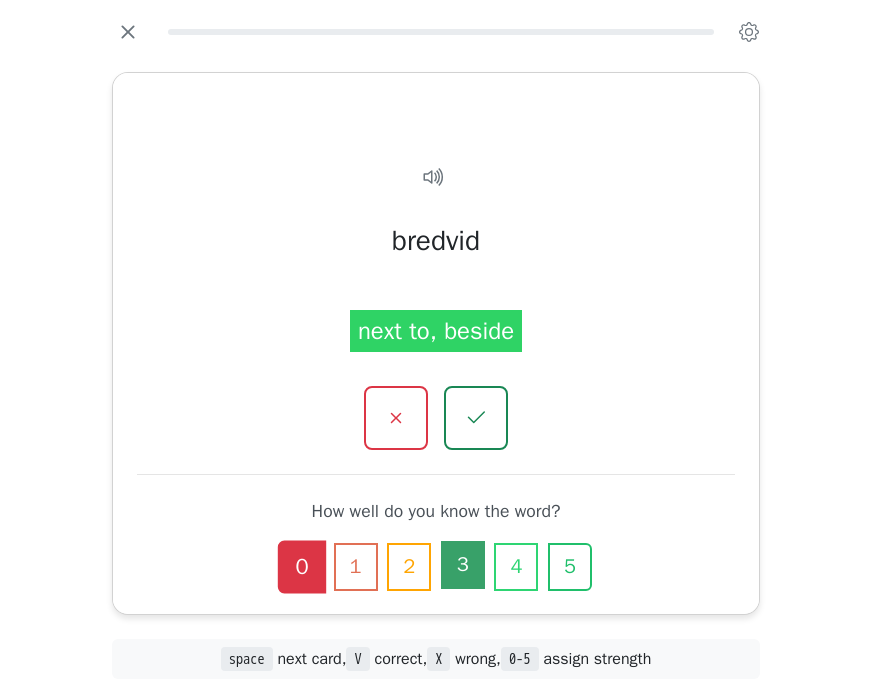 click on "3" at bounding box center [463, 565] 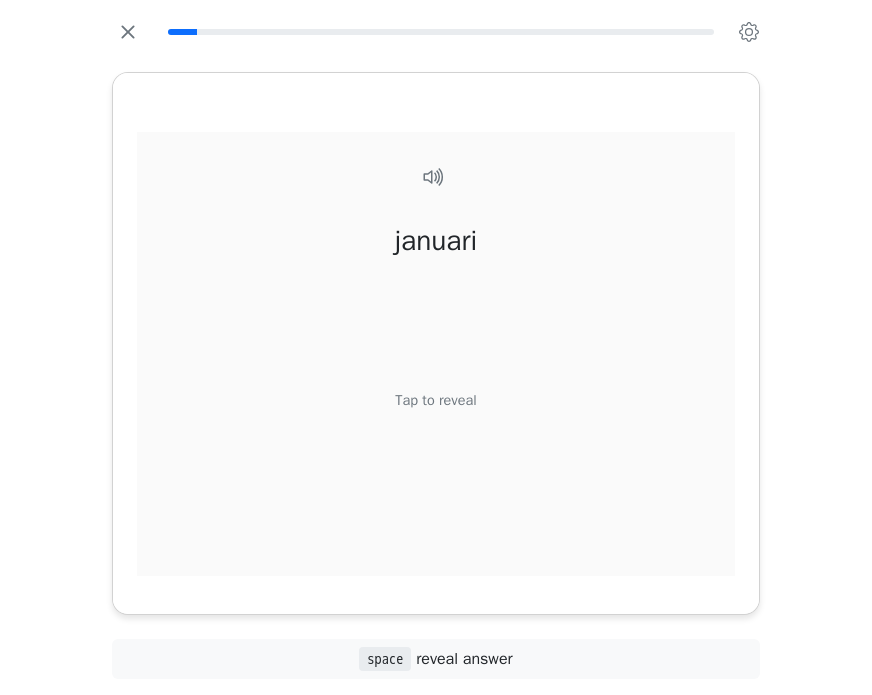 click on "Tap to reveal" at bounding box center (435, 400) 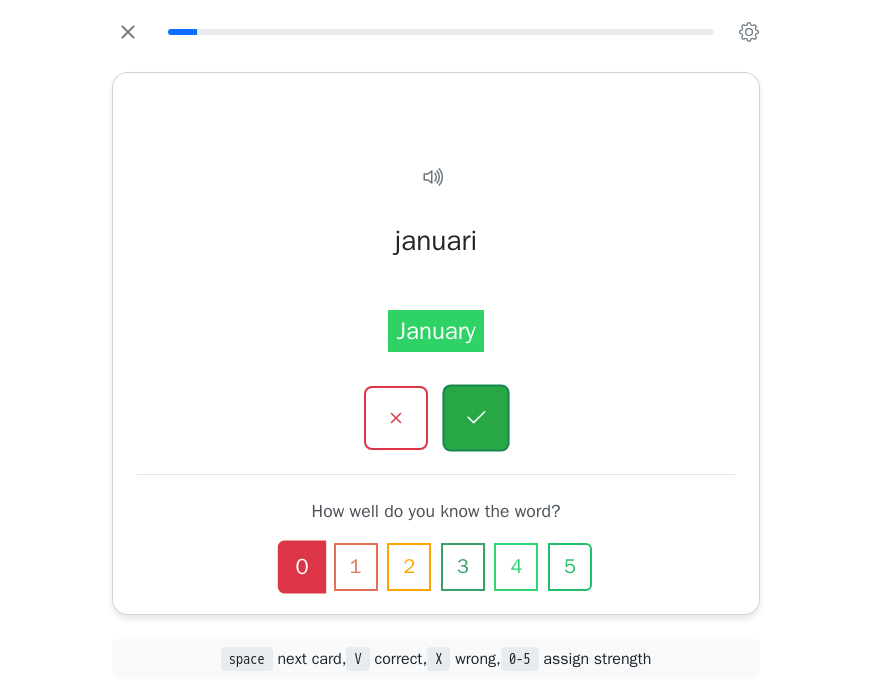 click 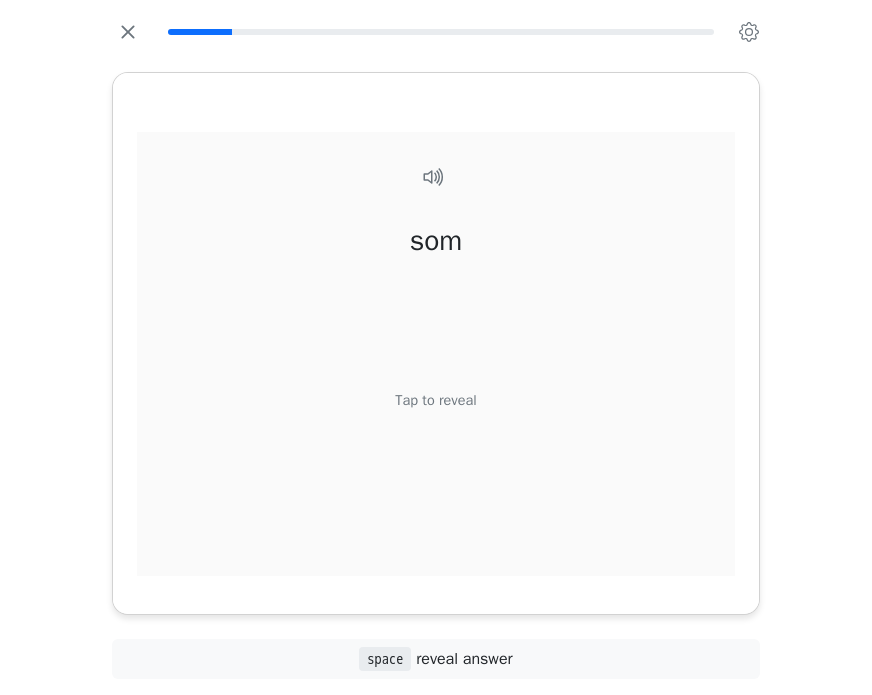 click on "Tap to reveal" at bounding box center [435, 400] 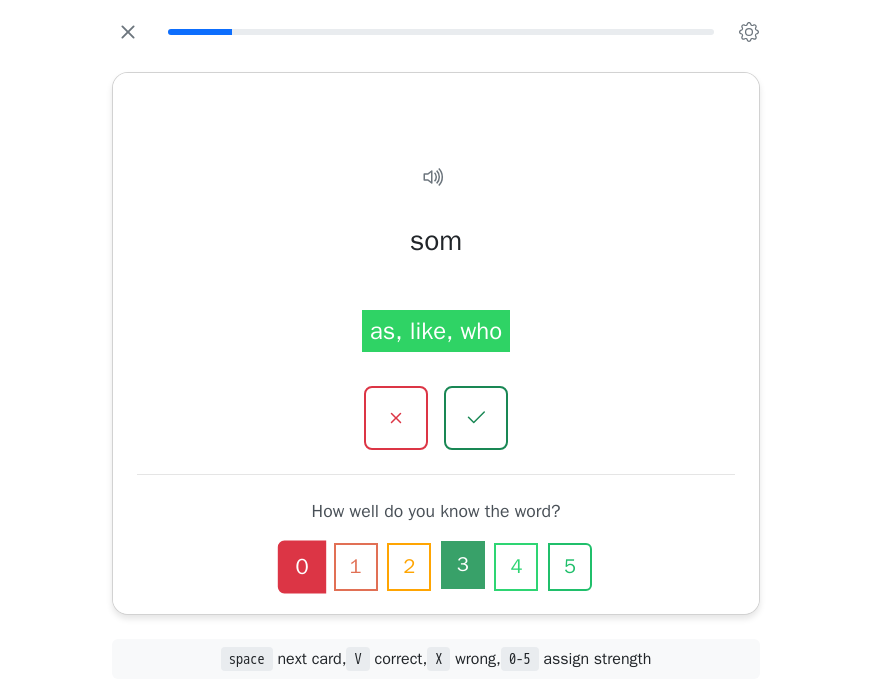 click on "3" at bounding box center (463, 565) 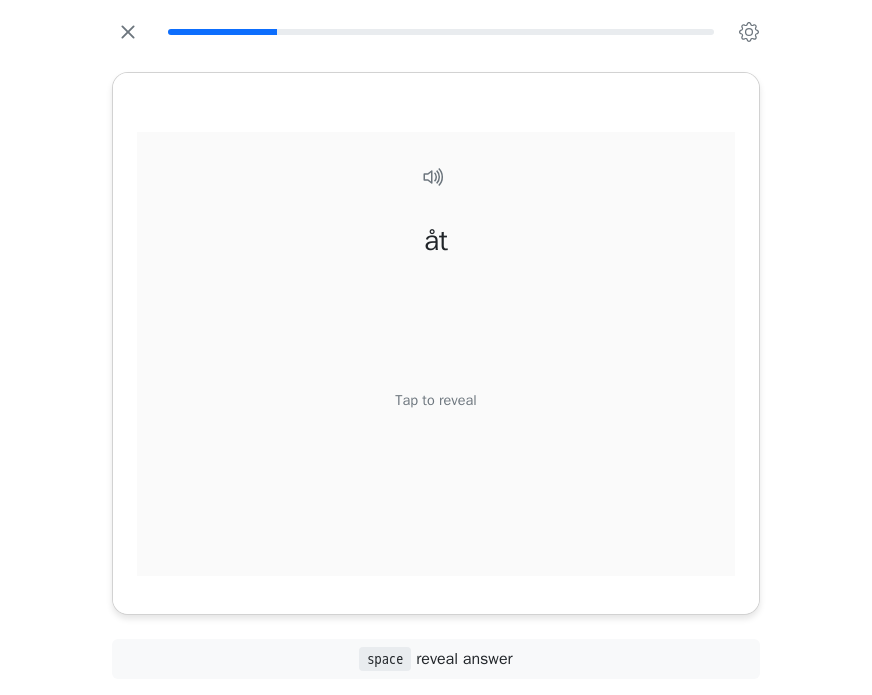 click on "Tap to reveal" at bounding box center [435, 400] 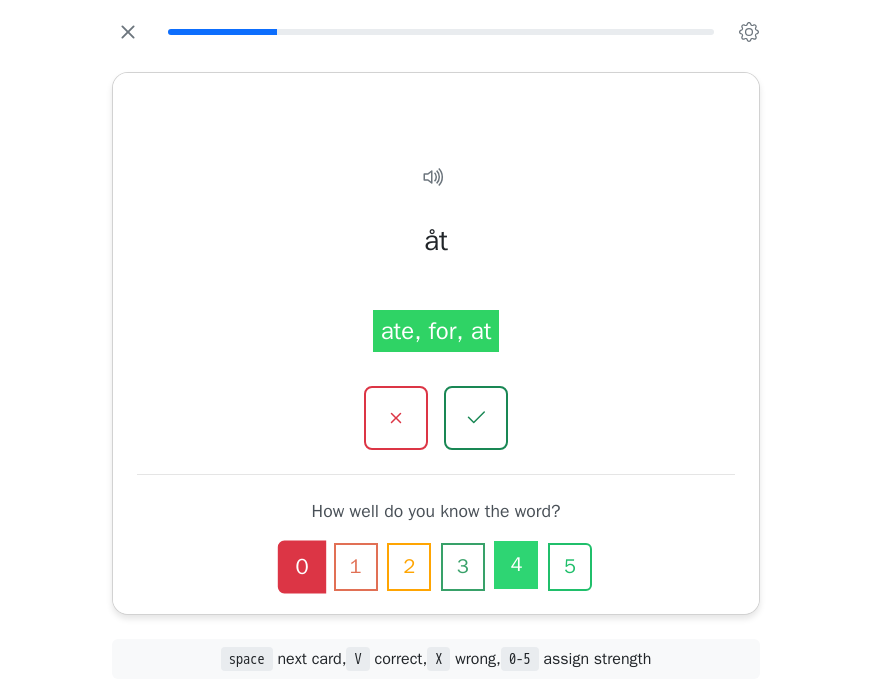 click on "4" at bounding box center (516, 565) 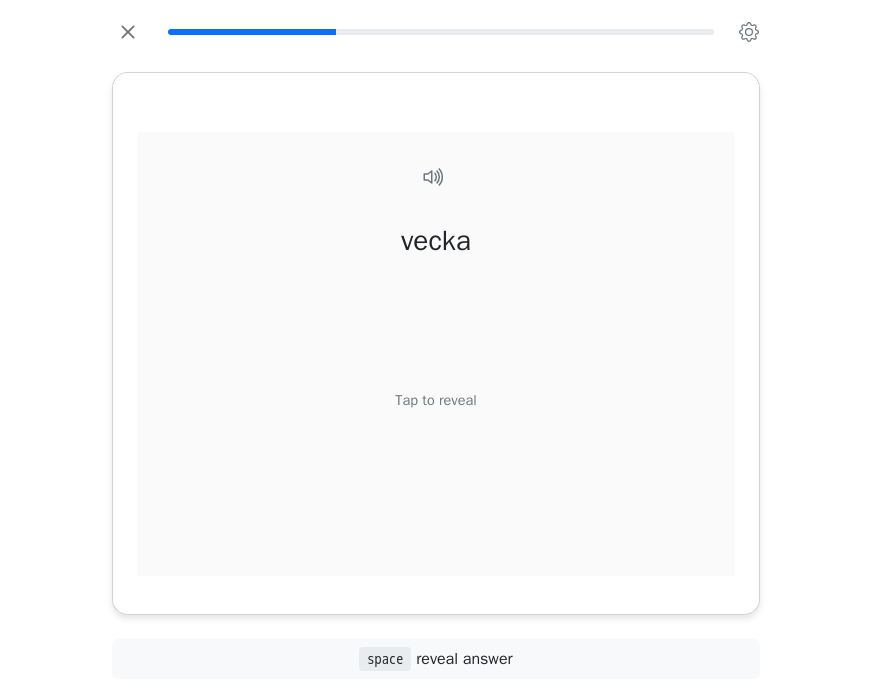 click on "Tap to reveal" at bounding box center [435, 400] 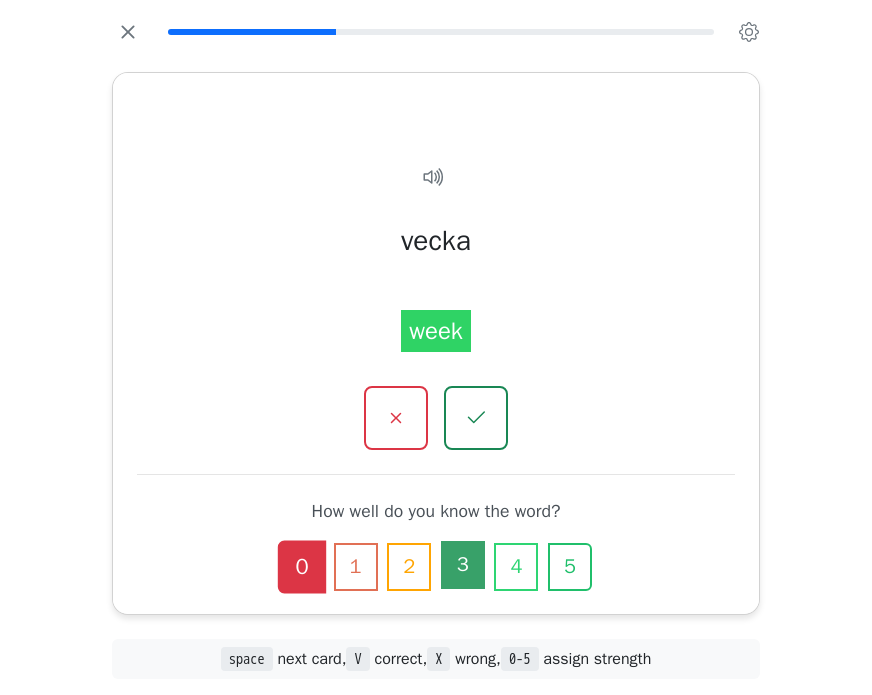 click on "3" at bounding box center [463, 565] 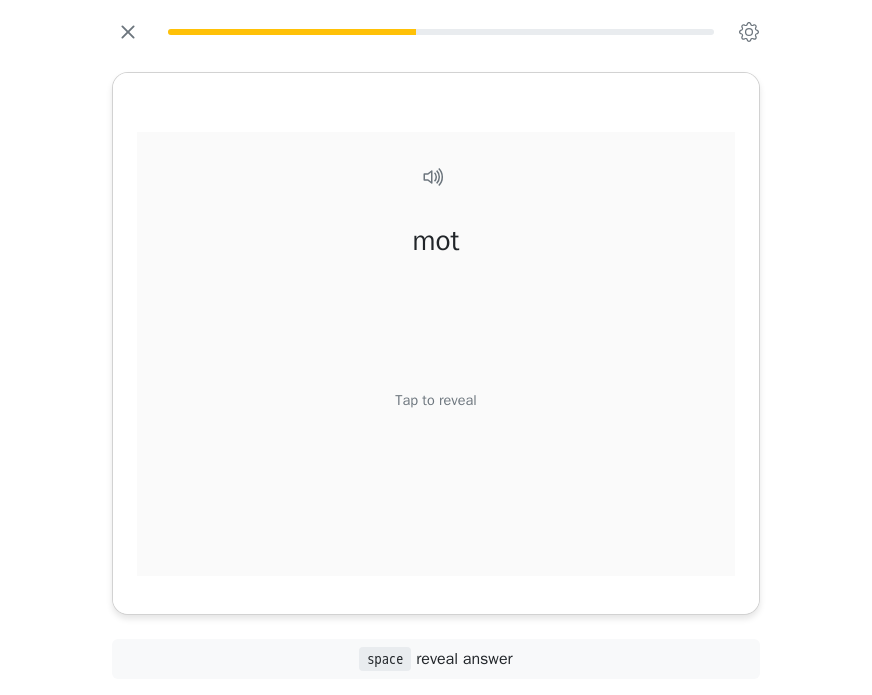 click on "Tap to reveal" at bounding box center [435, 400] 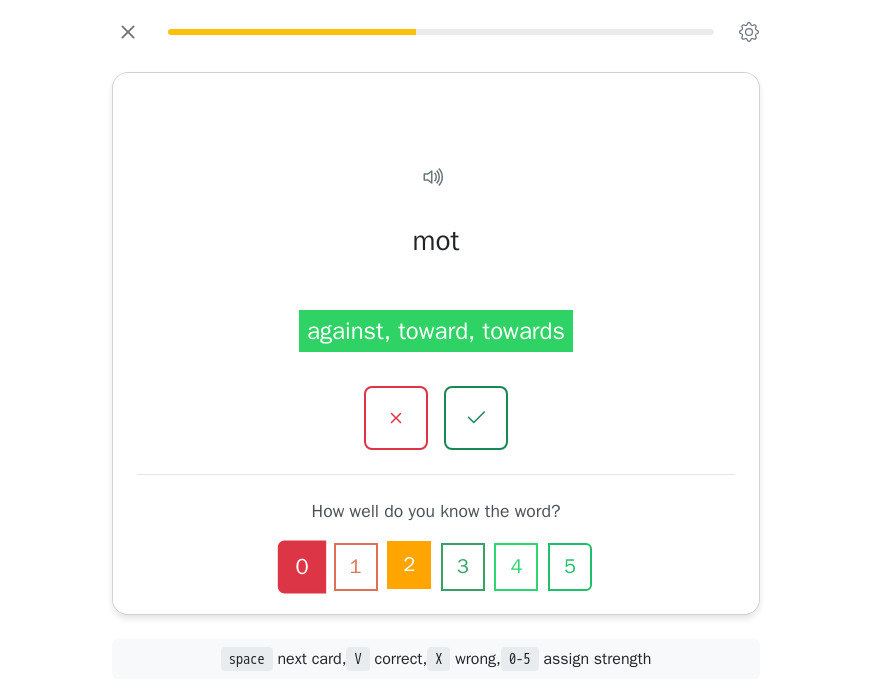 click on "2" at bounding box center [409, 565] 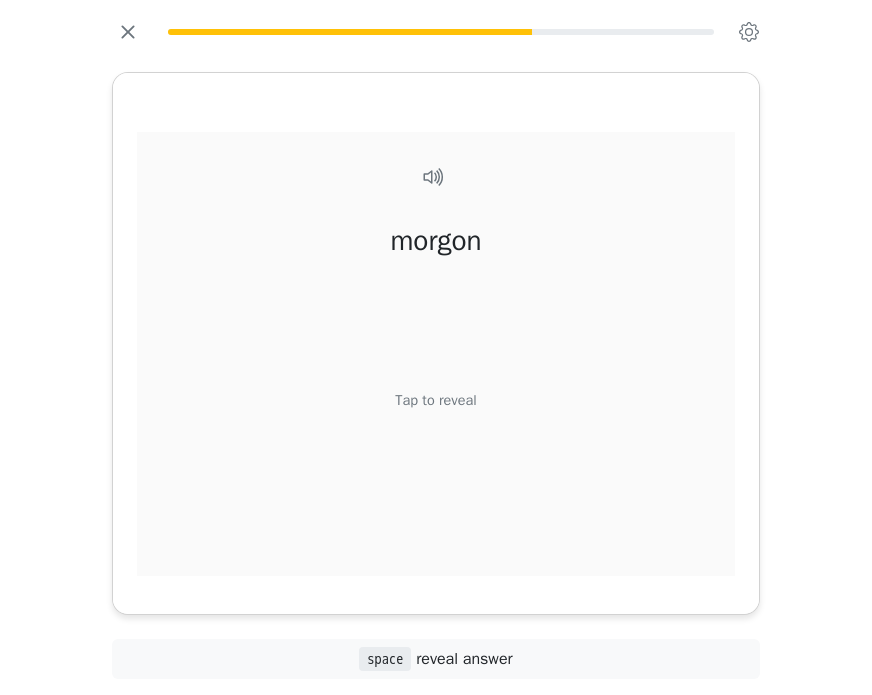 click on "Tap to reveal" at bounding box center [435, 400] 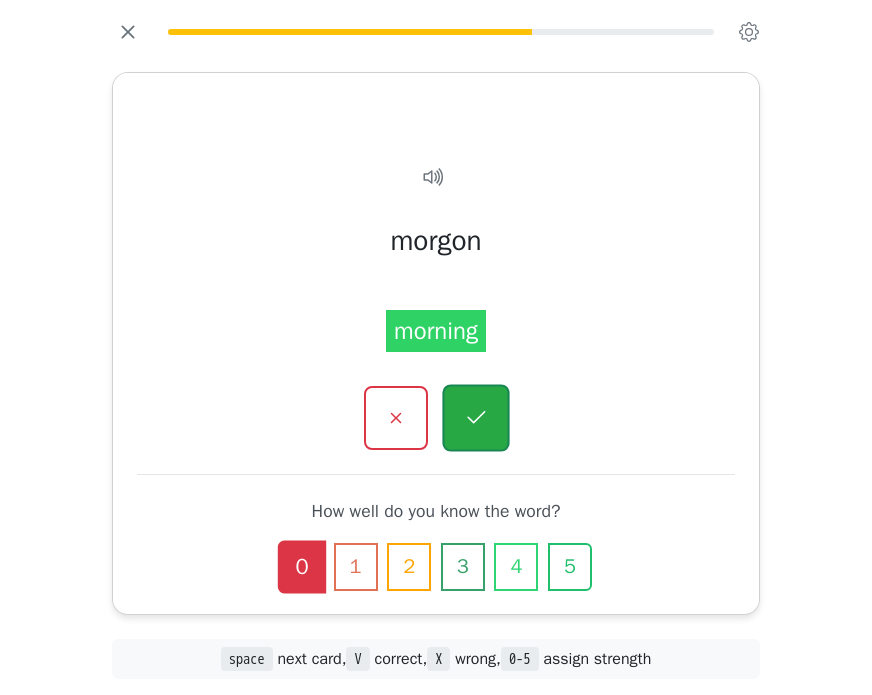 click at bounding box center [475, 417] 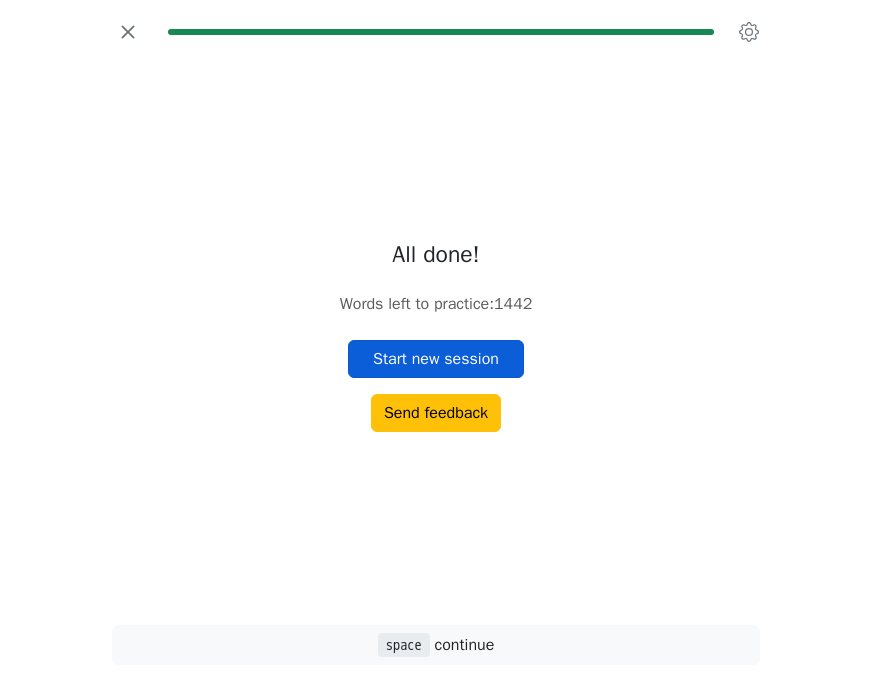 click on "Start new session" at bounding box center [436, 359] 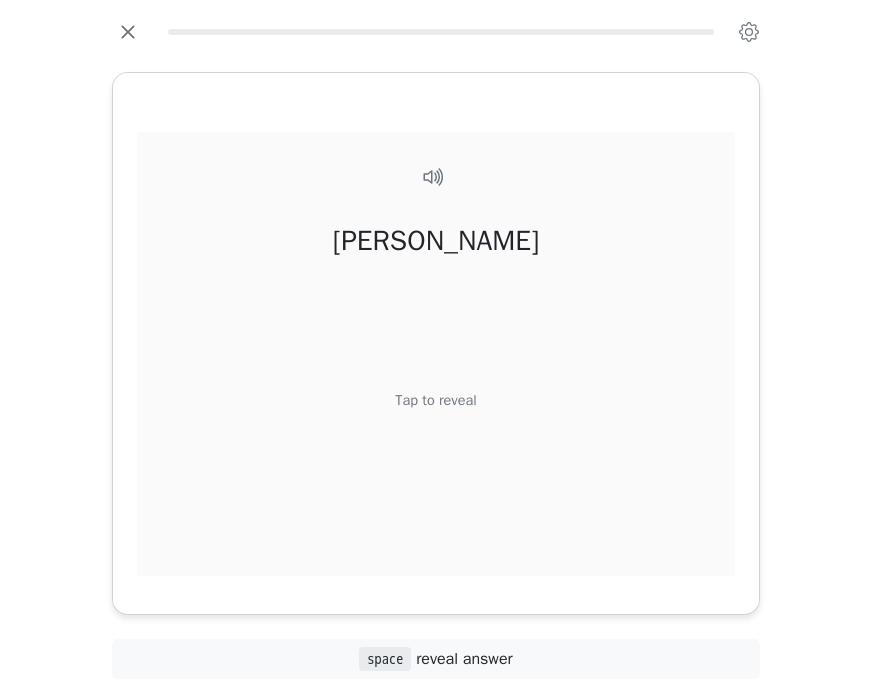 click on "Tap to reveal" at bounding box center (435, 400) 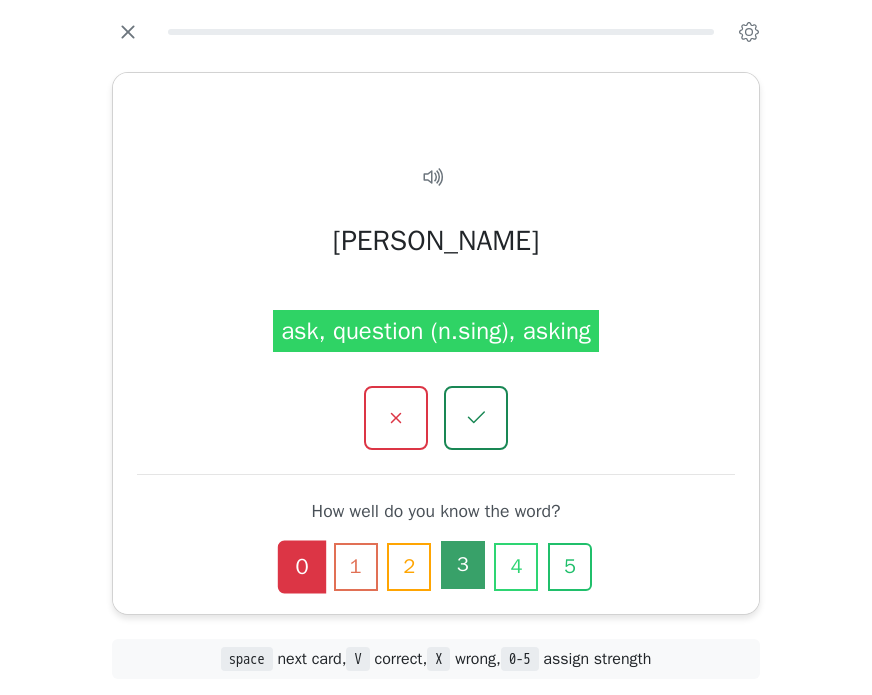 click on "3" at bounding box center (463, 565) 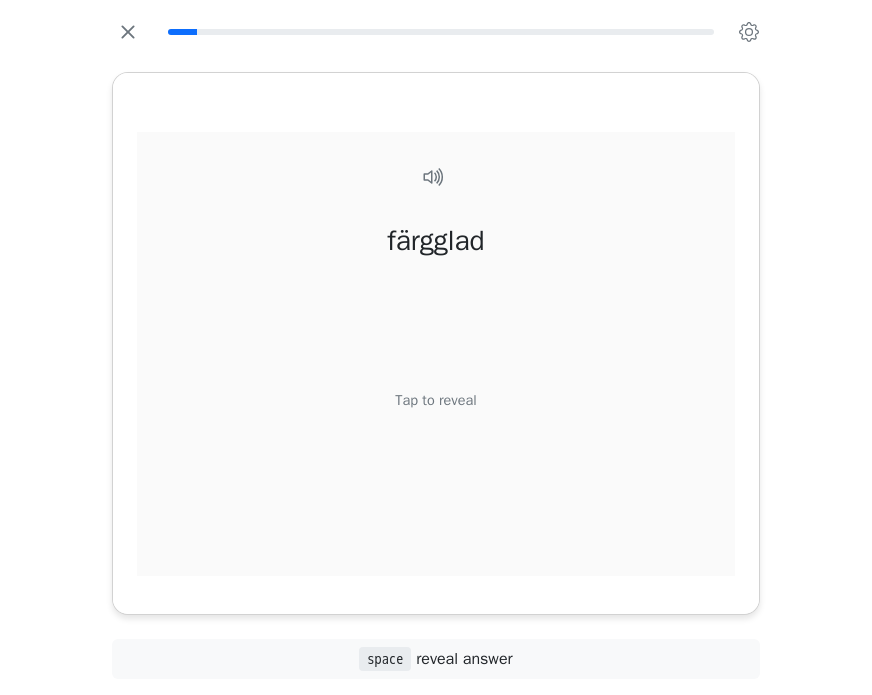 click on "Tap to reveal" at bounding box center (435, 400) 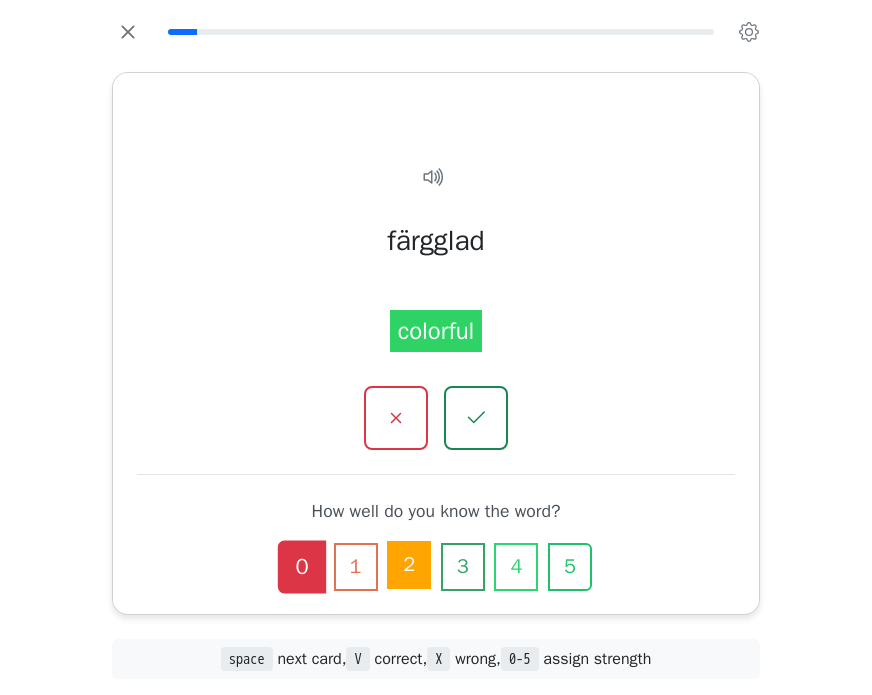 click on "2" at bounding box center [409, 565] 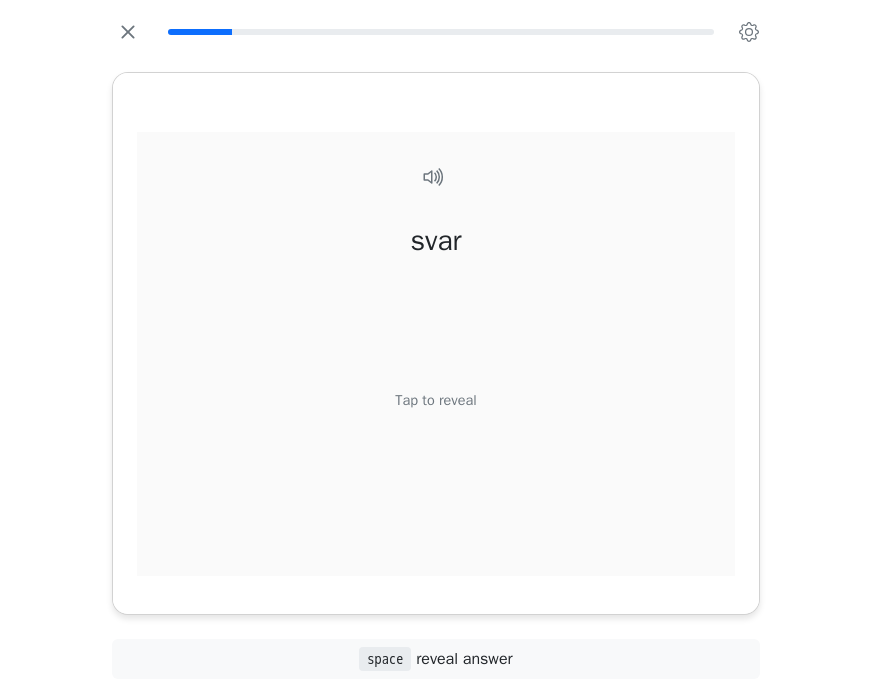 click on "Tap to reveal" at bounding box center [435, 400] 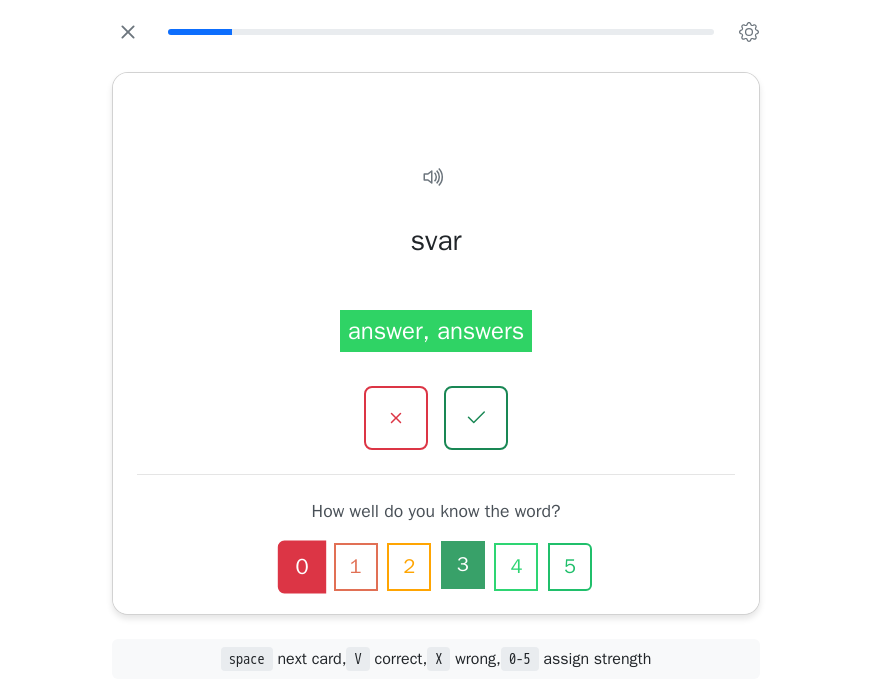 click on "3" at bounding box center (463, 565) 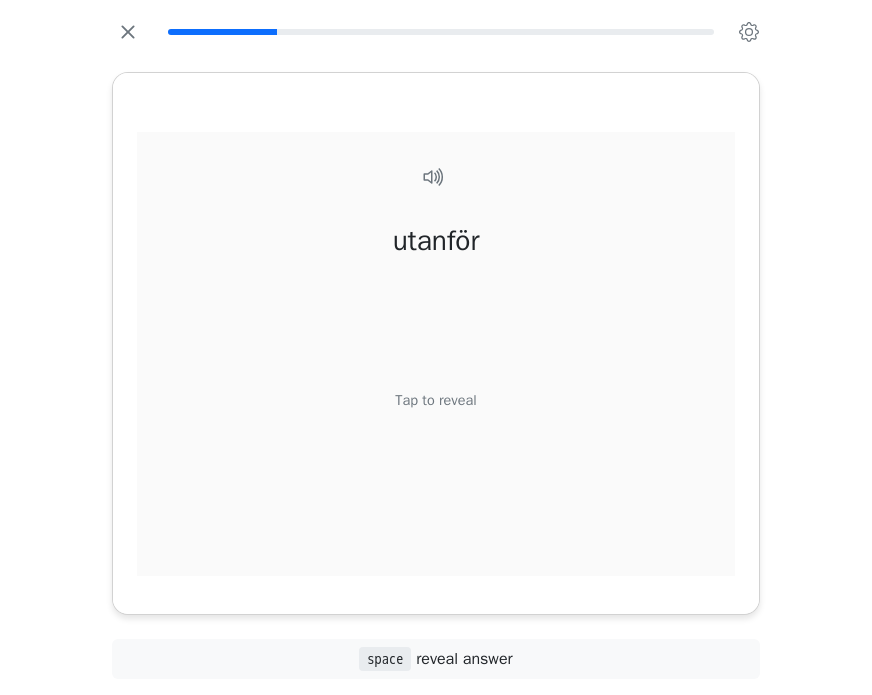 click on "Tap to reveal" at bounding box center (435, 400) 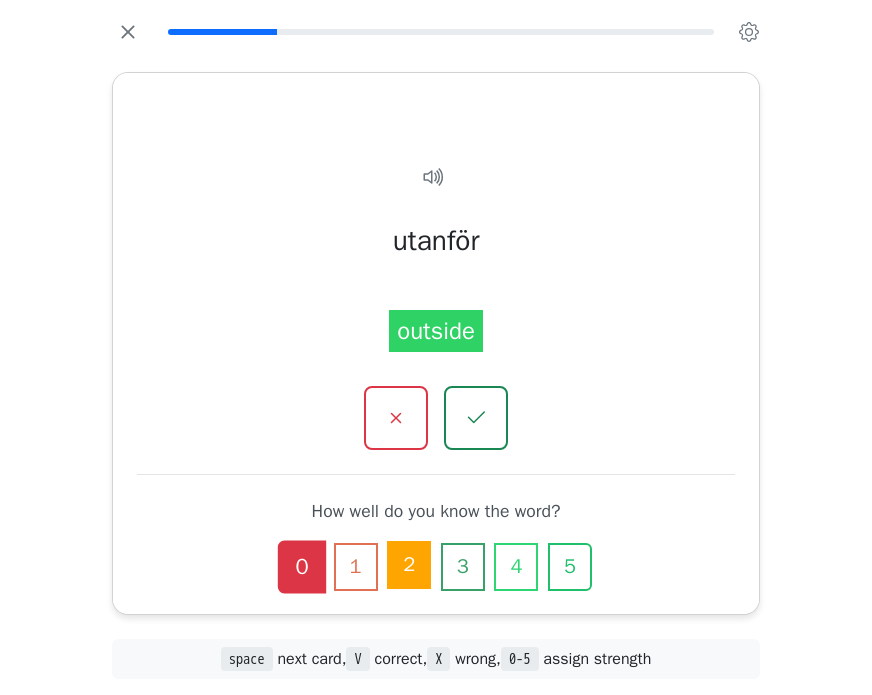 click on "2" at bounding box center [409, 565] 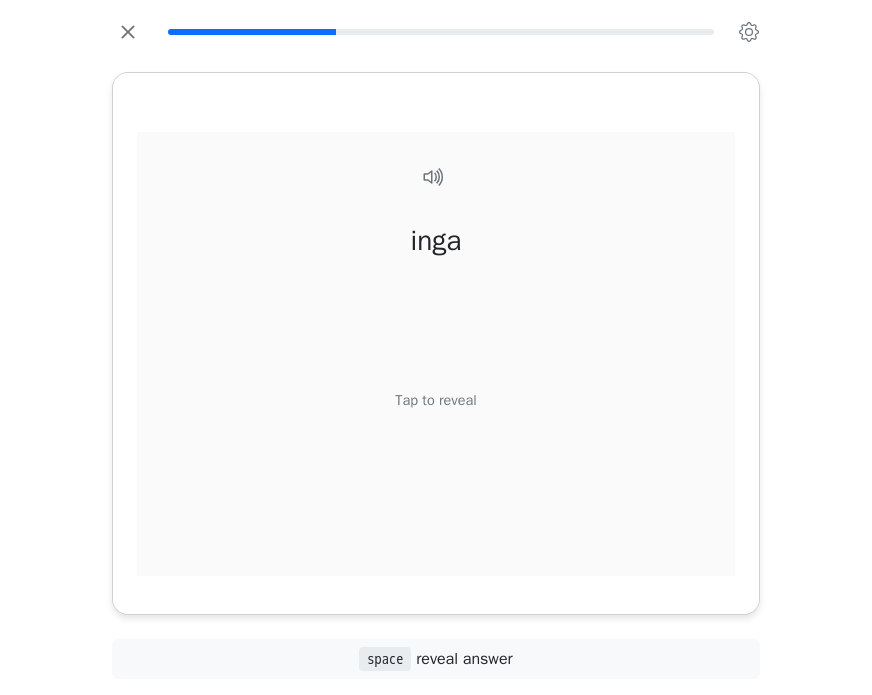 click on "Tap to reveal" at bounding box center [435, 400] 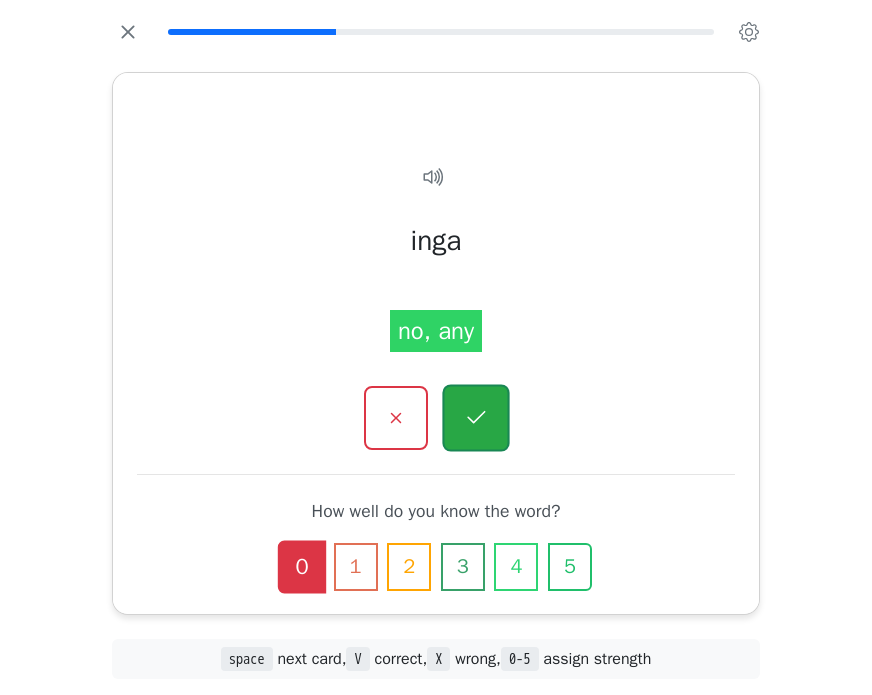 click 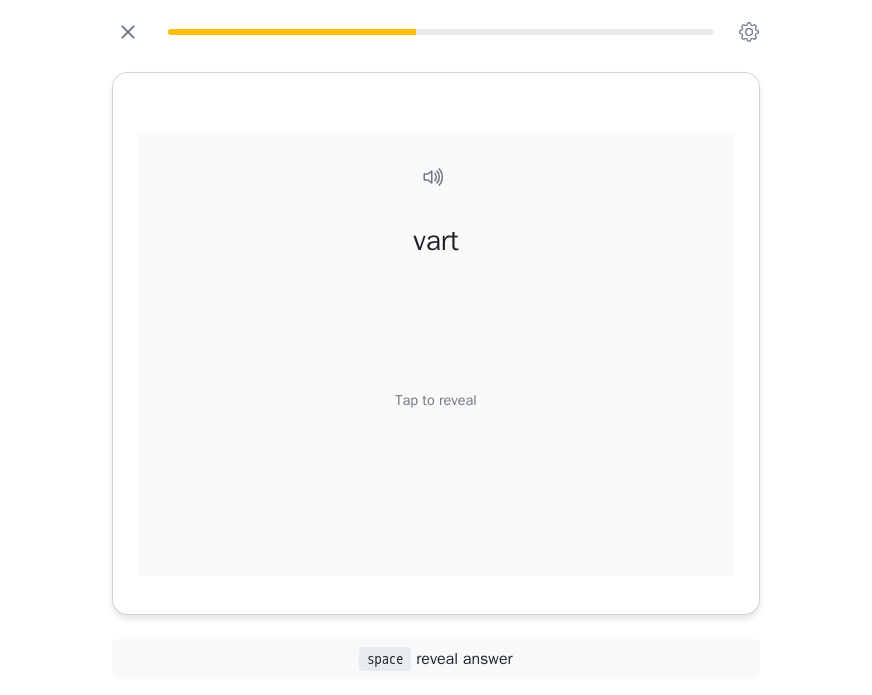 click on "Tap to reveal" at bounding box center [435, 400] 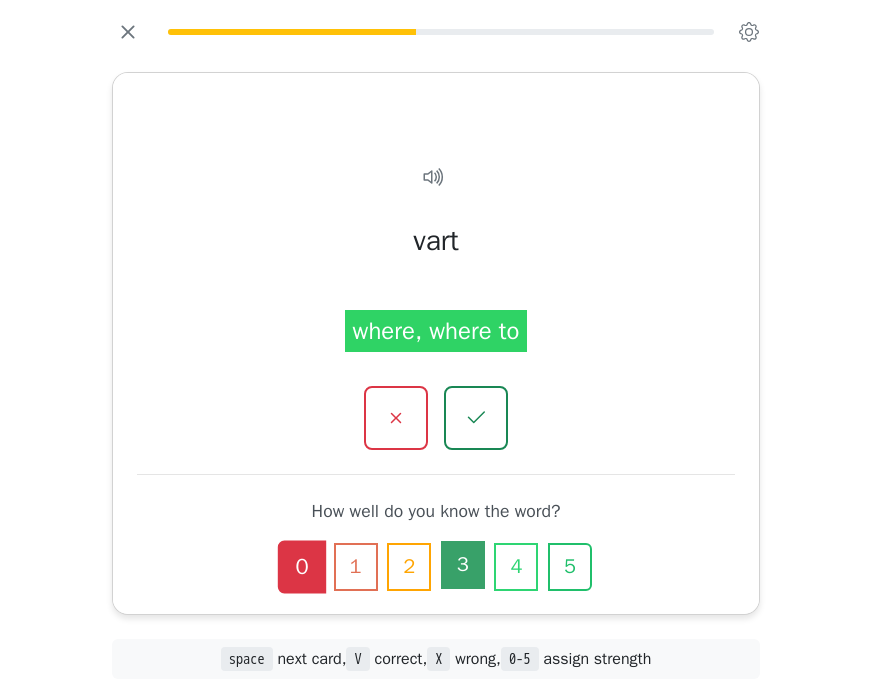 click on "3" at bounding box center (463, 565) 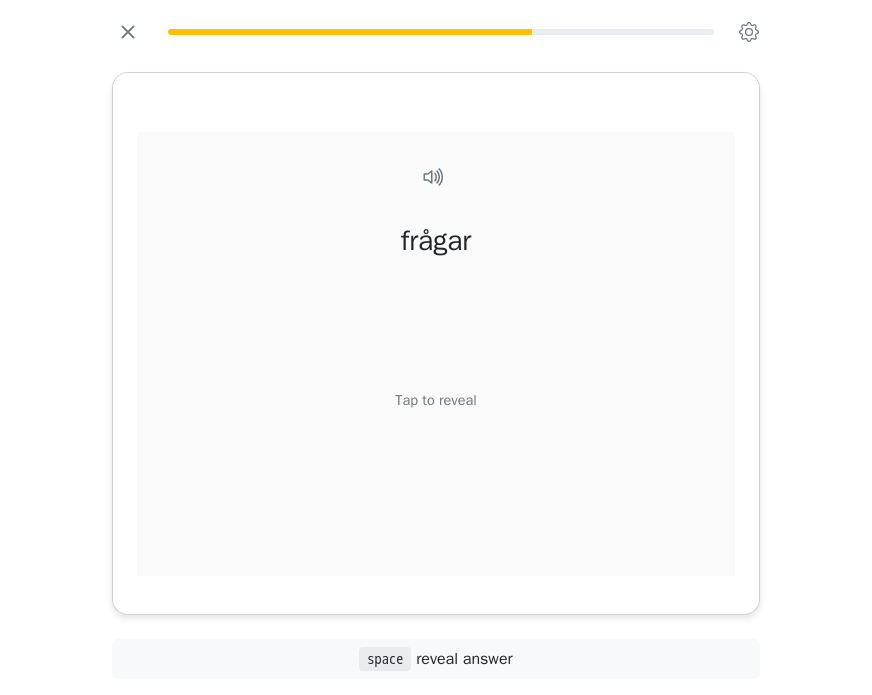 click on "Tap to reveal" at bounding box center (435, 400) 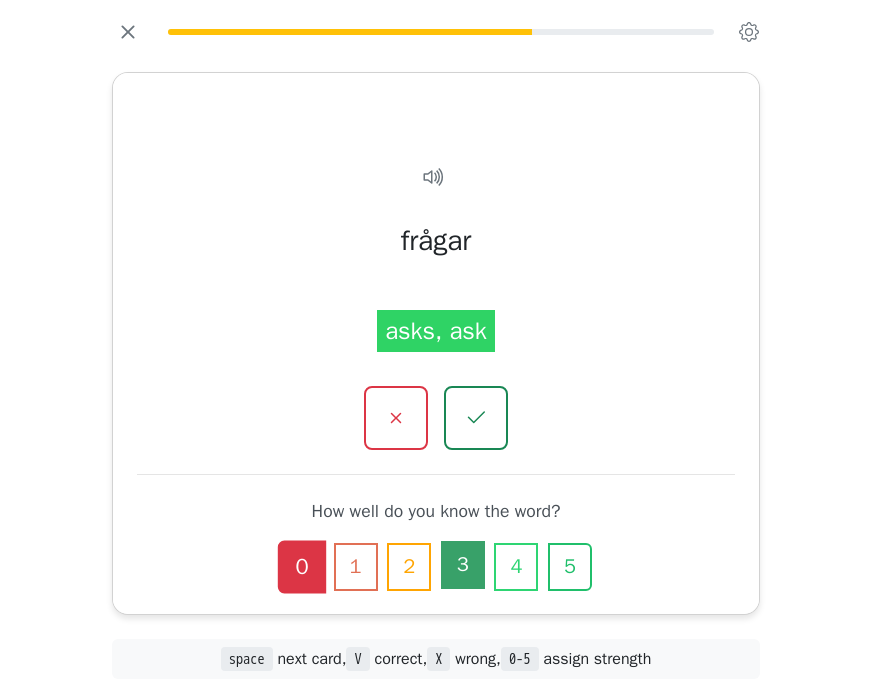 click on "3" at bounding box center (463, 565) 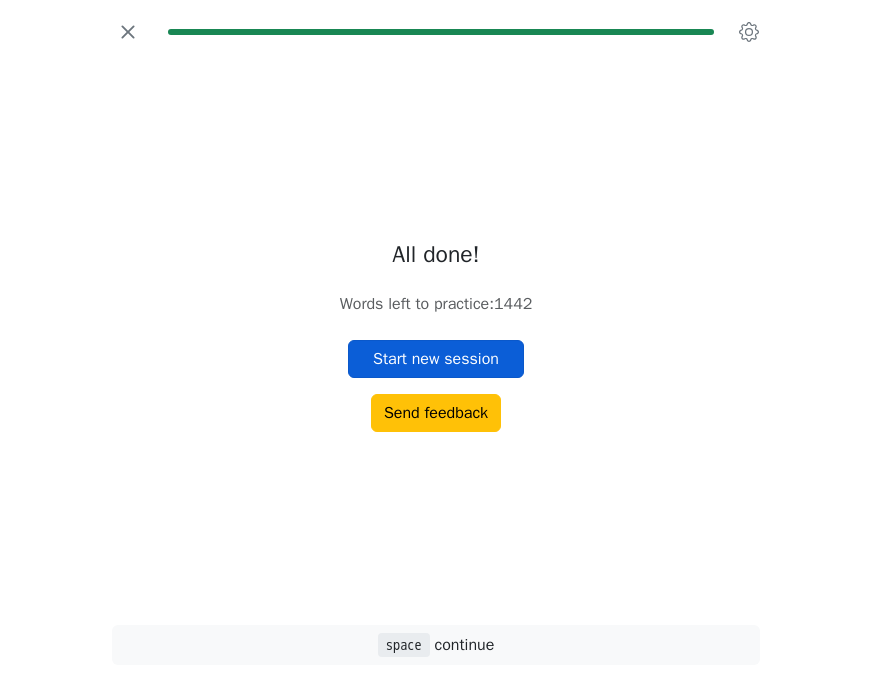 click on "Start new session" at bounding box center (436, 359) 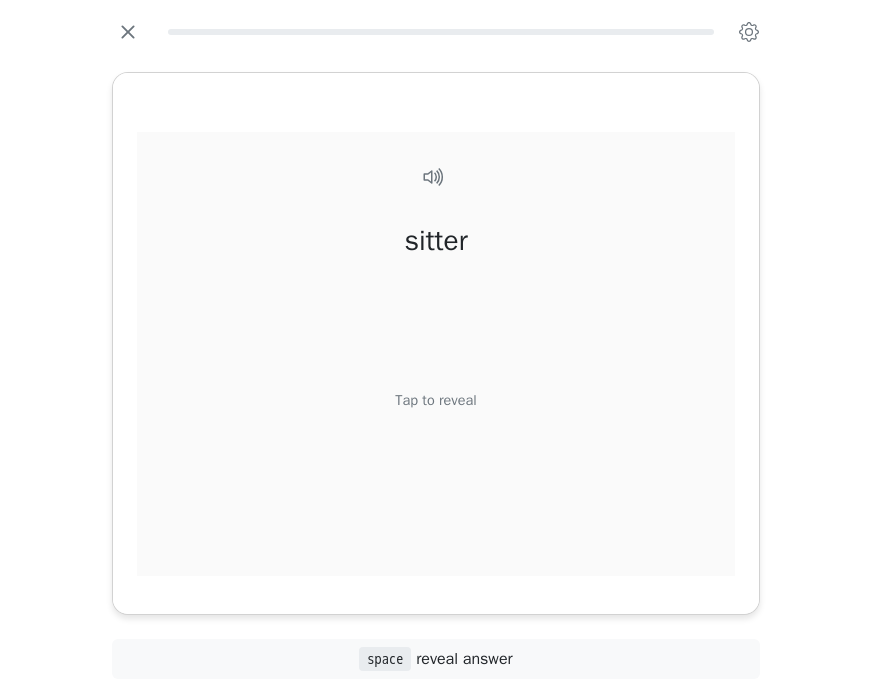 click on "Tap to reveal" at bounding box center (435, 400) 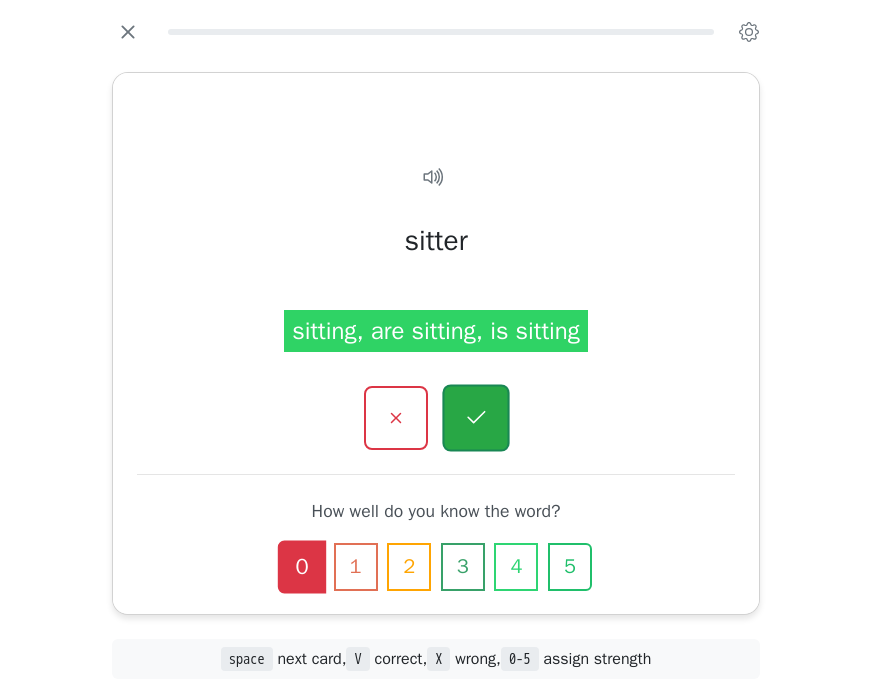 click at bounding box center [475, 417] 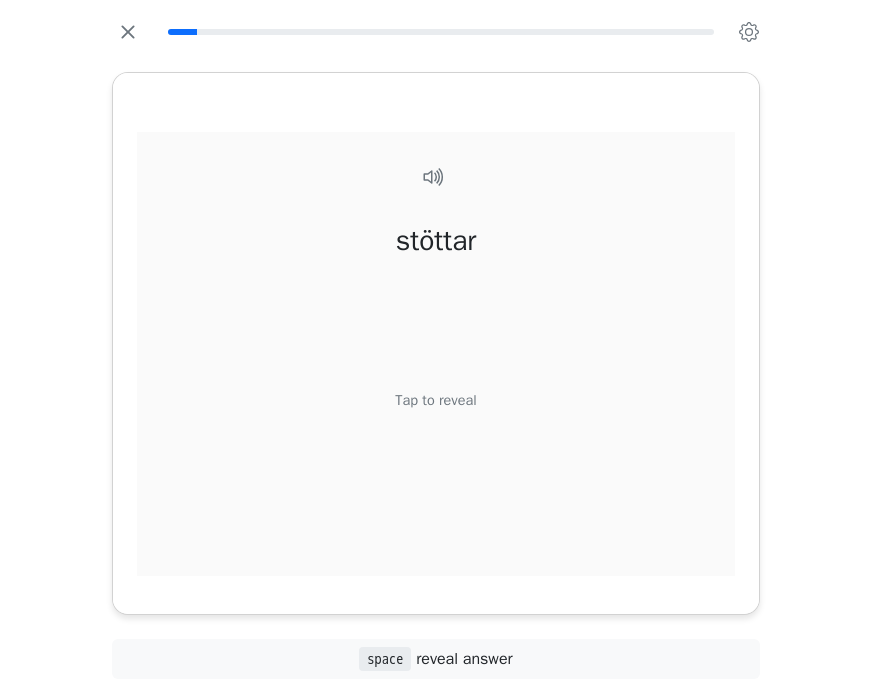 click on "Tap to reveal" at bounding box center (435, 400) 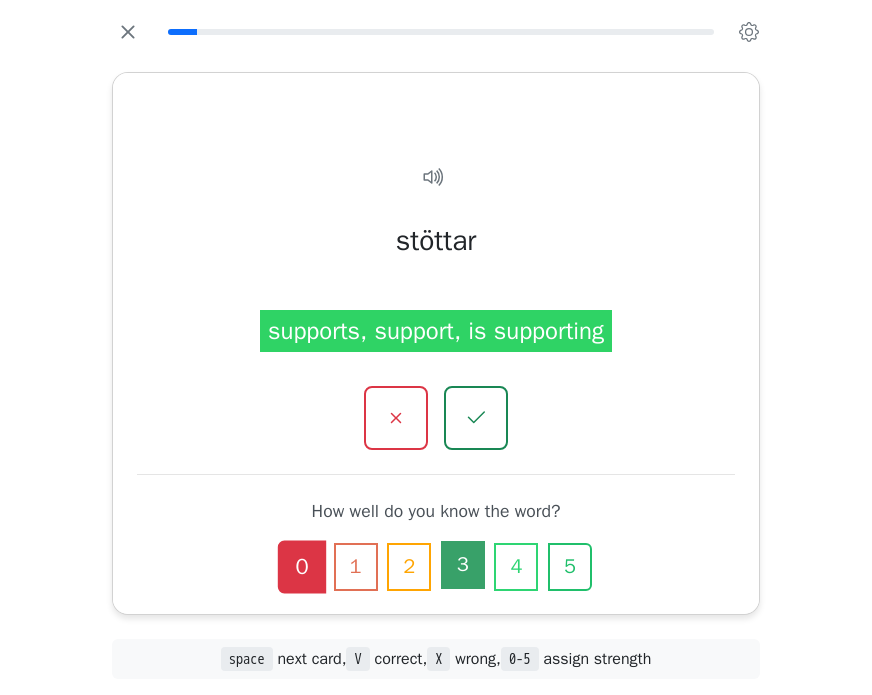 click on "3" at bounding box center [463, 565] 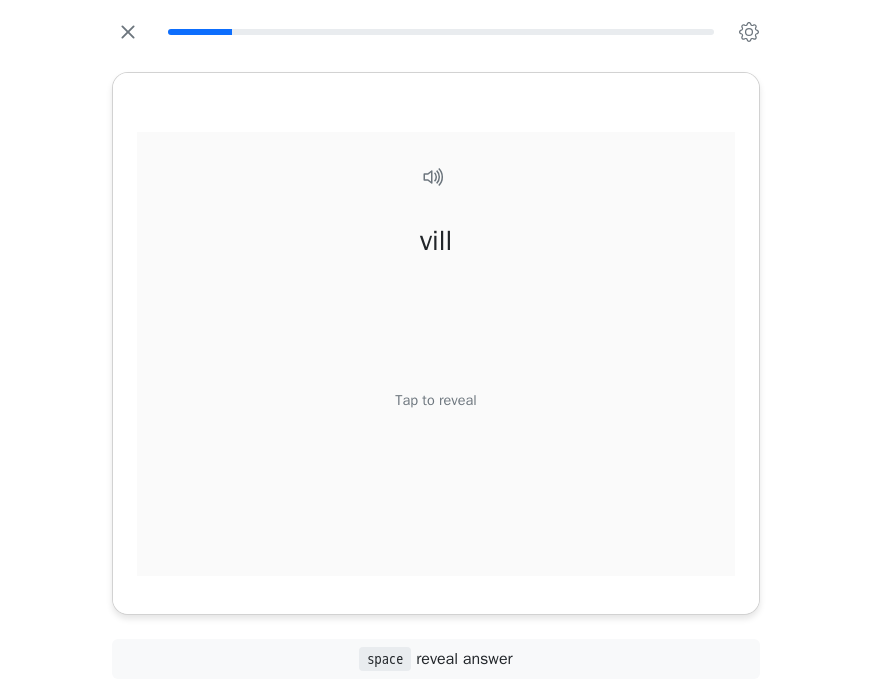 click on "Tap to reveal" at bounding box center (435, 400) 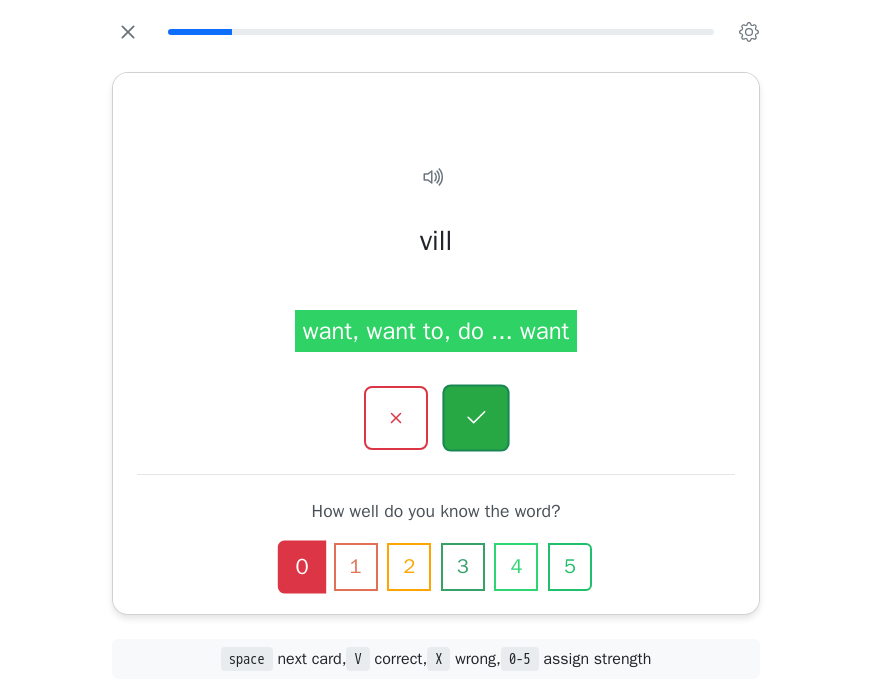 click 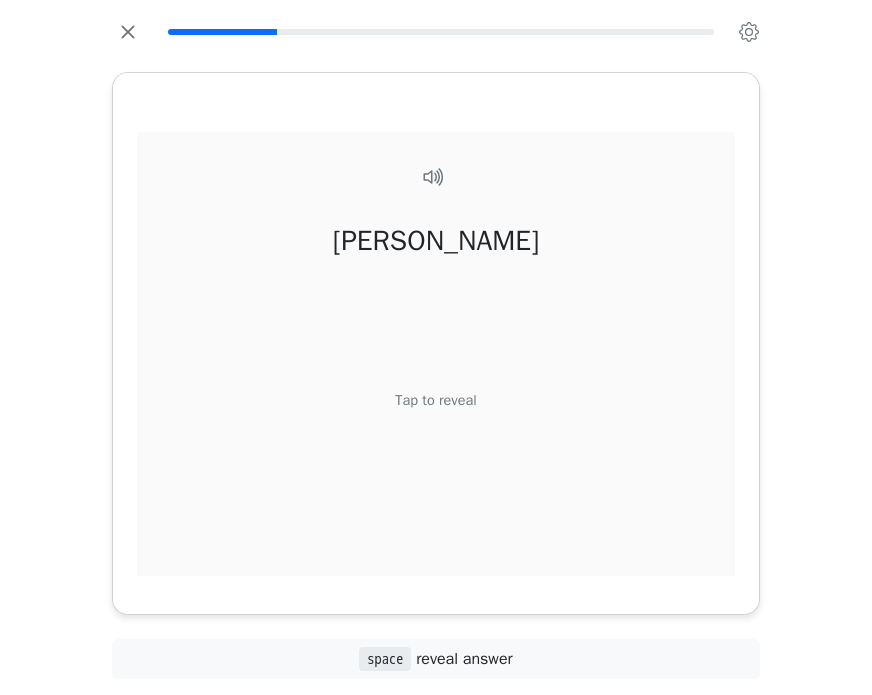 click on "Tap to reveal" at bounding box center [435, 400] 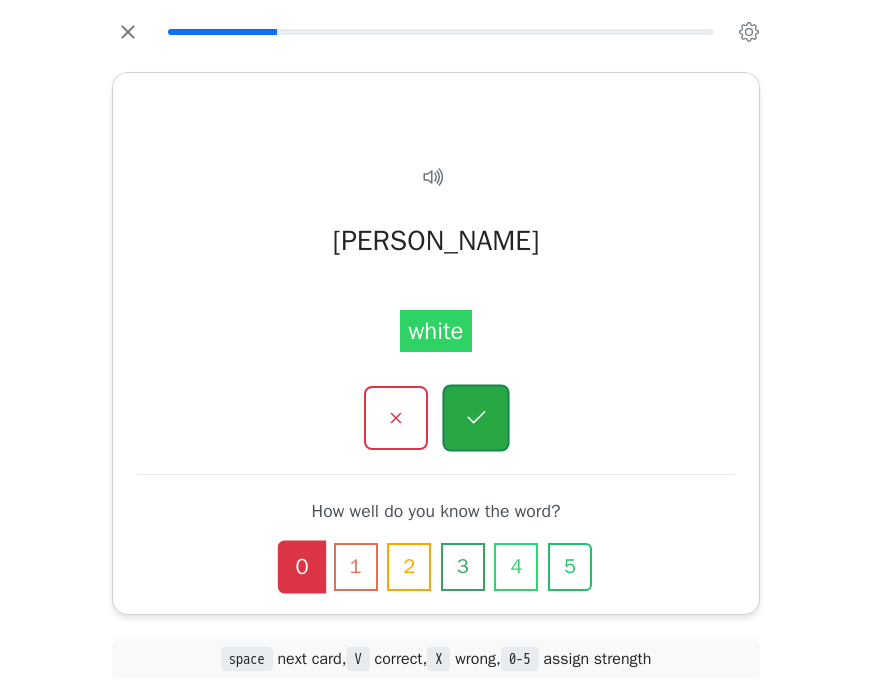 click 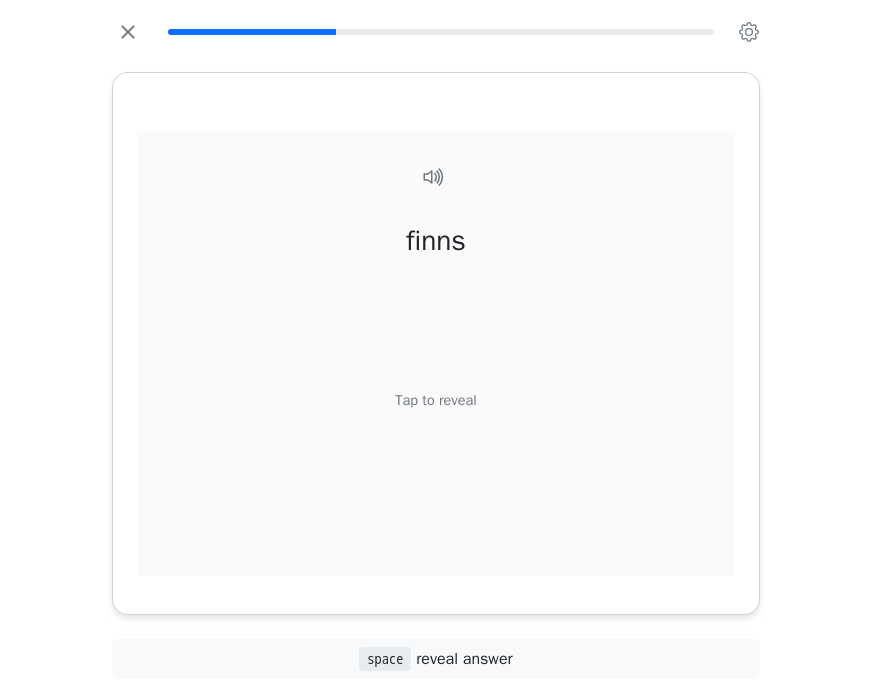 click on "Tap to reveal" at bounding box center [435, 400] 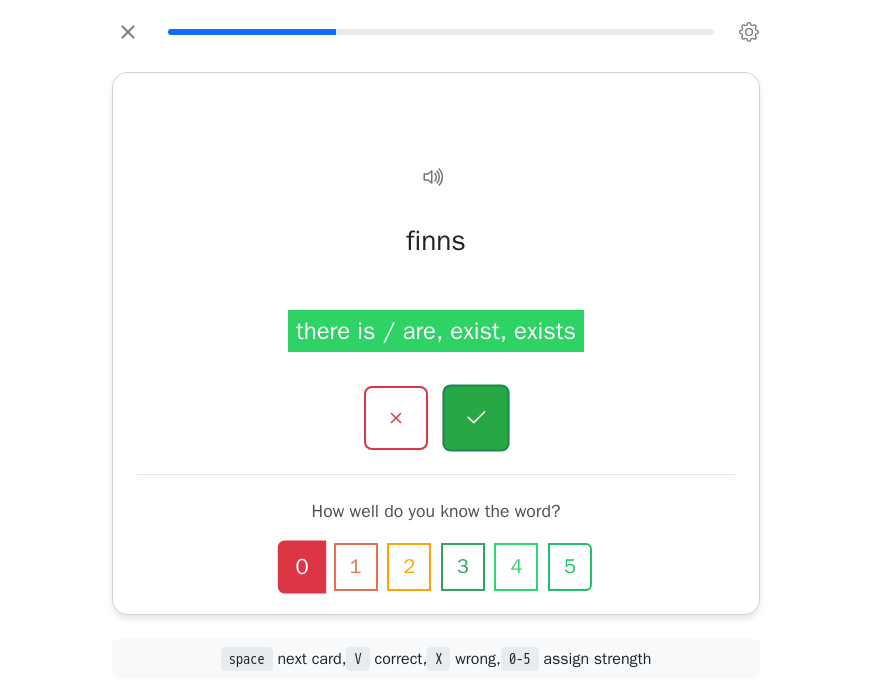 click 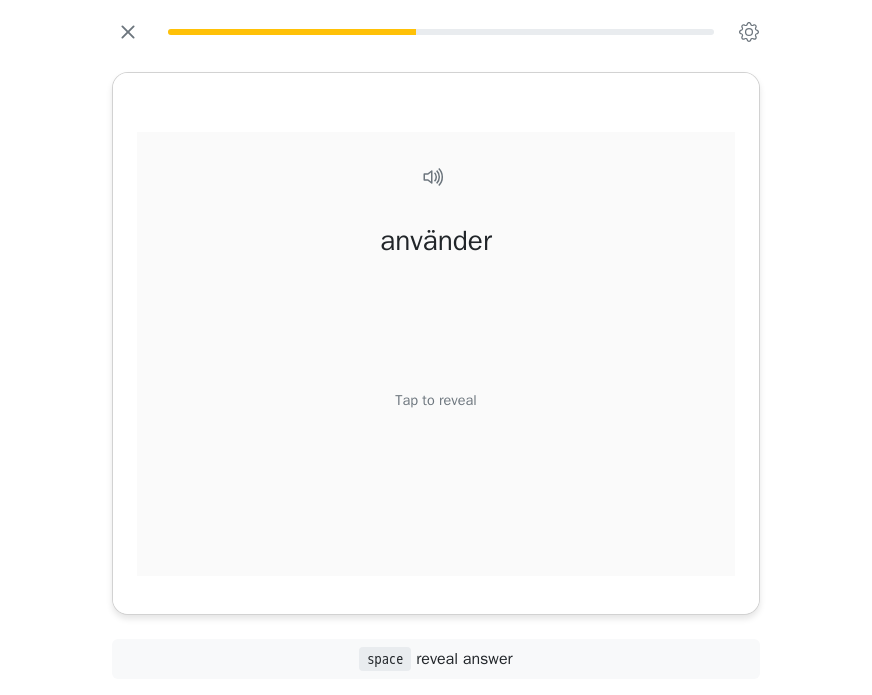 click on "Tap to reveal" at bounding box center (435, 400) 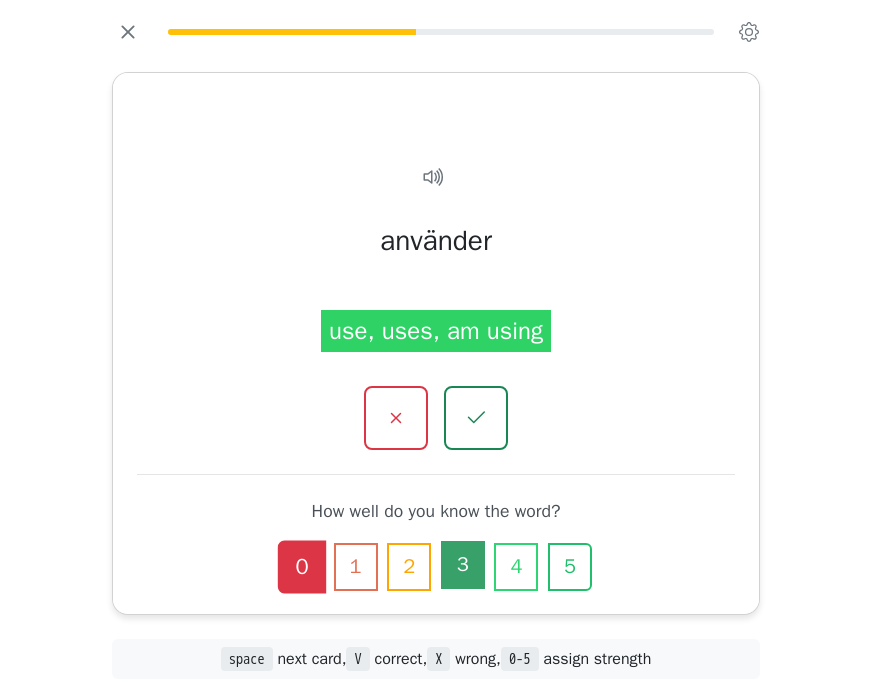 click on "3" at bounding box center (463, 565) 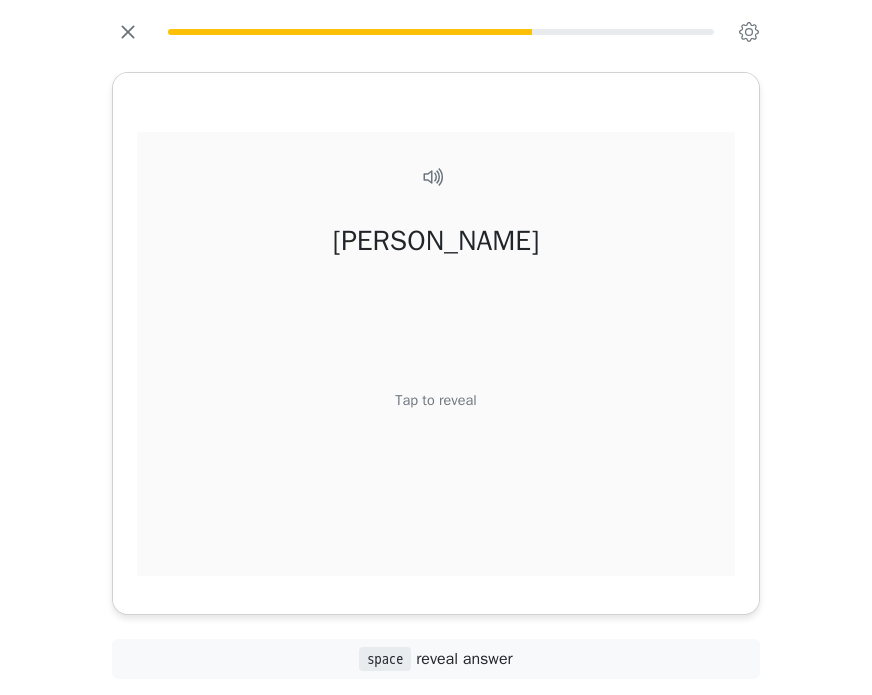 click on "Tap to reveal" at bounding box center [435, 400] 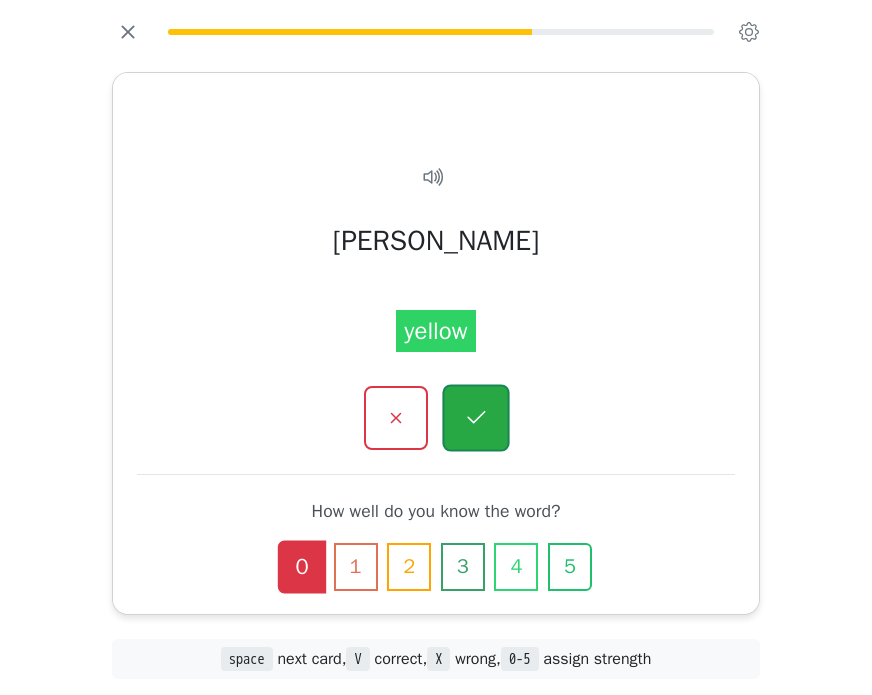 click 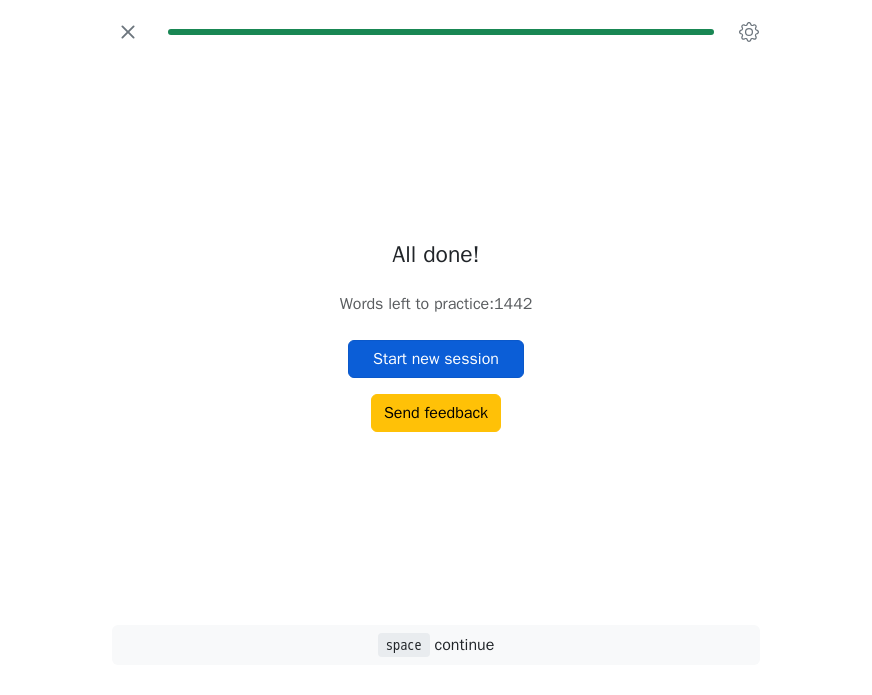 click on "Start new session" at bounding box center (436, 359) 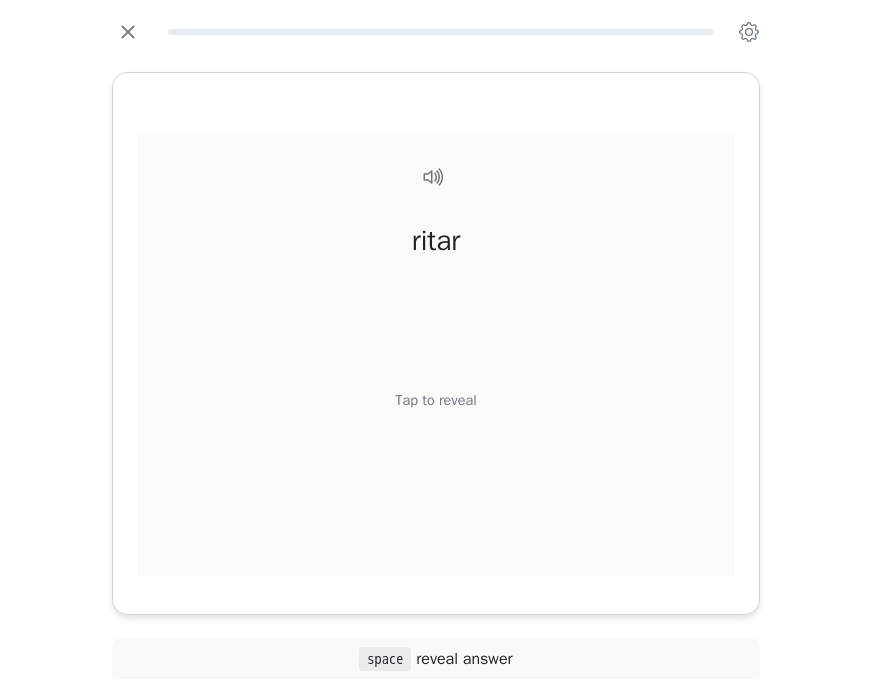 click on "Tap to reveal" at bounding box center (435, 400) 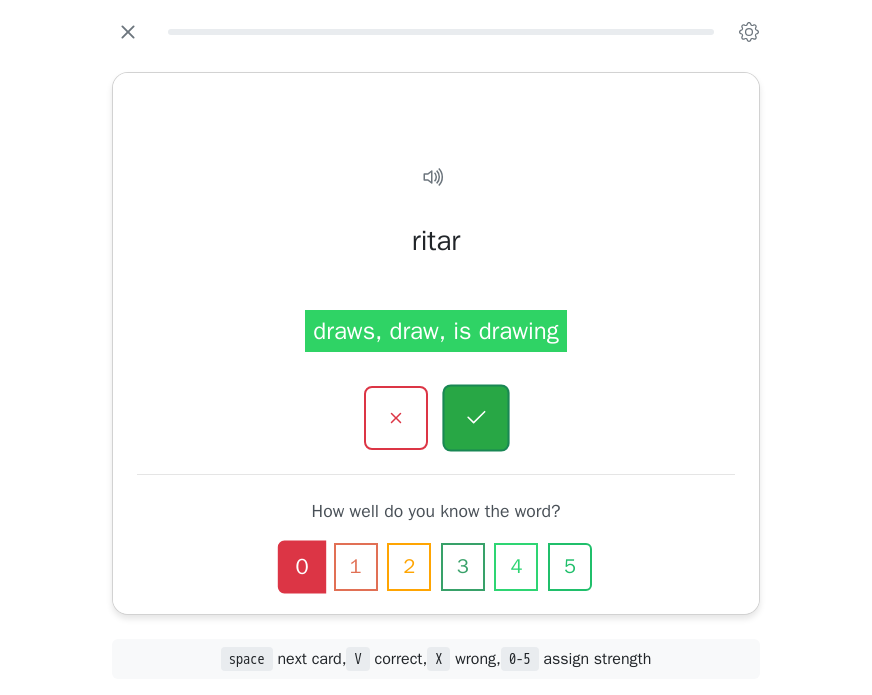click at bounding box center [475, 417] 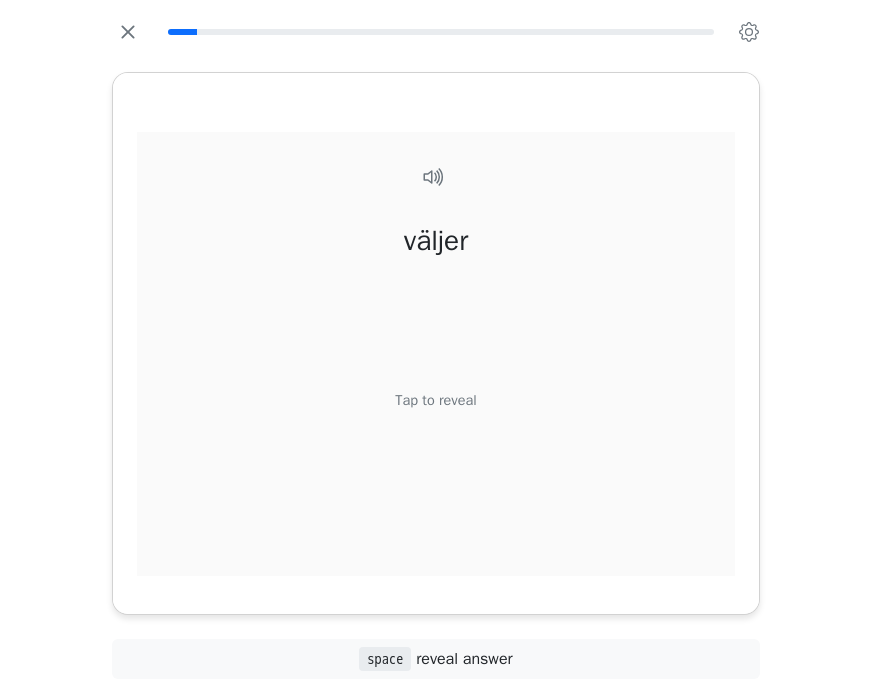 click on "Tap to reveal" at bounding box center (435, 400) 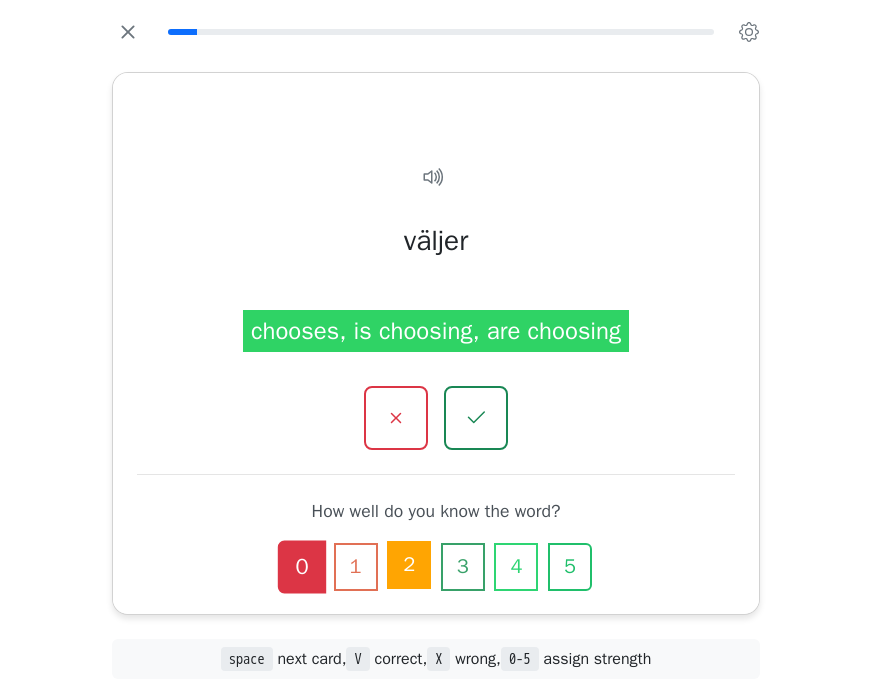 click on "2" at bounding box center [409, 565] 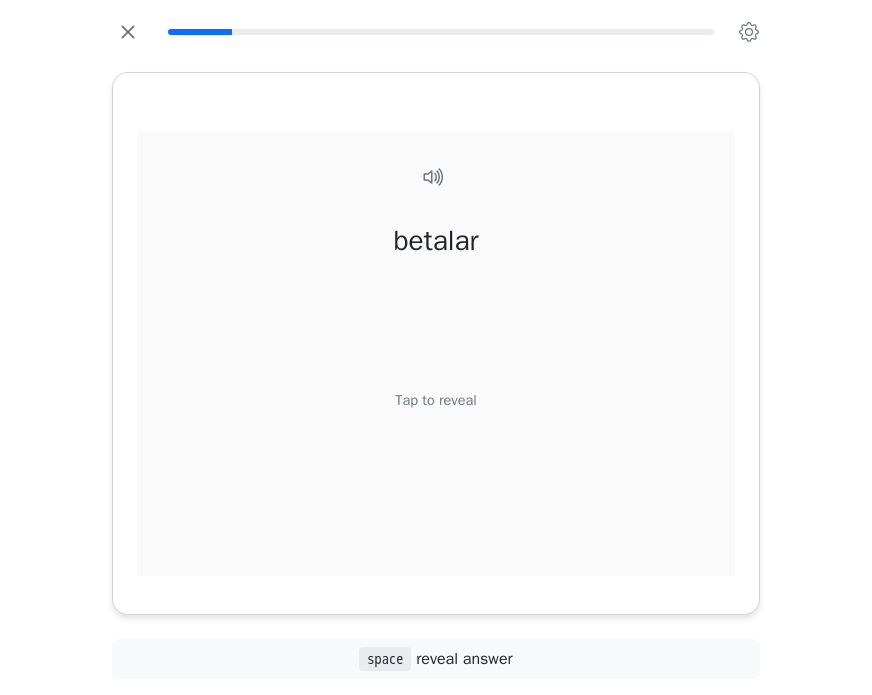 click on "Tap to reveal" at bounding box center [435, 400] 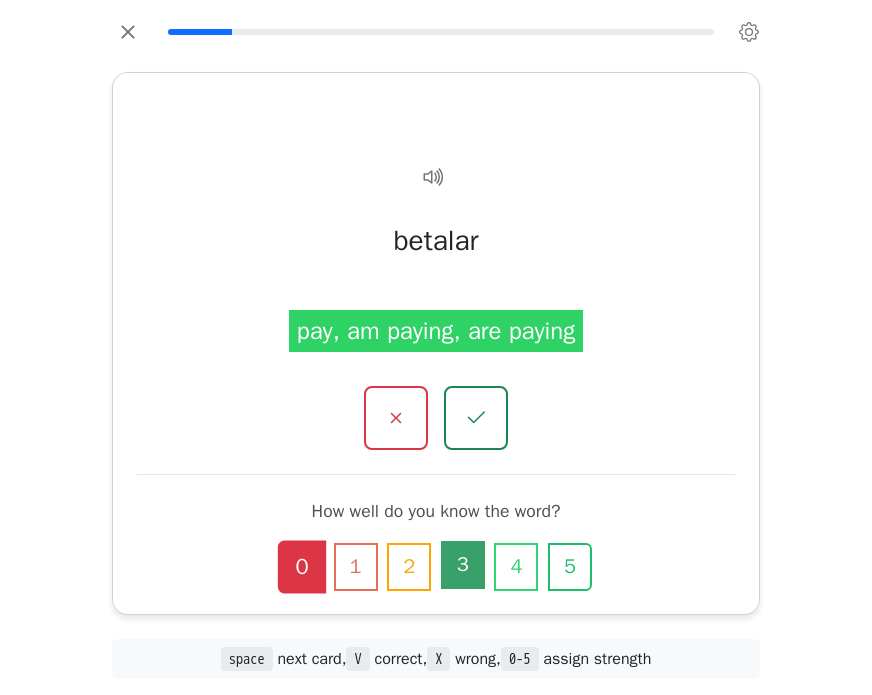 click on "3" at bounding box center (463, 565) 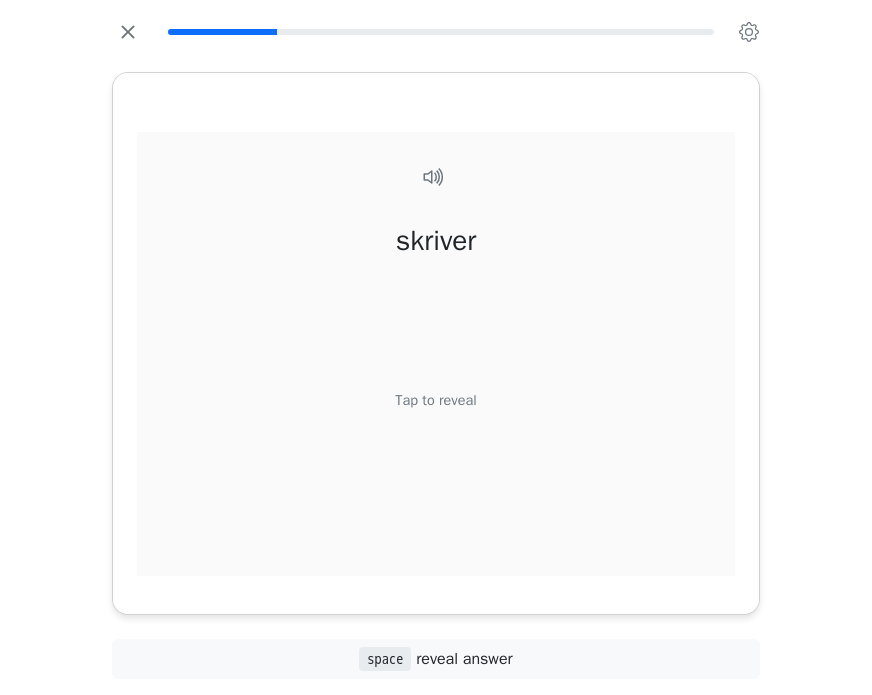 click on "Tap to reveal" at bounding box center (435, 400) 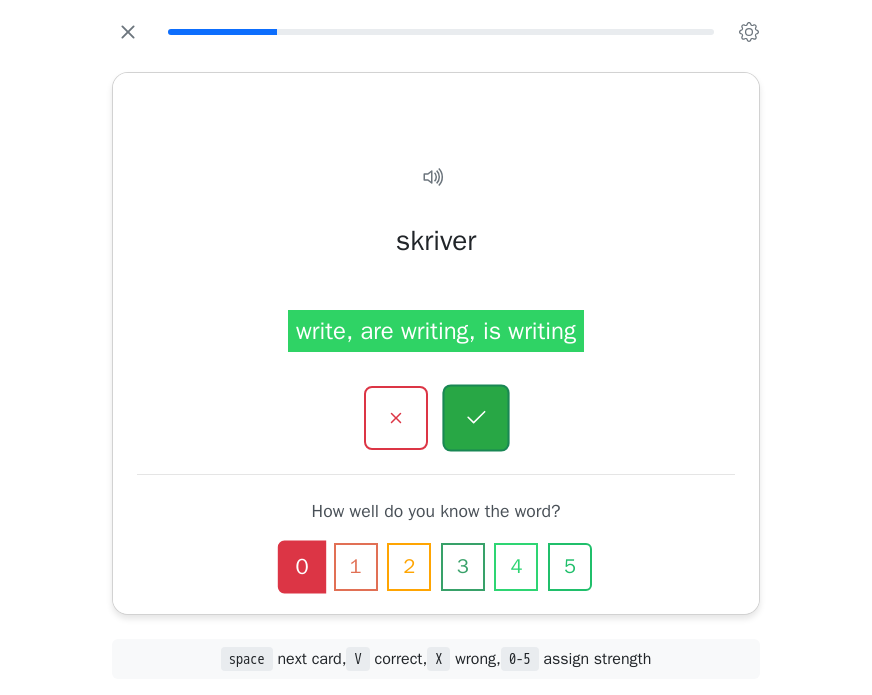 click 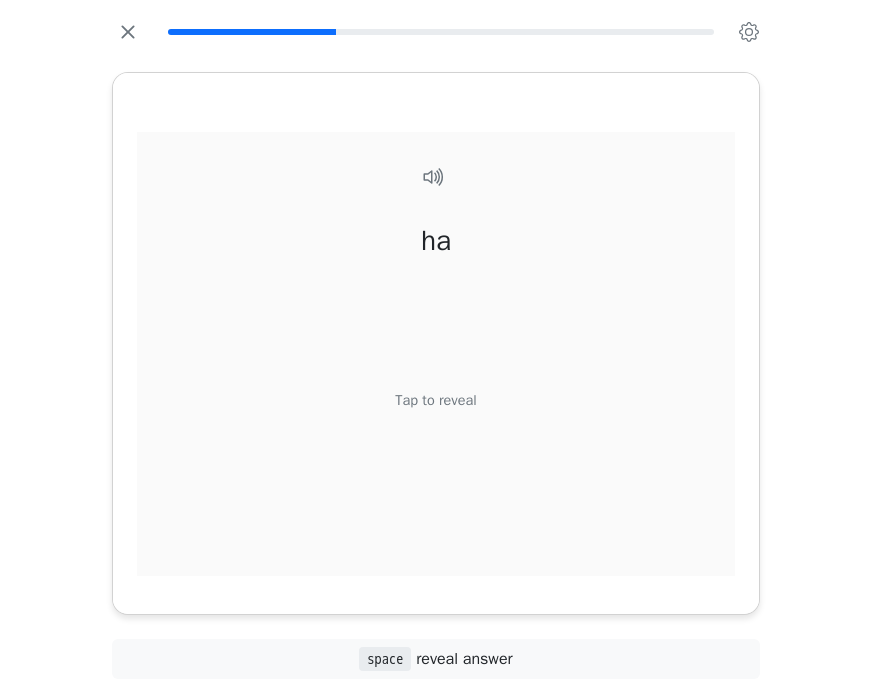 click on "Tap to reveal" at bounding box center [435, 400] 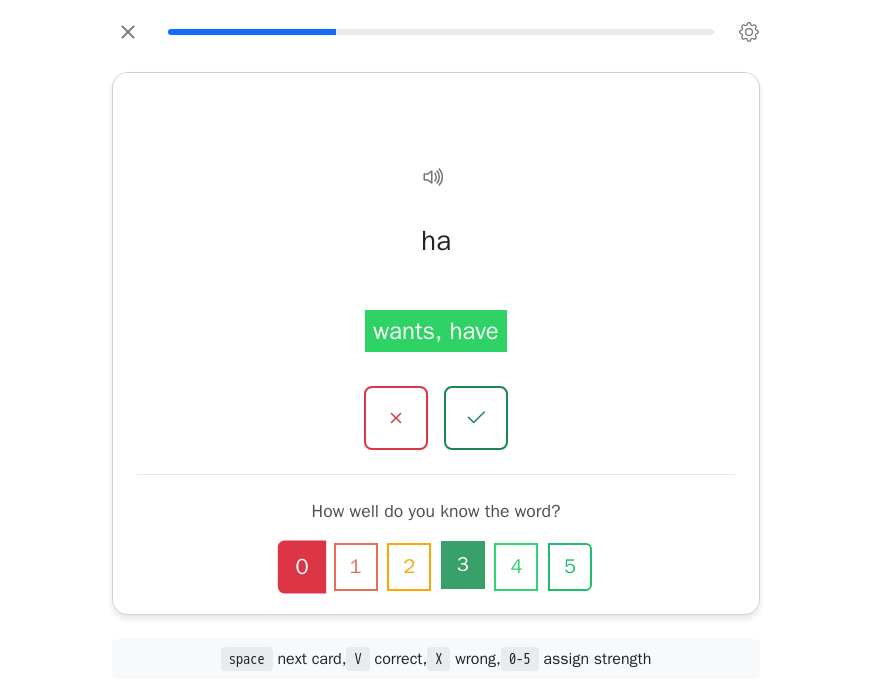 click on "3" at bounding box center (463, 565) 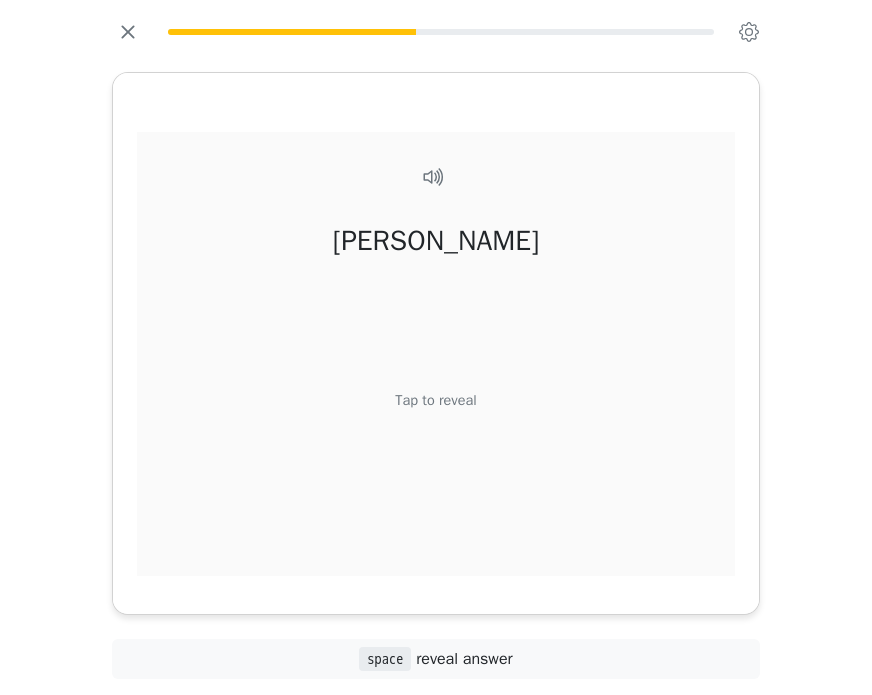 click on "Tap to reveal" at bounding box center [435, 400] 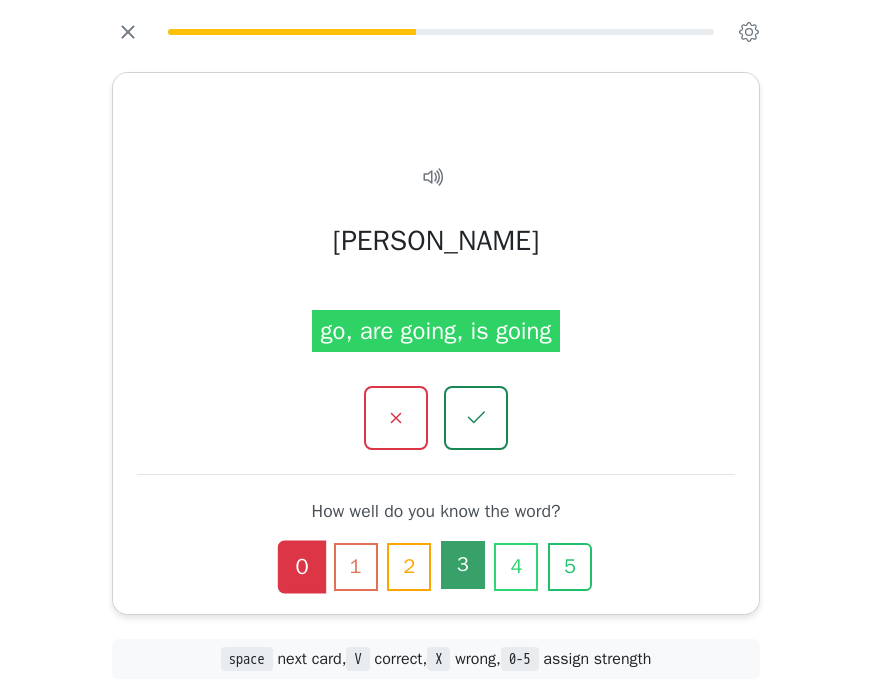 click on "3" at bounding box center (463, 565) 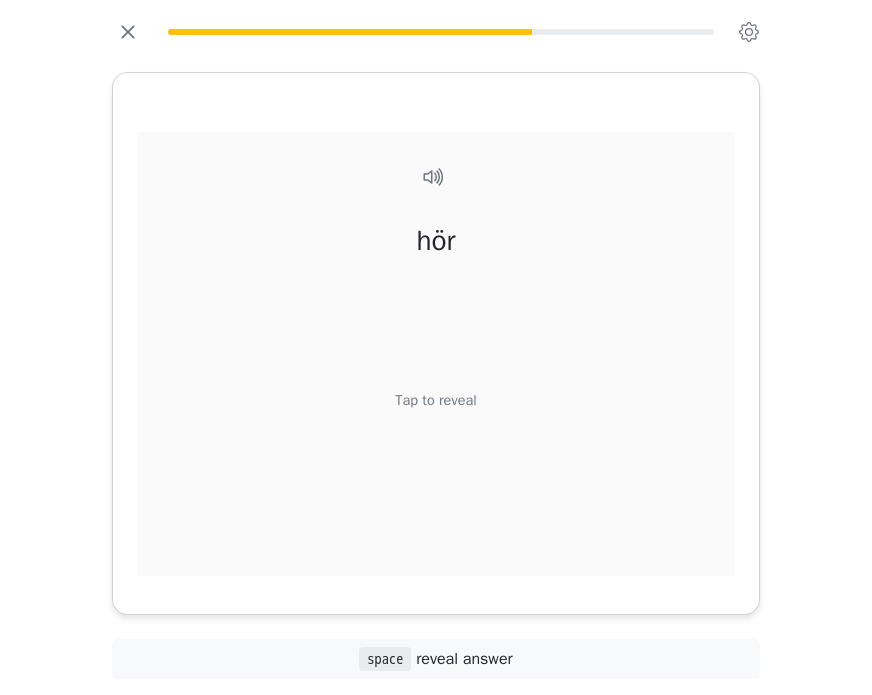 click on "Tap to reveal" at bounding box center (435, 400) 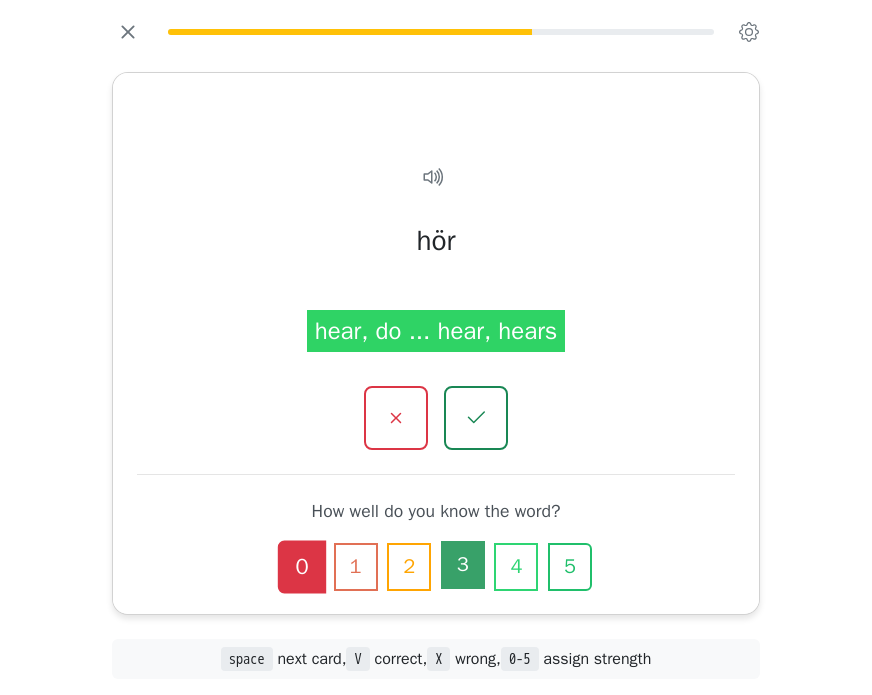 click on "3" at bounding box center (463, 565) 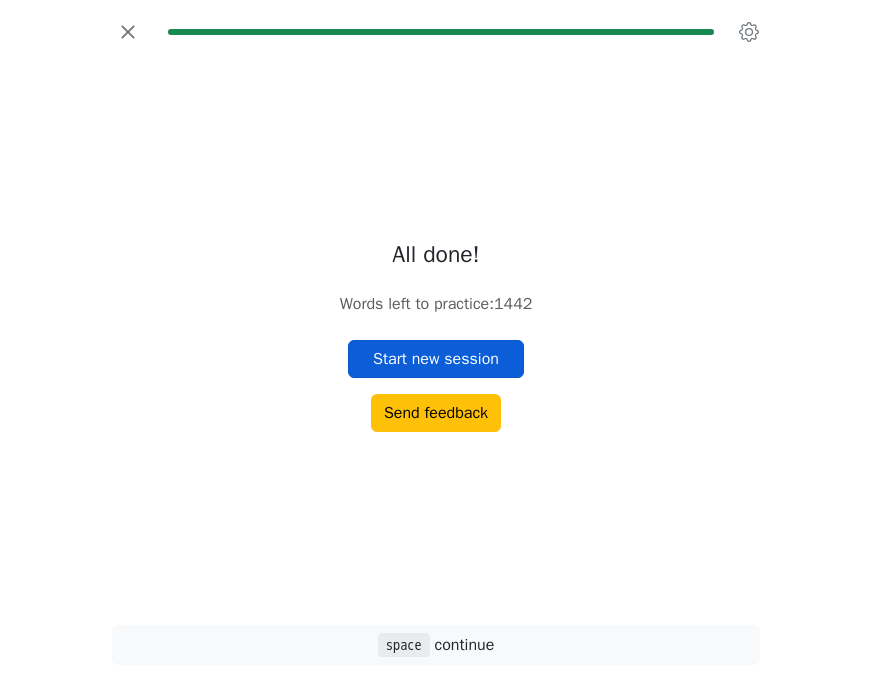 click on "Start new session" at bounding box center [436, 359] 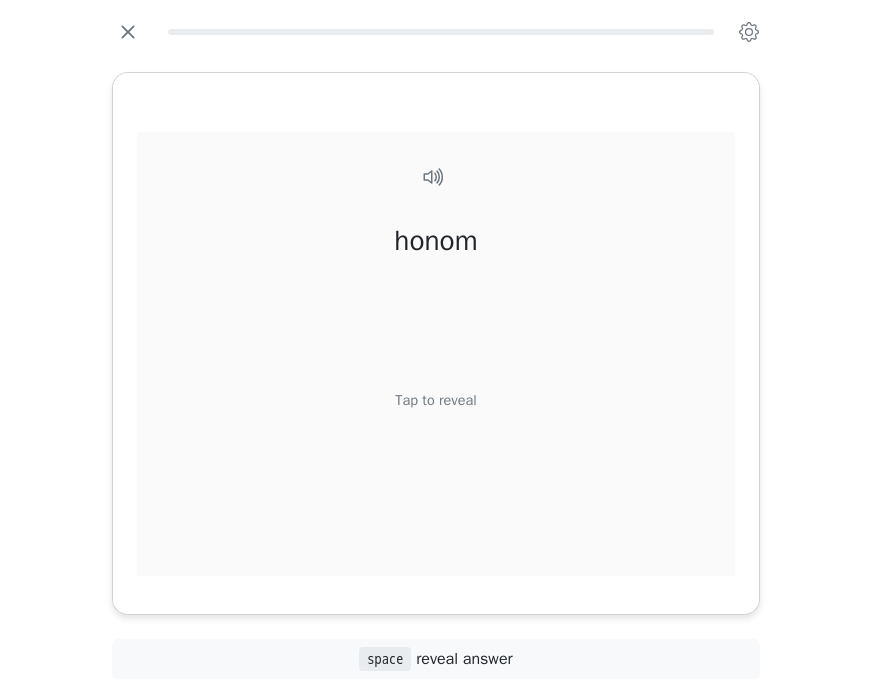 click on "Tap to reveal" at bounding box center (435, 400) 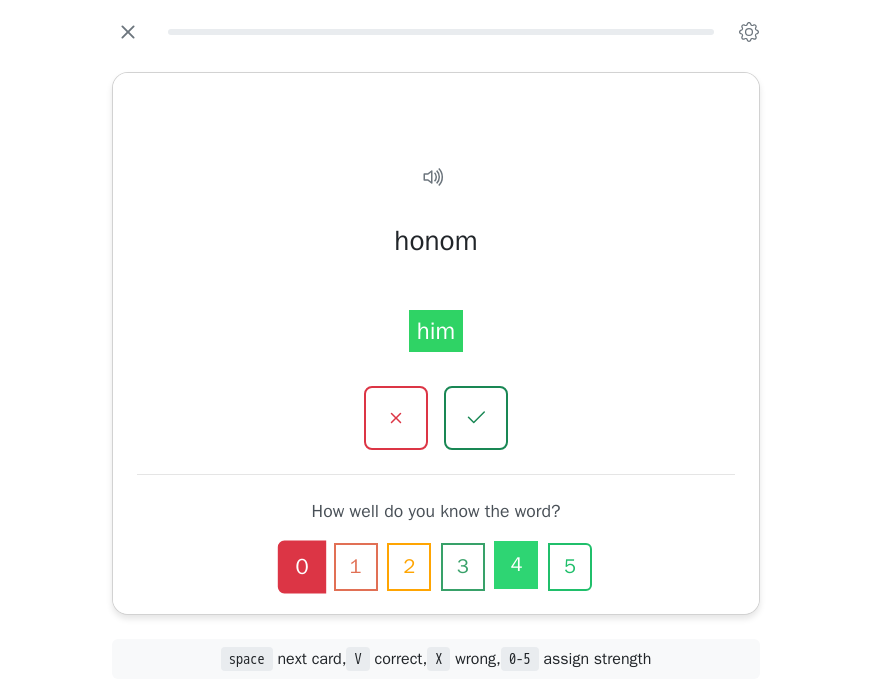 click on "4" at bounding box center (516, 565) 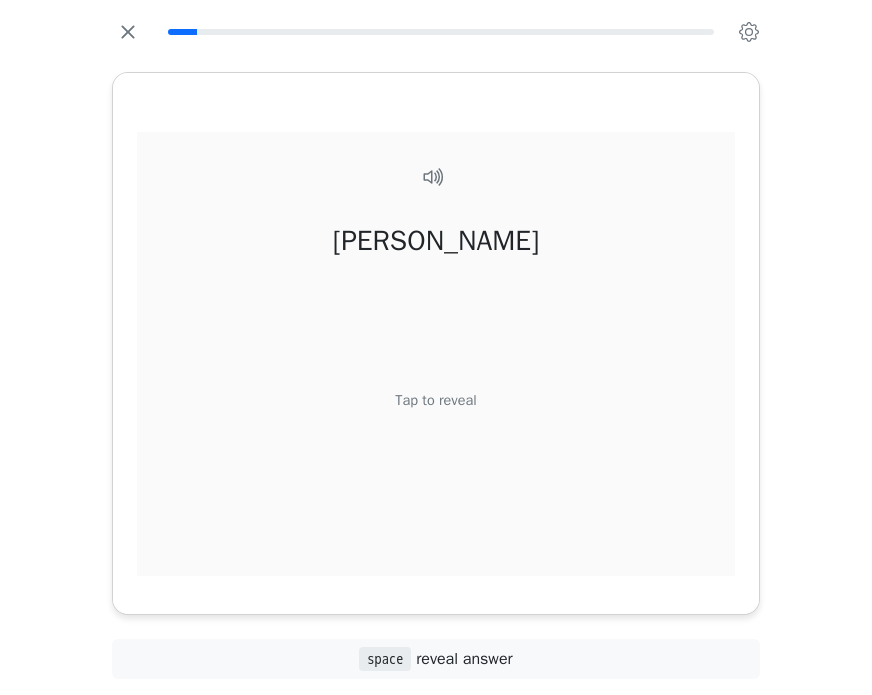 click on "[PERSON_NAME] Tap to reveal" at bounding box center (436, 375) 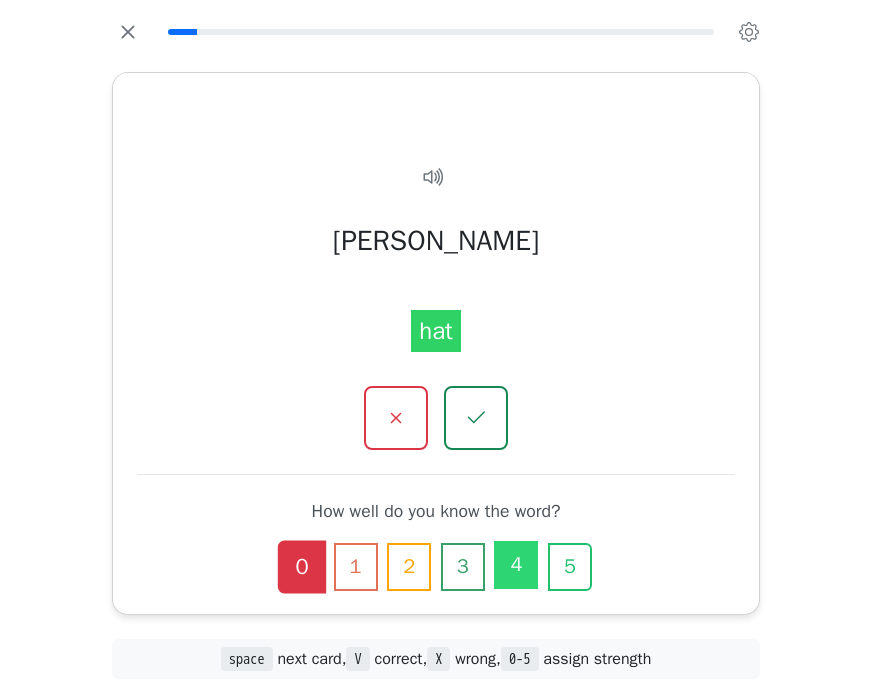 click on "4" at bounding box center [516, 565] 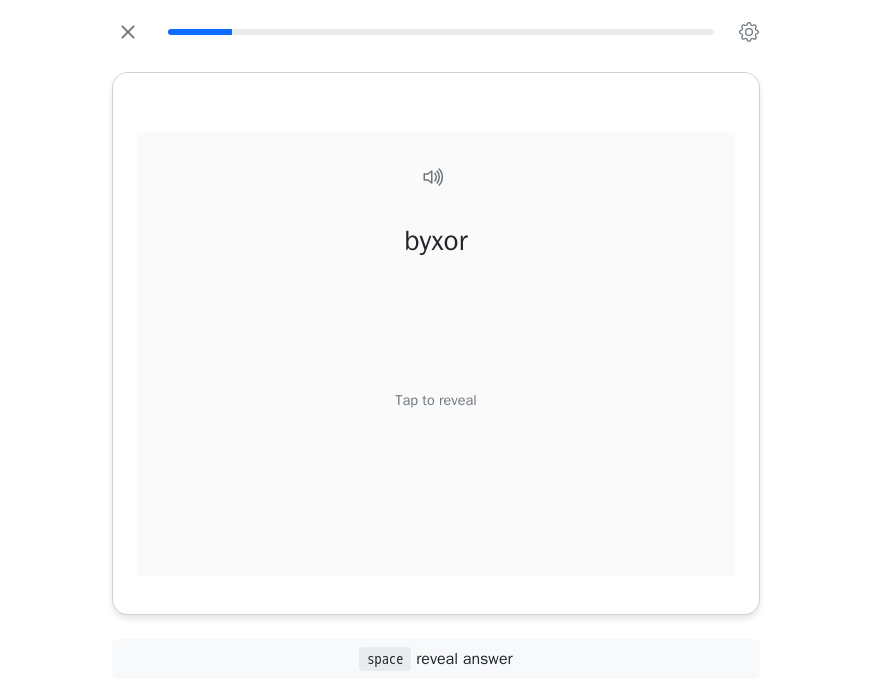 click on "Tap to reveal" at bounding box center (435, 400) 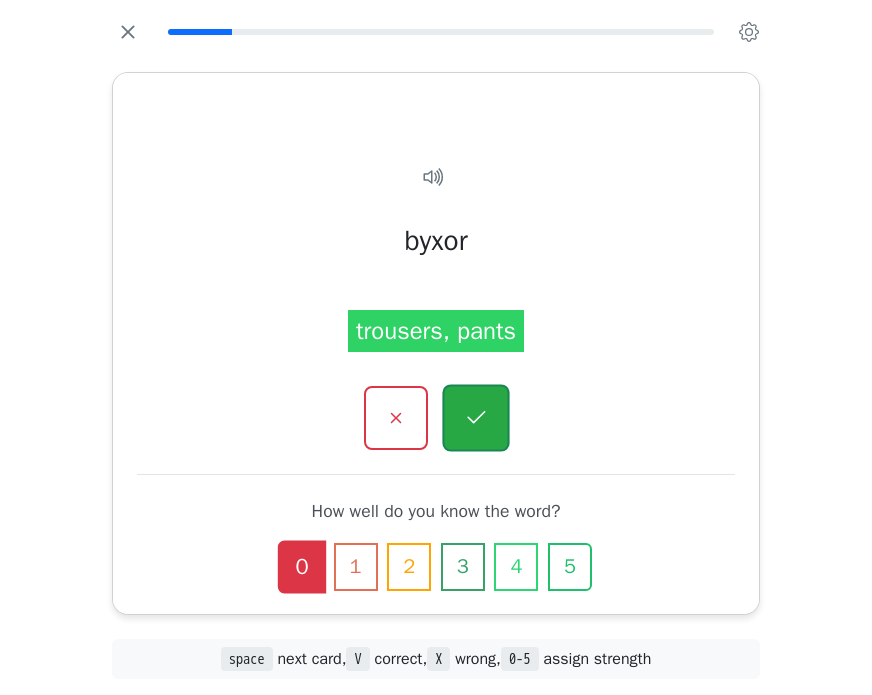 click at bounding box center (475, 417) 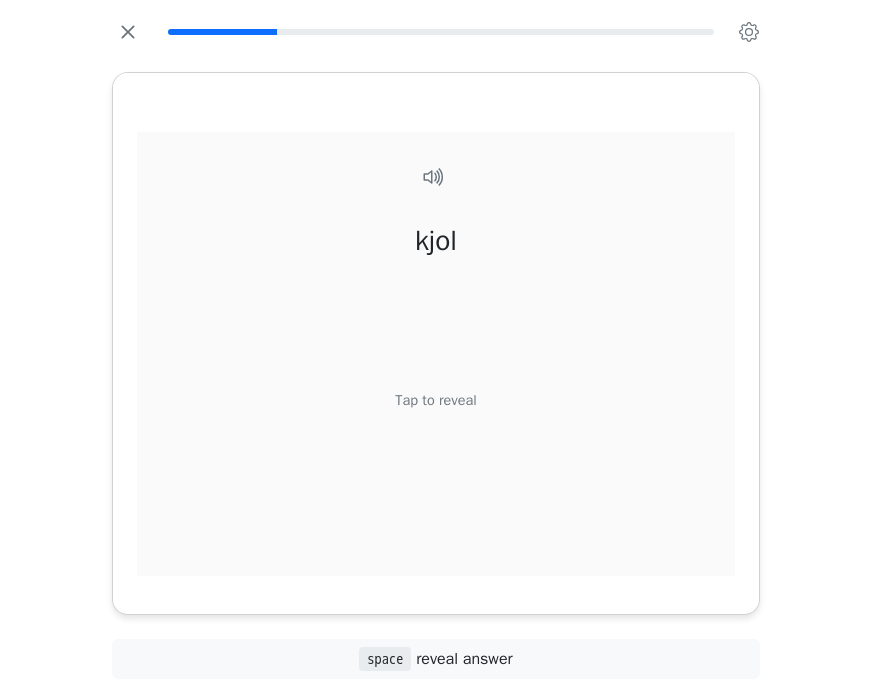 click on "Tap to reveal" at bounding box center [435, 400] 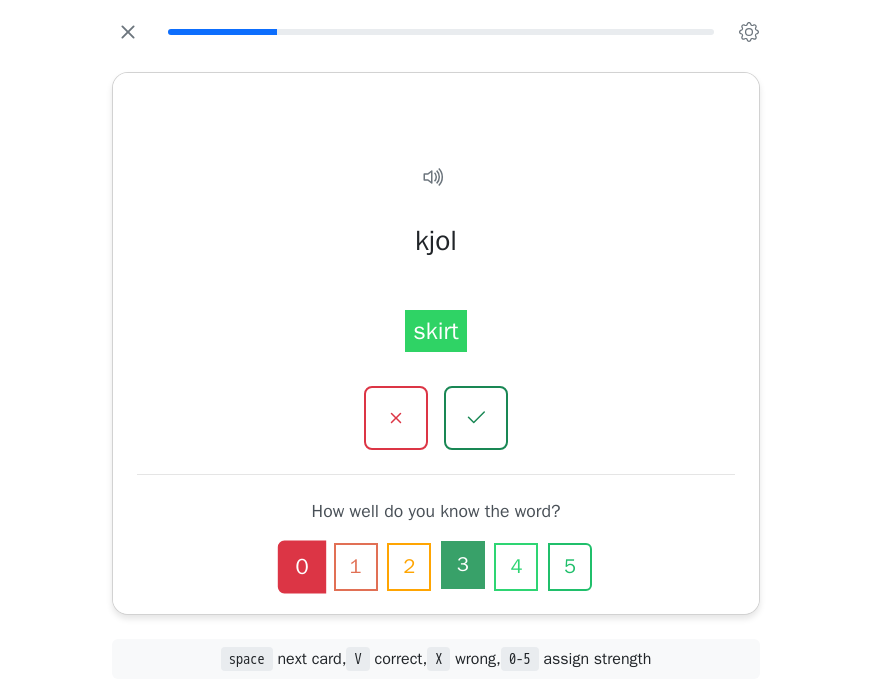 click on "3" at bounding box center (463, 565) 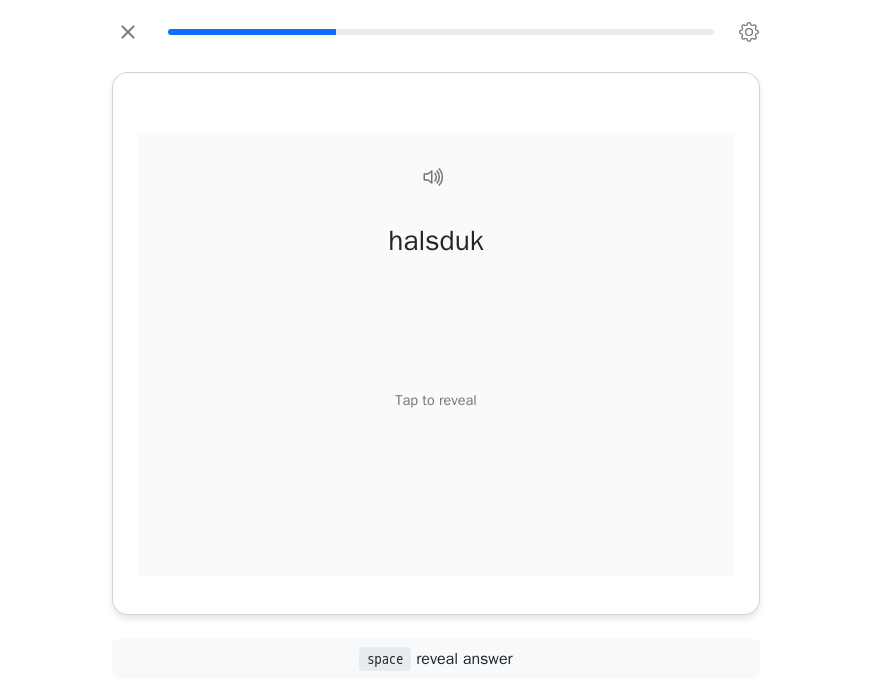 click on "Tap to reveal" at bounding box center (435, 400) 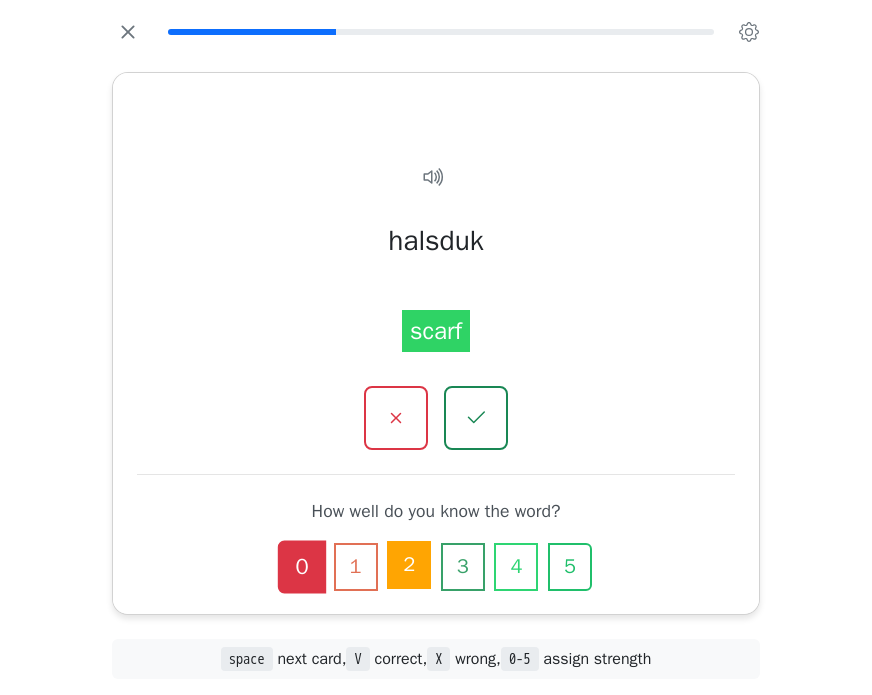 click on "2" at bounding box center [409, 565] 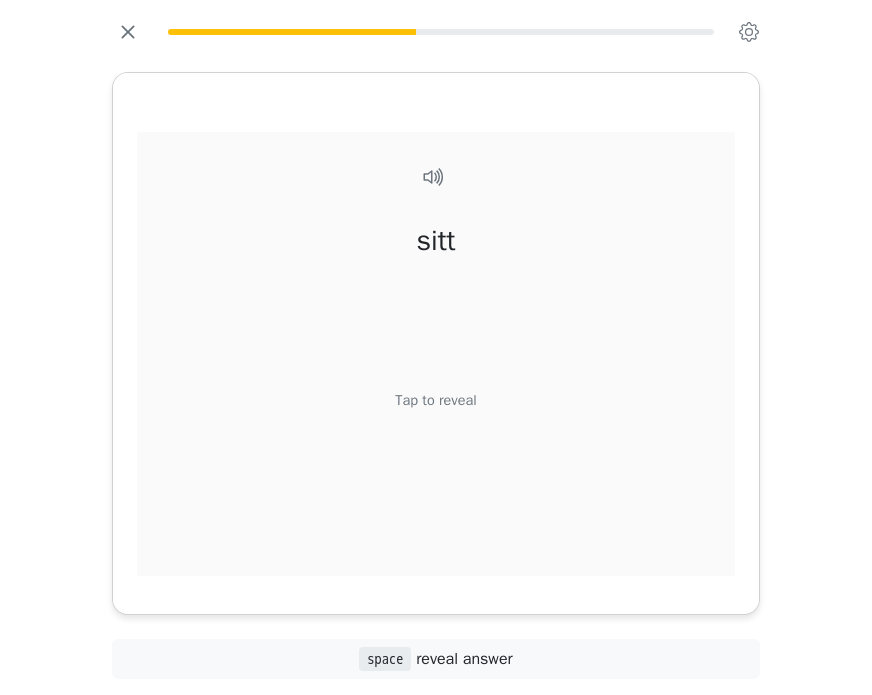 click on "Tap to reveal" at bounding box center (435, 400) 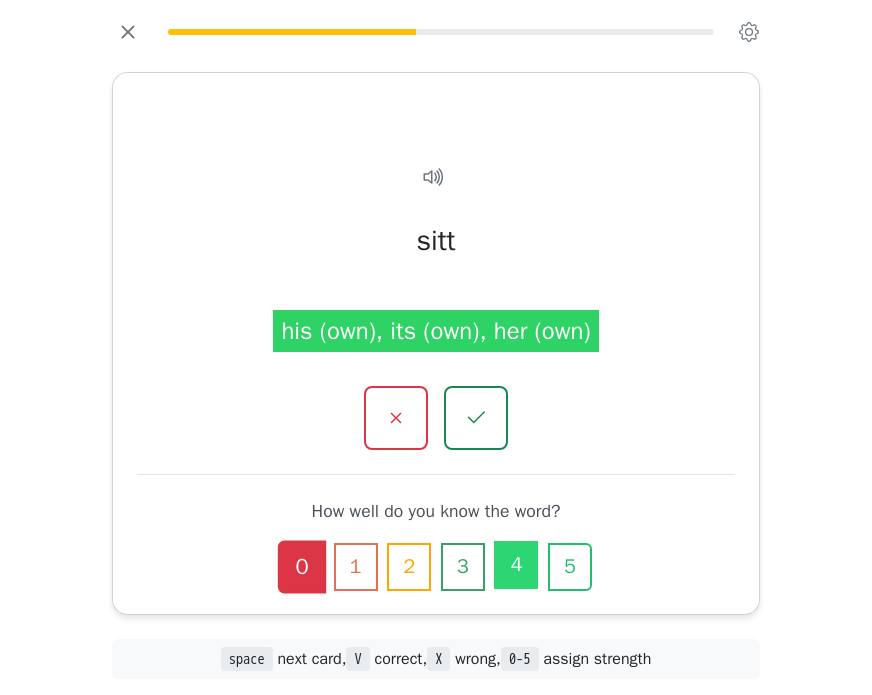 click on "4" at bounding box center [516, 565] 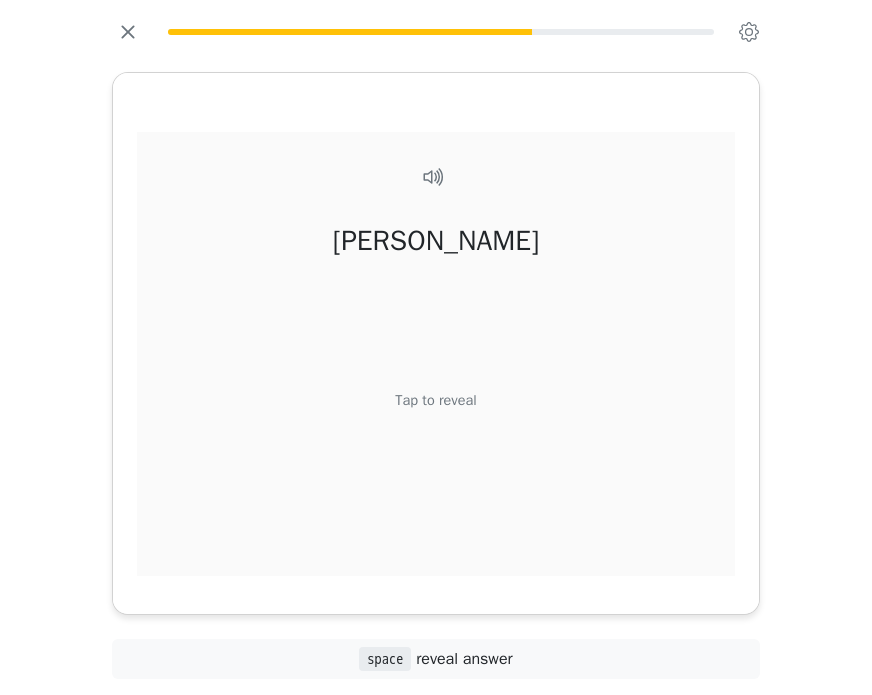 click on "Tap to reveal" at bounding box center (435, 400) 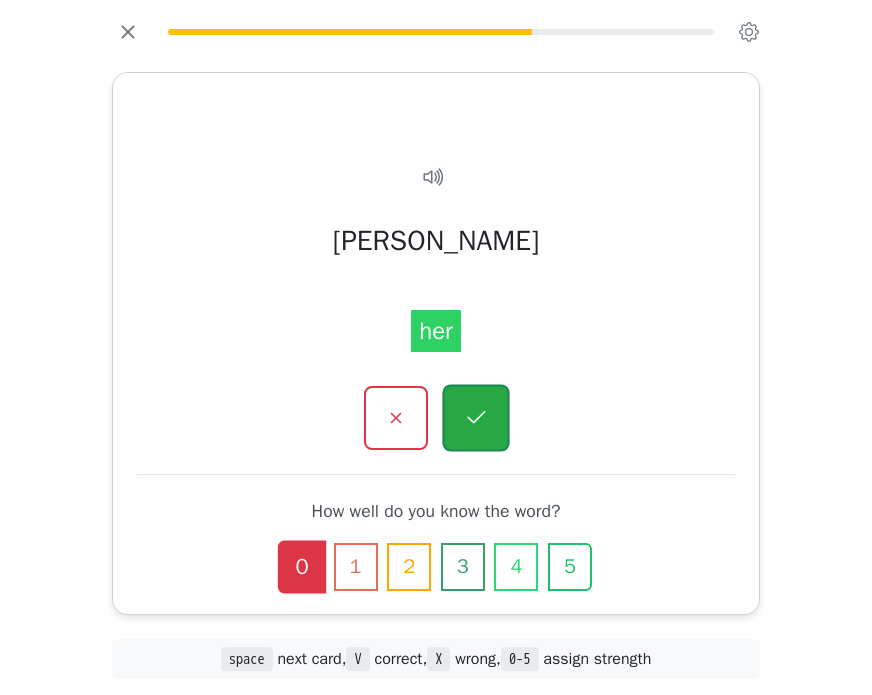 click at bounding box center [475, 417] 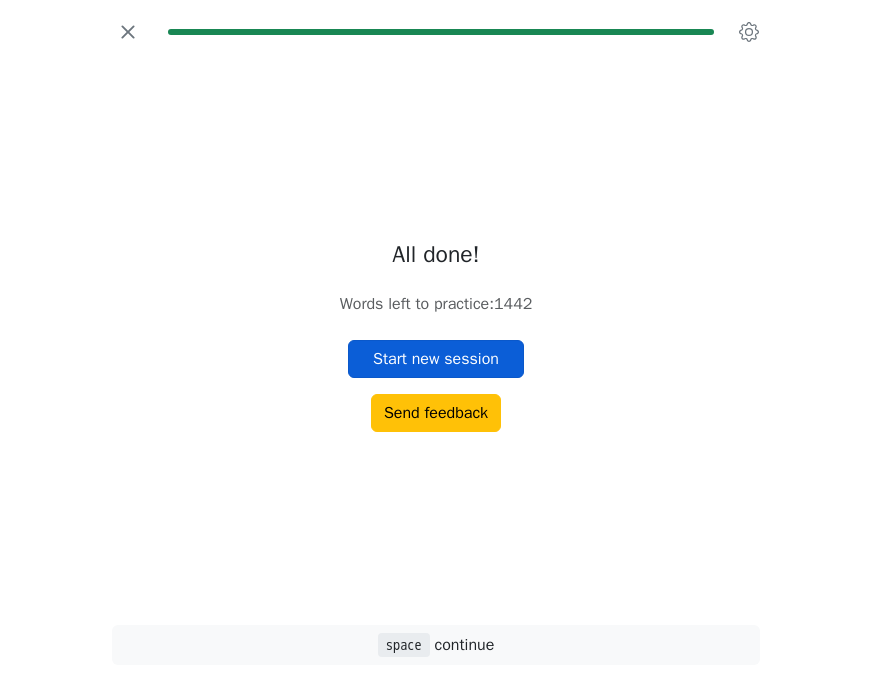 click on "Start new session" at bounding box center (436, 359) 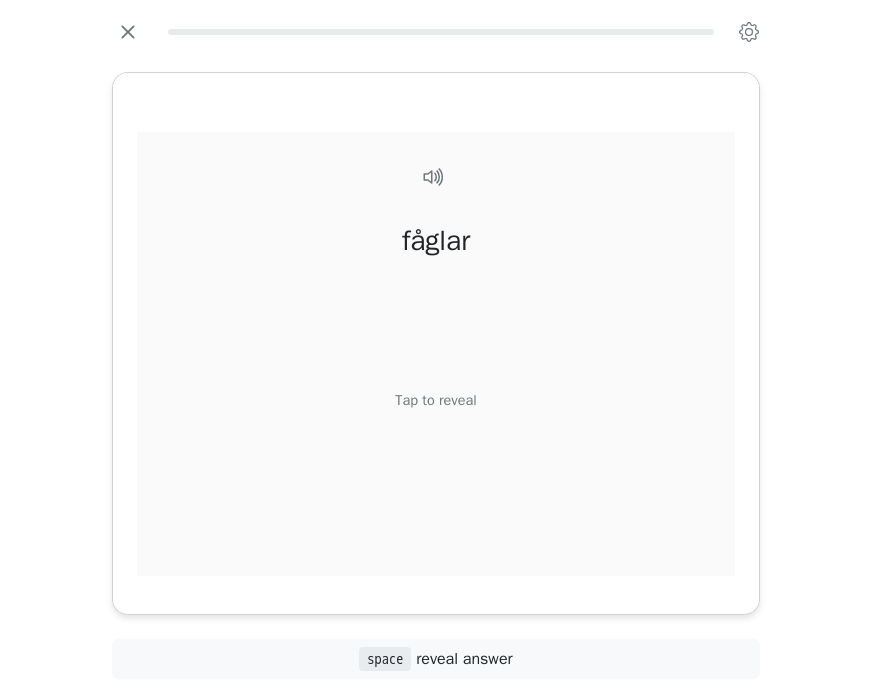 click on "Tap to reveal" at bounding box center (435, 400) 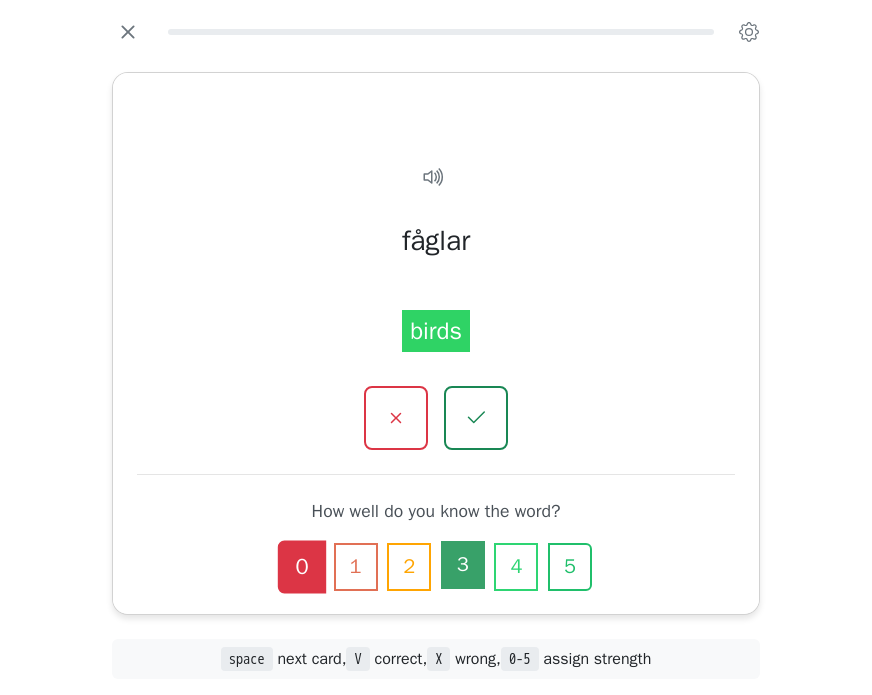 click on "3" at bounding box center [463, 565] 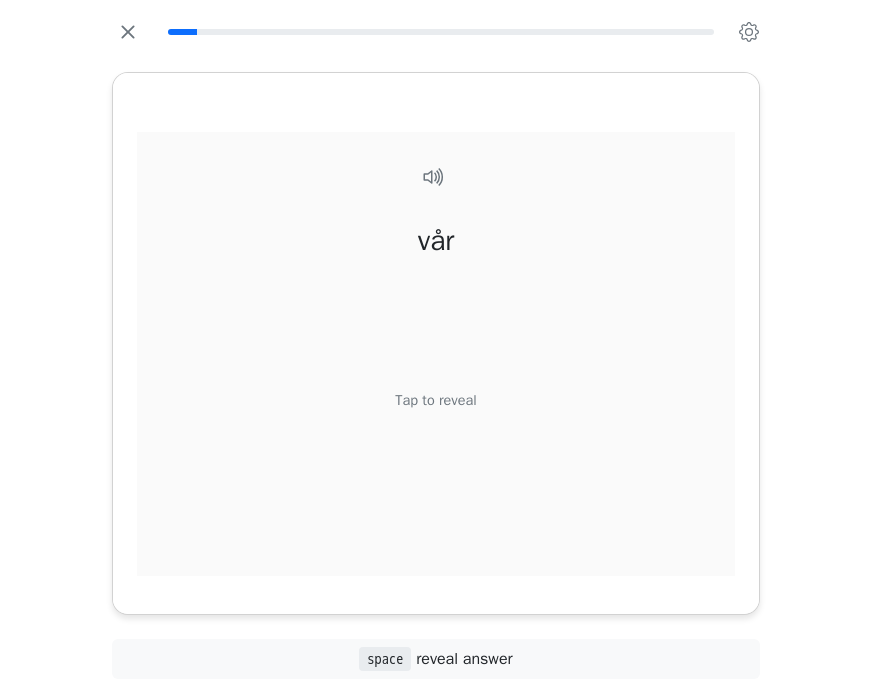 click on "Tap to reveal" at bounding box center (435, 400) 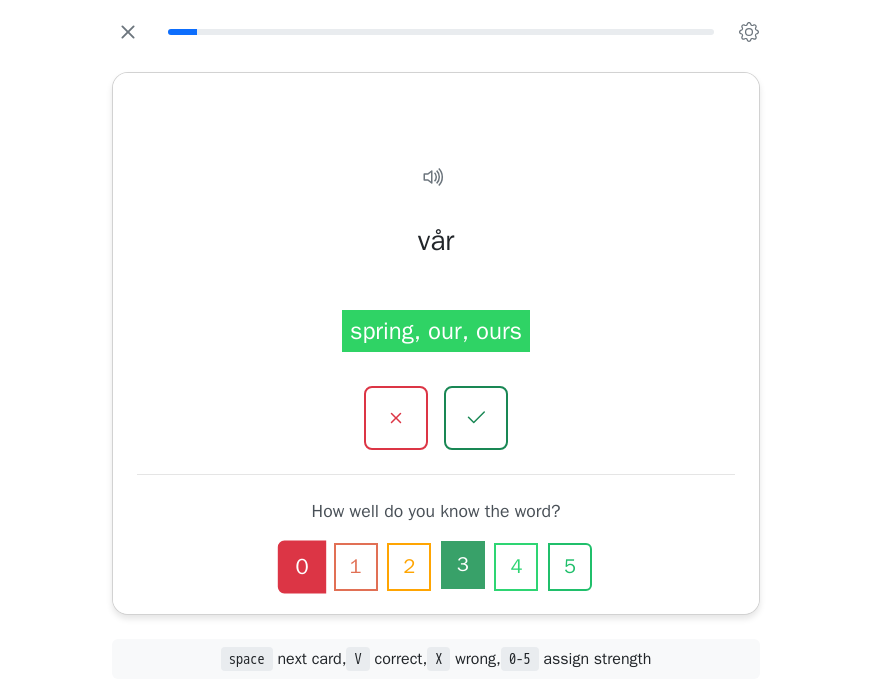 click on "3" at bounding box center [463, 565] 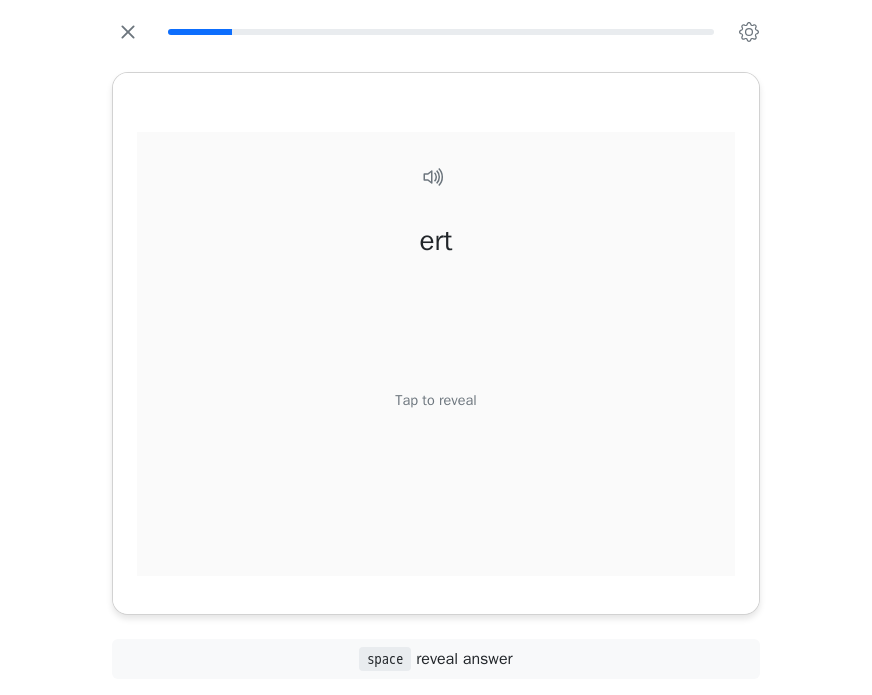 click on "Tap to reveal" at bounding box center (435, 400) 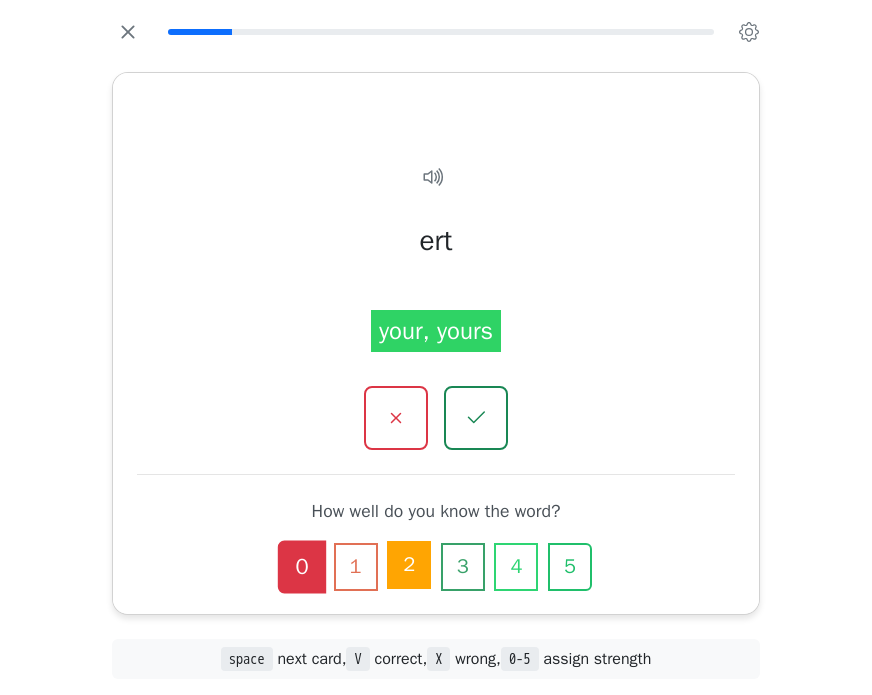 click on "2" at bounding box center [409, 565] 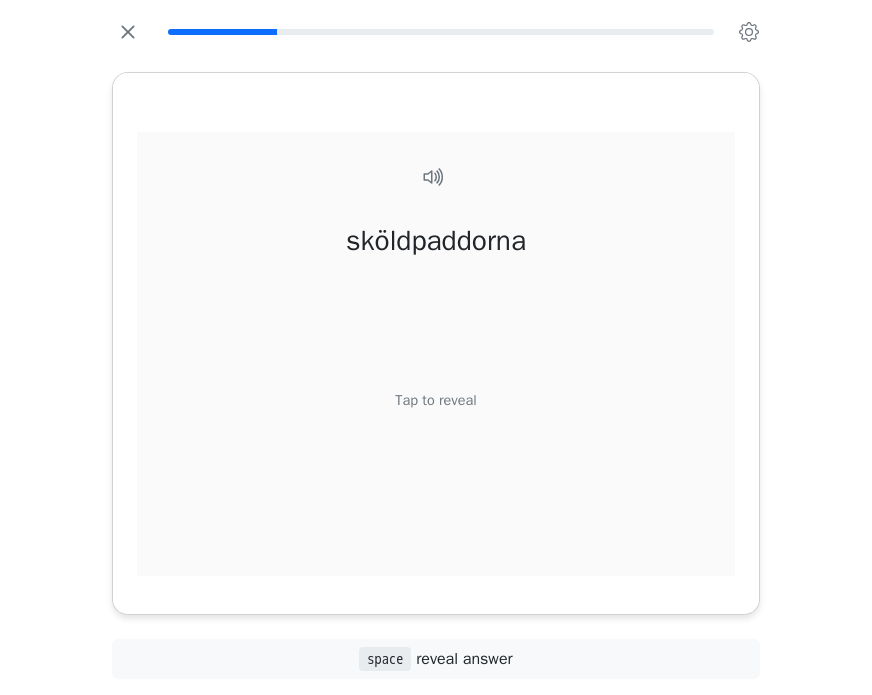 click on "Tap to reveal" at bounding box center (435, 400) 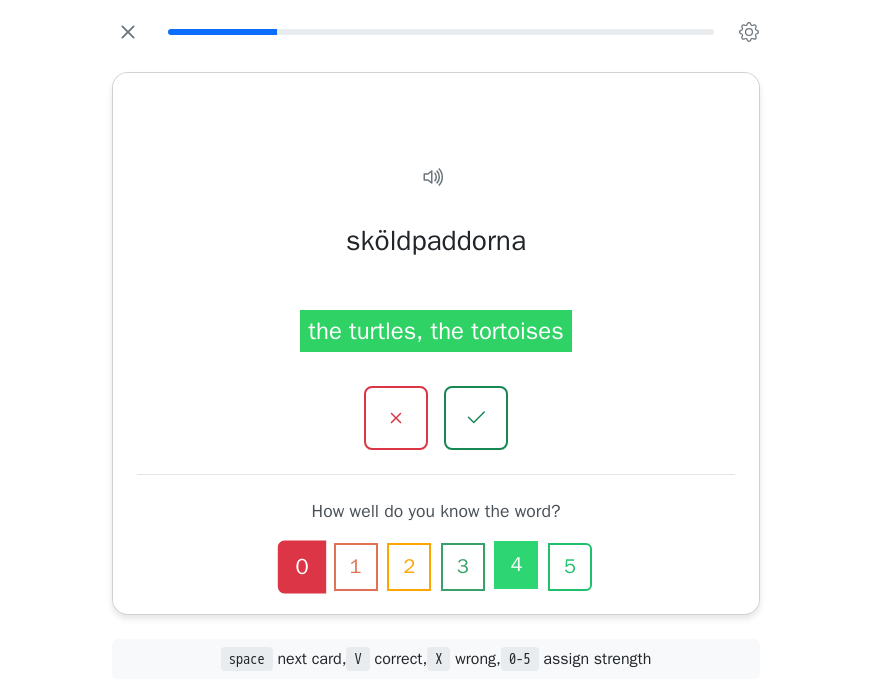 click on "4" at bounding box center [516, 565] 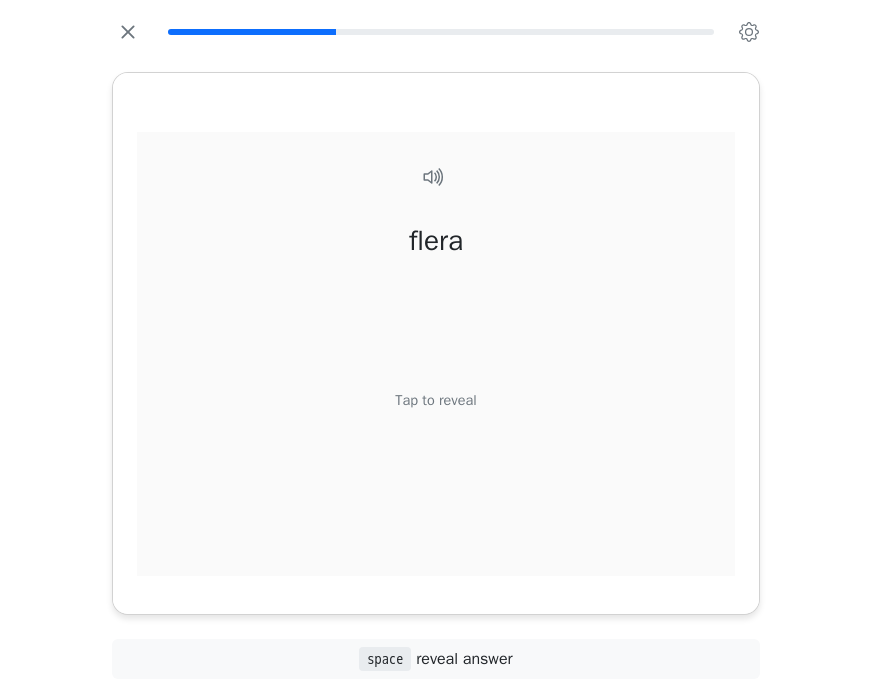 click on "Tap to reveal" at bounding box center [435, 400] 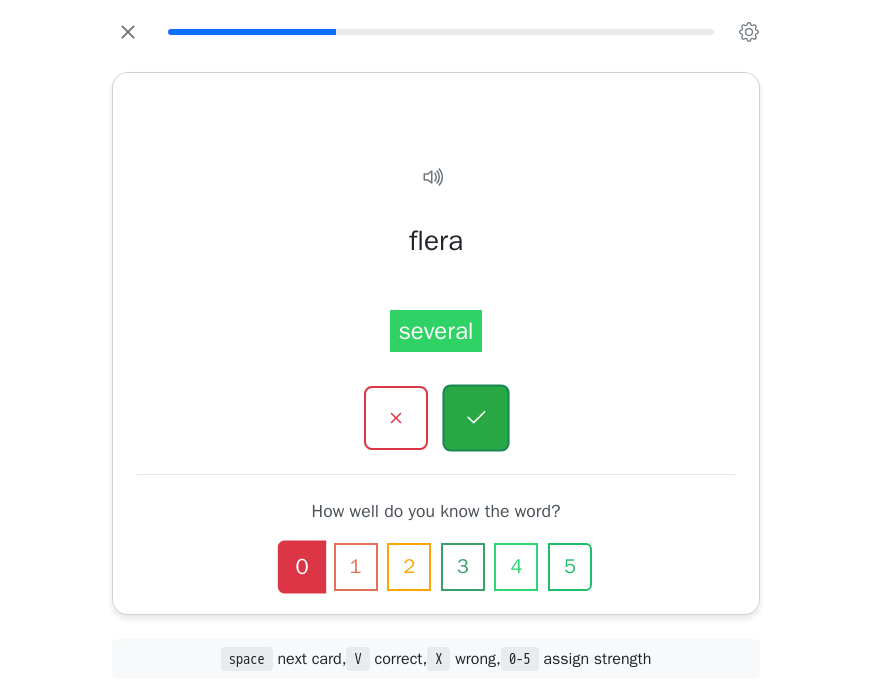 click 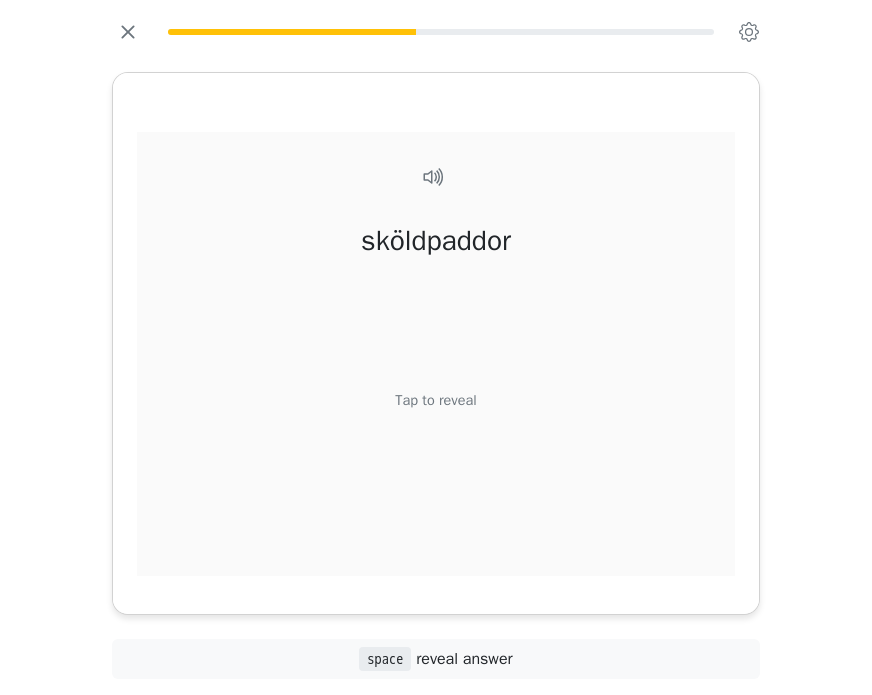 click on "Tap to reveal" at bounding box center [435, 400] 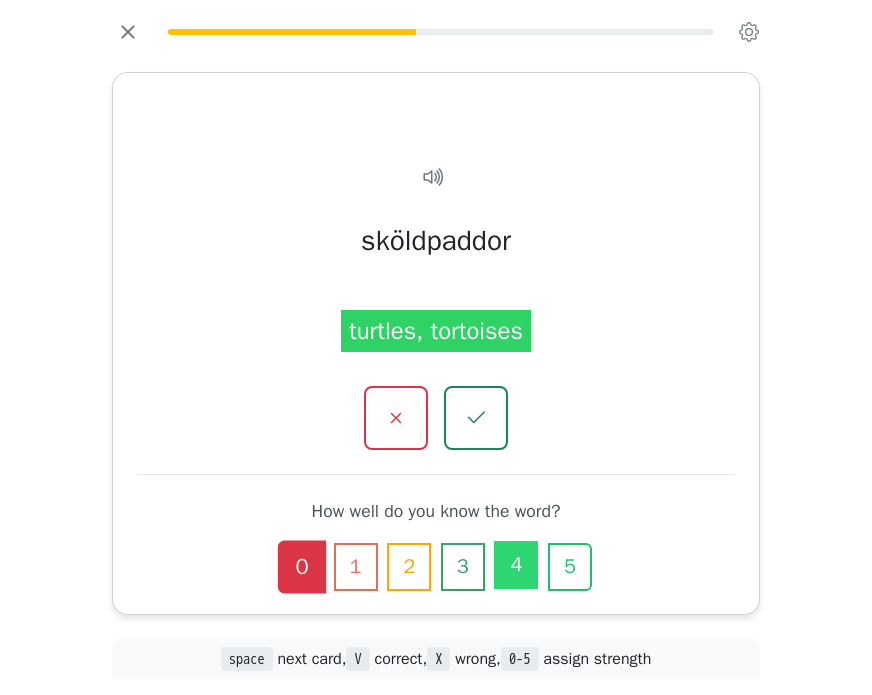 click on "4" at bounding box center (516, 565) 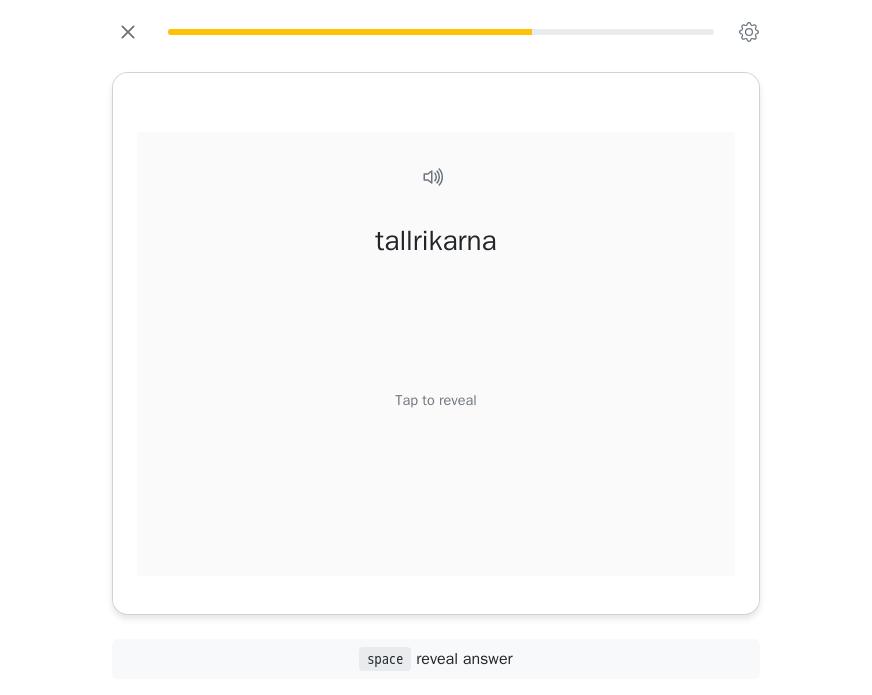 click on "Tap to reveal" at bounding box center (435, 400) 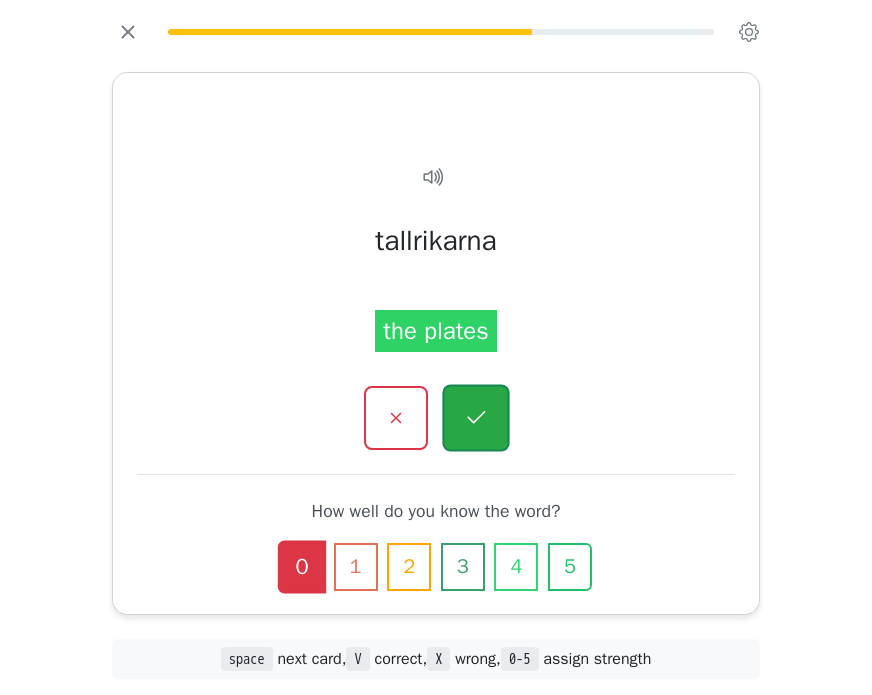 click 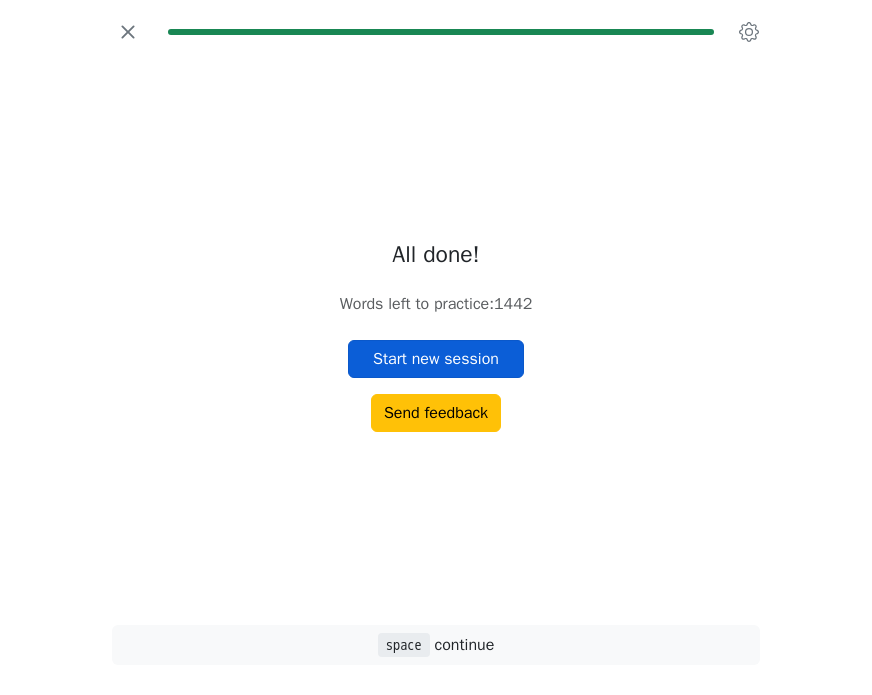 click on "Start new session" at bounding box center (436, 359) 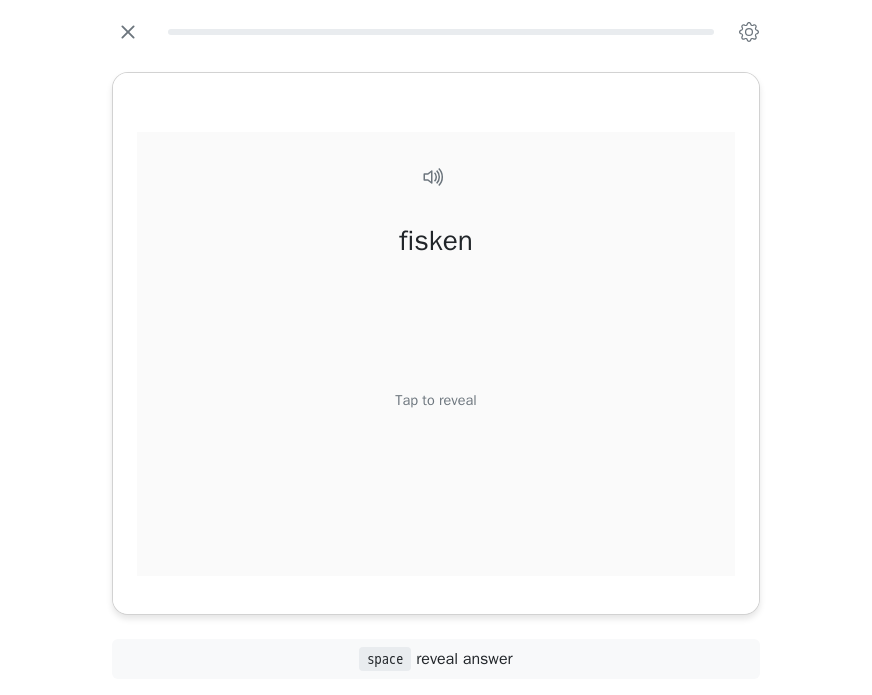 click on "fisken Tap to reveal" at bounding box center [436, 375] 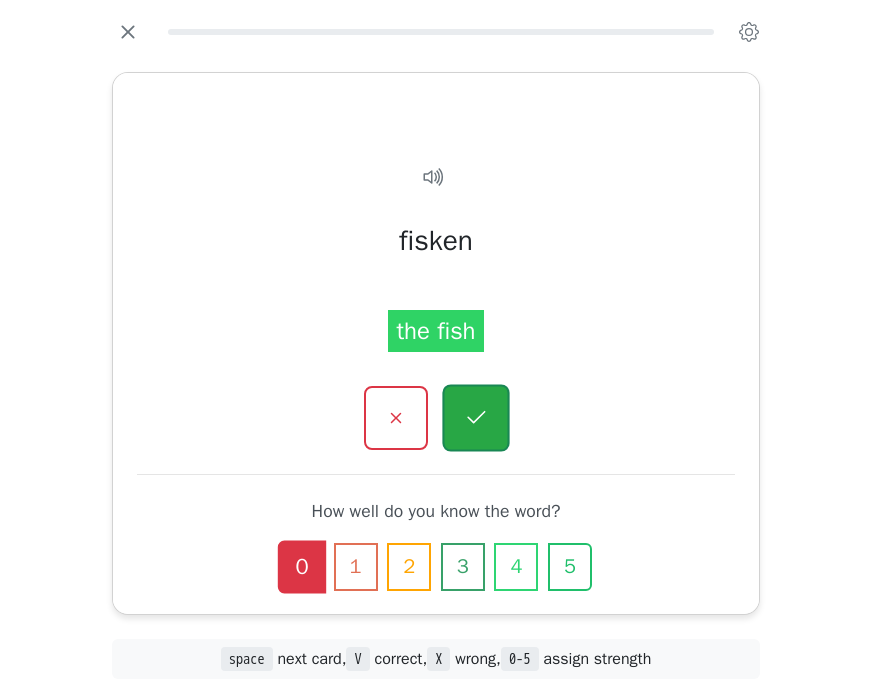 click 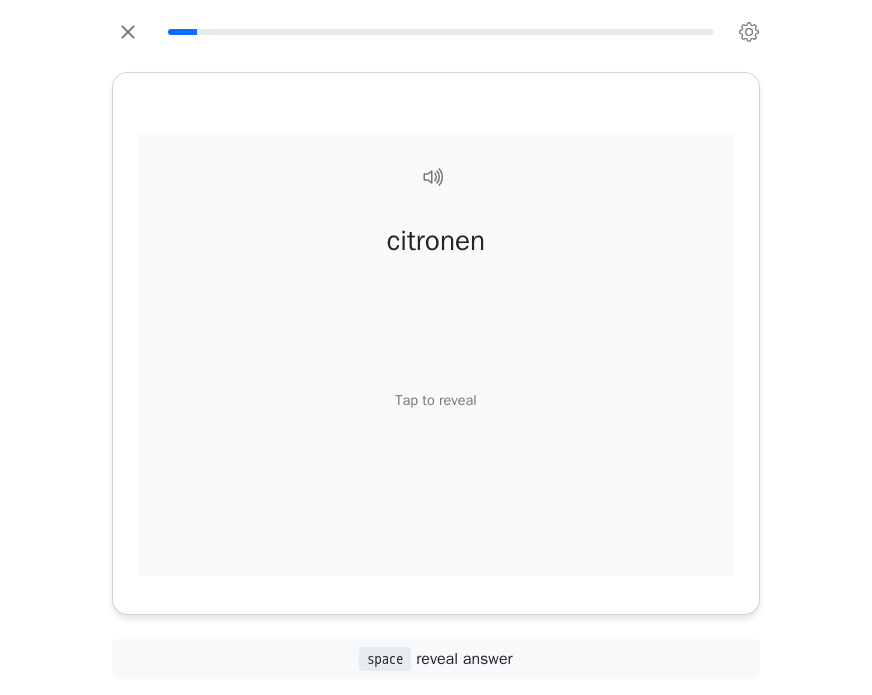 click on "Tap to reveal" at bounding box center [435, 400] 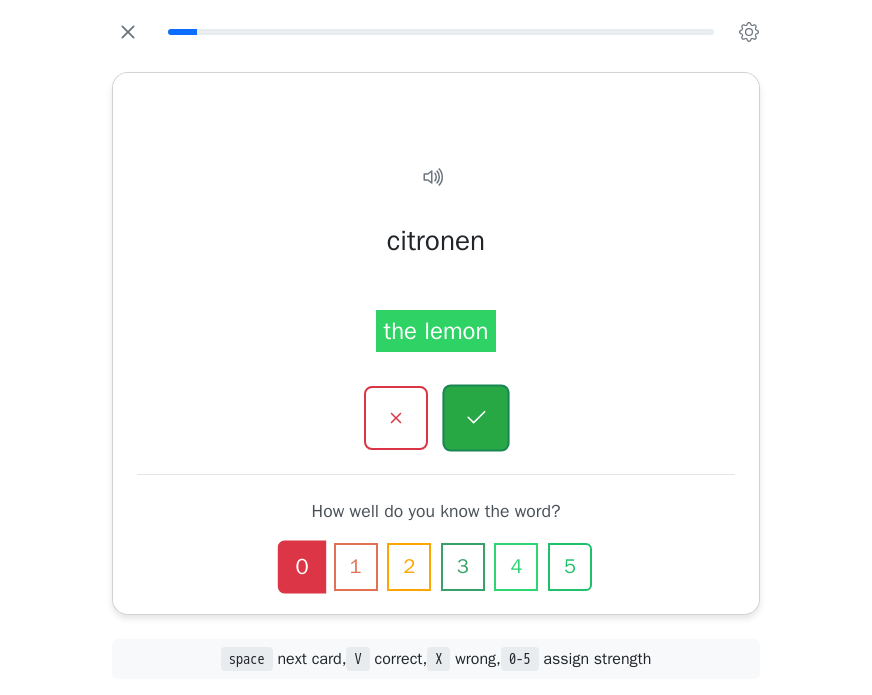 click at bounding box center (475, 417) 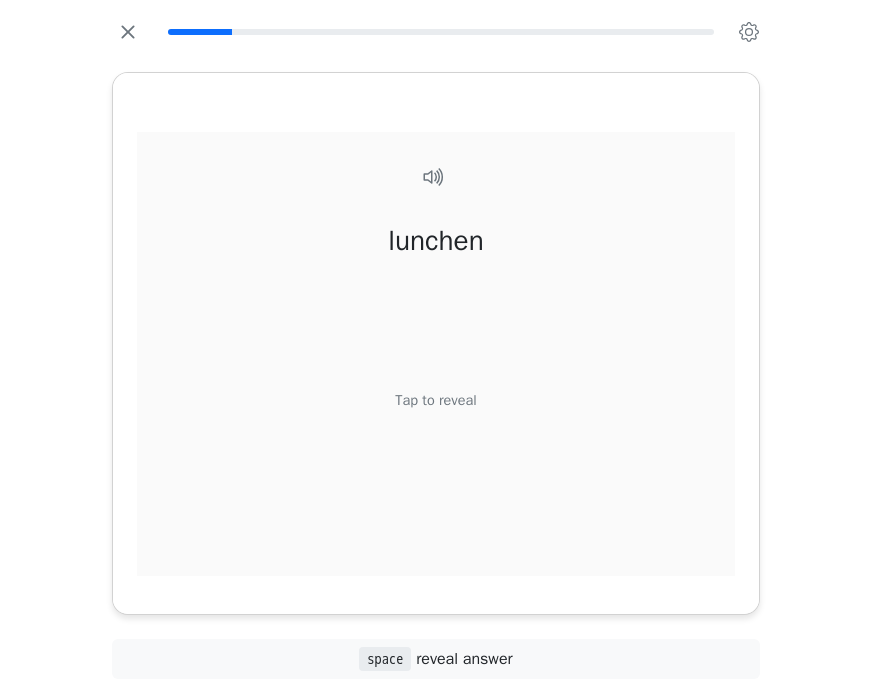 click on "Tap to reveal" at bounding box center [435, 400] 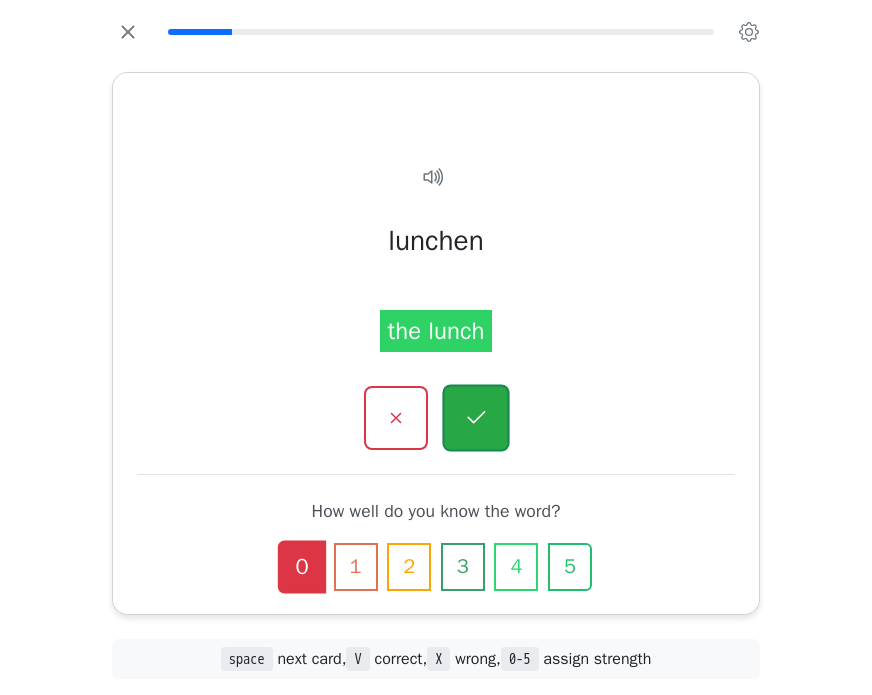 click at bounding box center [475, 417] 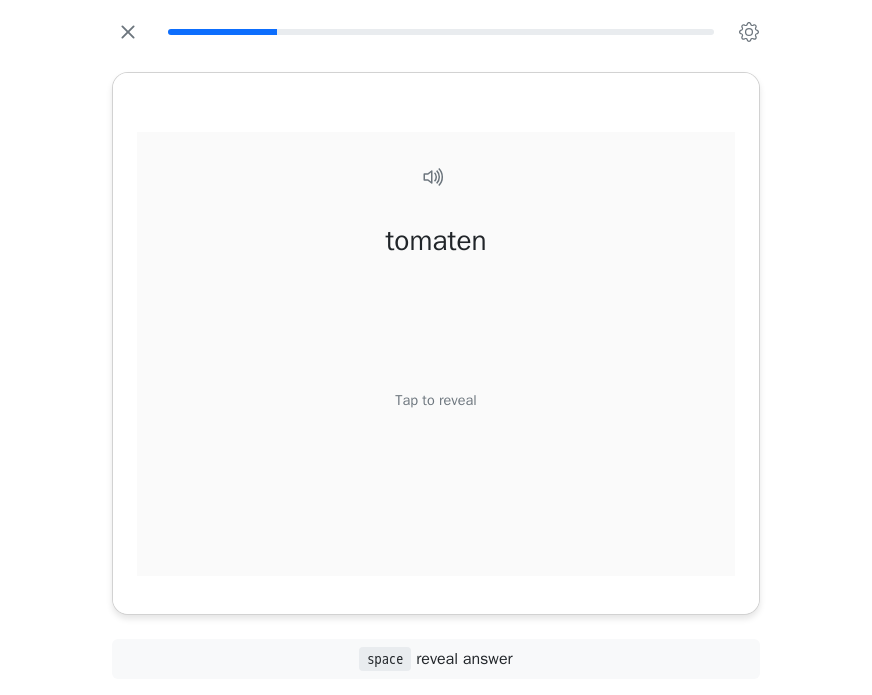 click on "Tap to reveal" at bounding box center (435, 400) 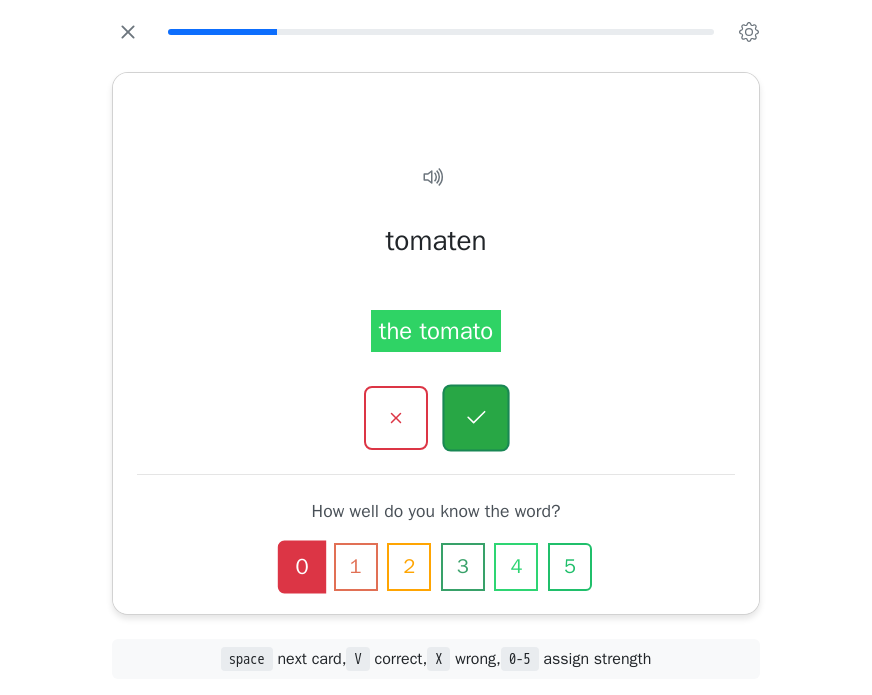 click 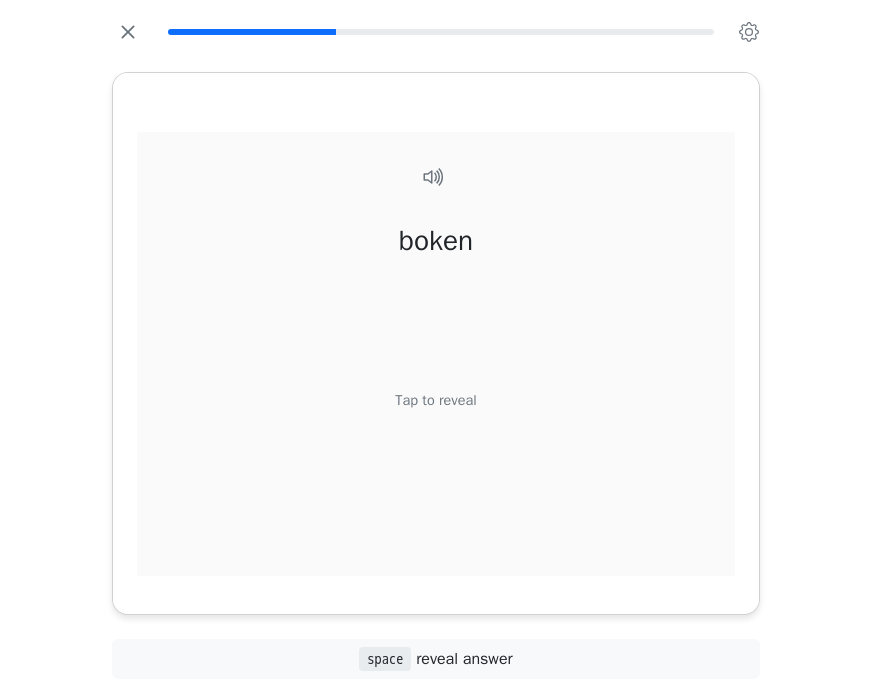 click on "Tap to reveal" at bounding box center (435, 400) 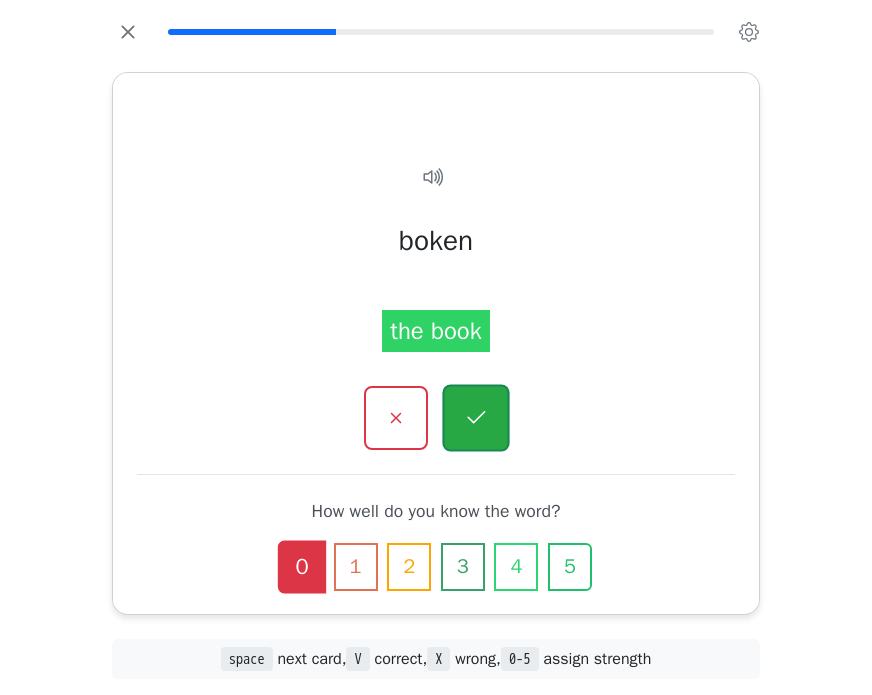 click at bounding box center [475, 417] 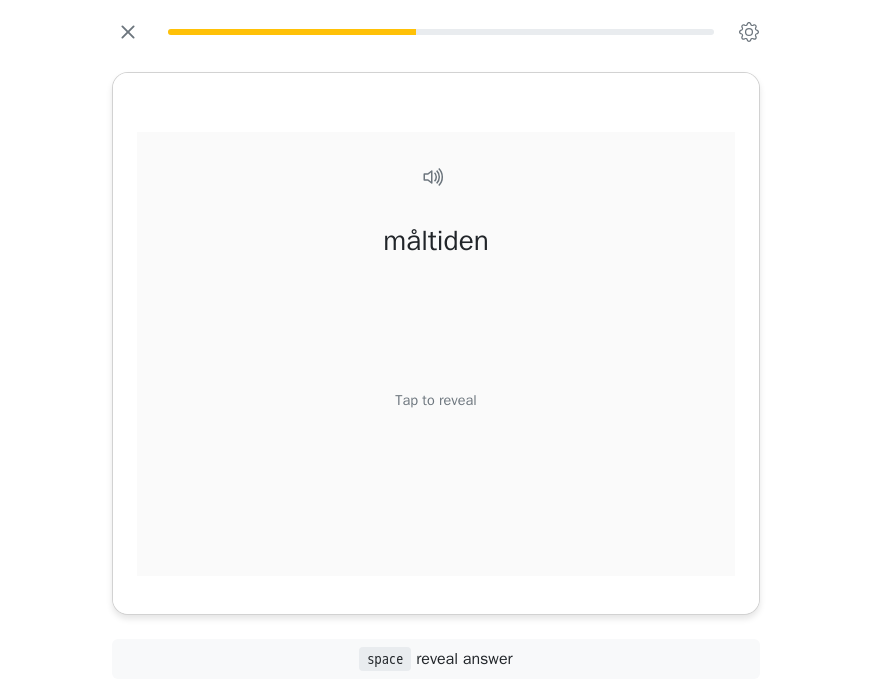 click on "Tap to reveal" at bounding box center [435, 400] 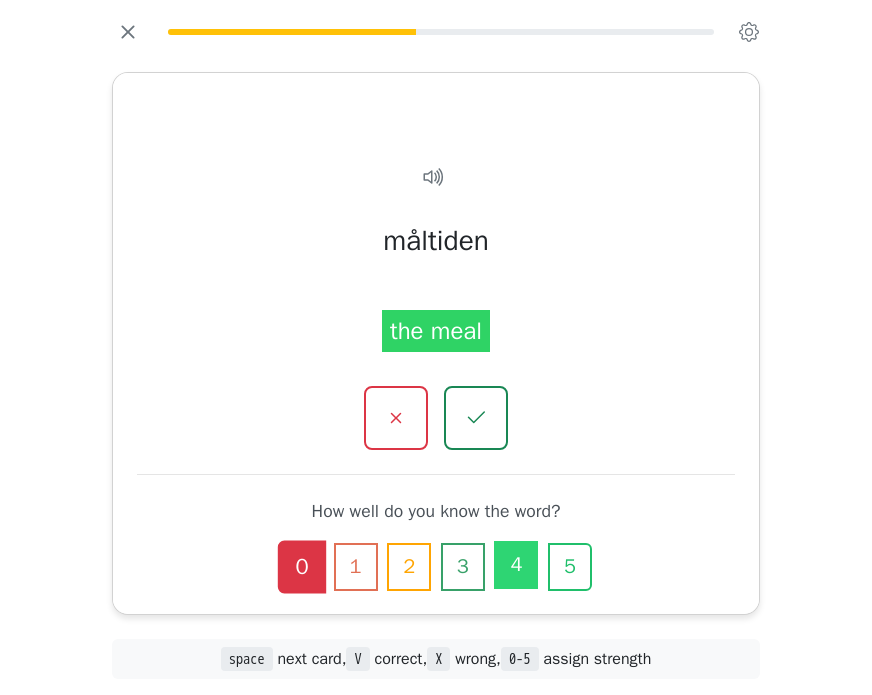 click on "4" at bounding box center [516, 565] 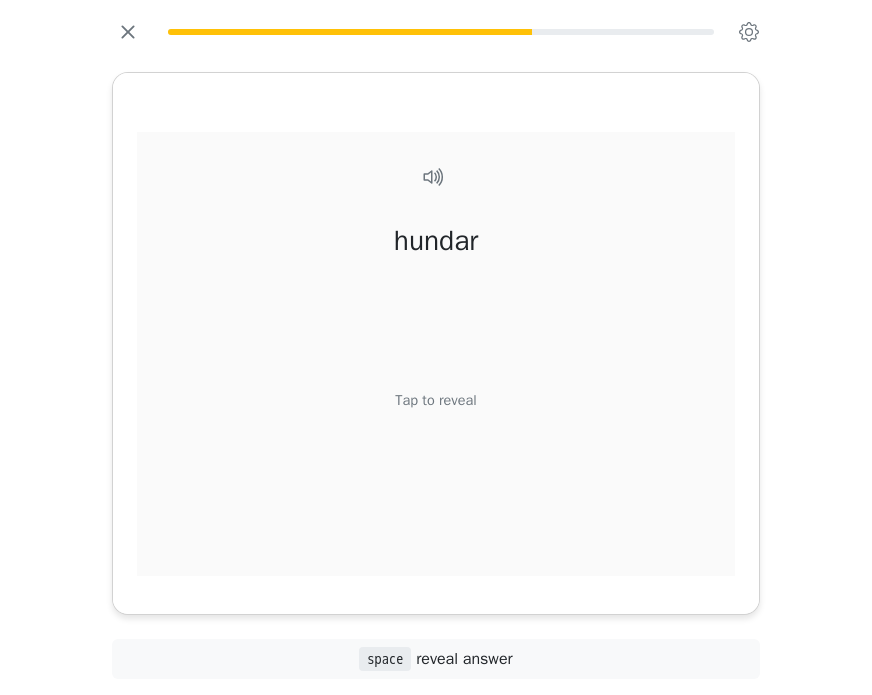 click on "Tap to reveal" at bounding box center [435, 400] 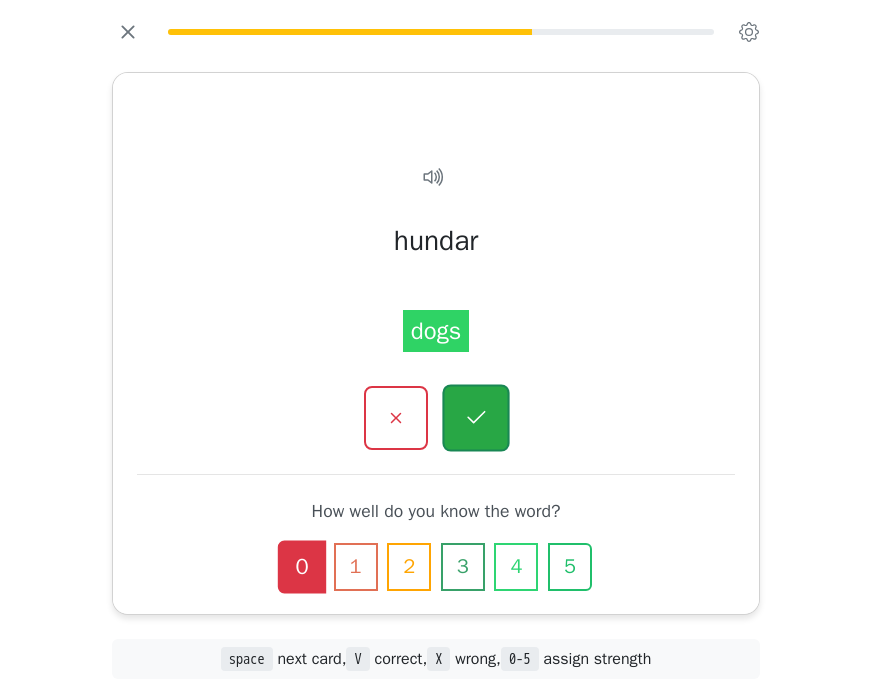 click 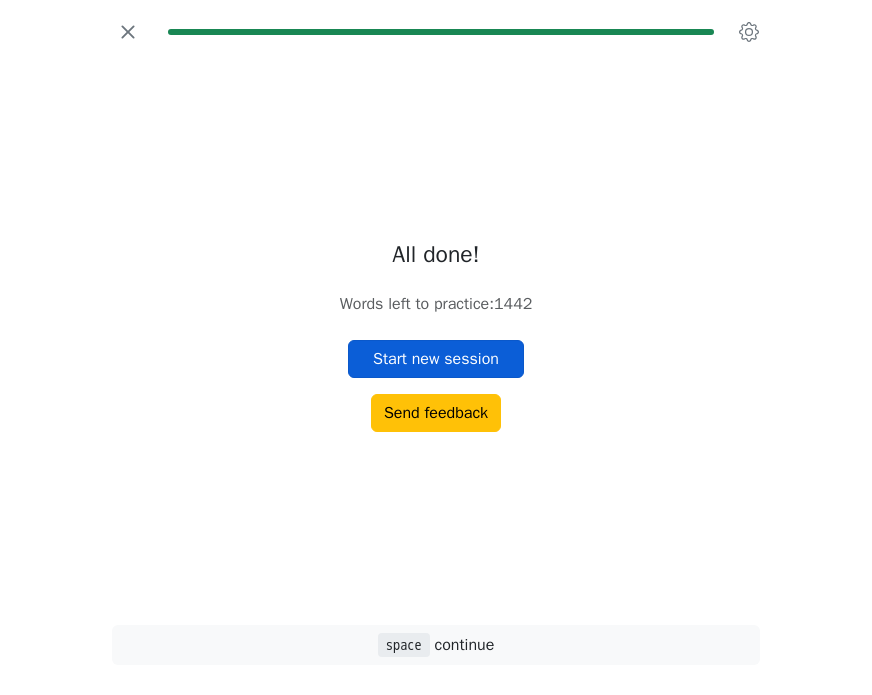 click on "Start new session" at bounding box center (436, 359) 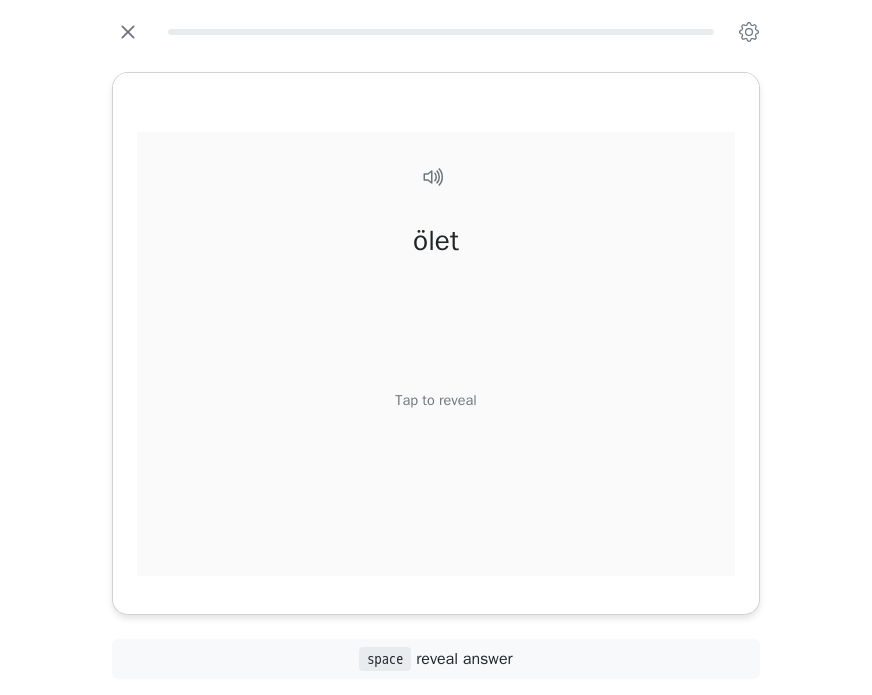 click on "Tap to reveal" at bounding box center [435, 400] 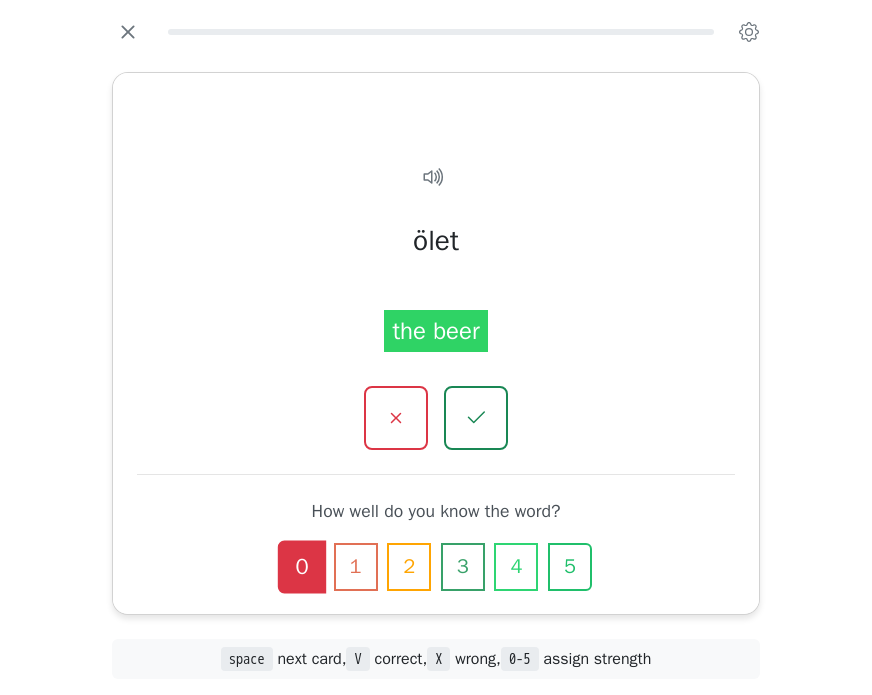click 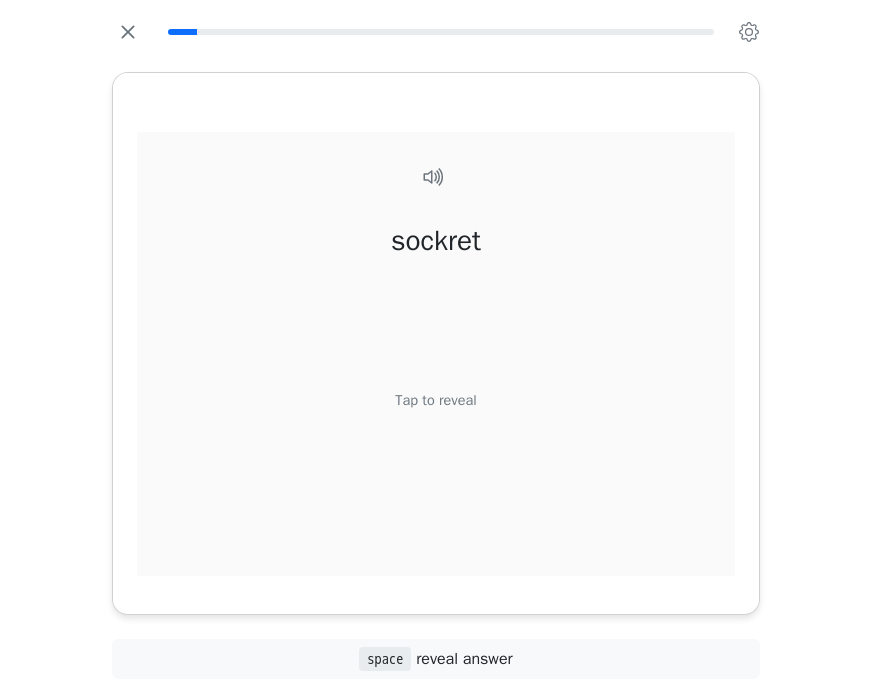 click on "Tap to reveal" at bounding box center [435, 400] 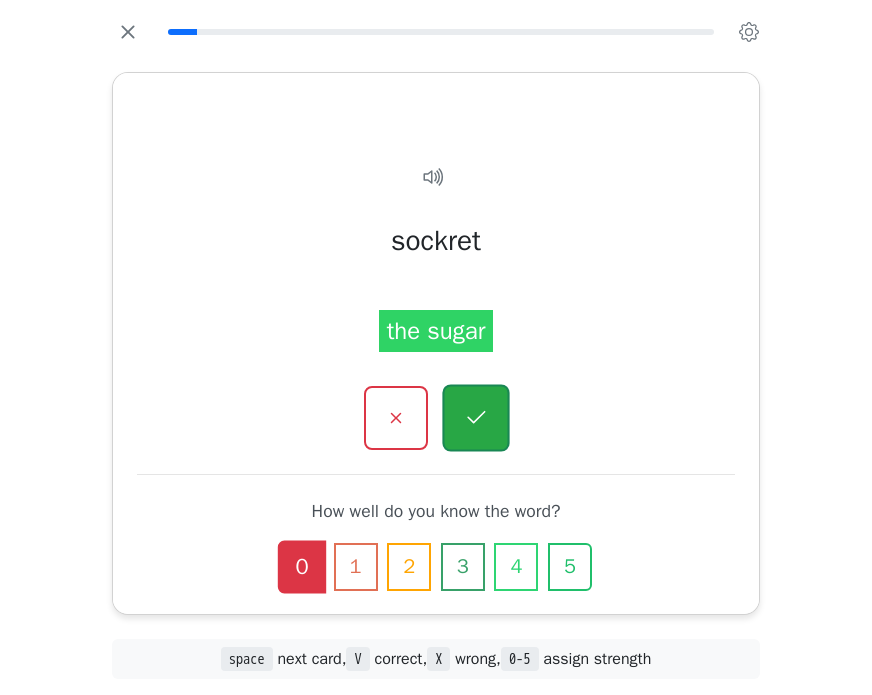 click 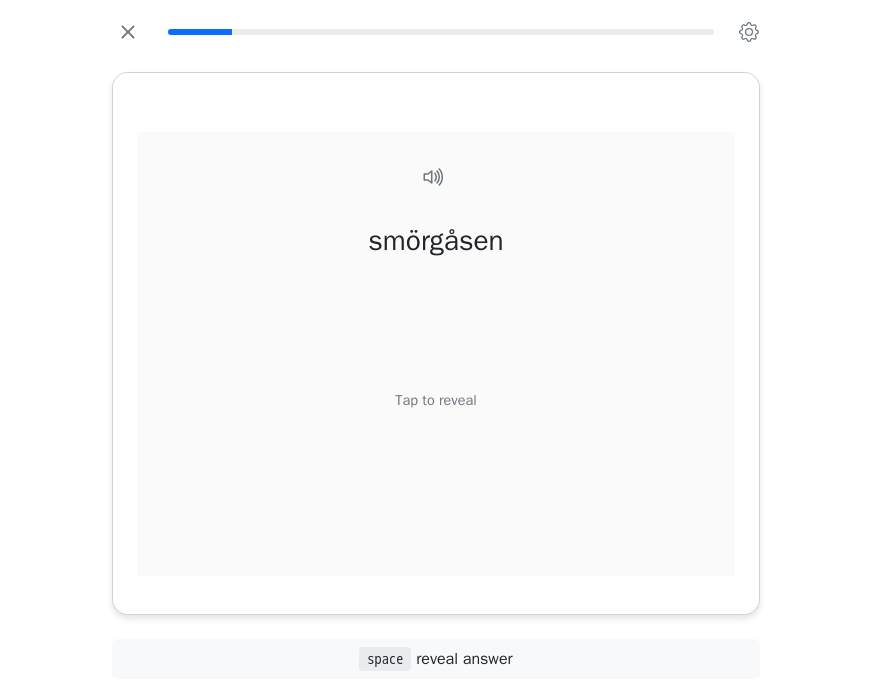 click on "Tap to reveal" at bounding box center (435, 400) 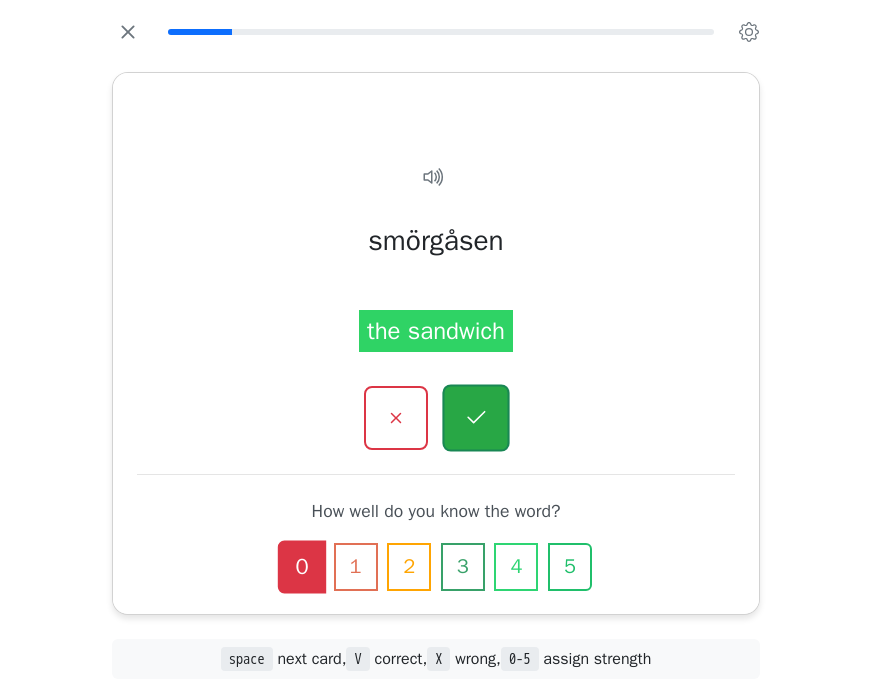 click 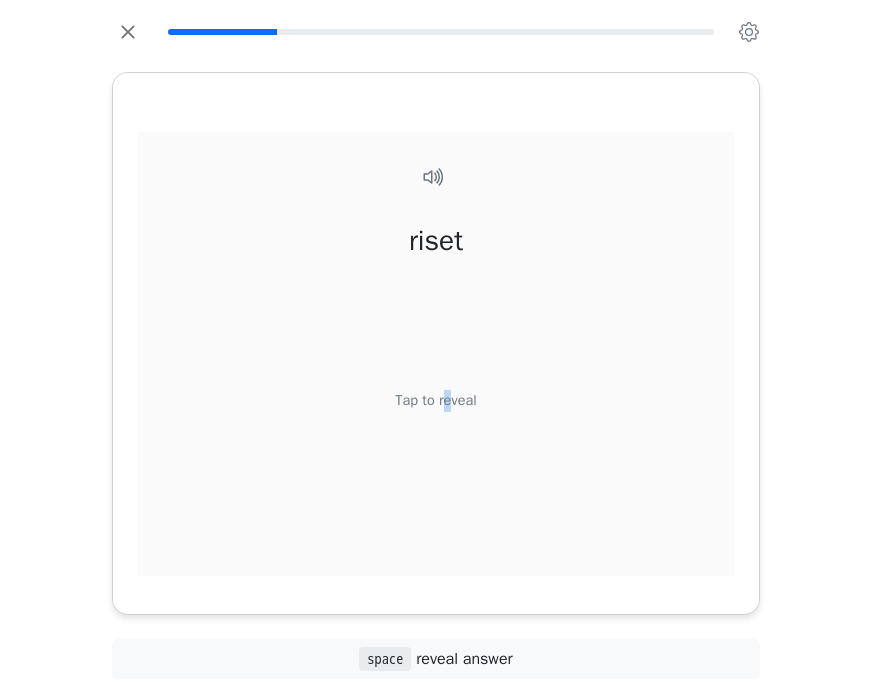 click on "Tap to reveal" at bounding box center [435, 400] 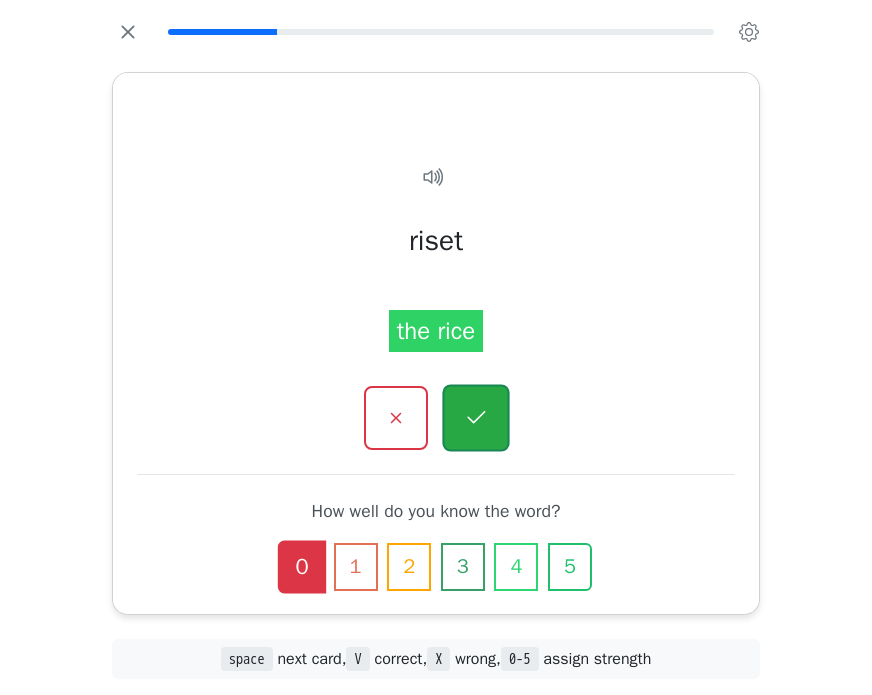 click at bounding box center (475, 417) 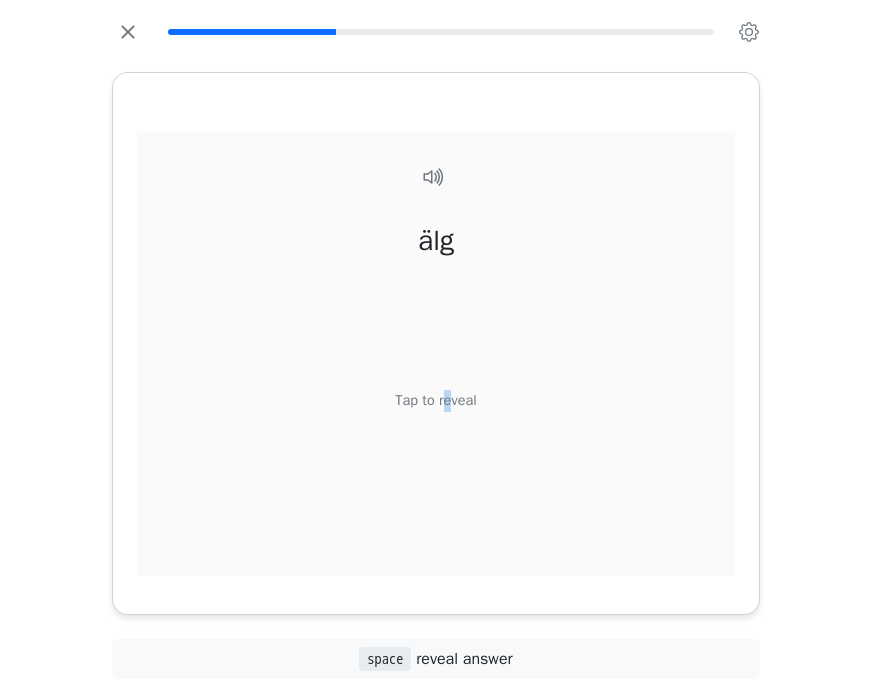 click on "Tap to reveal" at bounding box center [435, 400] 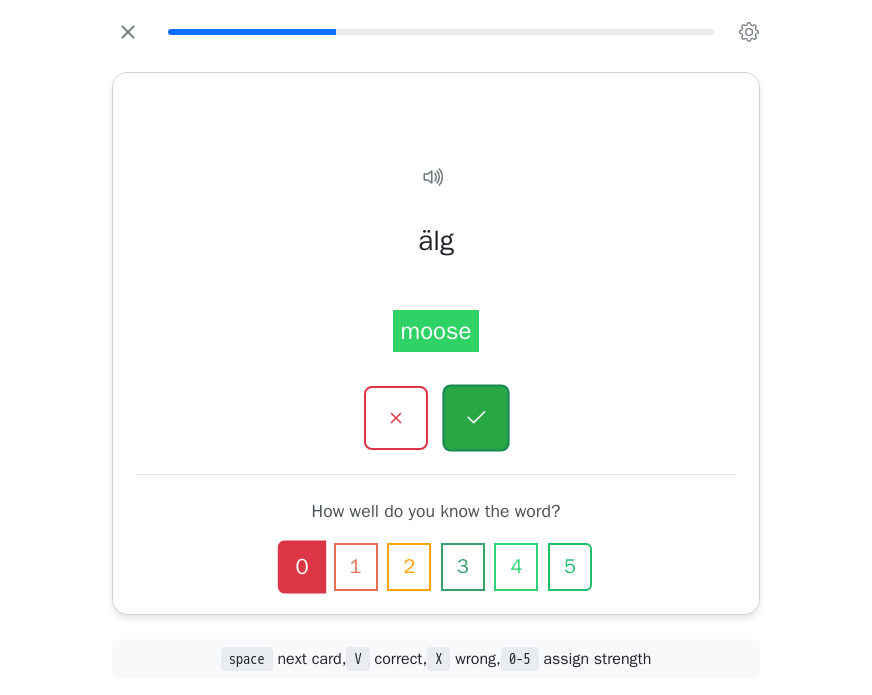 click 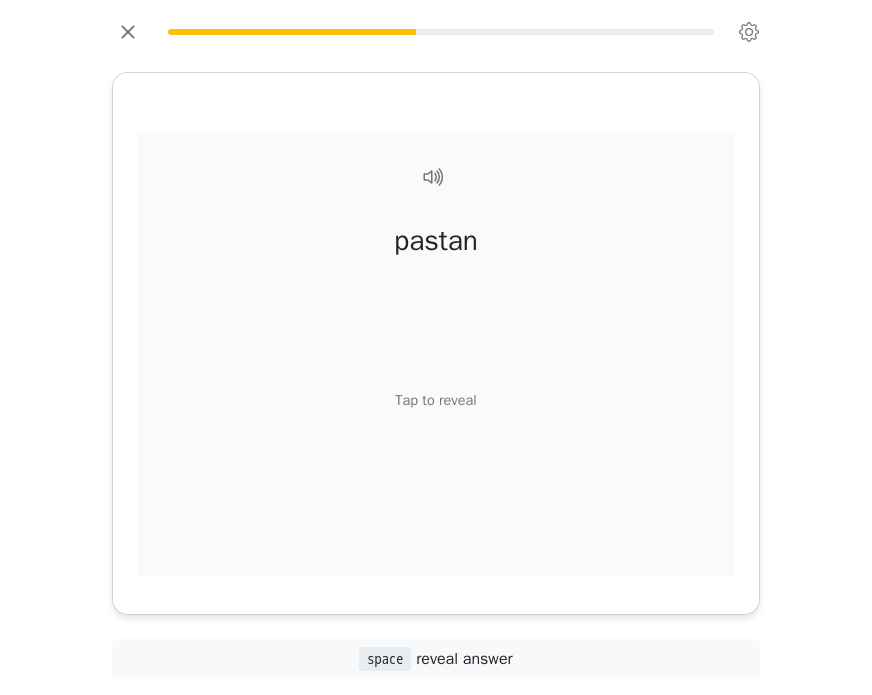 click on "Tap to reveal" at bounding box center [435, 400] 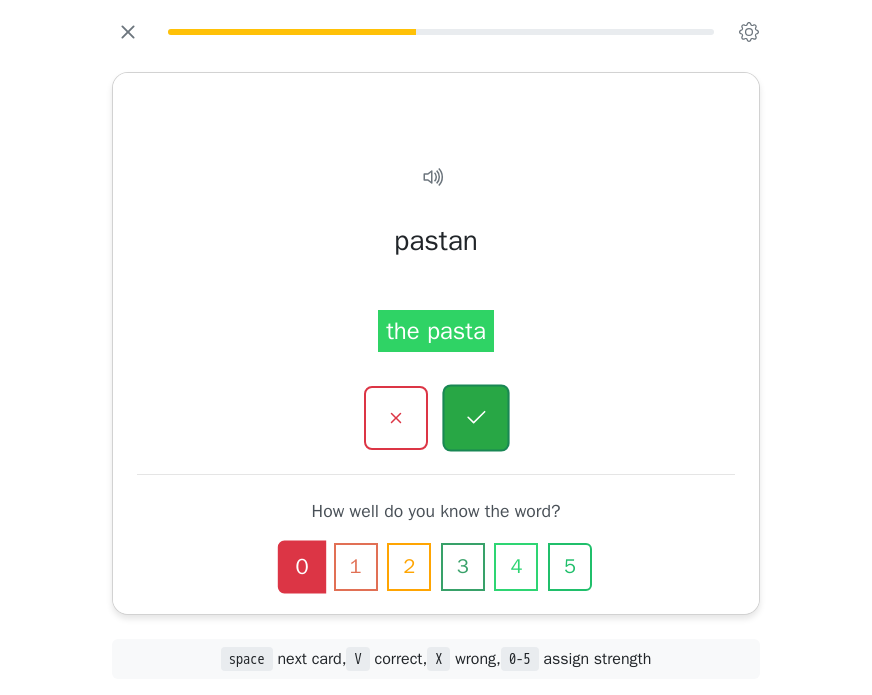 click 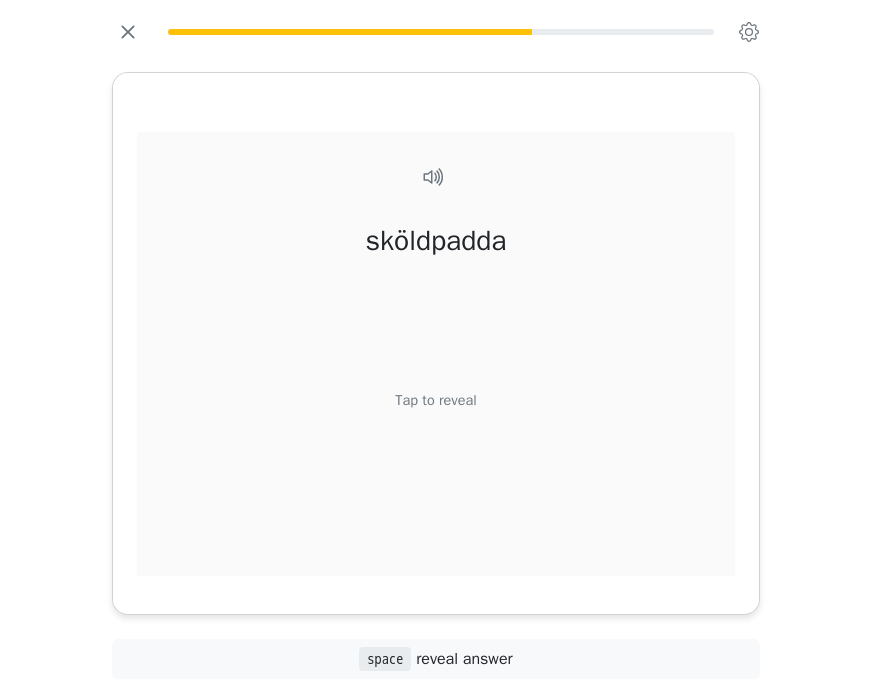 click on "Tap to reveal" at bounding box center (435, 400) 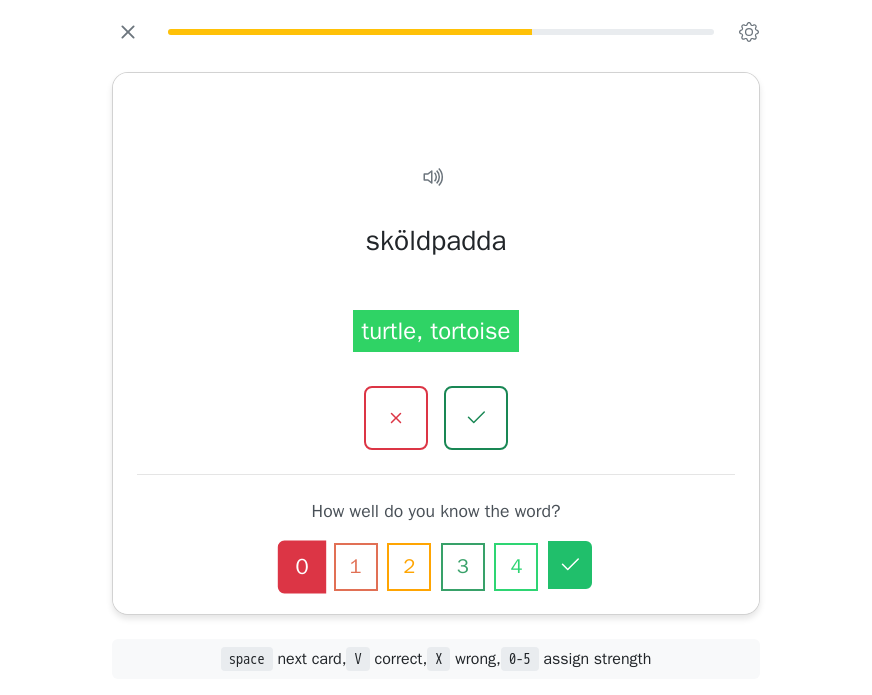 click 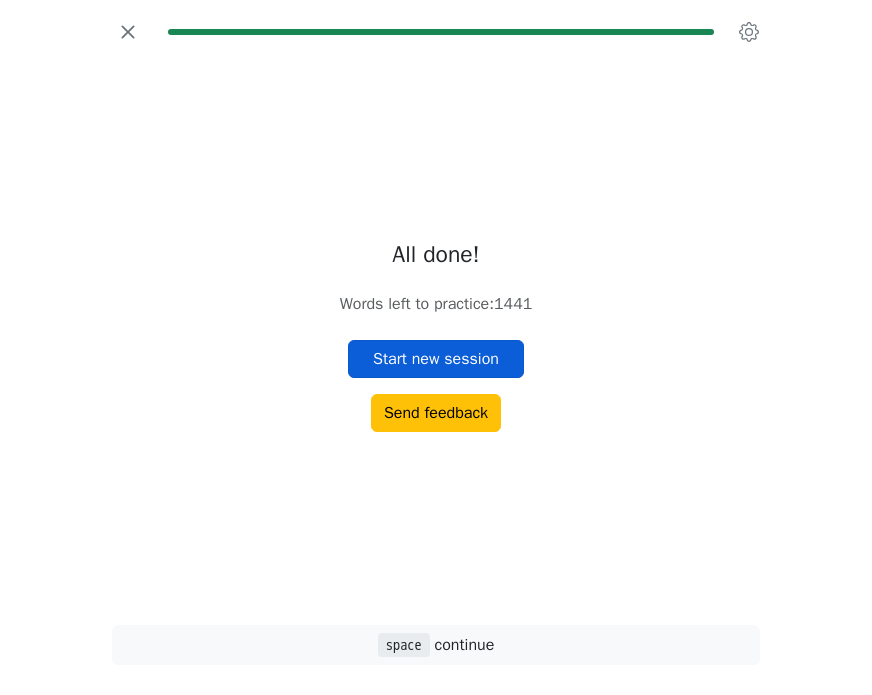 click on "Start new session" at bounding box center (436, 359) 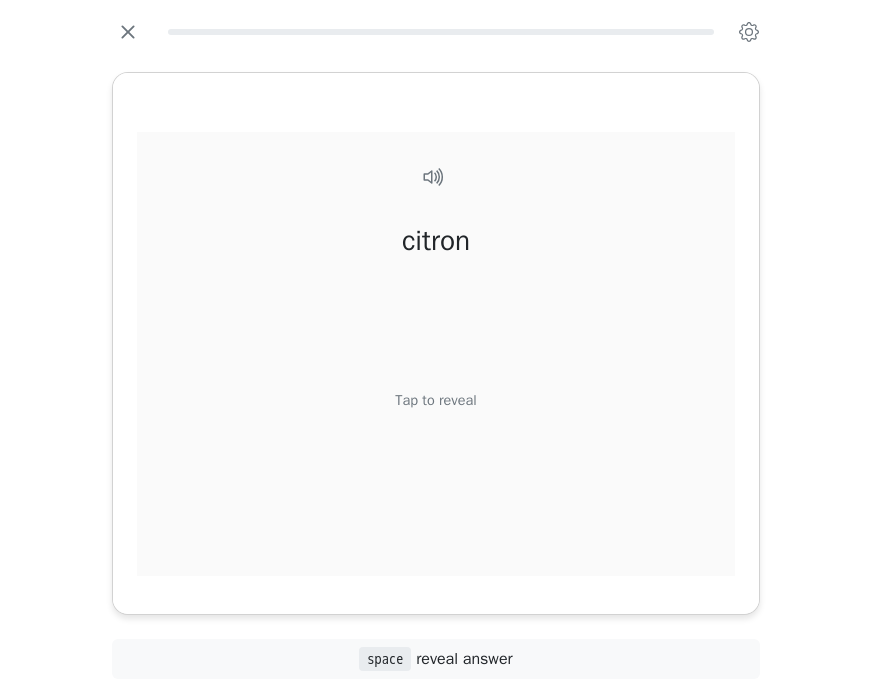 click on "Tap to reveal" at bounding box center [435, 400] 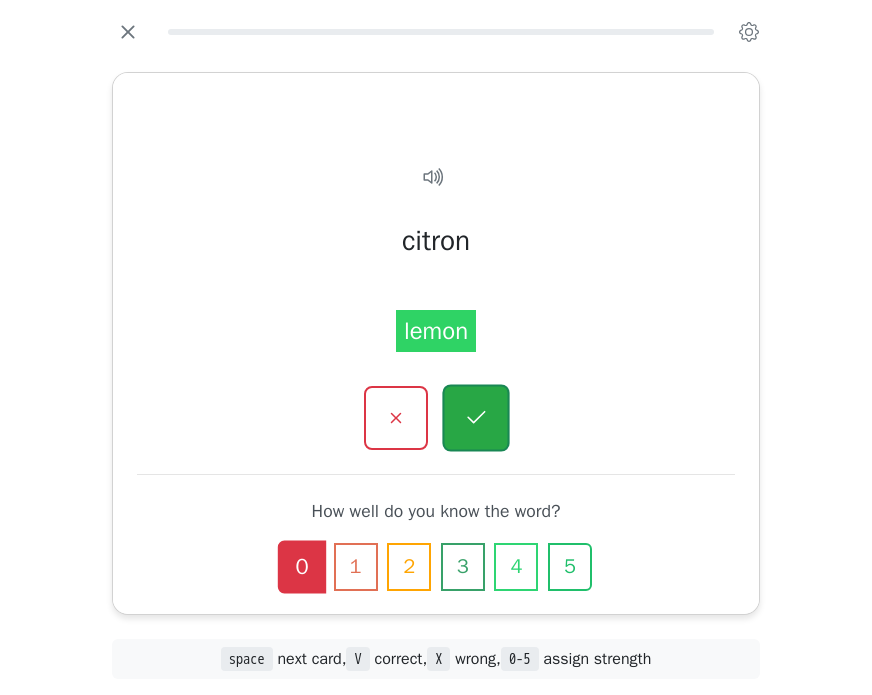 click 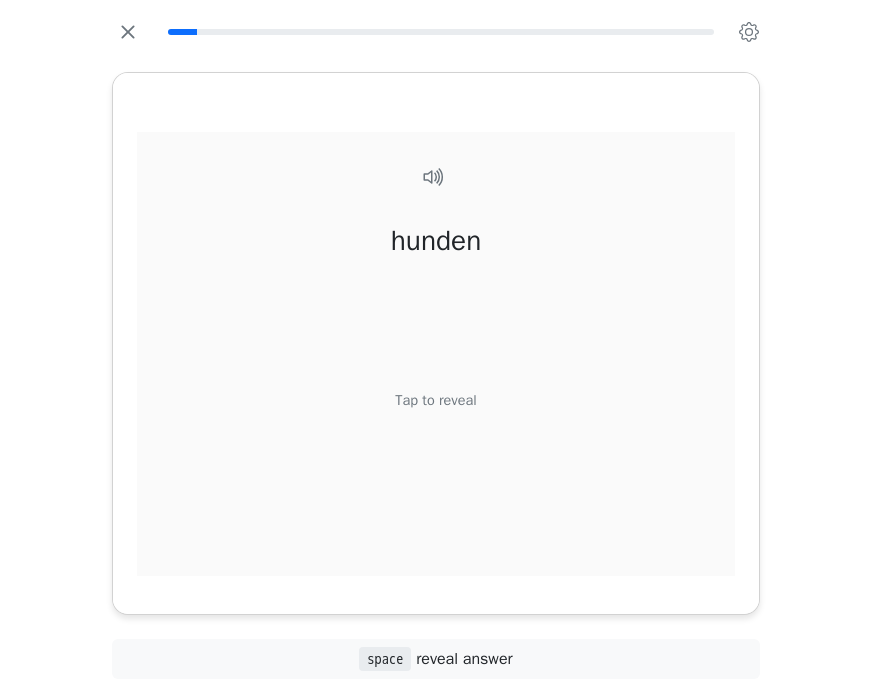 click on "Tap to reveal" at bounding box center [435, 400] 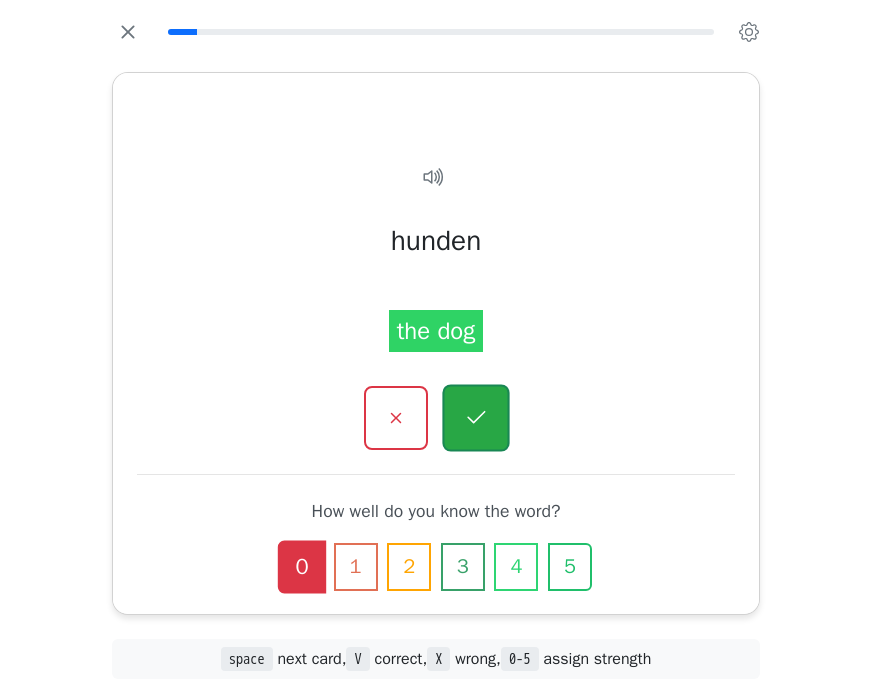 click at bounding box center (475, 417) 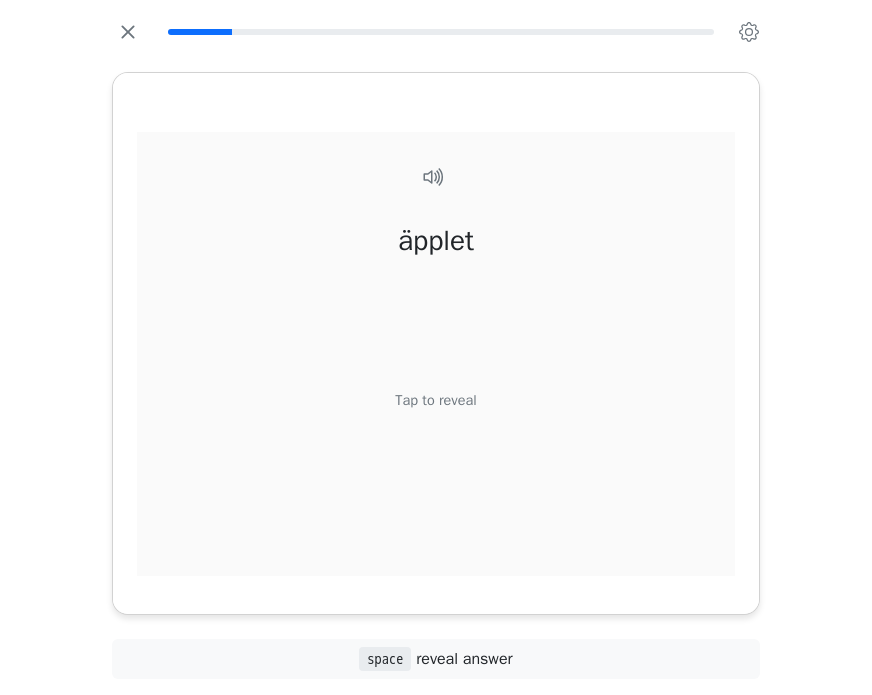 click on "Tap to reveal" at bounding box center [435, 400] 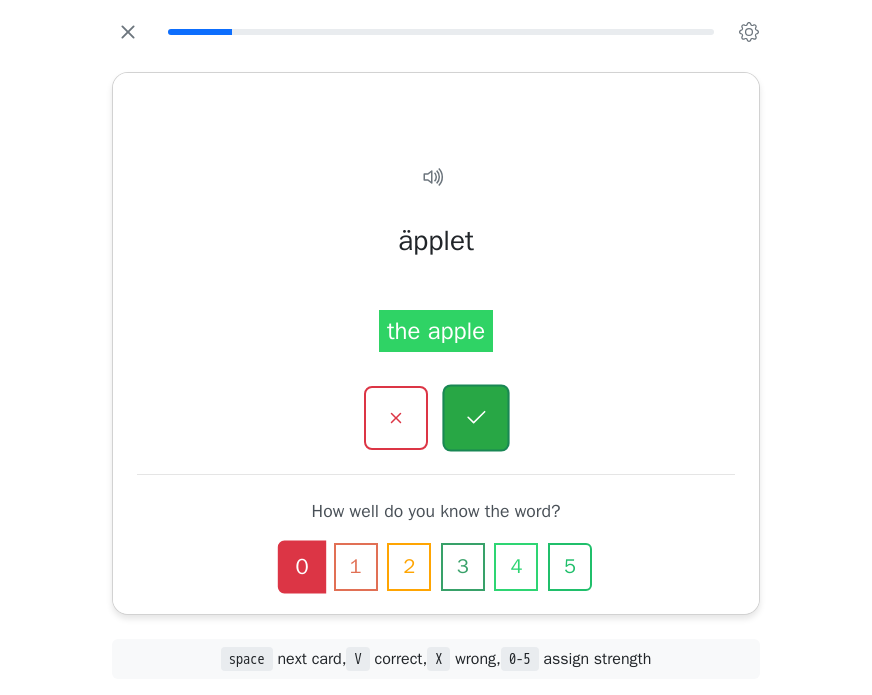 click at bounding box center (475, 417) 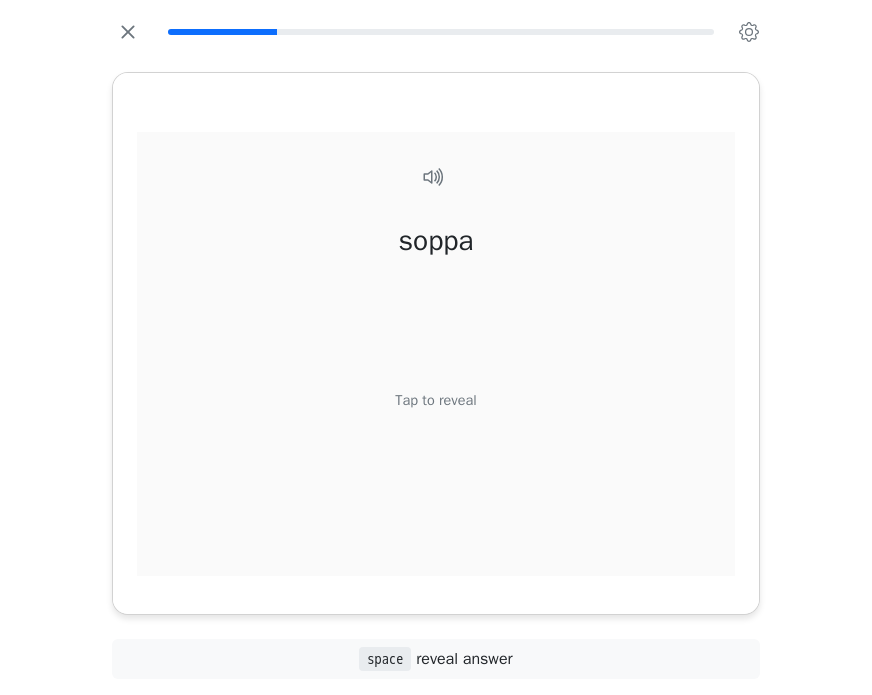 click on "Tap to reveal" at bounding box center (435, 400) 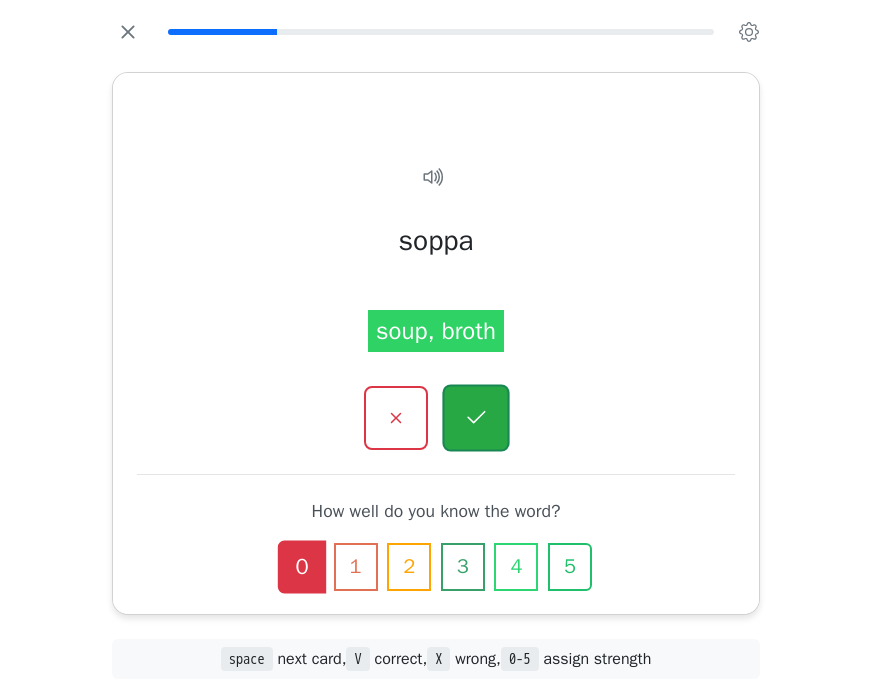 click at bounding box center (475, 417) 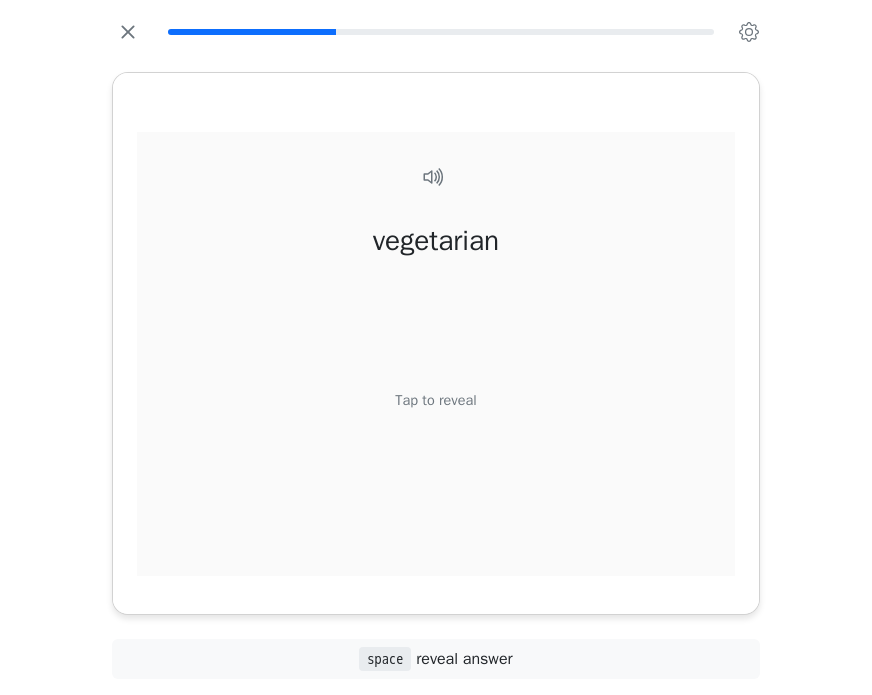 click on "Tap to reveal" at bounding box center [435, 400] 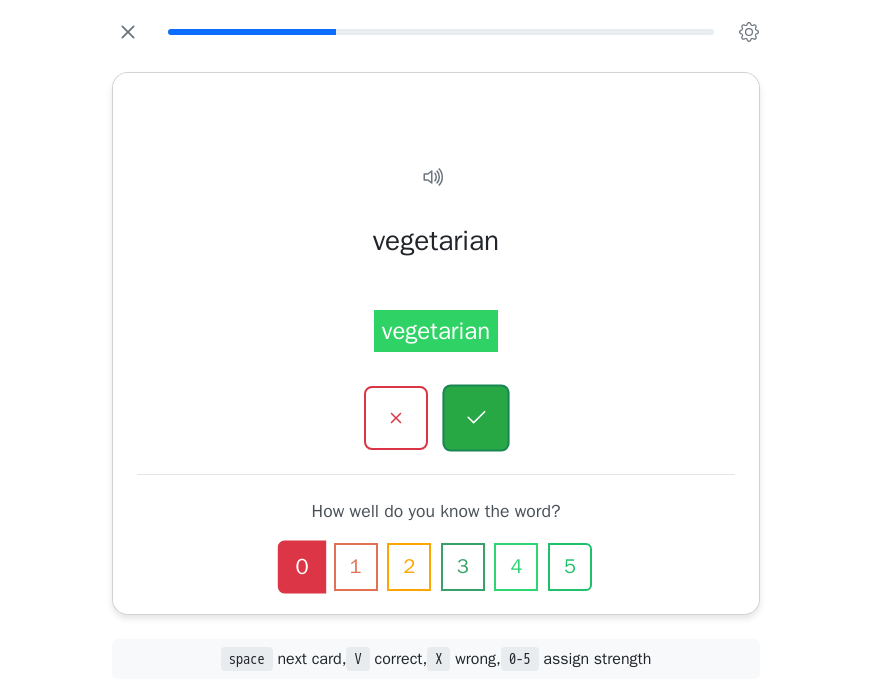 click 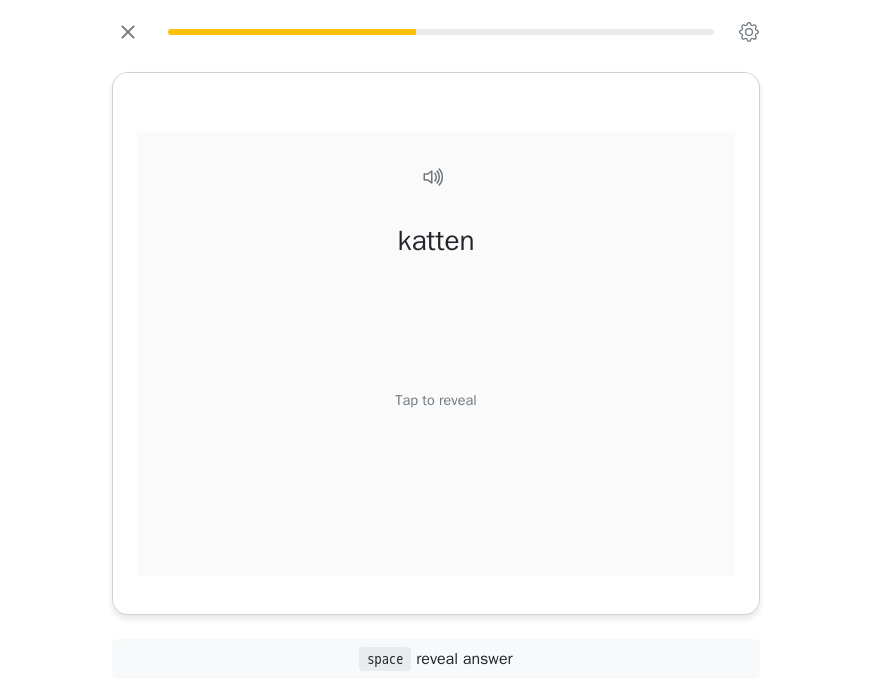 click on "Tap to reveal" at bounding box center (435, 400) 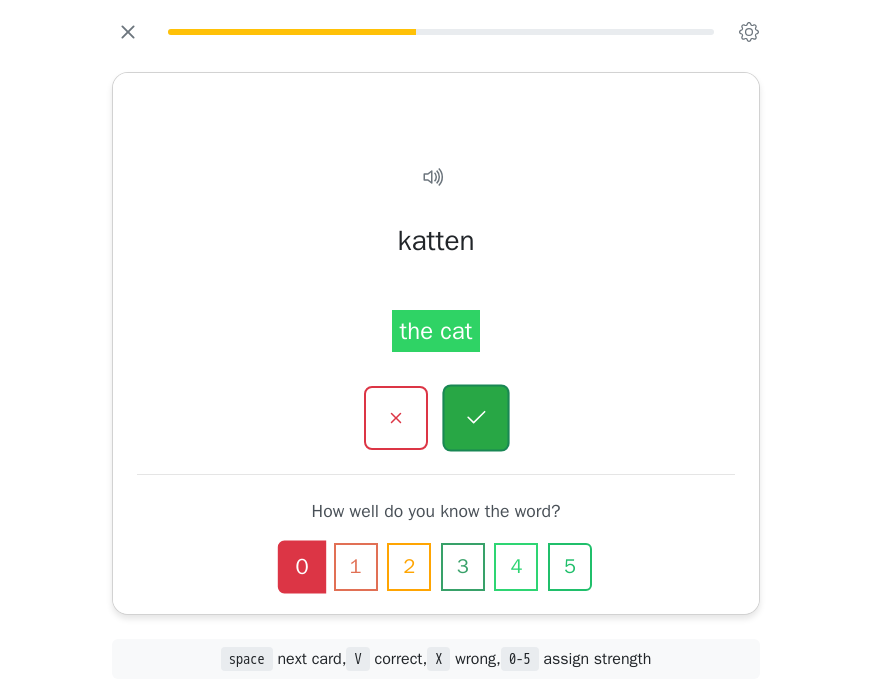 click 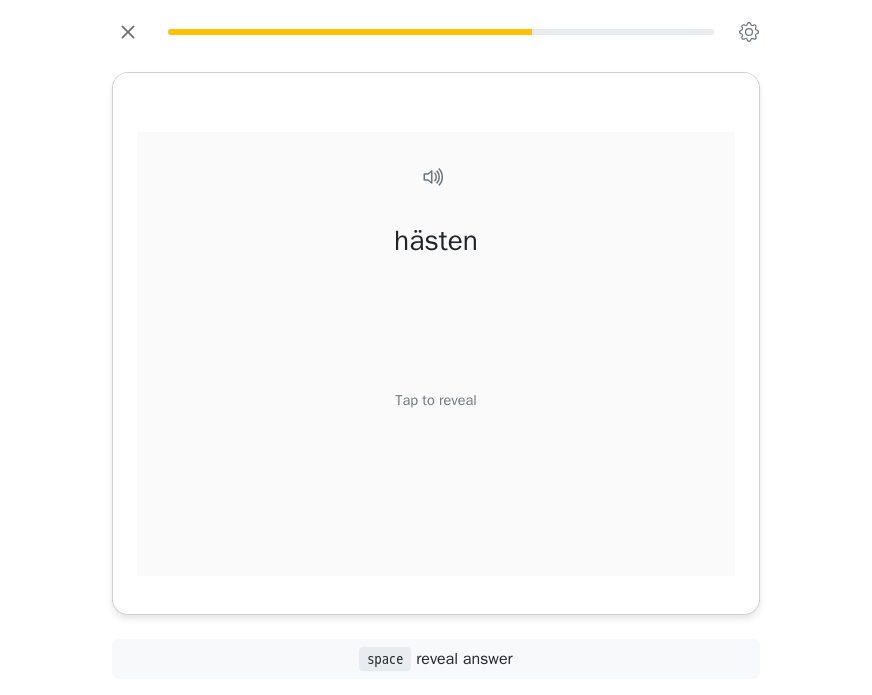 click on "hästen Tap to reveal" at bounding box center (436, 375) 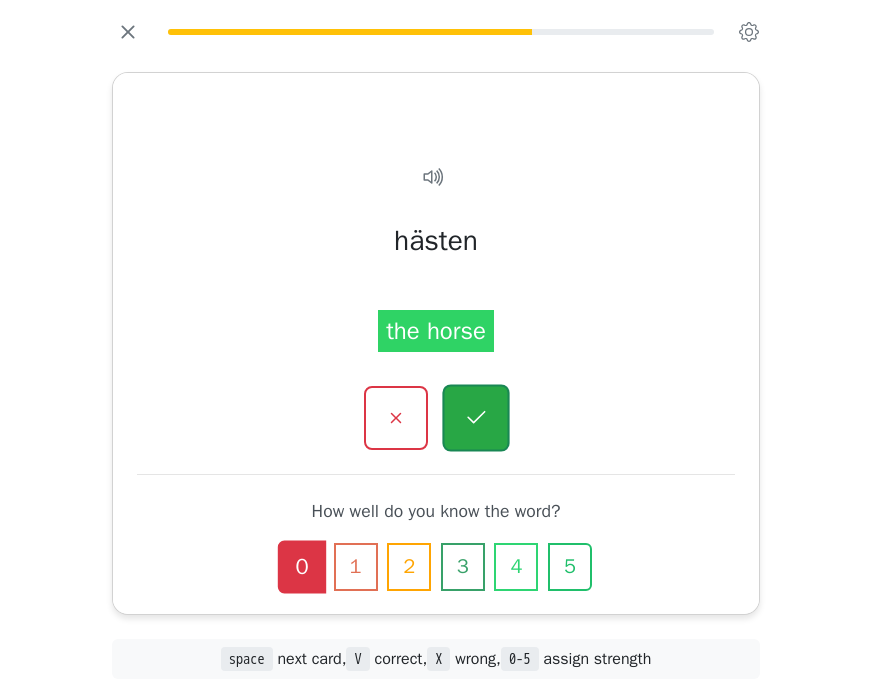 click 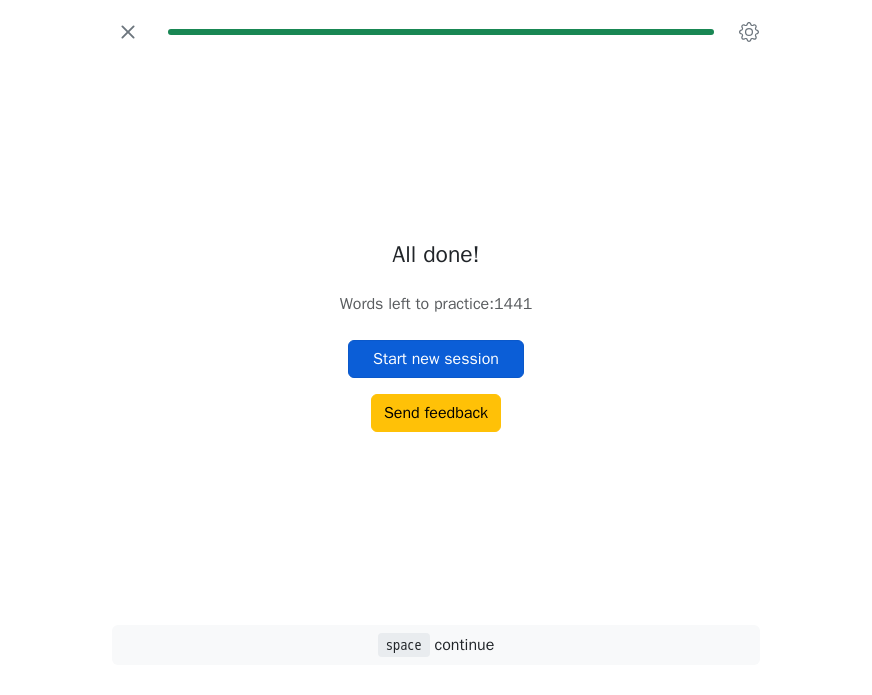 click on "Start new session" at bounding box center [436, 359] 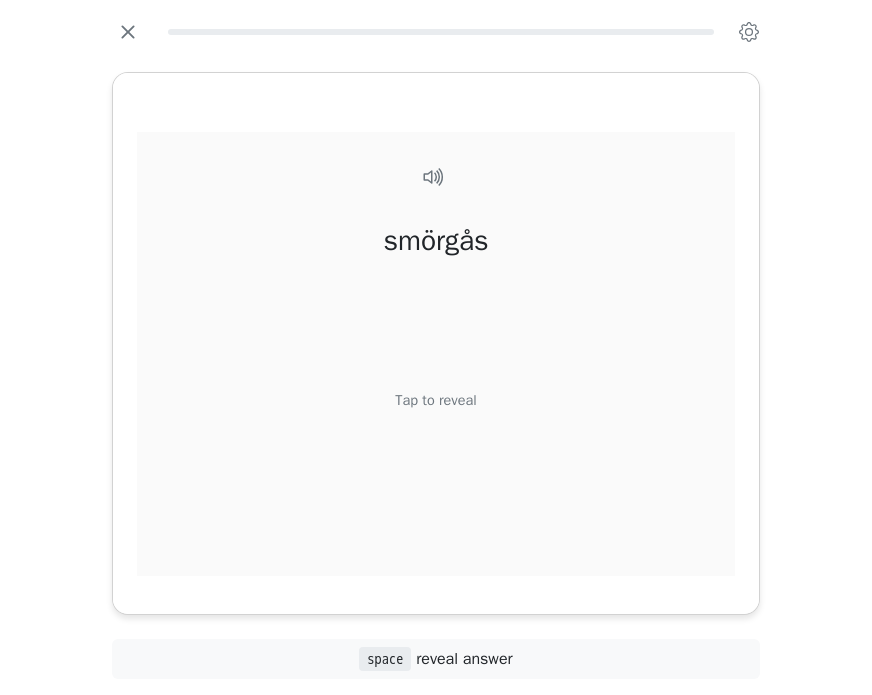 click on "Tap to reveal" at bounding box center (435, 400) 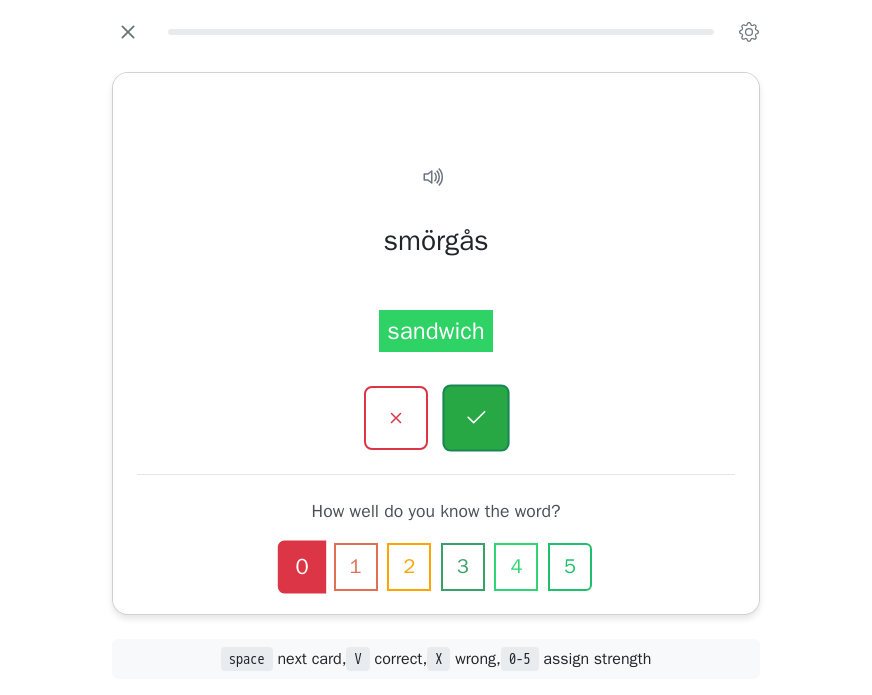 click at bounding box center (475, 417) 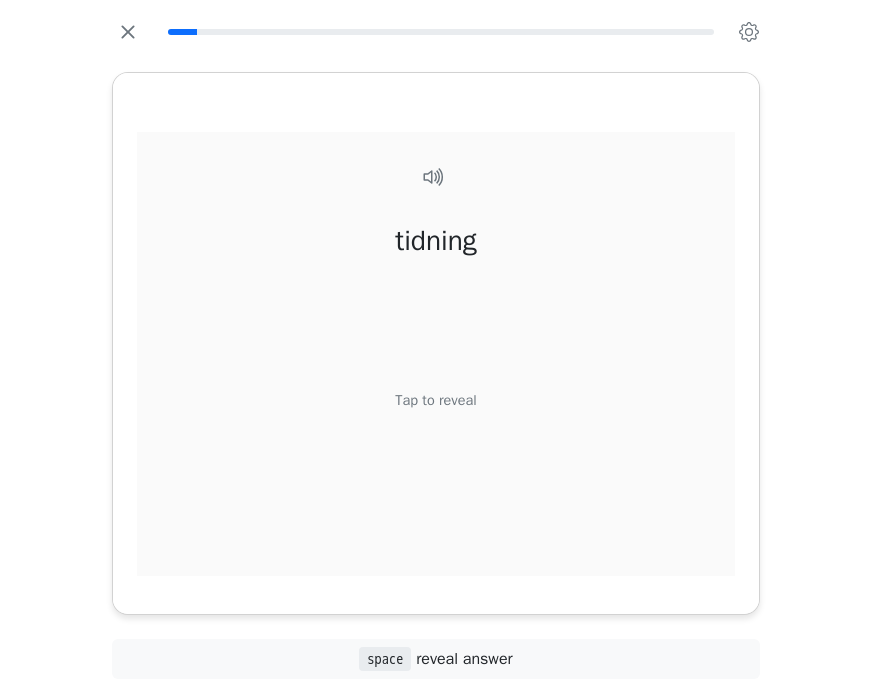 click on "Tap to reveal" at bounding box center (435, 400) 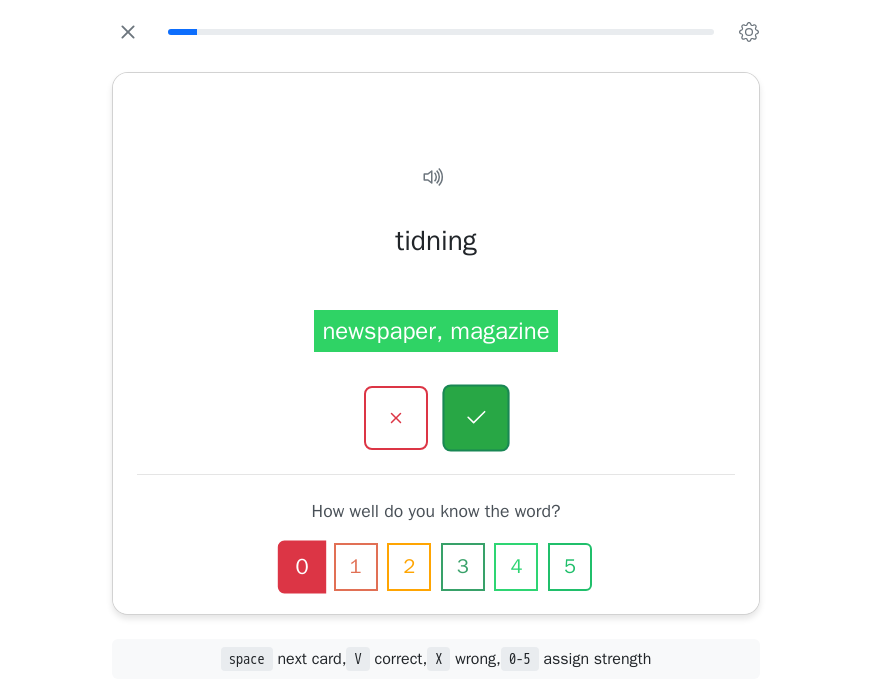 click at bounding box center [475, 417] 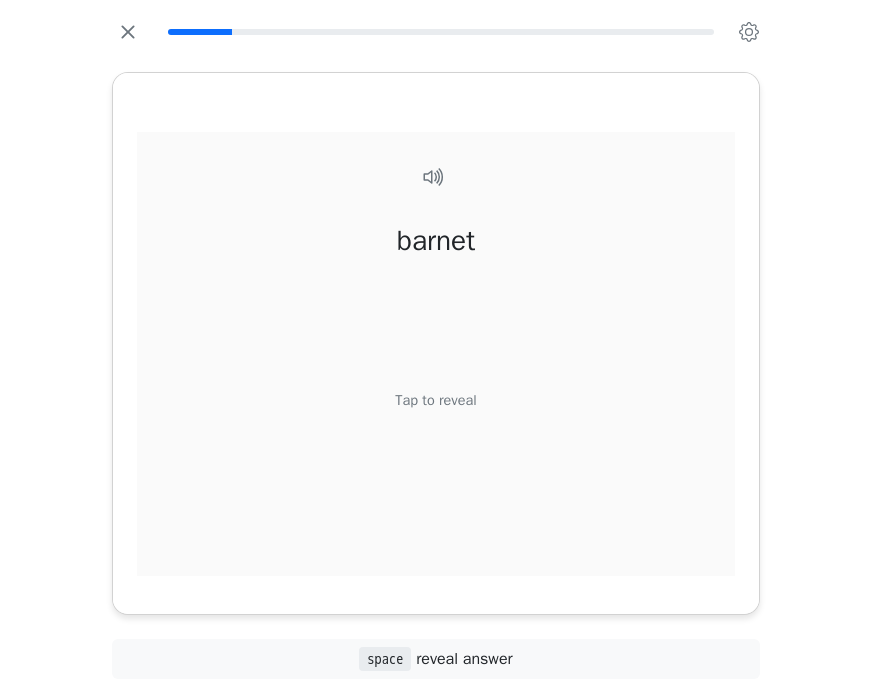 click on "Tap to reveal" at bounding box center [435, 400] 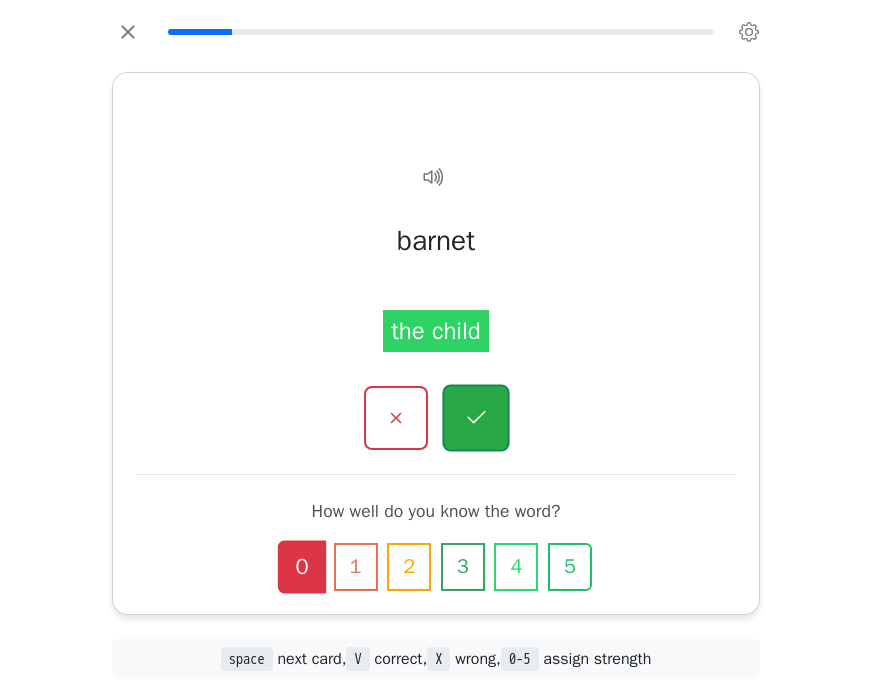 click at bounding box center (475, 417) 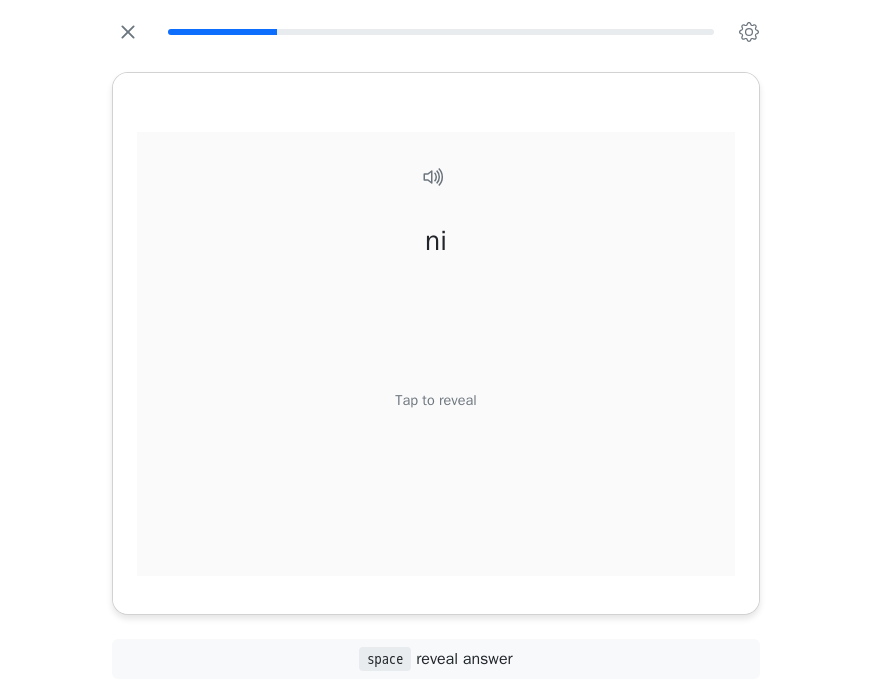 click on "Tap to reveal" at bounding box center [435, 400] 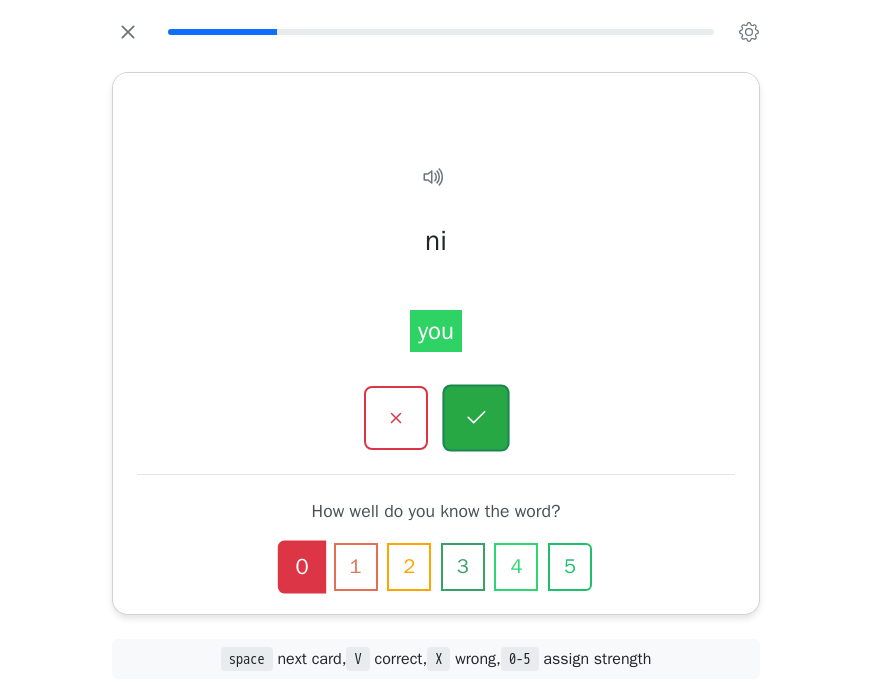 click at bounding box center [475, 417] 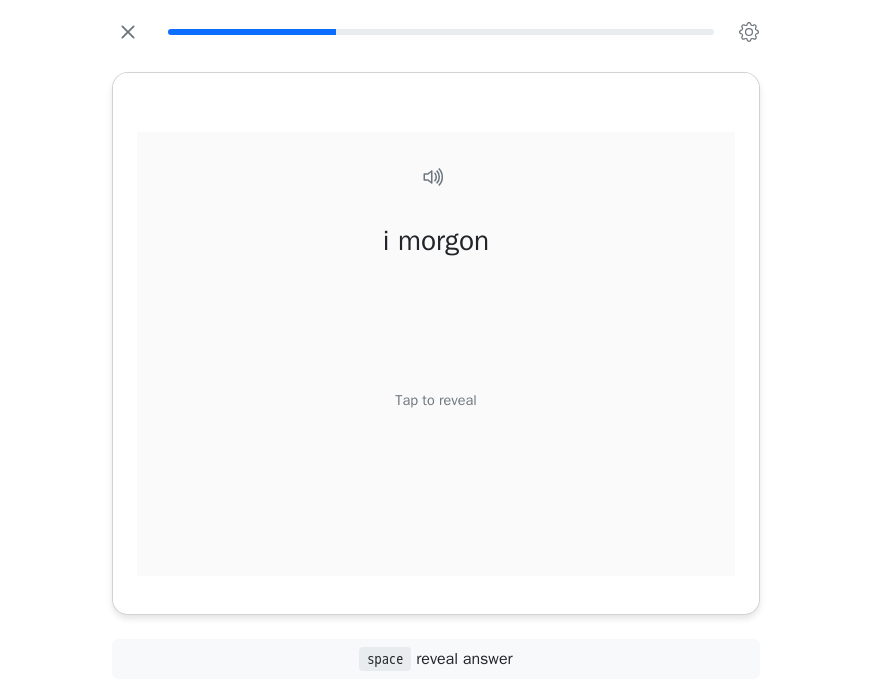 click on "Tap to reveal" at bounding box center (435, 400) 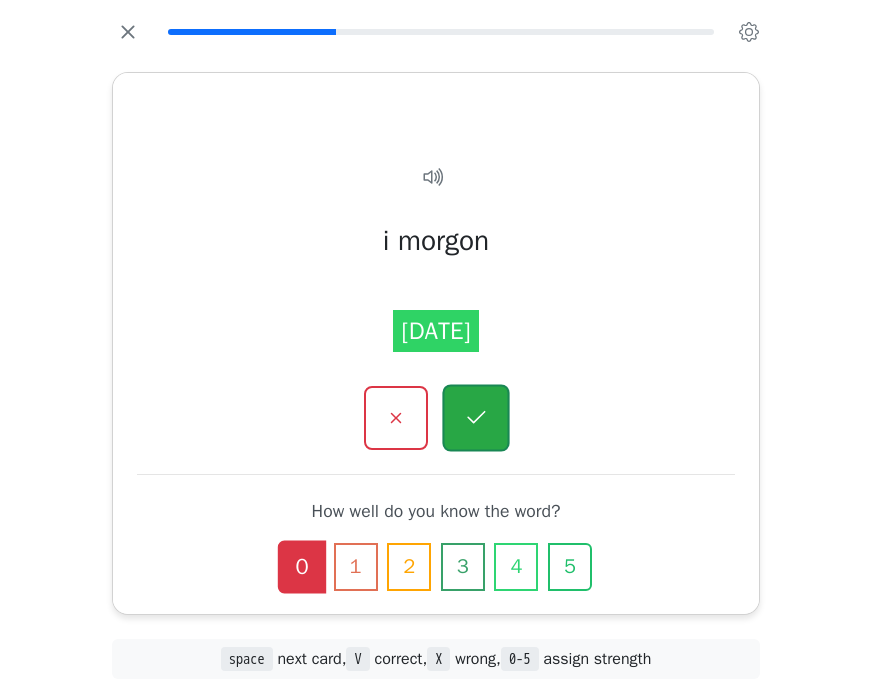 click 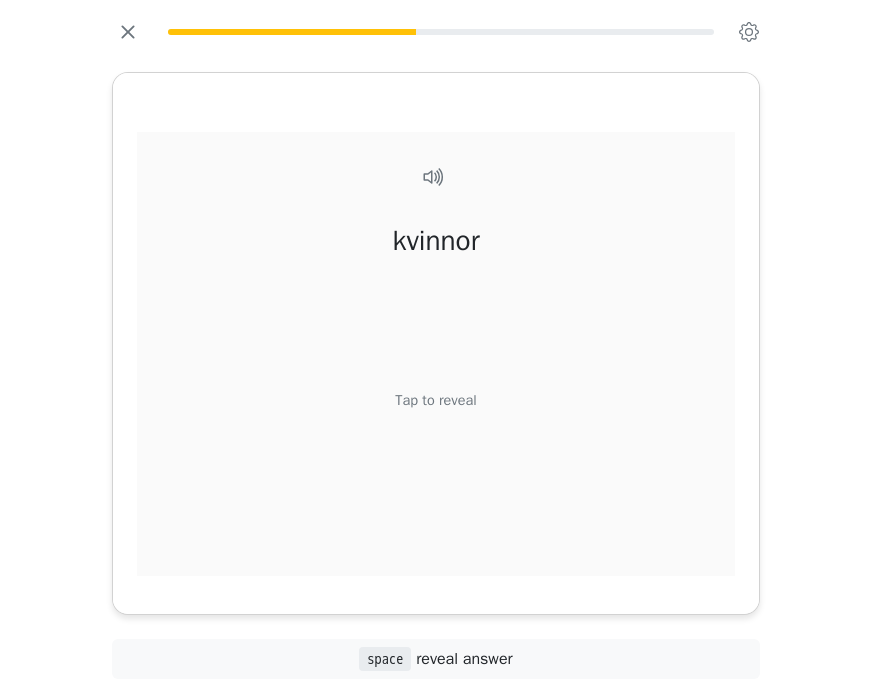click on "Tap to reveal" at bounding box center (435, 400) 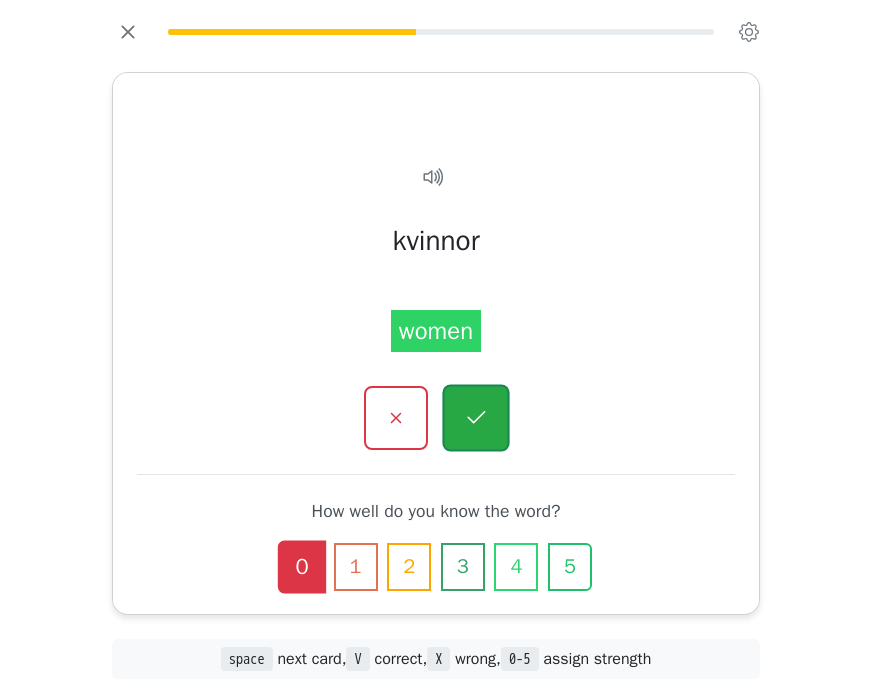 click at bounding box center [475, 417] 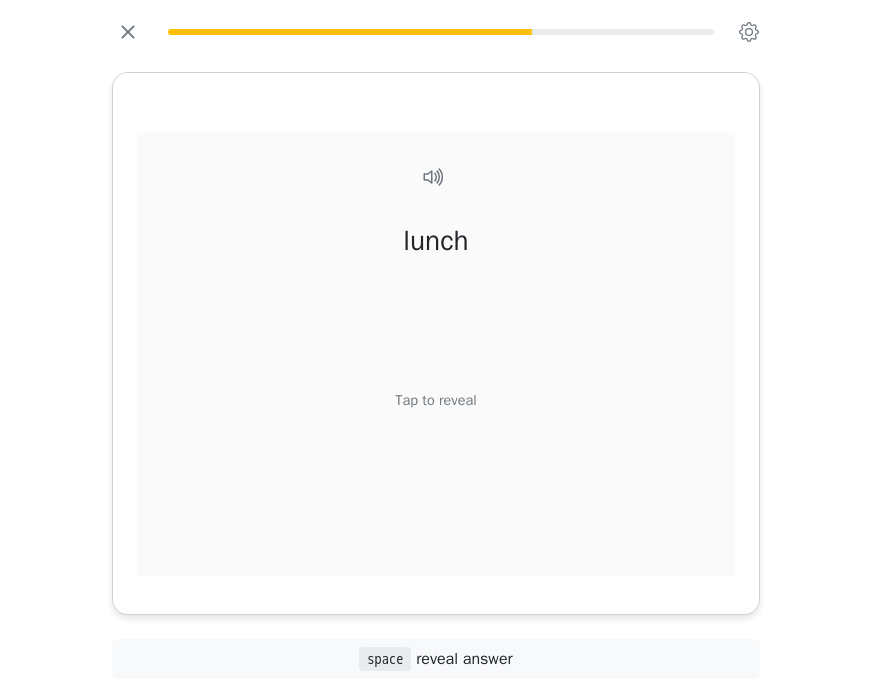 click on "Tap to reveal" at bounding box center [435, 400] 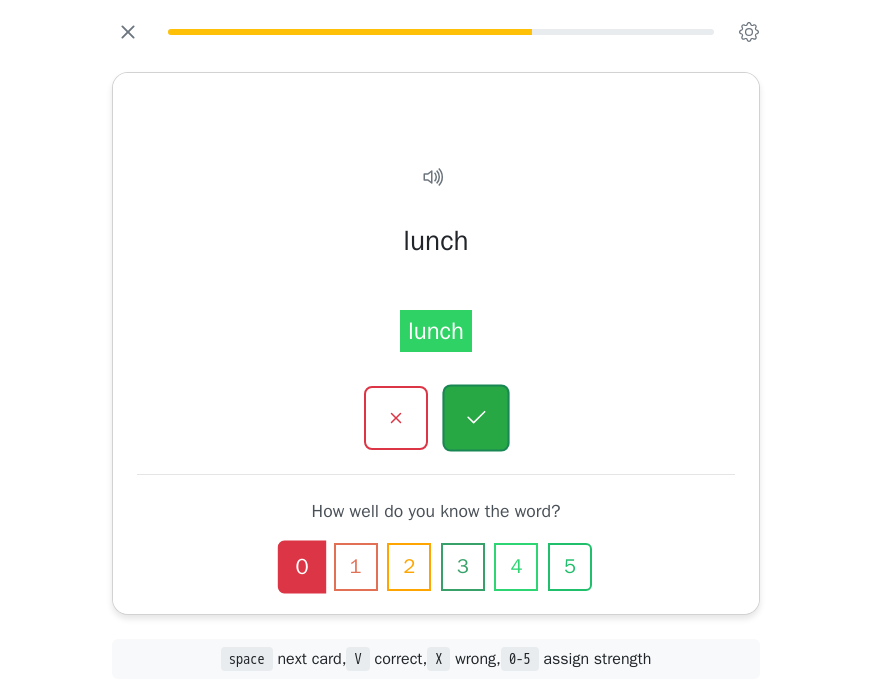click at bounding box center (475, 417) 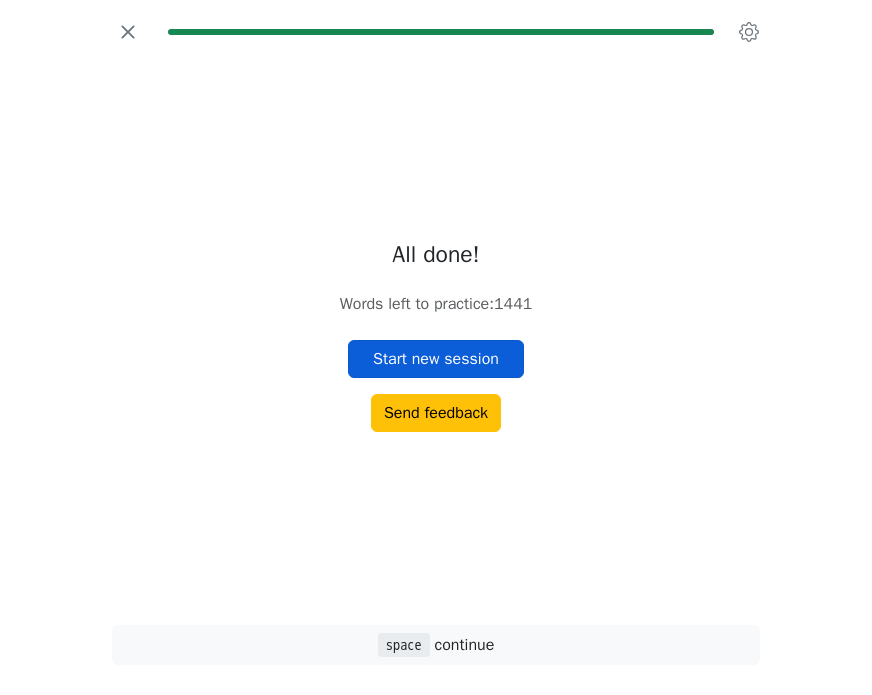 click on "Start new session" at bounding box center (436, 359) 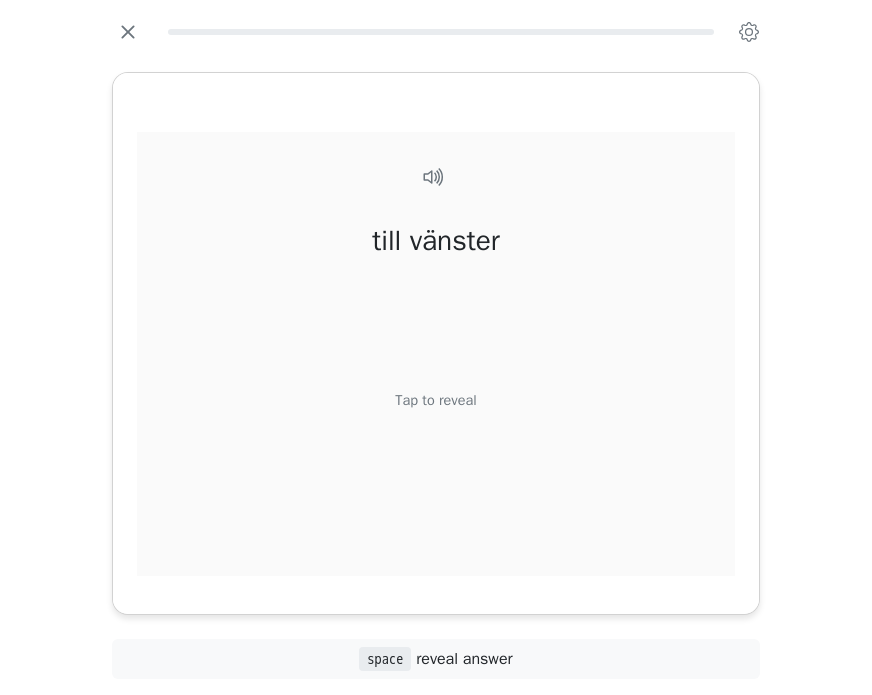 click on "Tap to reveal" at bounding box center (435, 400) 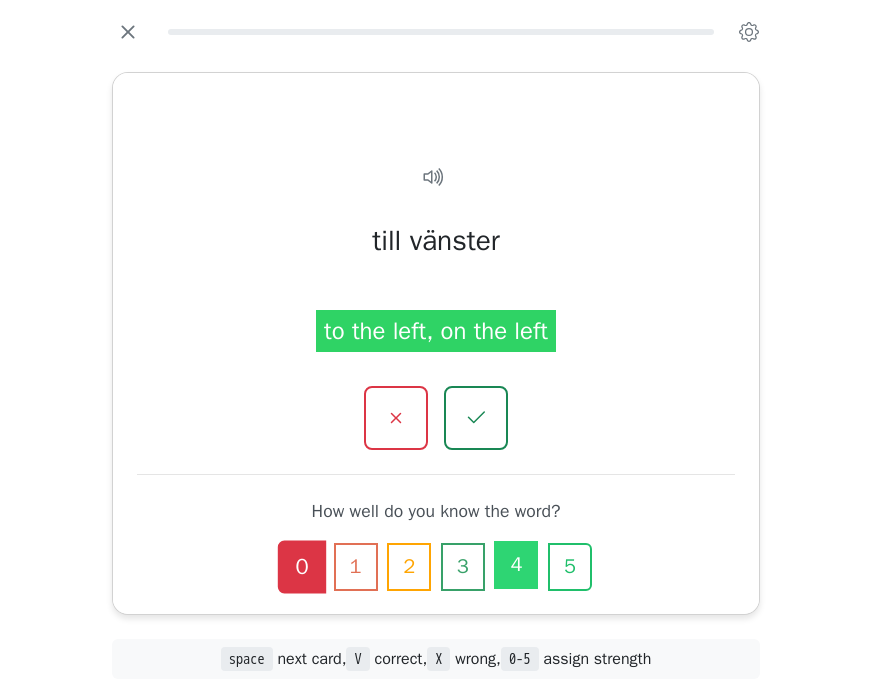 click on "4" at bounding box center [516, 565] 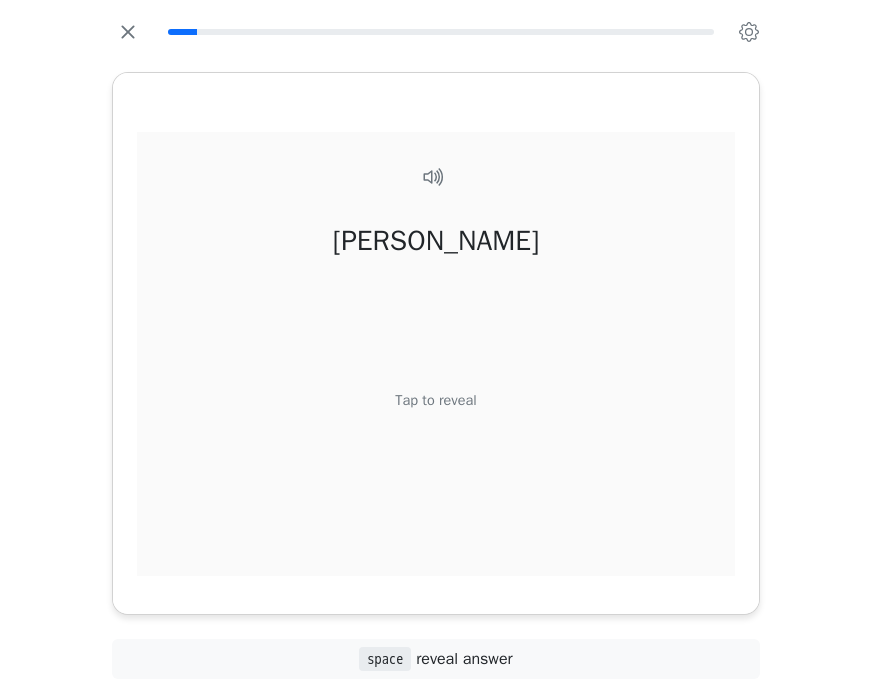 click on "Tap to reveal" at bounding box center [435, 400] 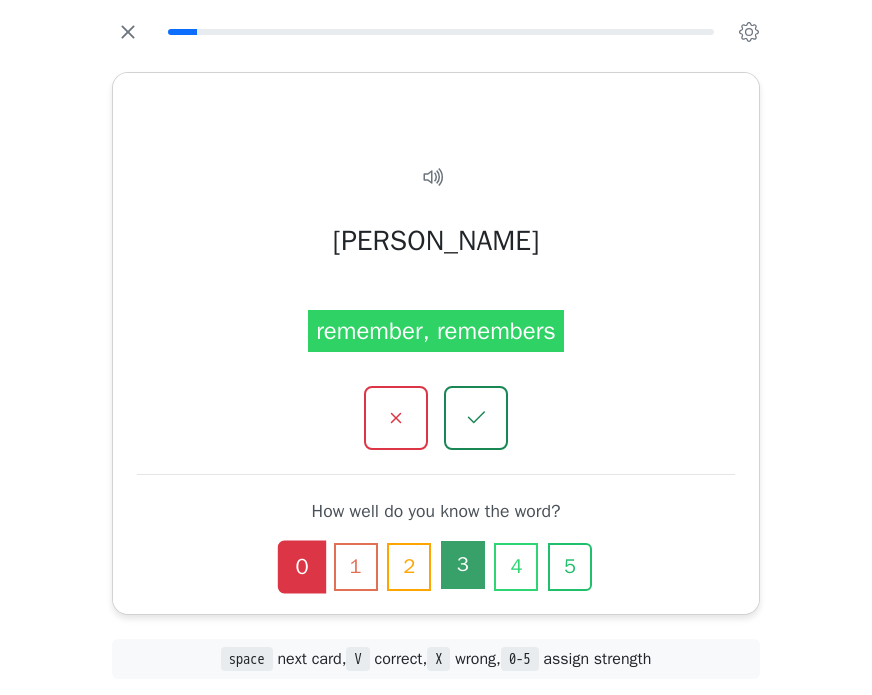 click on "3" at bounding box center (463, 565) 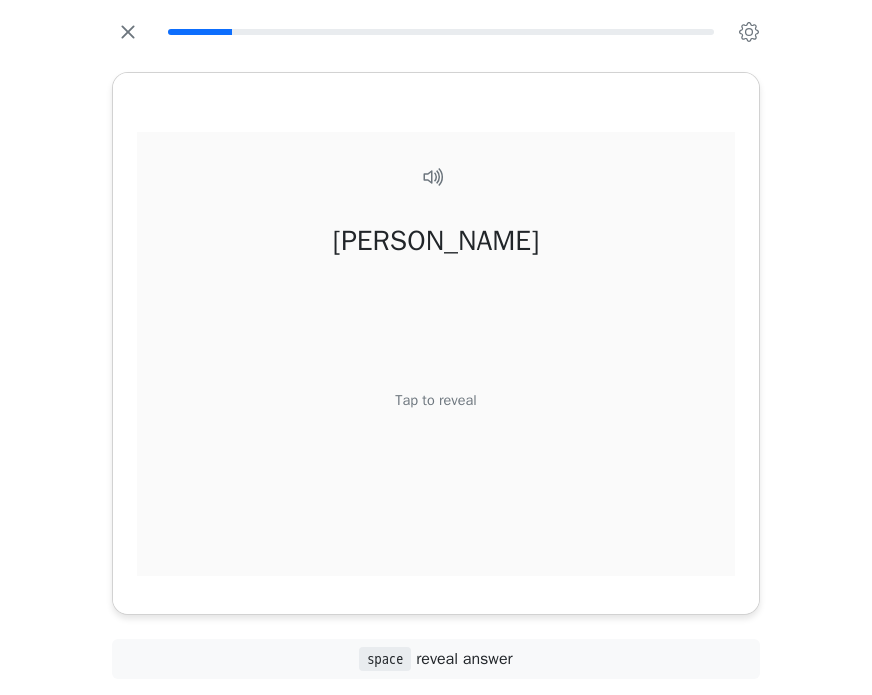 click on "Tap to reveal" at bounding box center (435, 400) 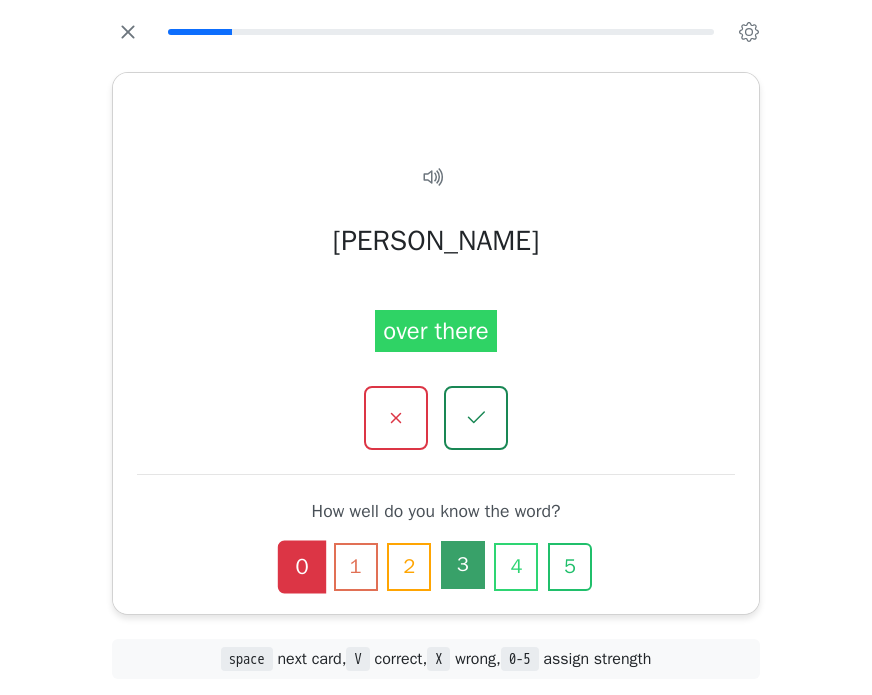 click on "3" at bounding box center [463, 565] 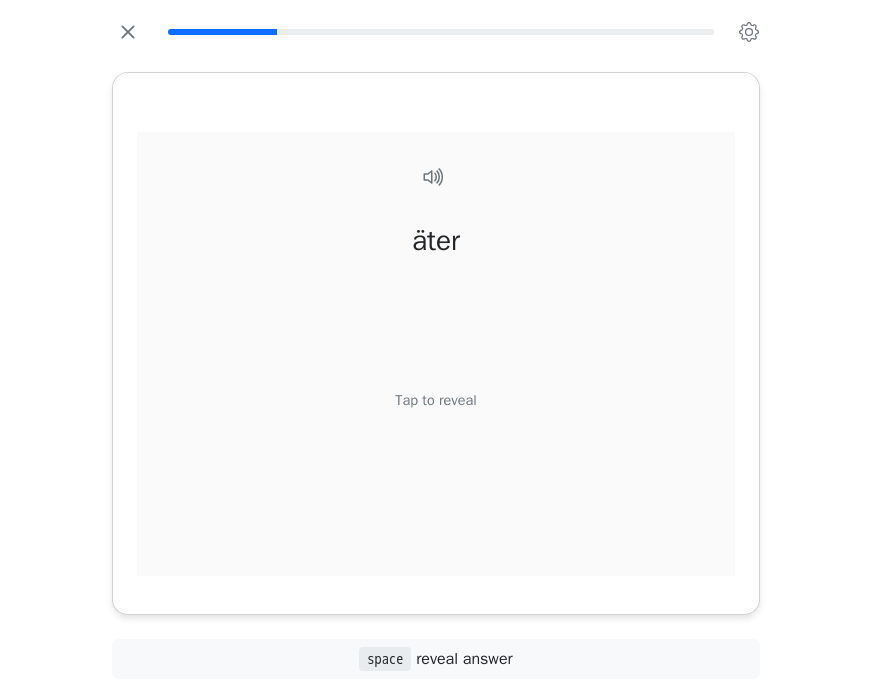 click on "Tap to reveal" at bounding box center (435, 400) 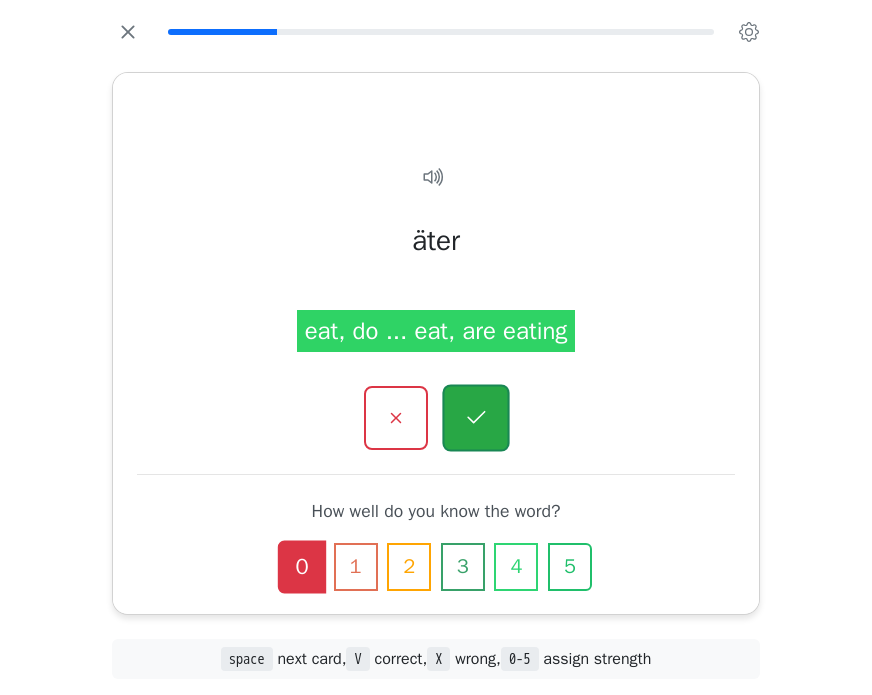 click 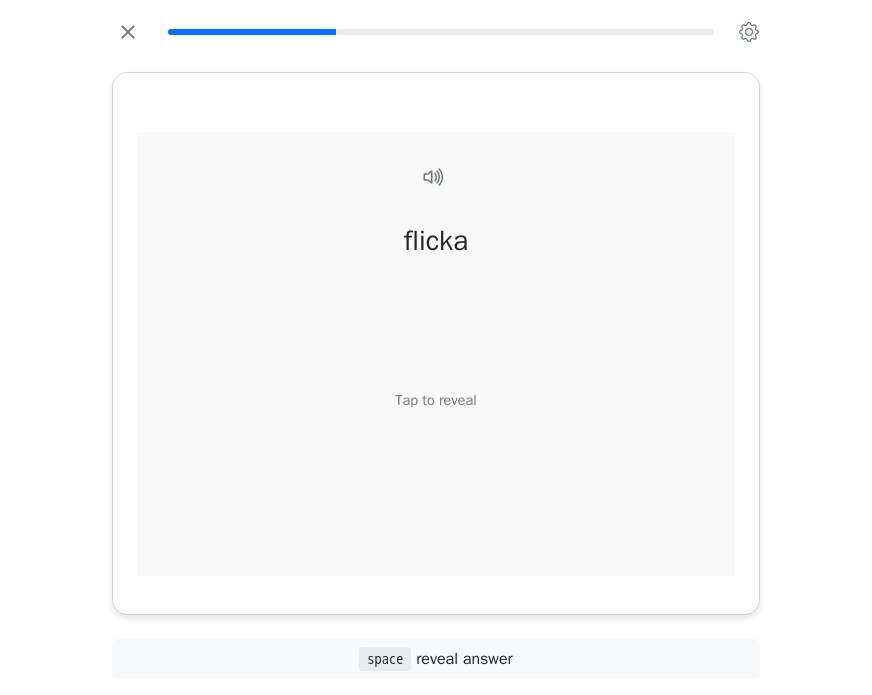 click on "Tap to reveal" at bounding box center [435, 400] 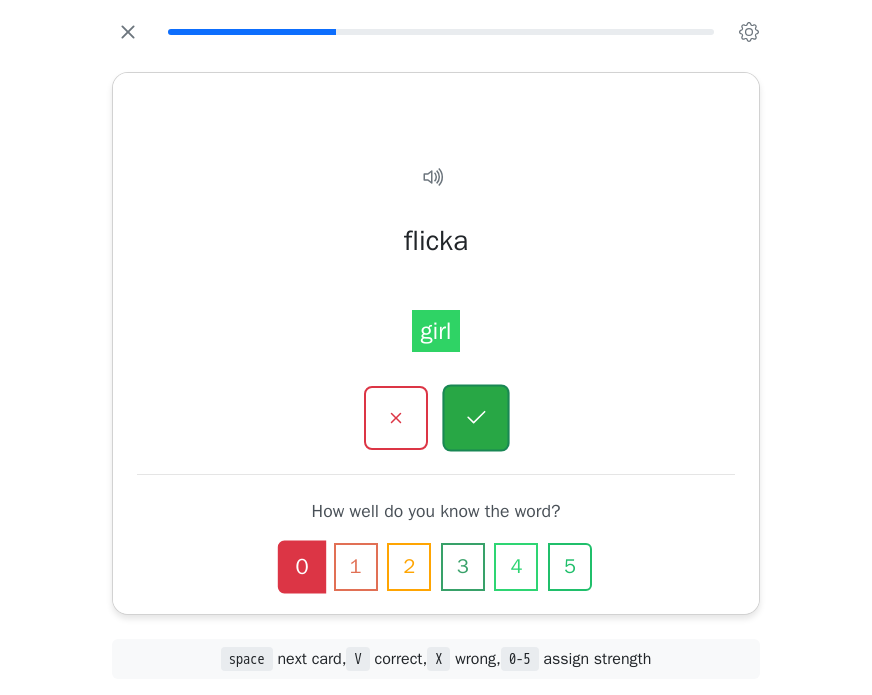 click 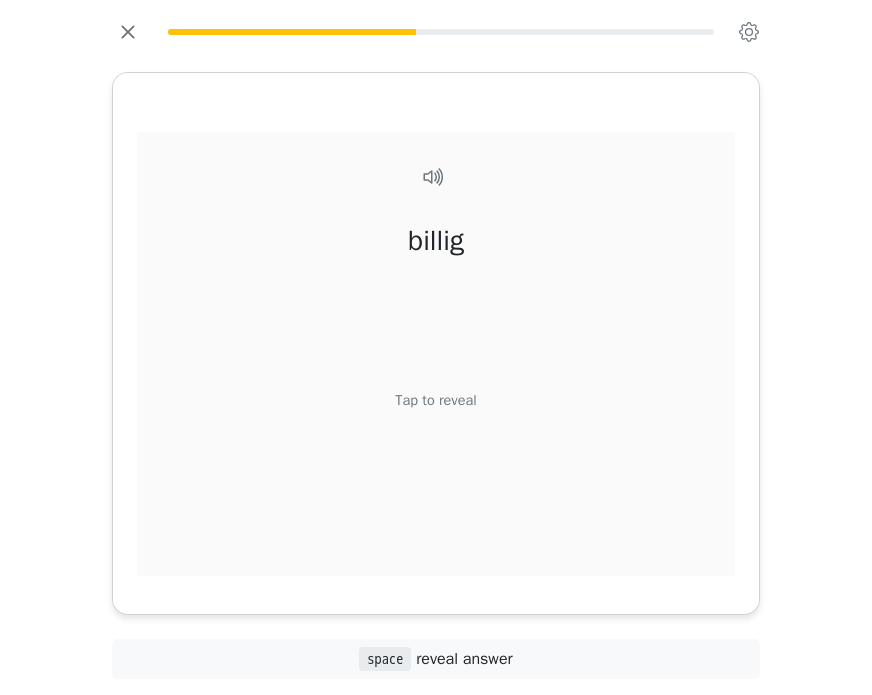 click on "Tap to reveal" at bounding box center [435, 400] 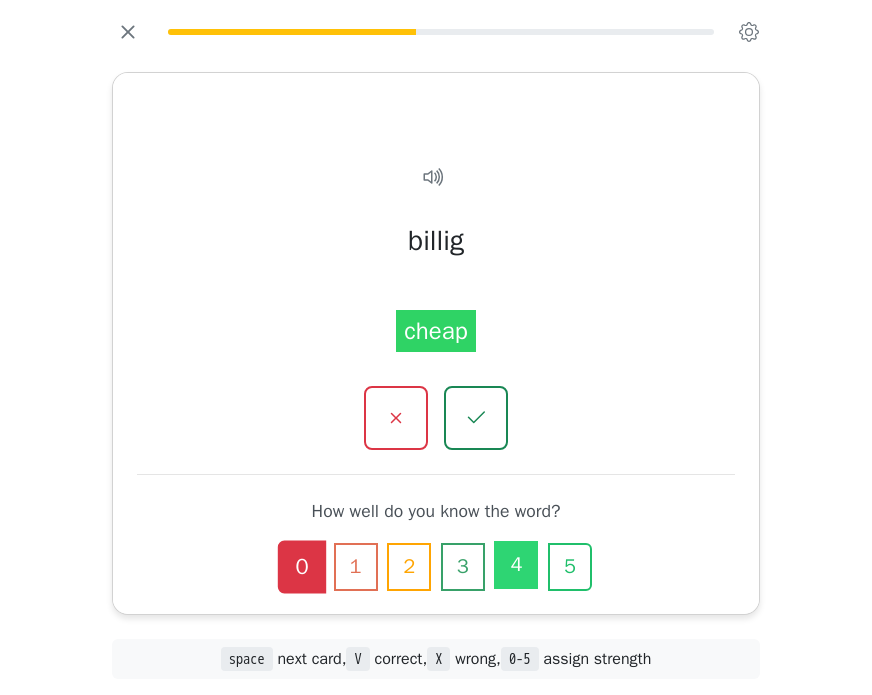 click on "4" at bounding box center [516, 565] 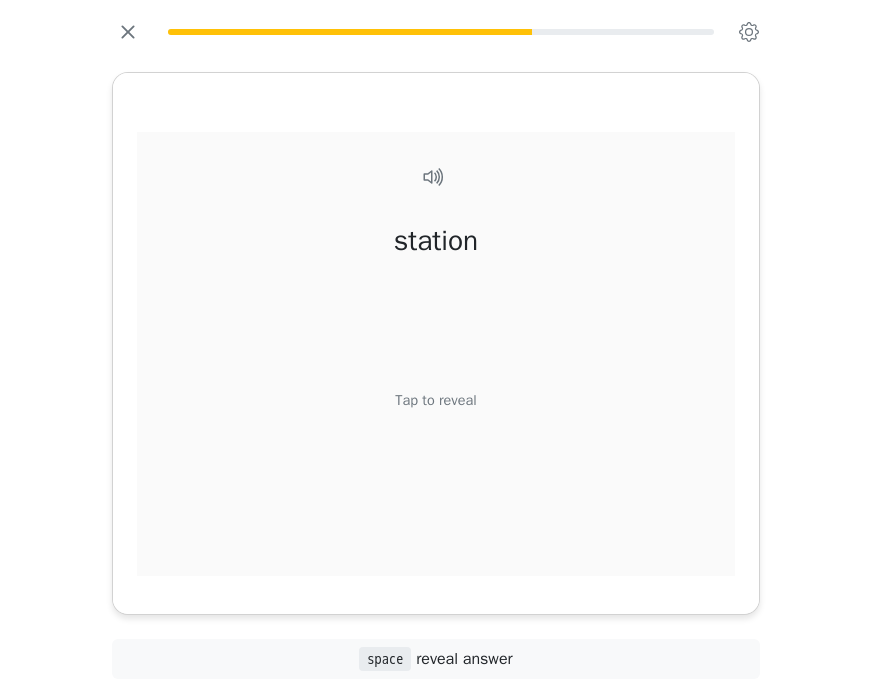 click on "Tap to reveal" at bounding box center [435, 400] 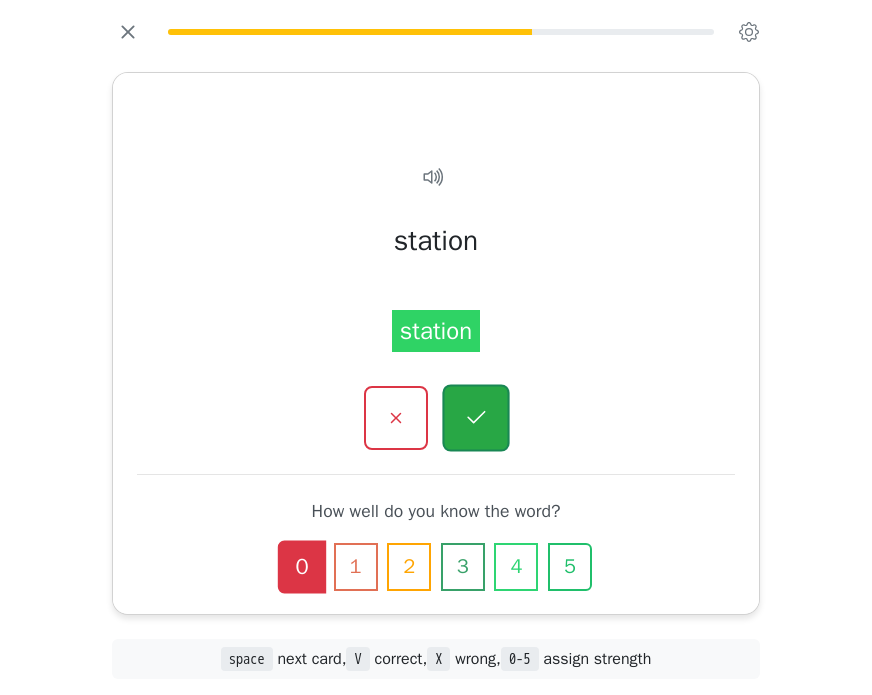 click at bounding box center (475, 417) 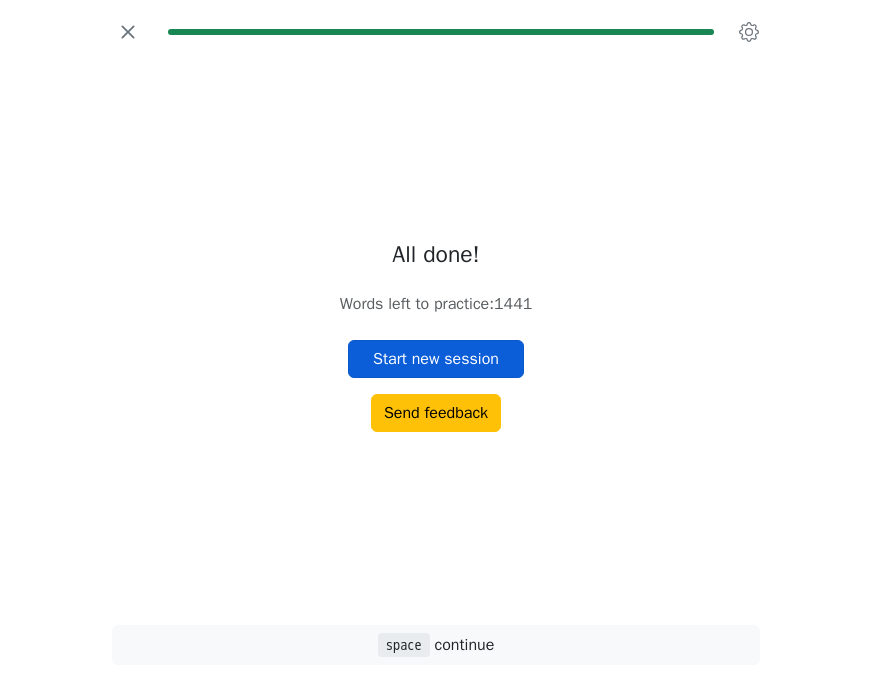 click on "Start new session" at bounding box center [436, 359] 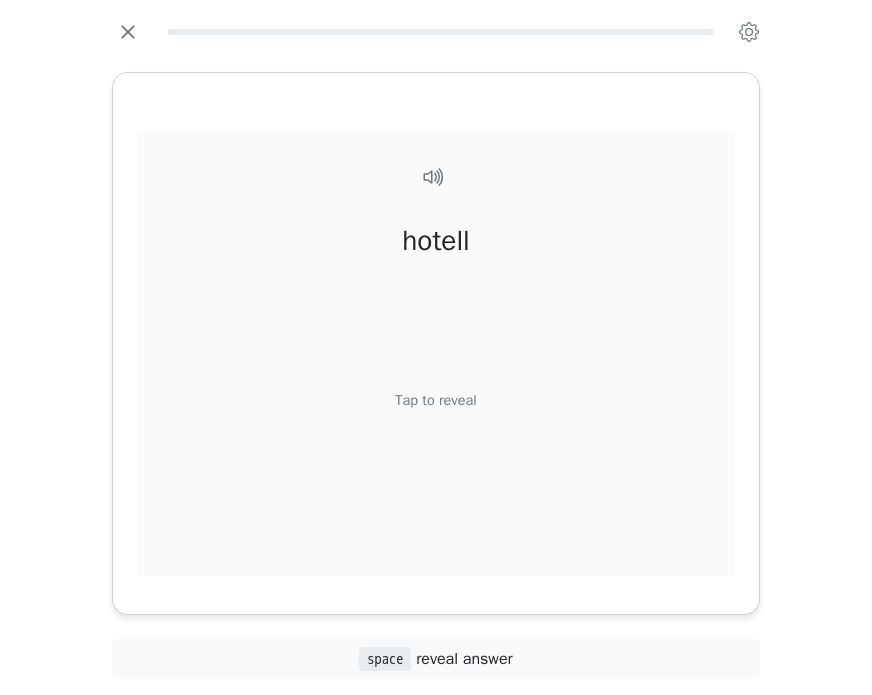 click on "Tap to reveal" at bounding box center (435, 400) 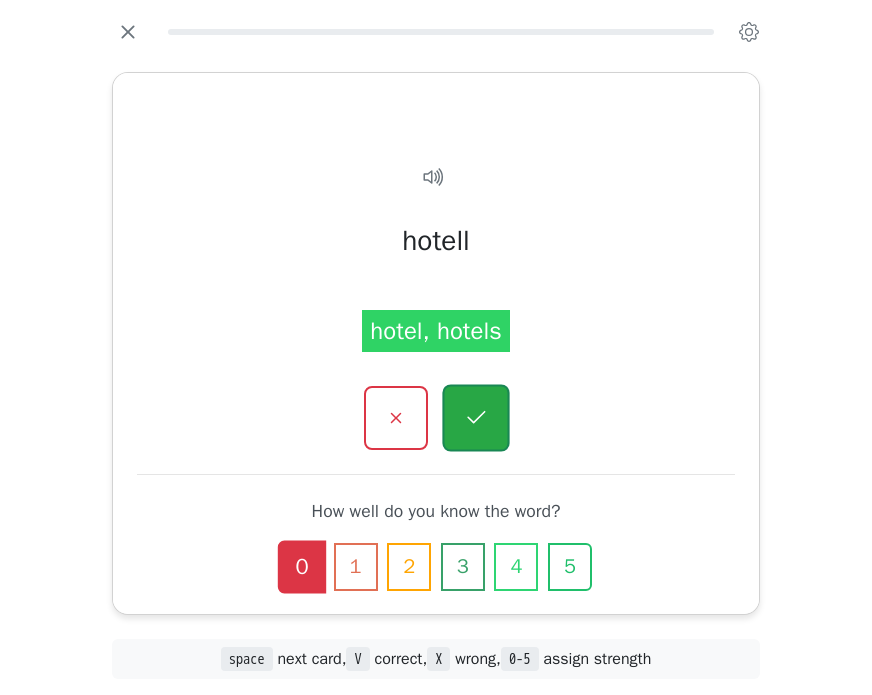 click 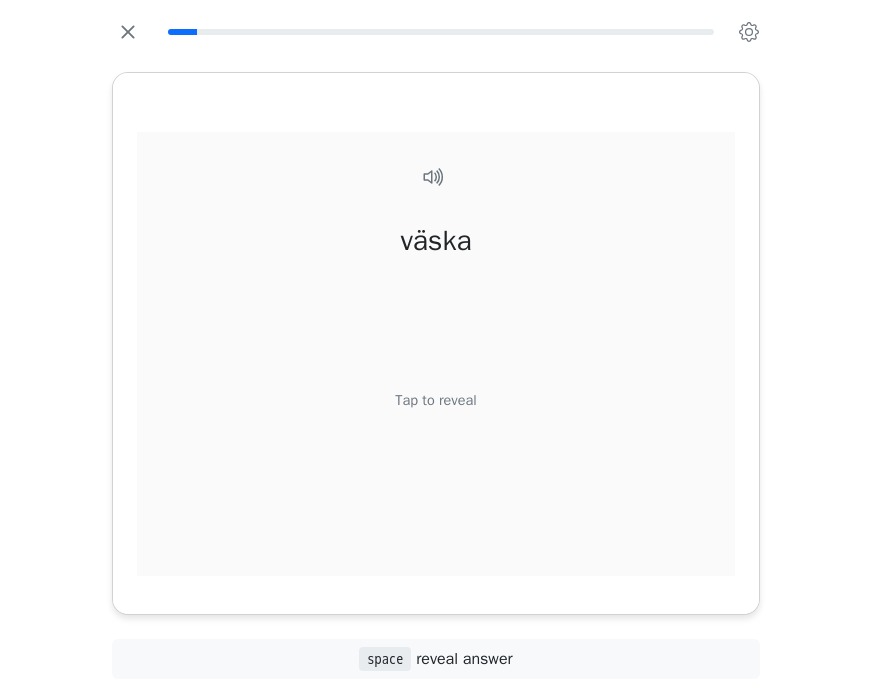 click on "Tap to reveal" at bounding box center [435, 400] 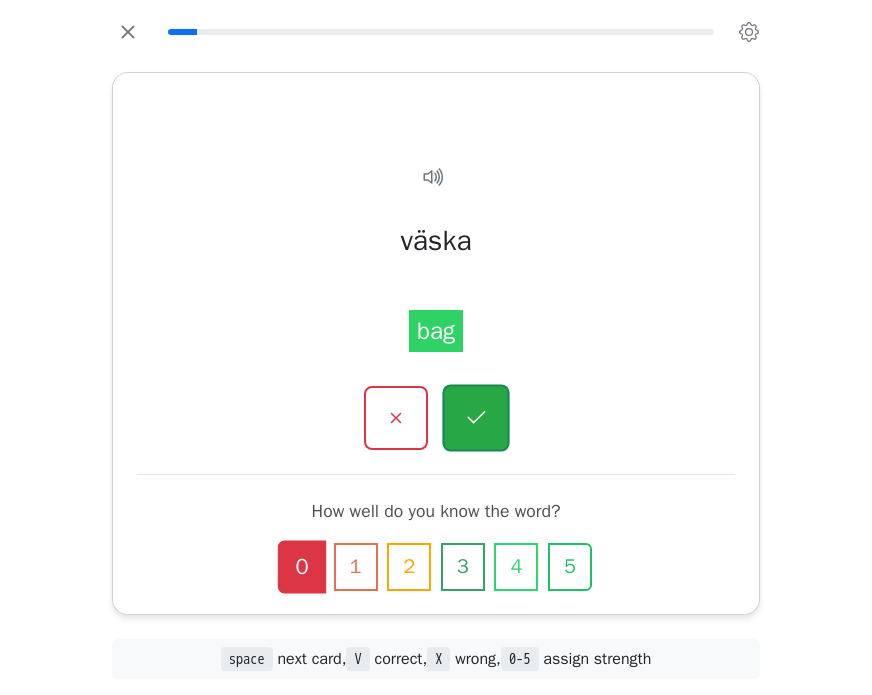 click 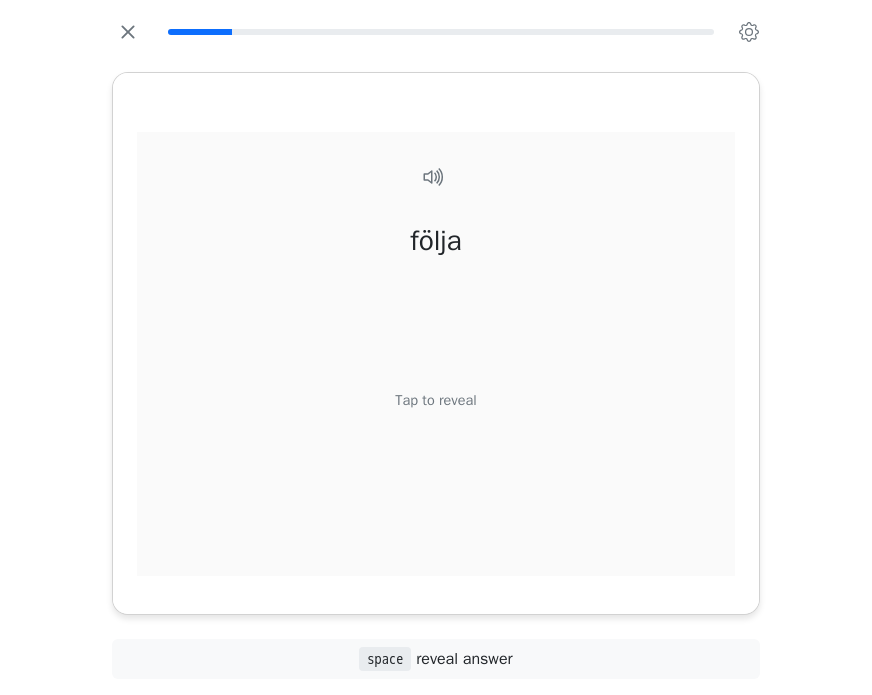 click on "Tap to reveal" at bounding box center (435, 400) 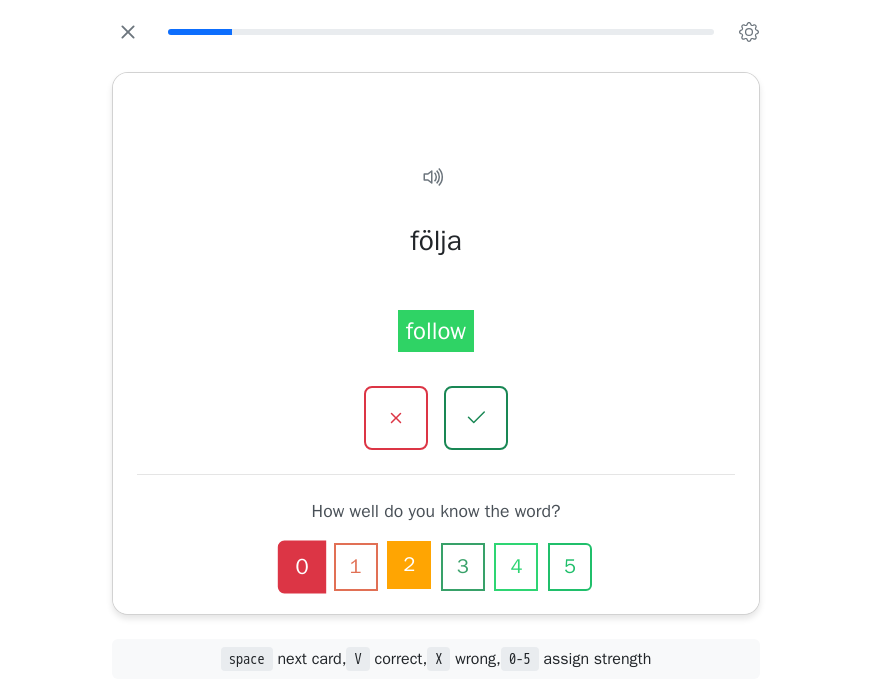click on "2" at bounding box center [409, 565] 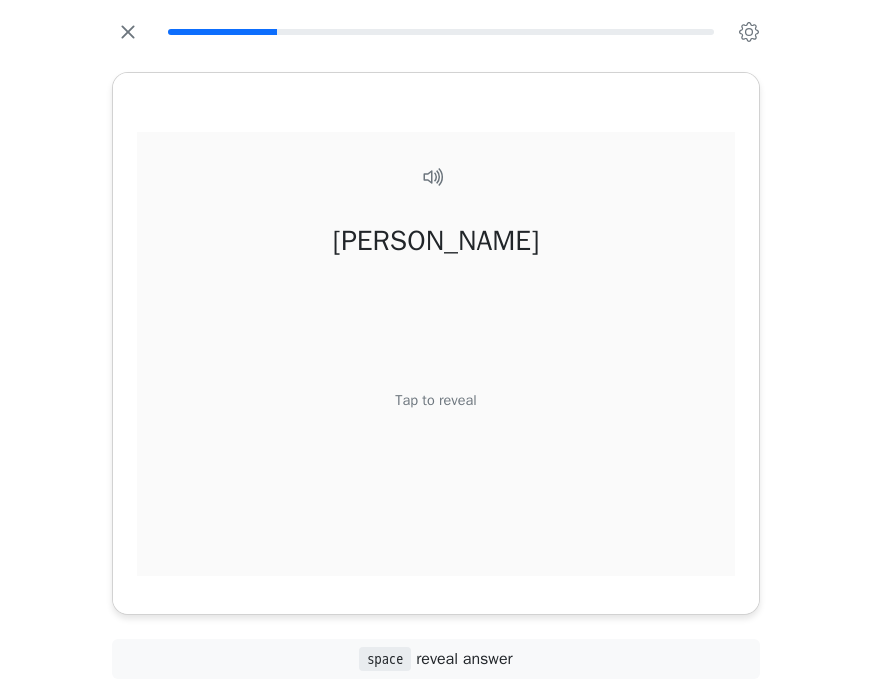 click on "Tap to reveal" at bounding box center [435, 400] 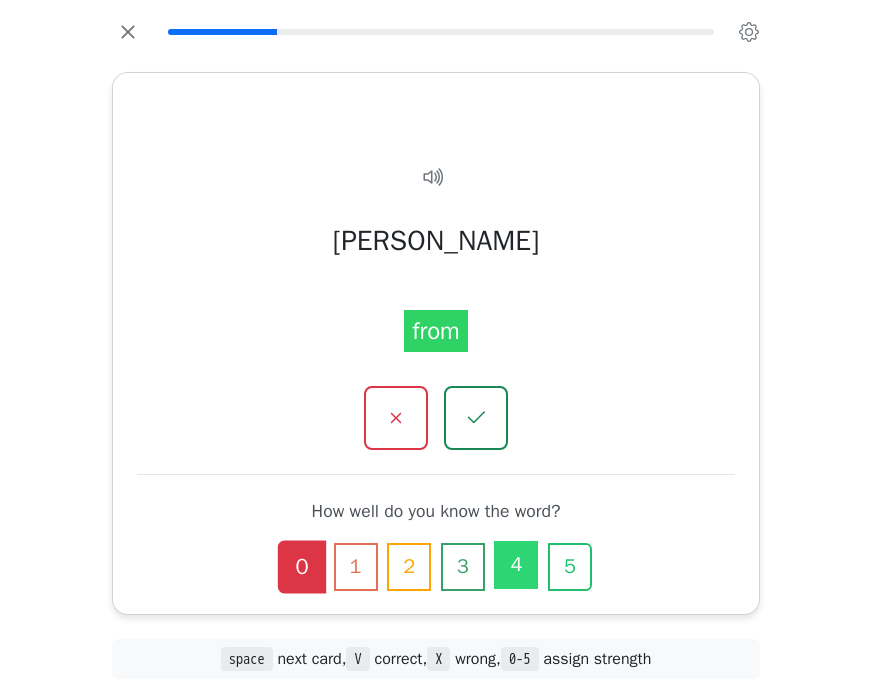 click on "4" at bounding box center (516, 565) 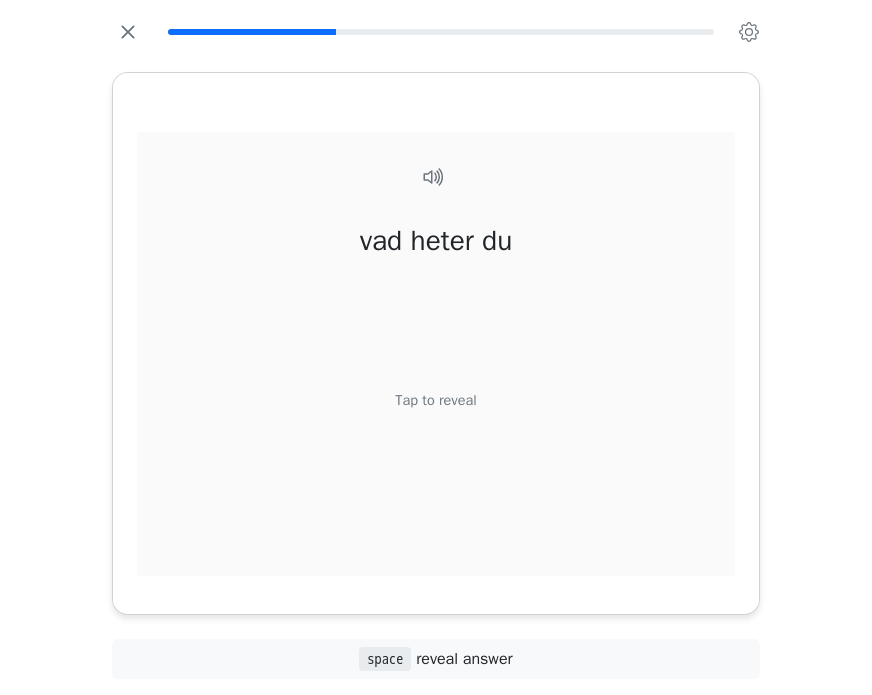 click on "Tap to reveal" at bounding box center (435, 400) 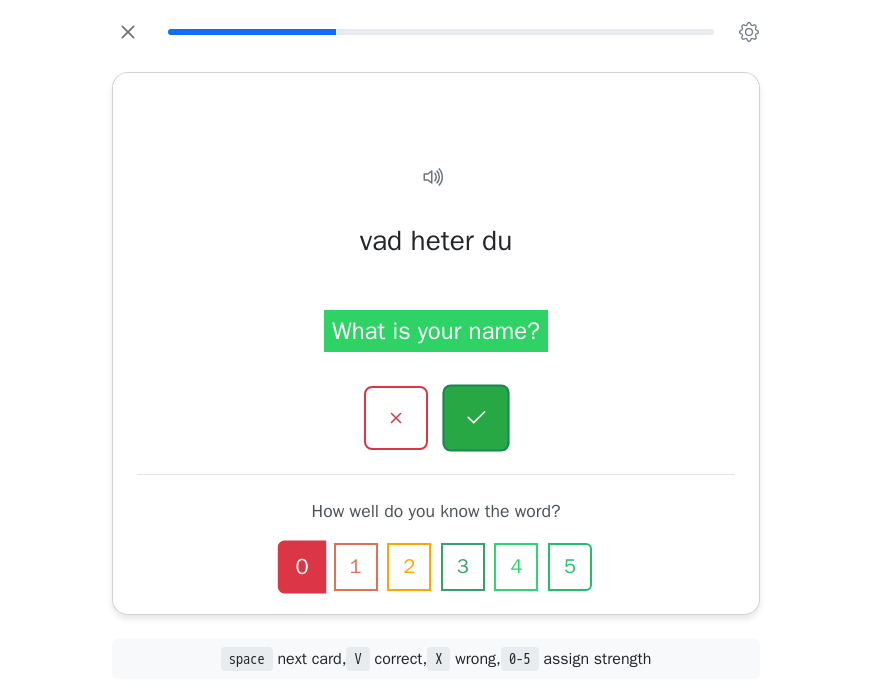 click 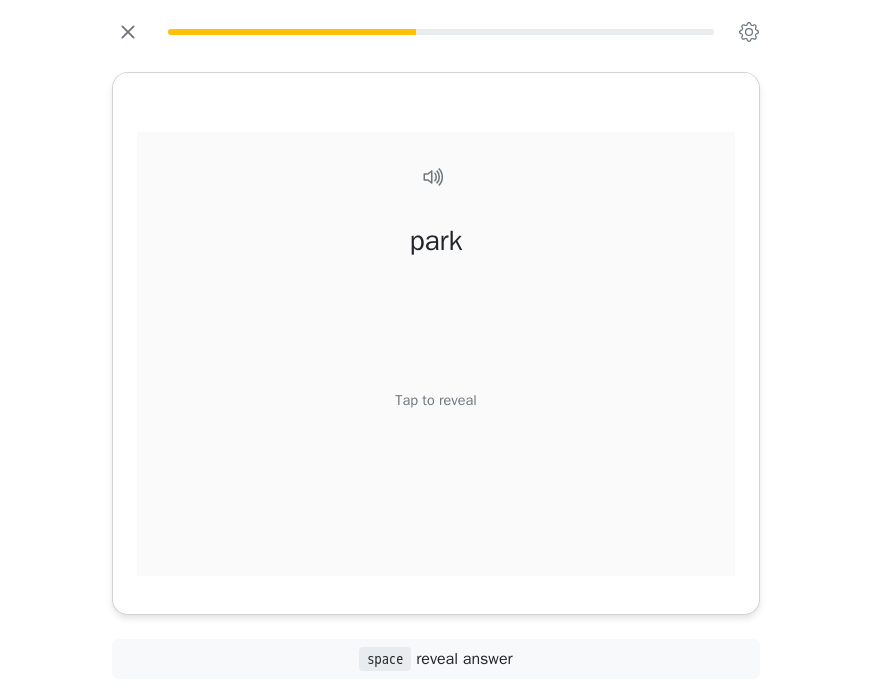 click on "Tap to reveal" at bounding box center [435, 400] 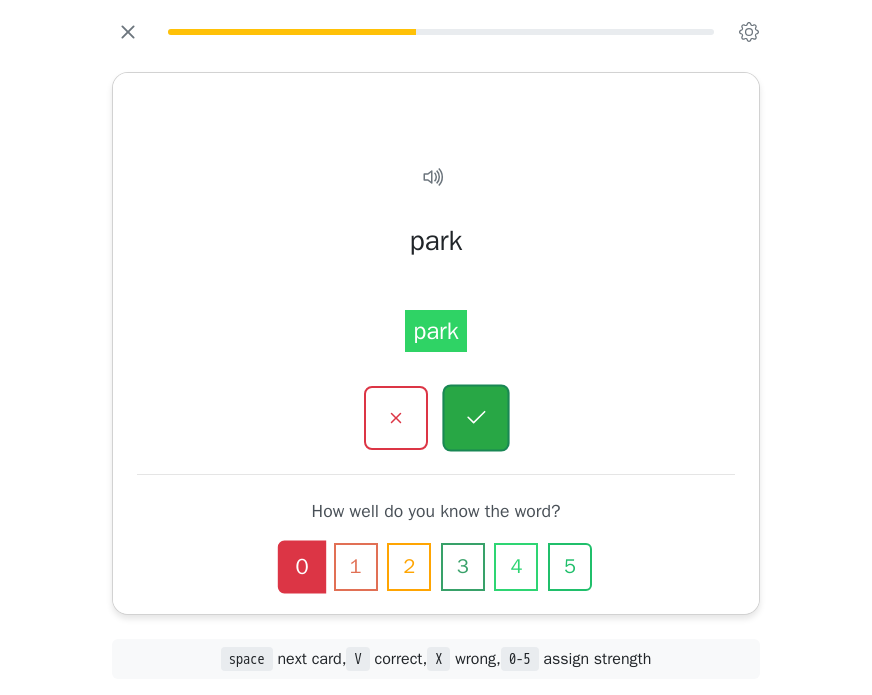click at bounding box center (475, 417) 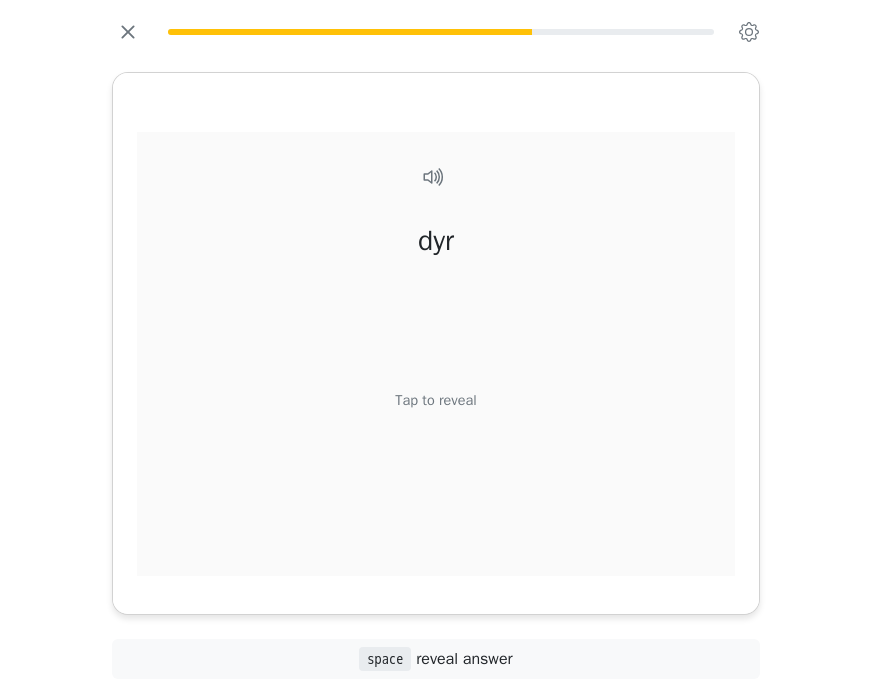 click on "Tap to reveal" at bounding box center (435, 400) 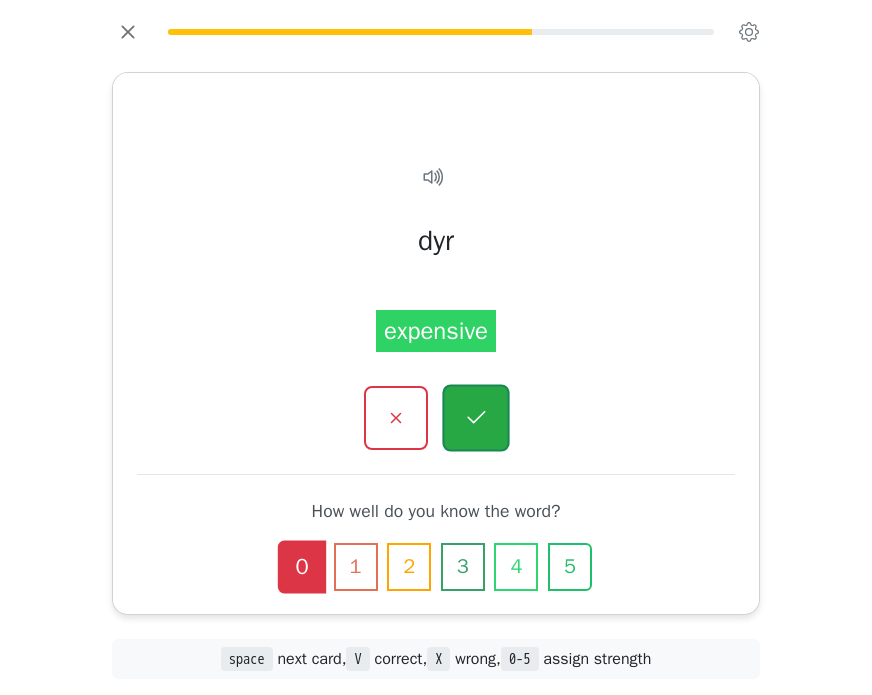 click 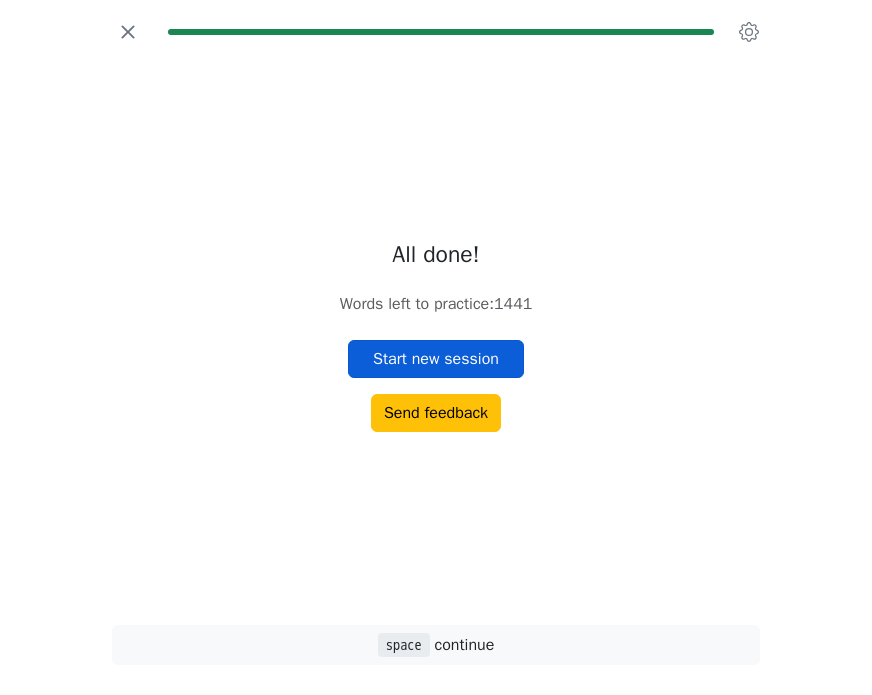 click on "Start new session" at bounding box center [436, 359] 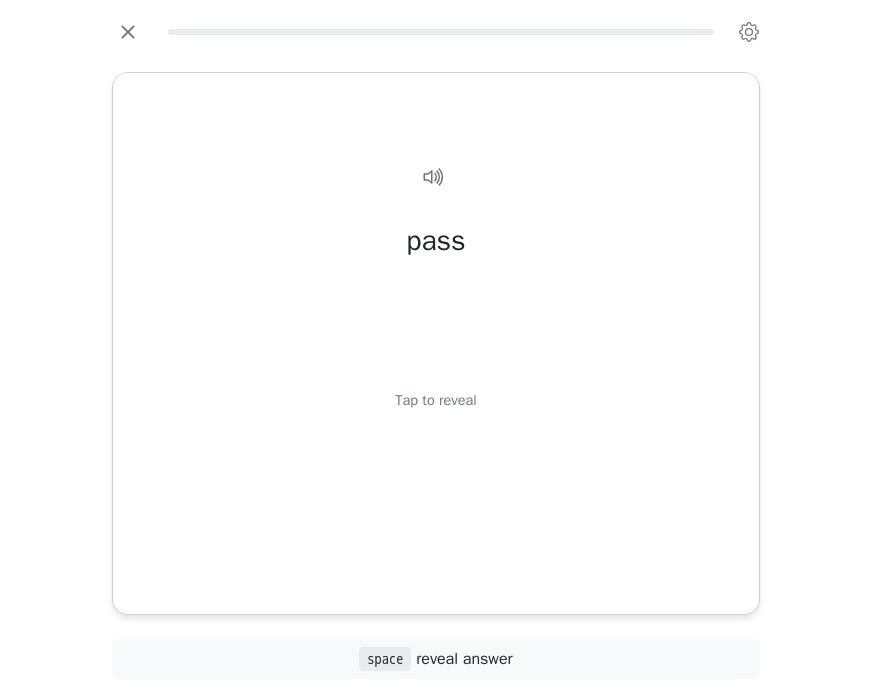 click on "pass Tap to reveal" at bounding box center [436, 375] 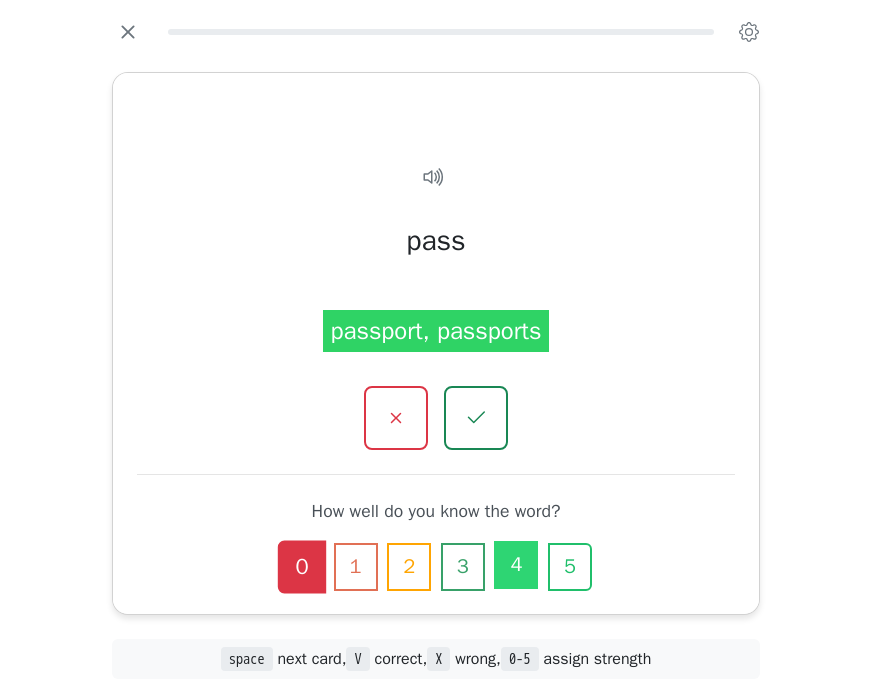 click on "4" at bounding box center (516, 565) 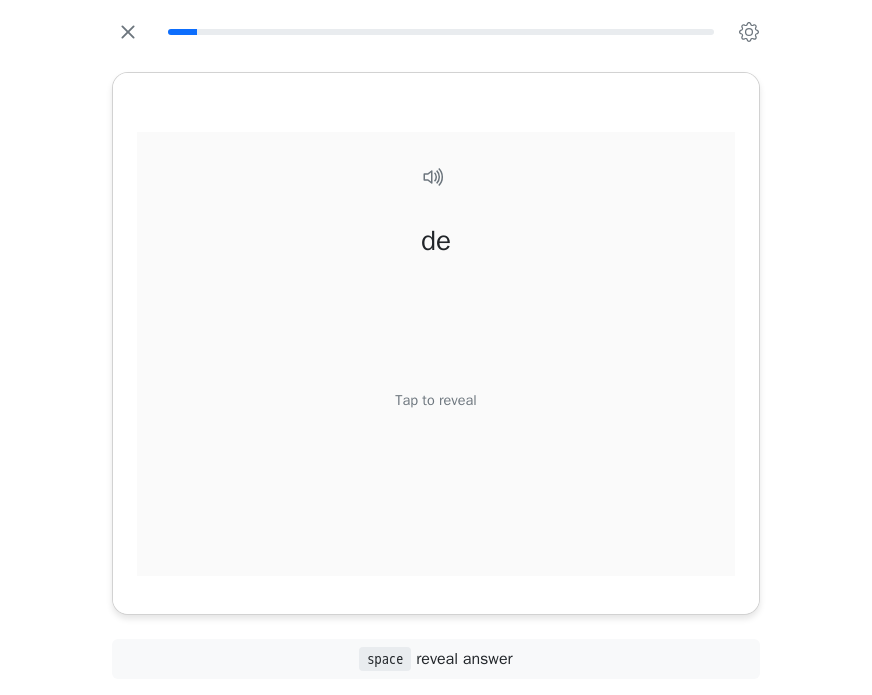 click on "Tap to reveal" at bounding box center [435, 400] 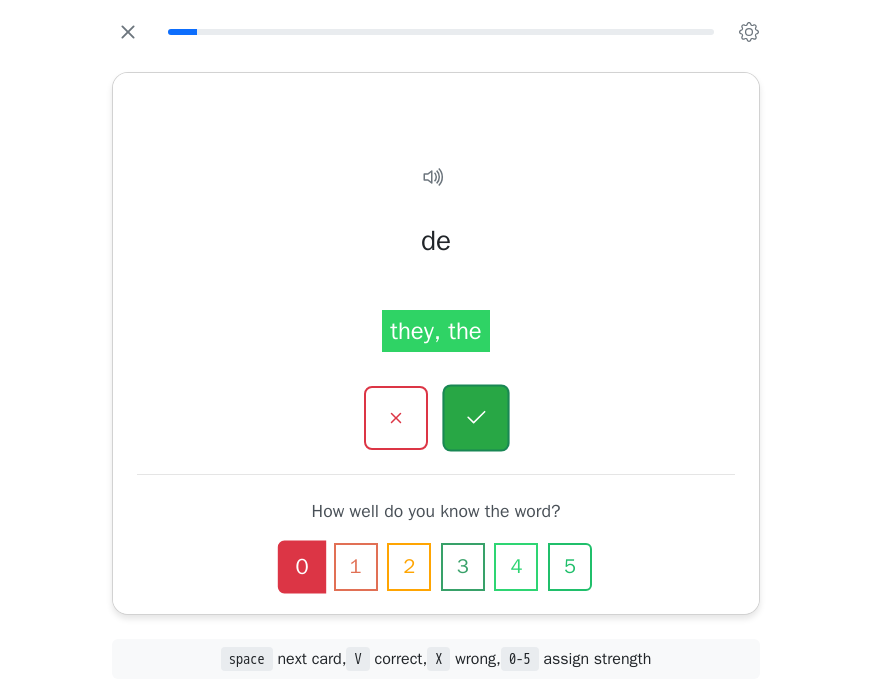 click at bounding box center (475, 417) 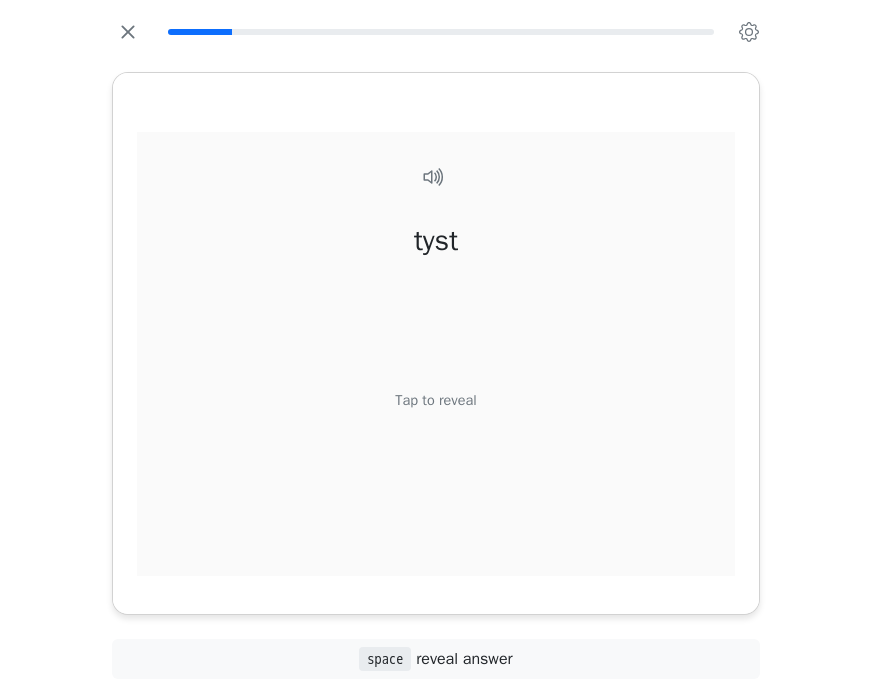 click on "Tap to reveal" at bounding box center [435, 400] 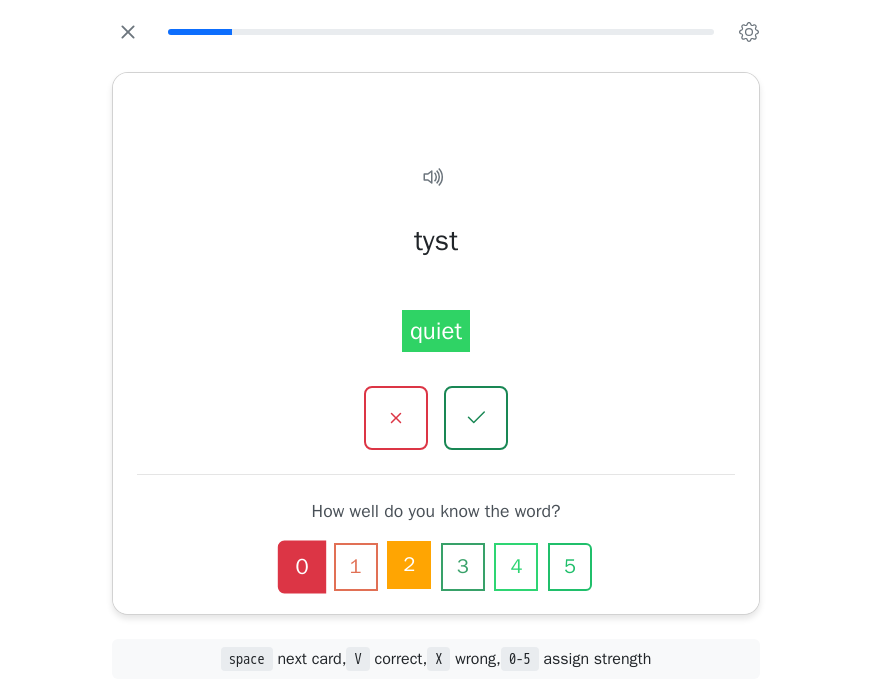 click on "2" at bounding box center (409, 565) 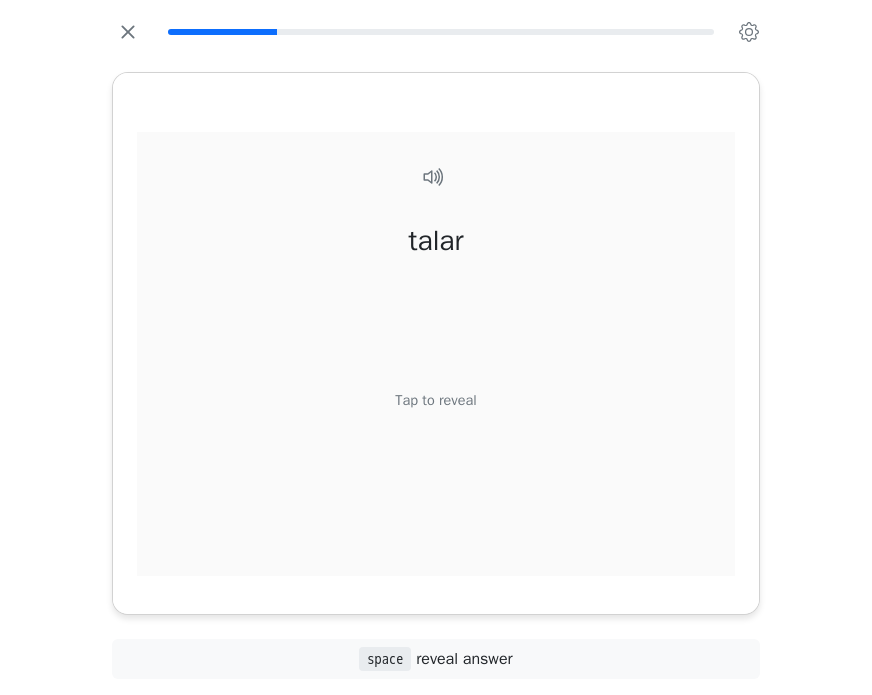 click on "Tap to reveal" at bounding box center (435, 400) 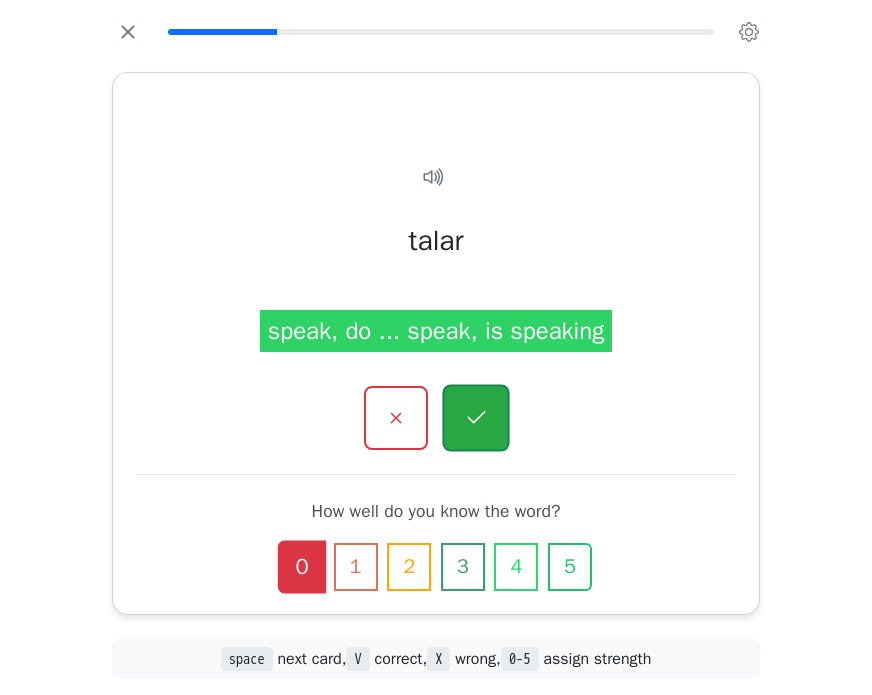 click 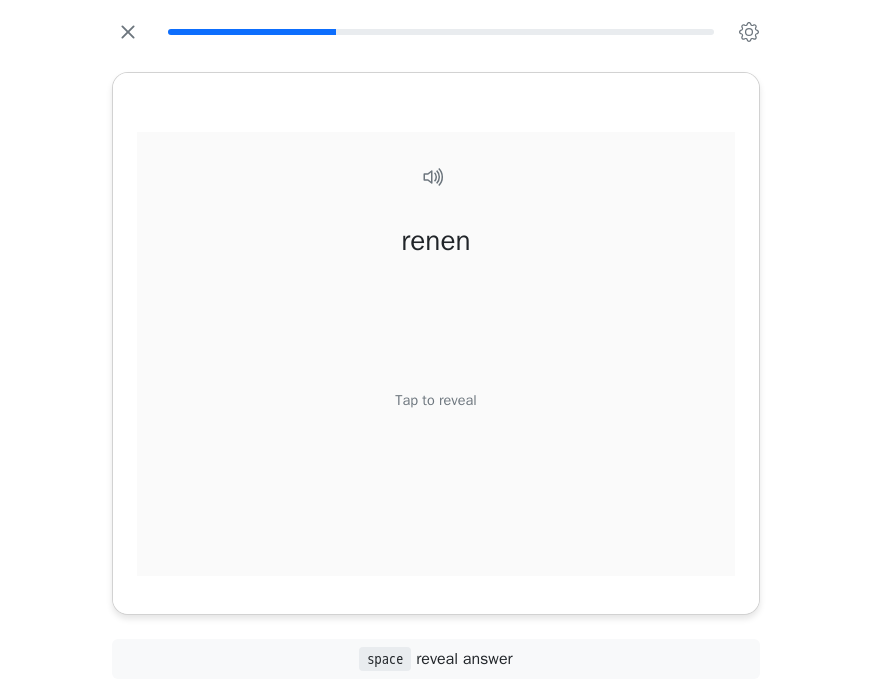 click on "Tap to reveal" at bounding box center [435, 400] 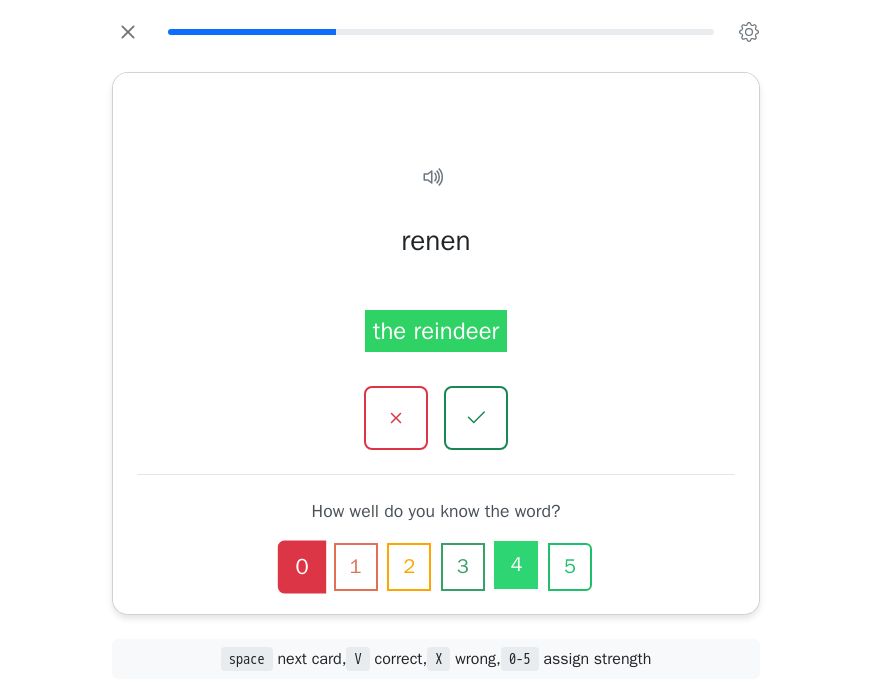 click on "4" at bounding box center [516, 565] 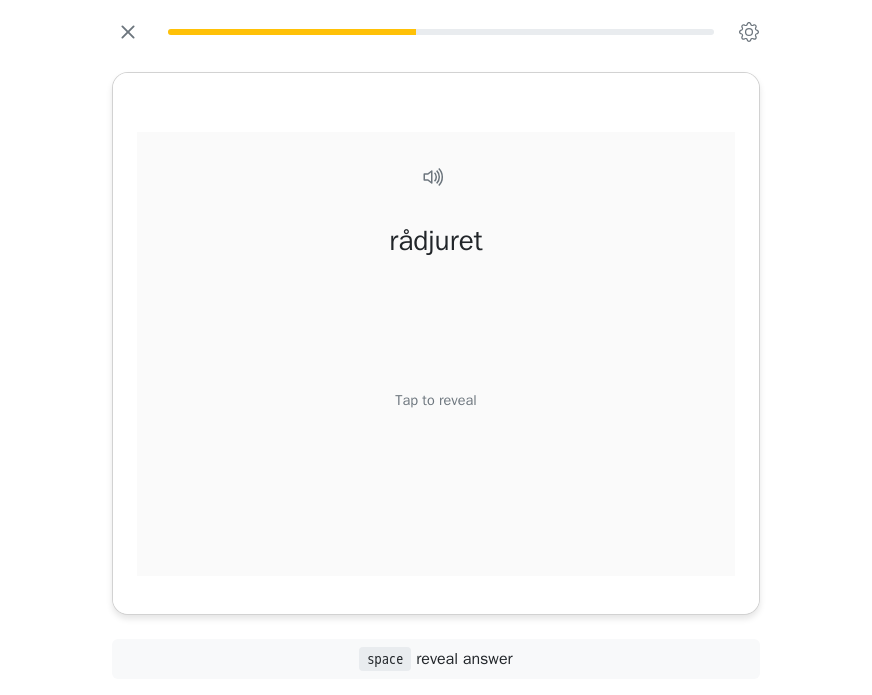 click on "Tap to reveal" at bounding box center (435, 400) 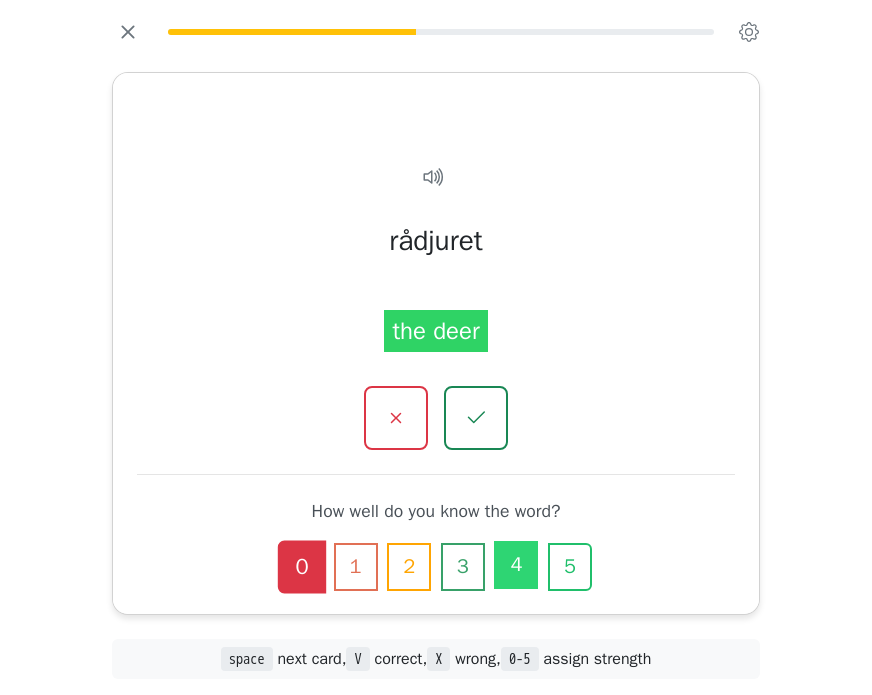 click on "4" at bounding box center [516, 565] 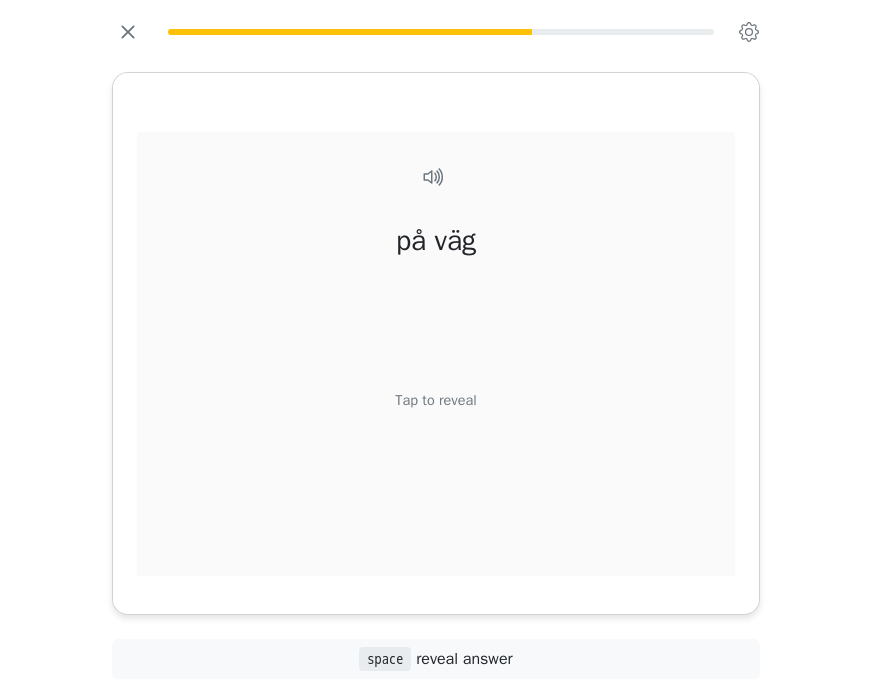 click on "Tap to reveal" at bounding box center (435, 400) 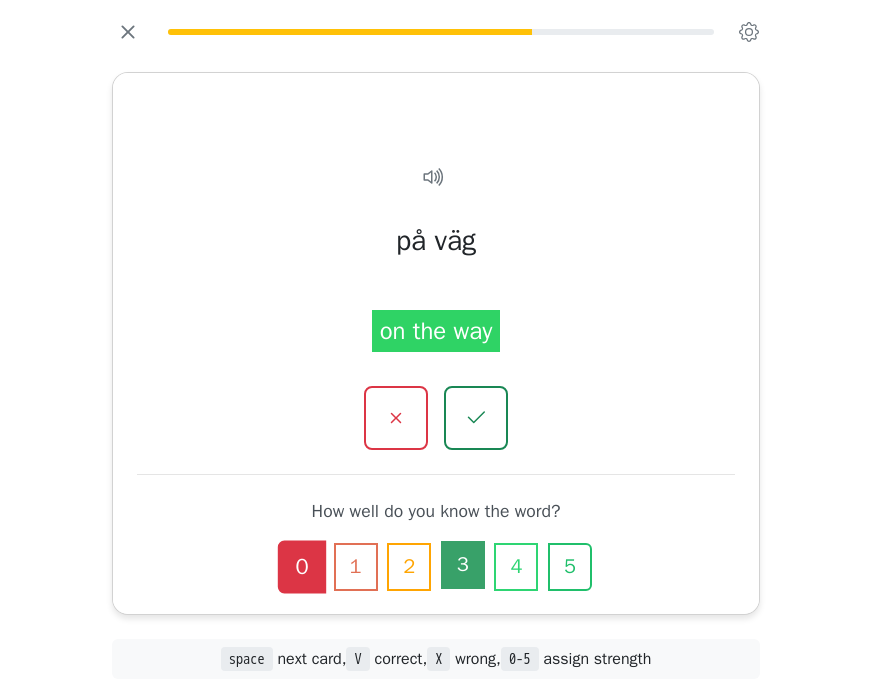 click on "3" at bounding box center (463, 565) 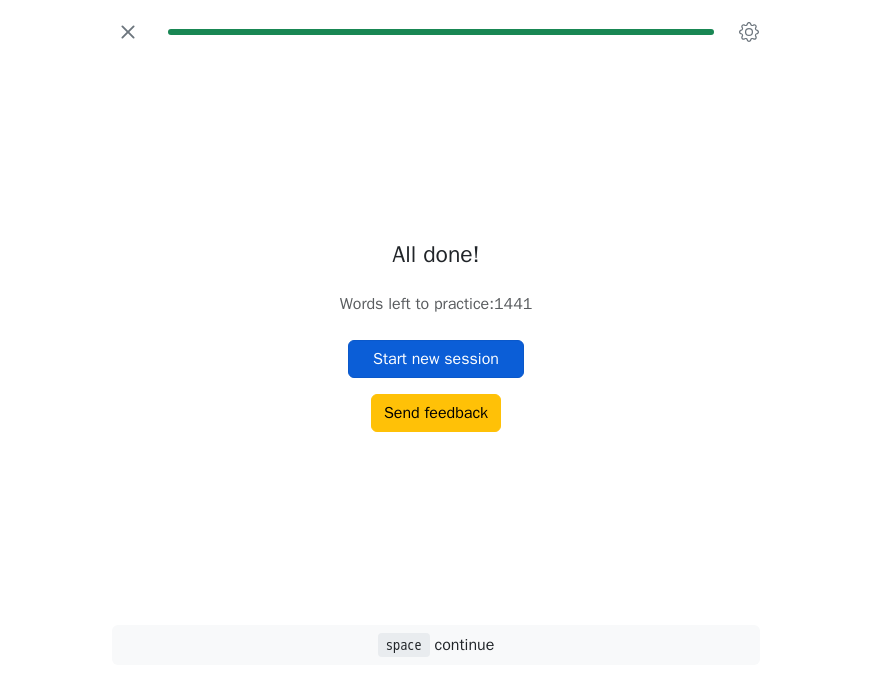 click on "Start new session" at bounding box center [436, 359] 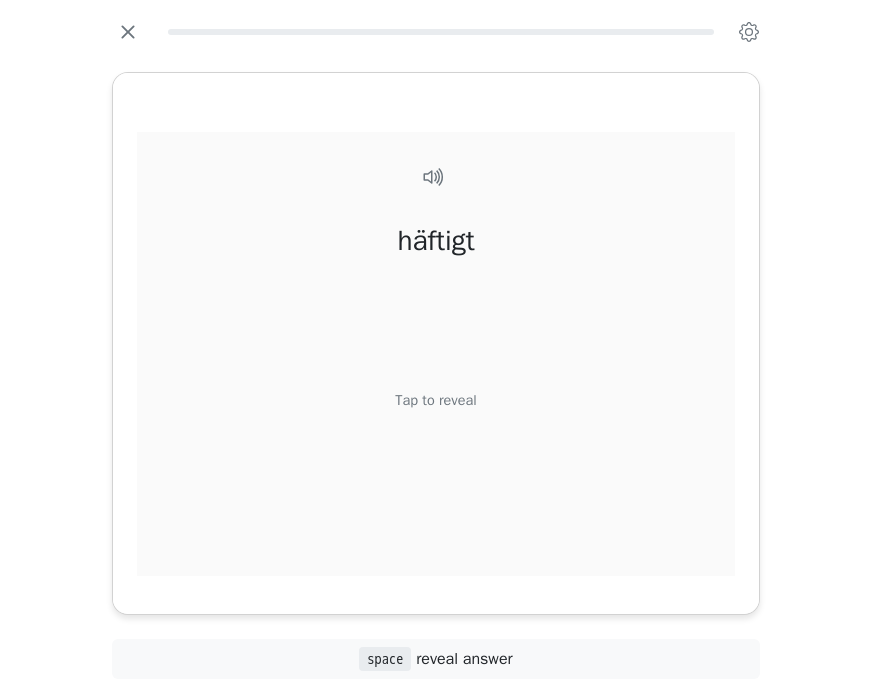 click on "Tap to reveal" at bounding box center (435, 400) 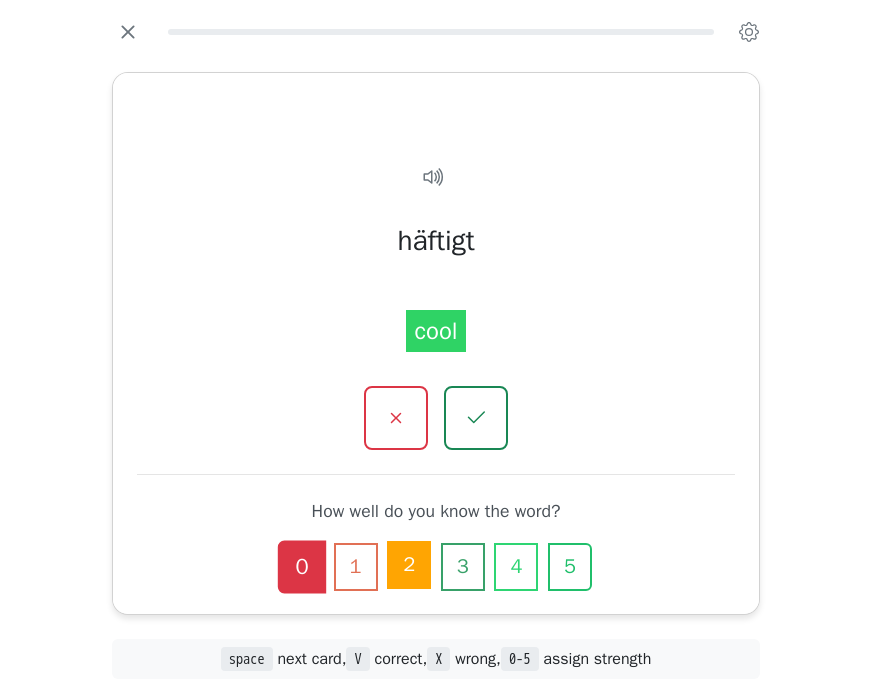 click on "2" at bounding box center [409, 565] 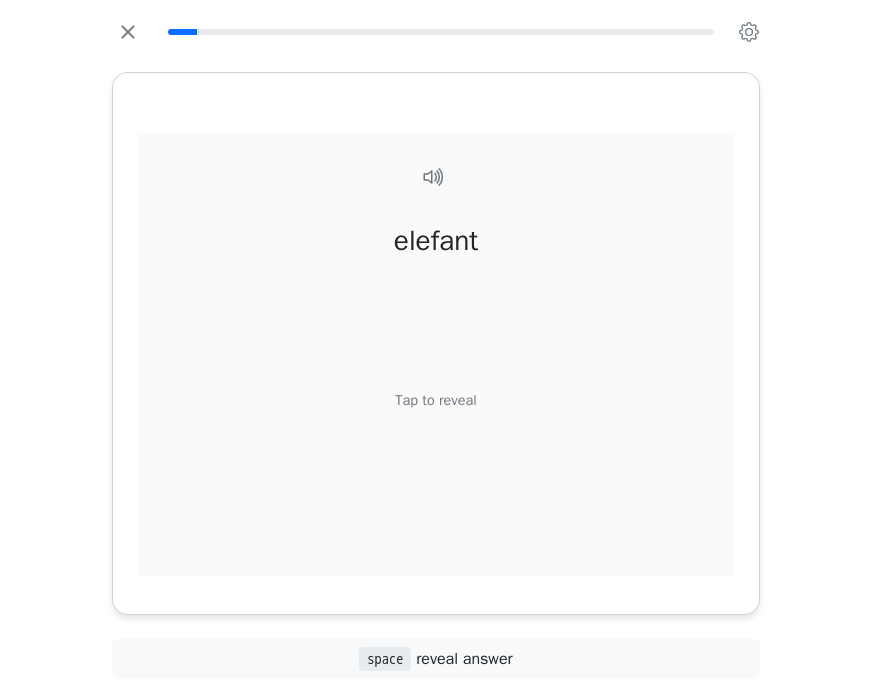 click on "Tap to reveal" at bounding box center (435, 400) 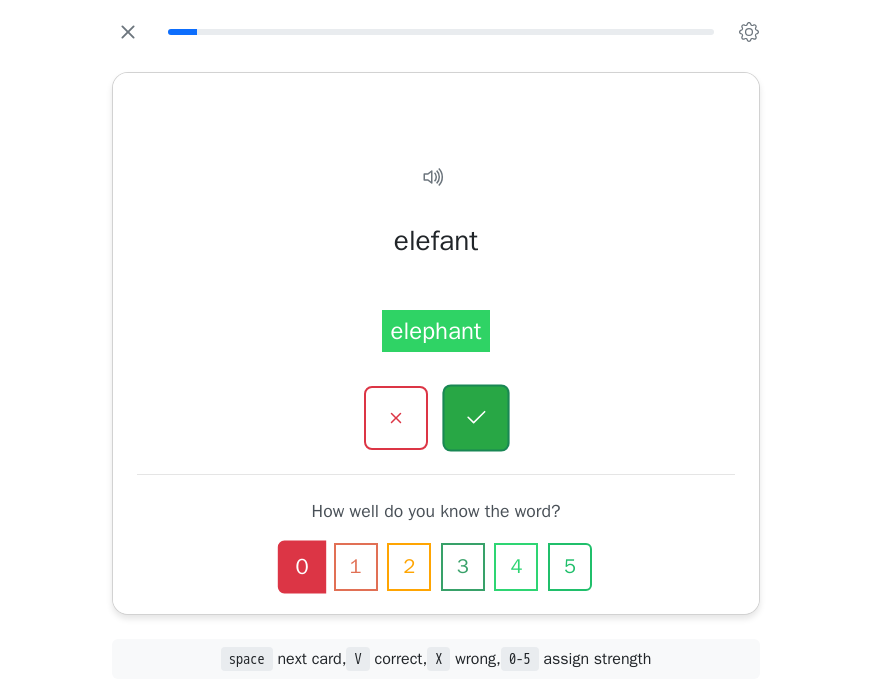 click 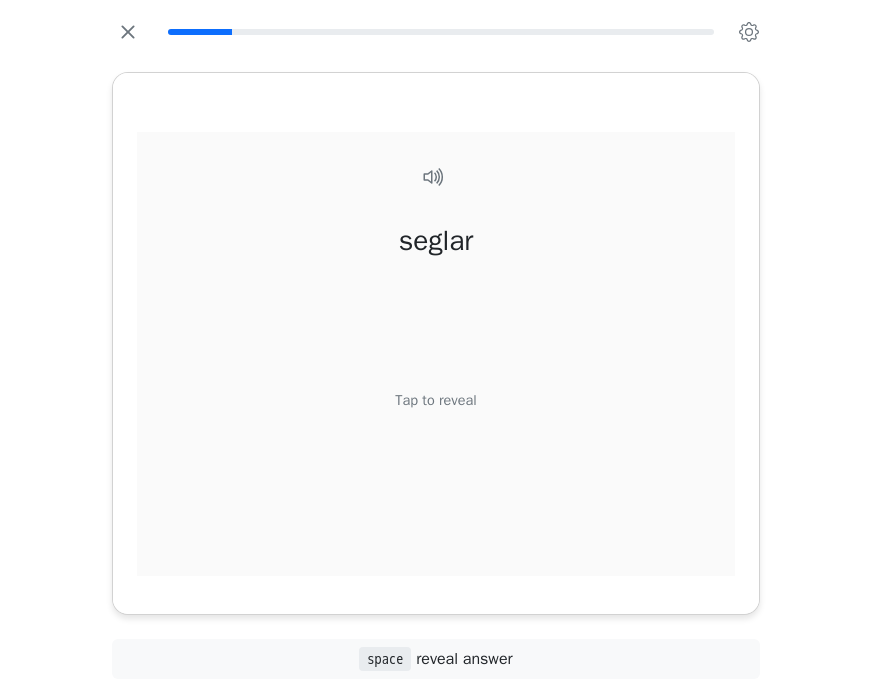 click on "Tap to reveal" at bounding box center [435, 400] 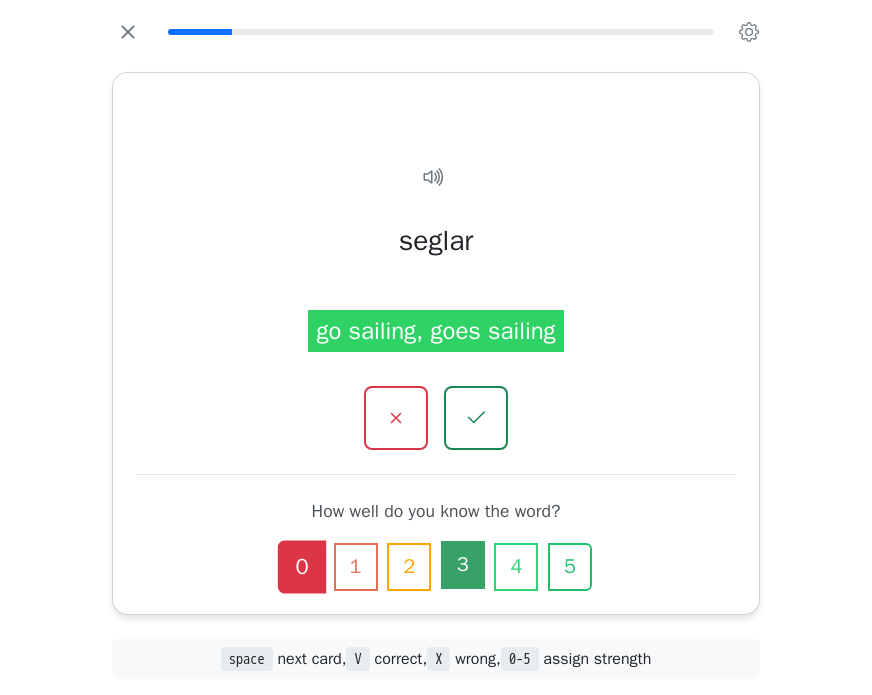 click on "3" at bounding box center [463, 565] 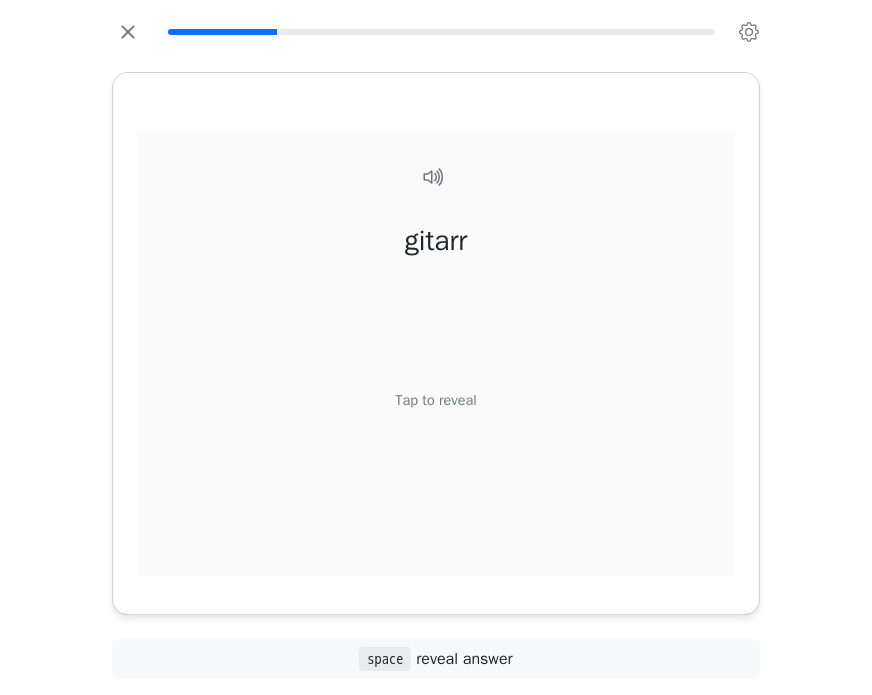 click on "Tap to reveal" at bounding box center (435, 400) 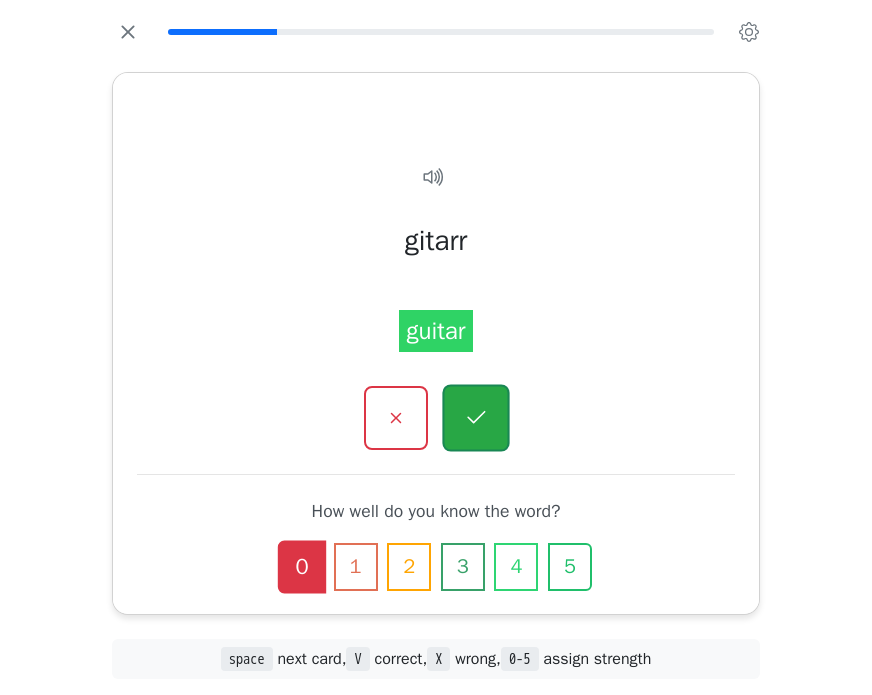 click 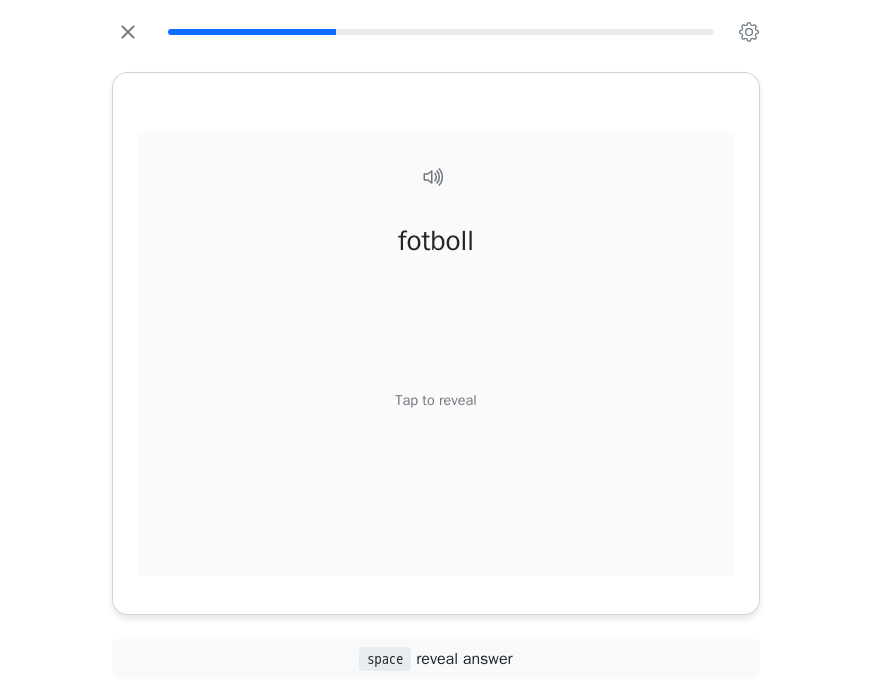 click on "Tap to reveal" at bounding box center [435, 400] 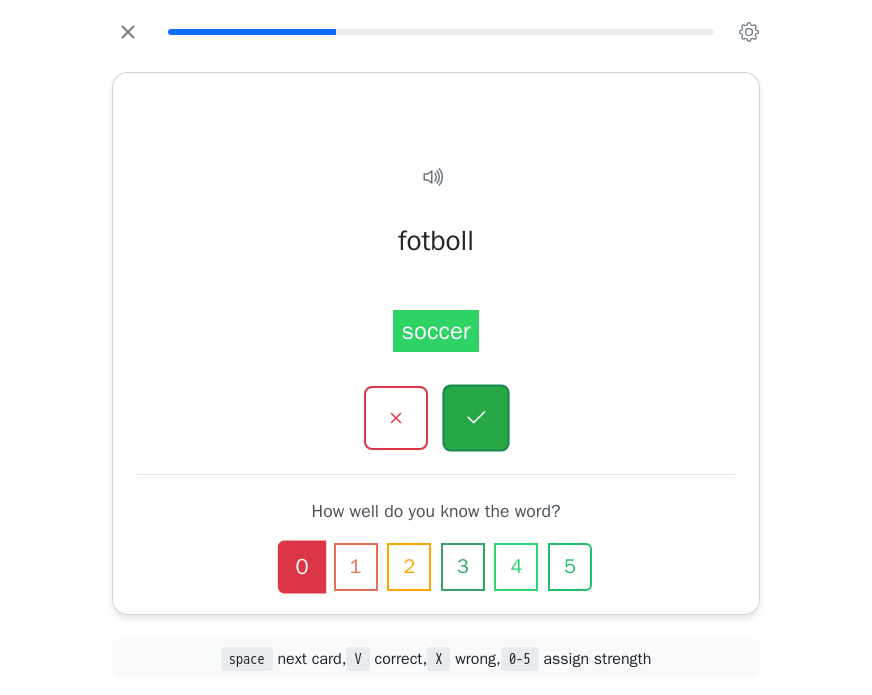 click 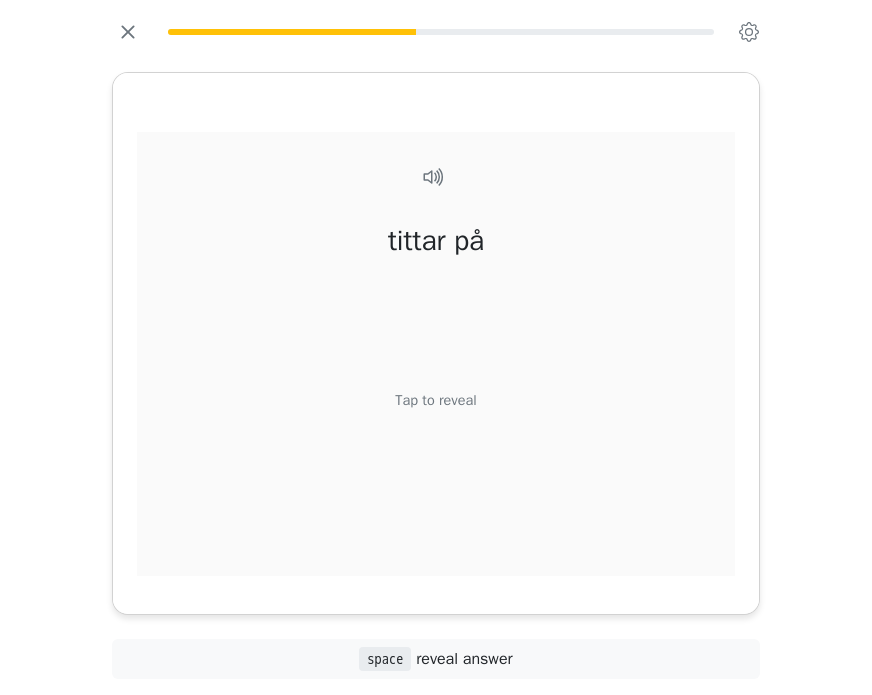 click on "Tap to reveal" at bounding box center [435, 400] 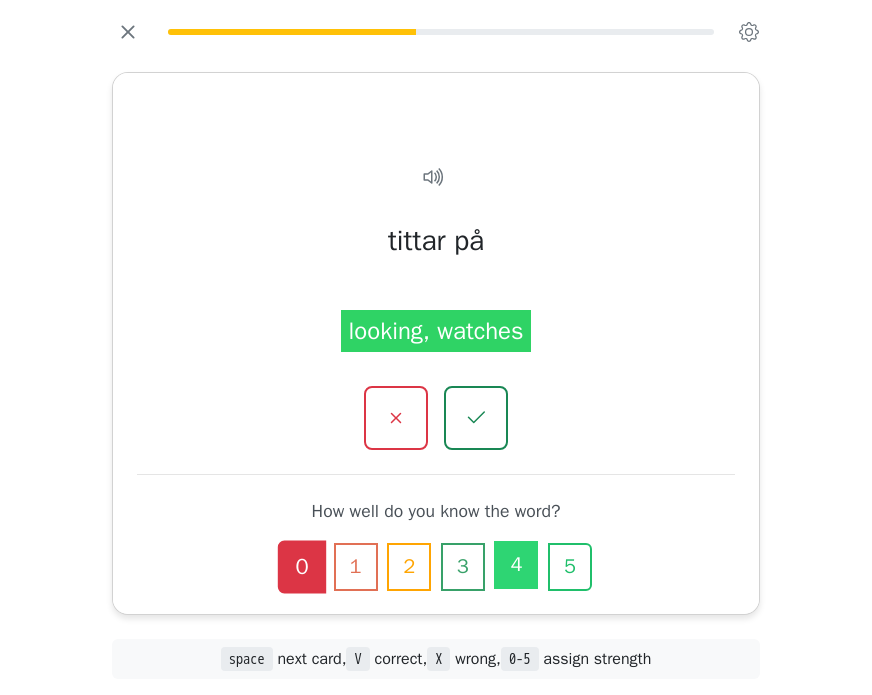 click on "4" at bounding box center (516, 565) 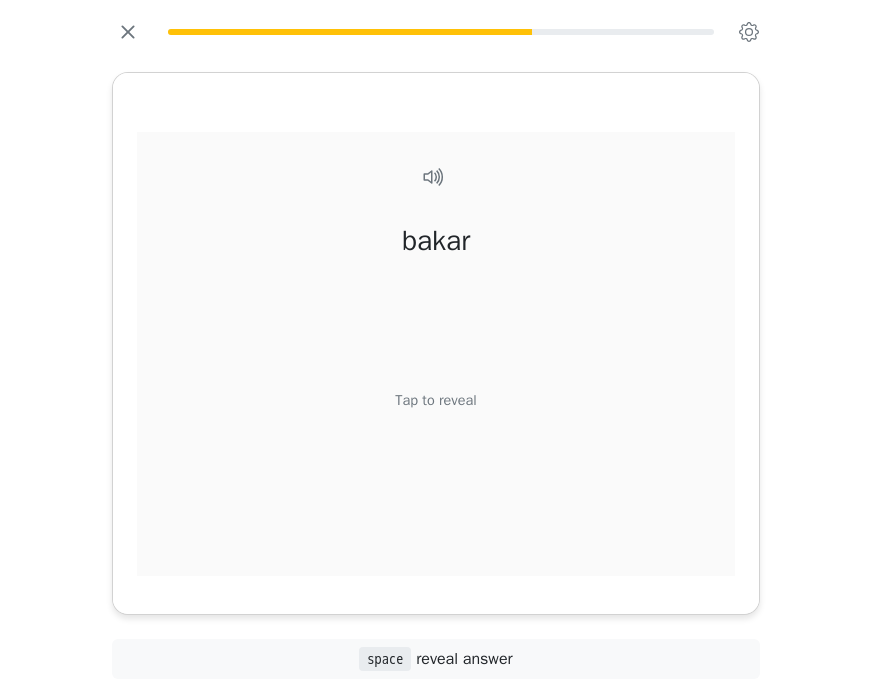 click on "bakar Tap to reveal" at bounding box center (436, 375) 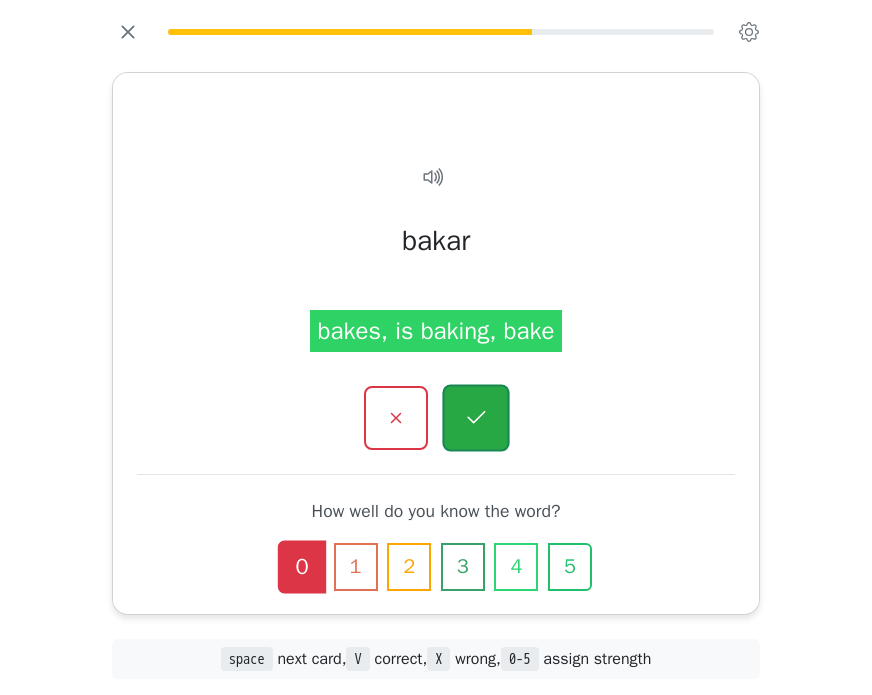 click 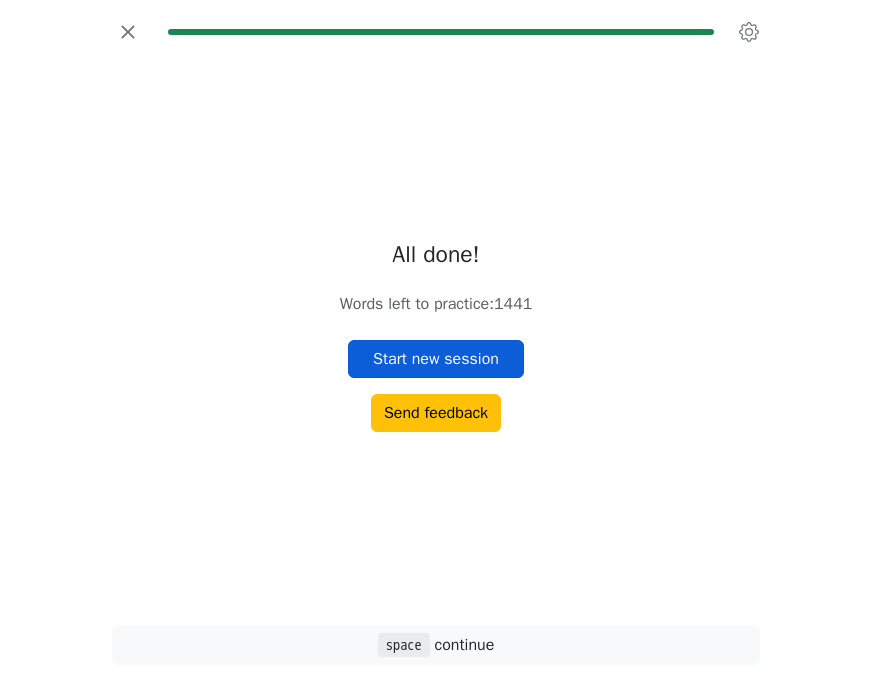 click on "Start new session" at bounding box center [436, 359] 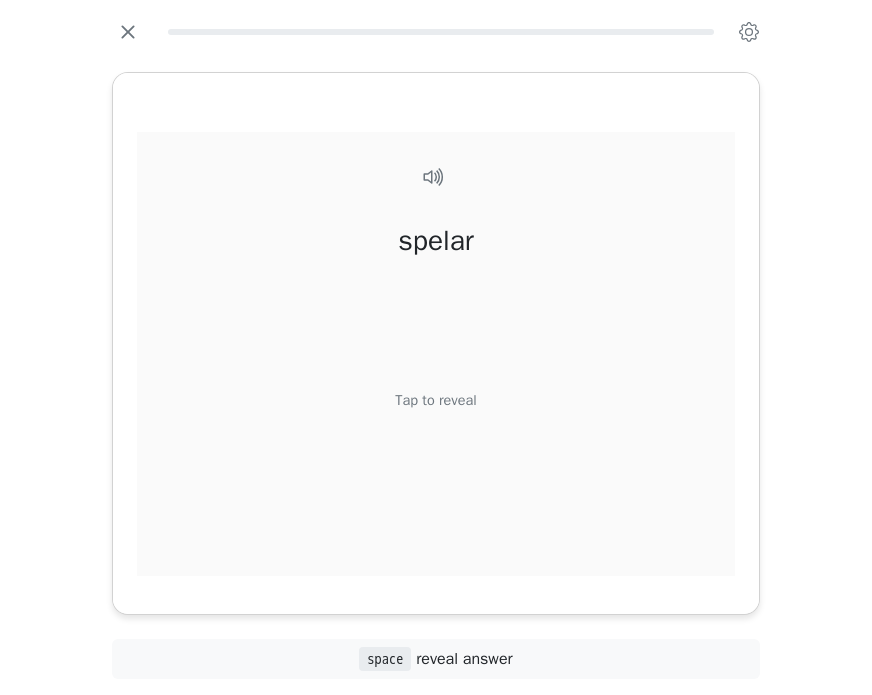 click on "Tap to reveal" at bounding box center [435, 400] 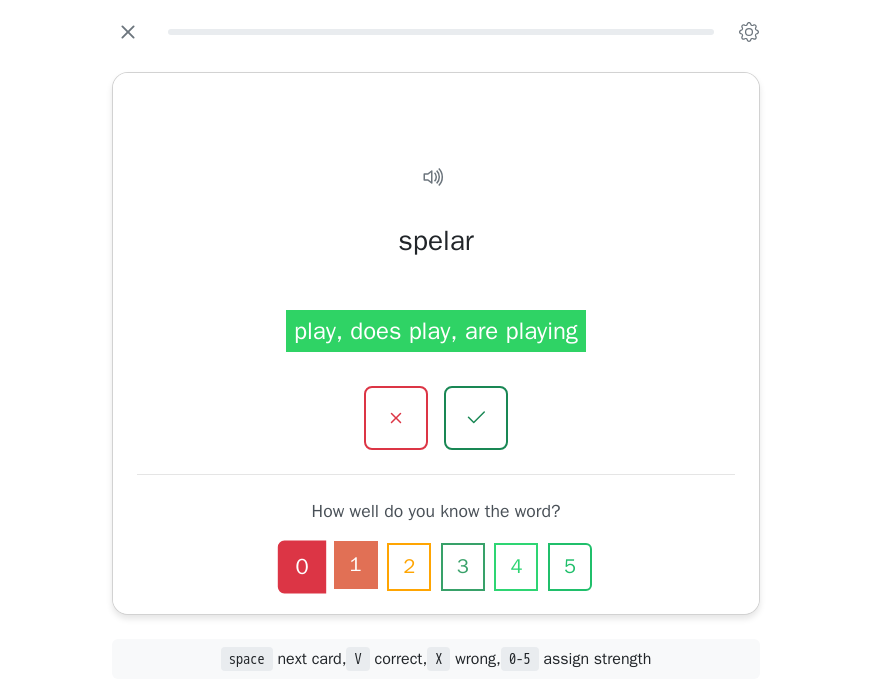 click on "1" at bounding box center (356, 565) 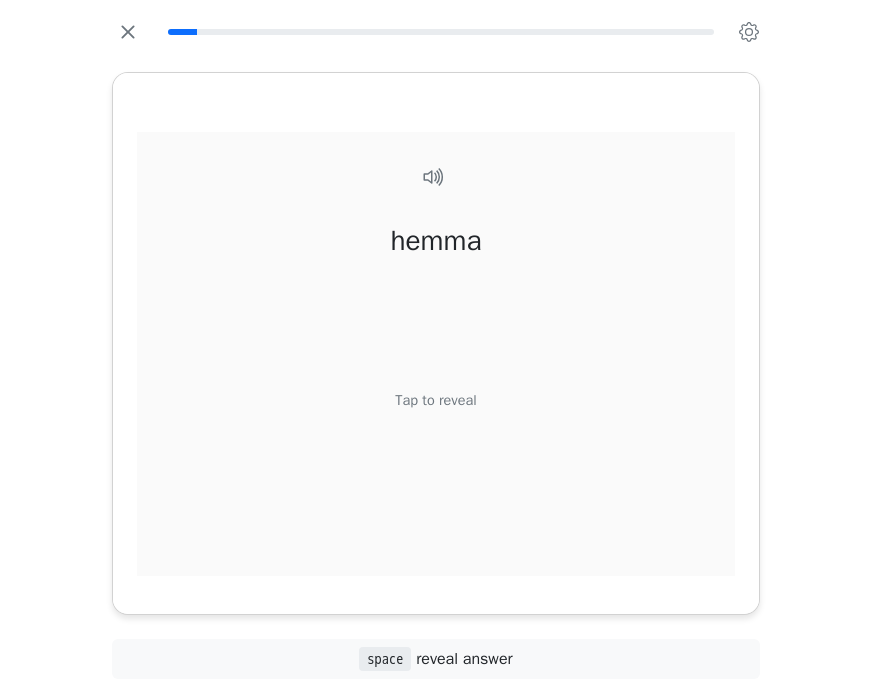 click on "Tap to reveal" at bounding box center (435, 400) 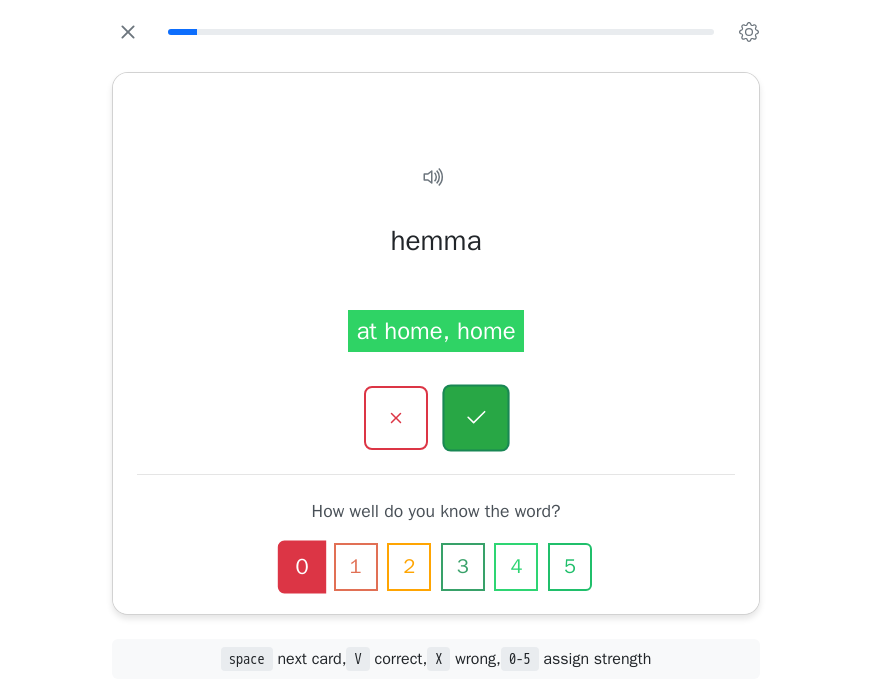 click 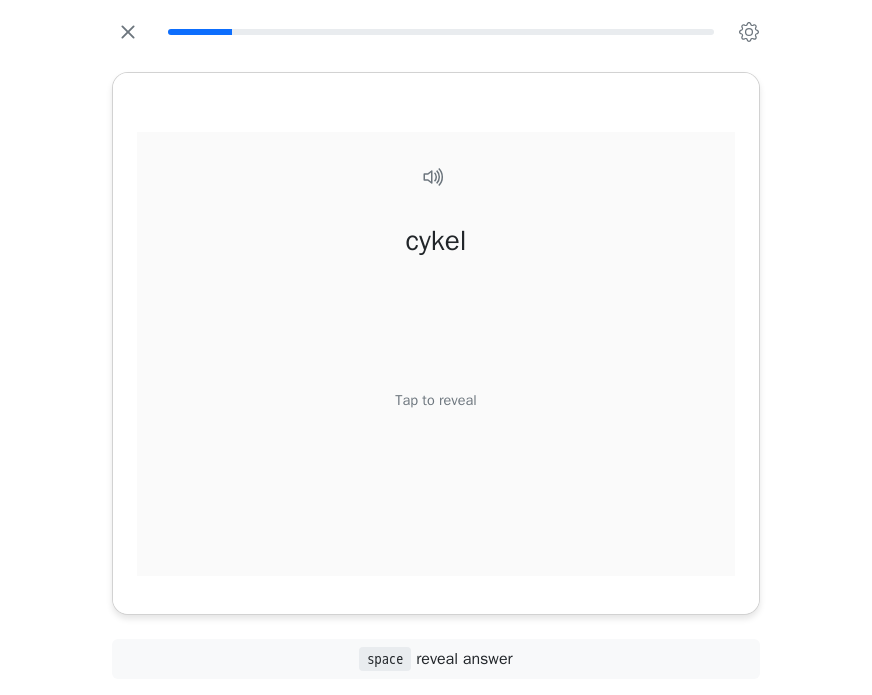 click on "Tap to reveal" at bounding box center [435, 400] 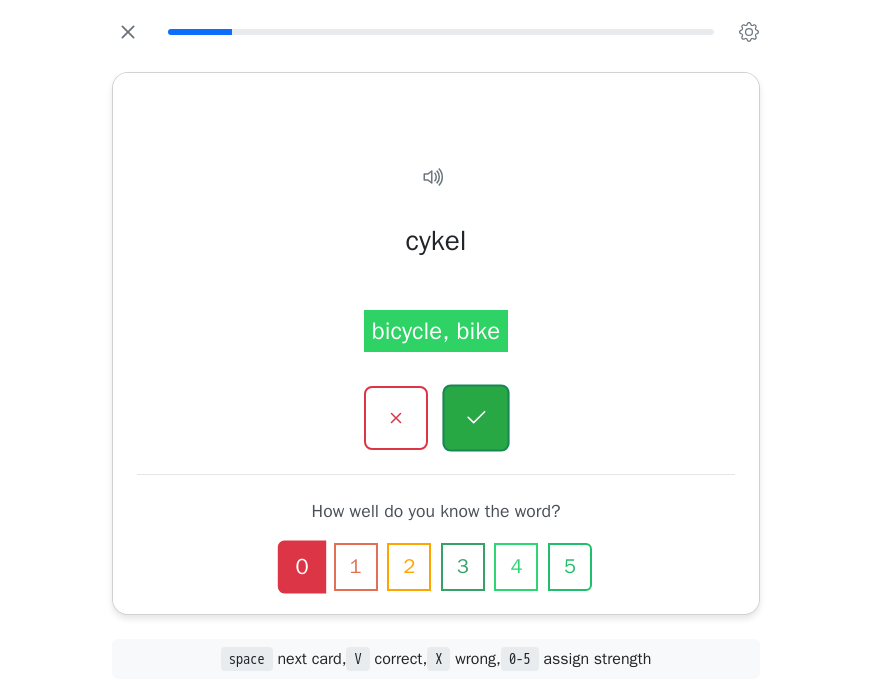 click 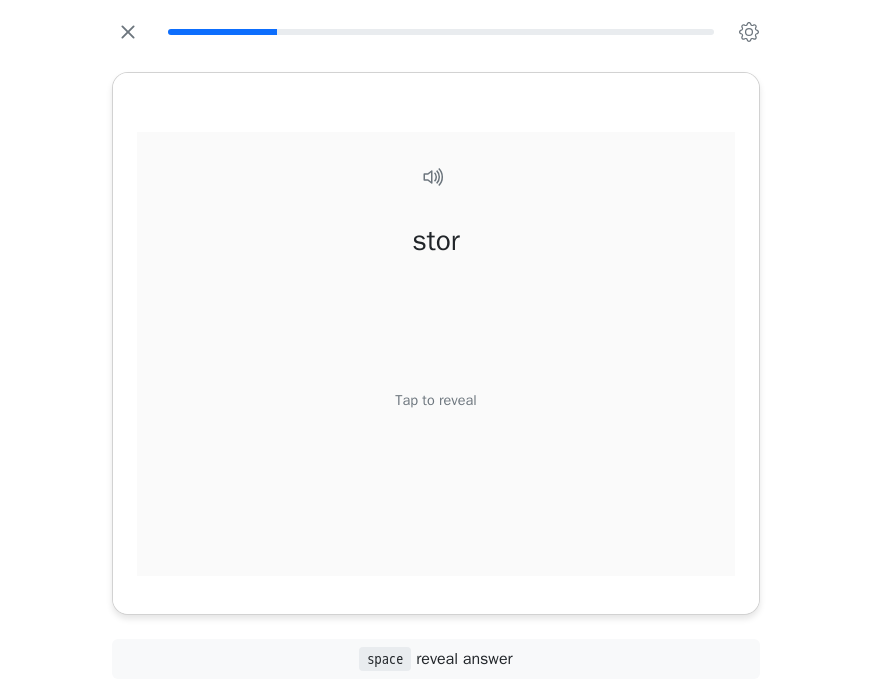 click on "Tap to reveal" at bounding box center (435, 400) 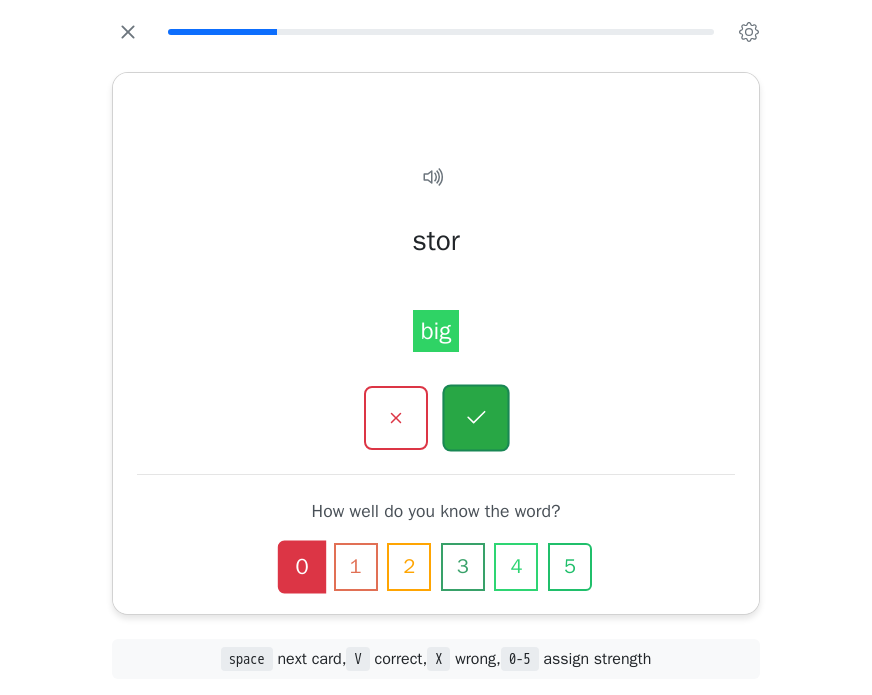 click 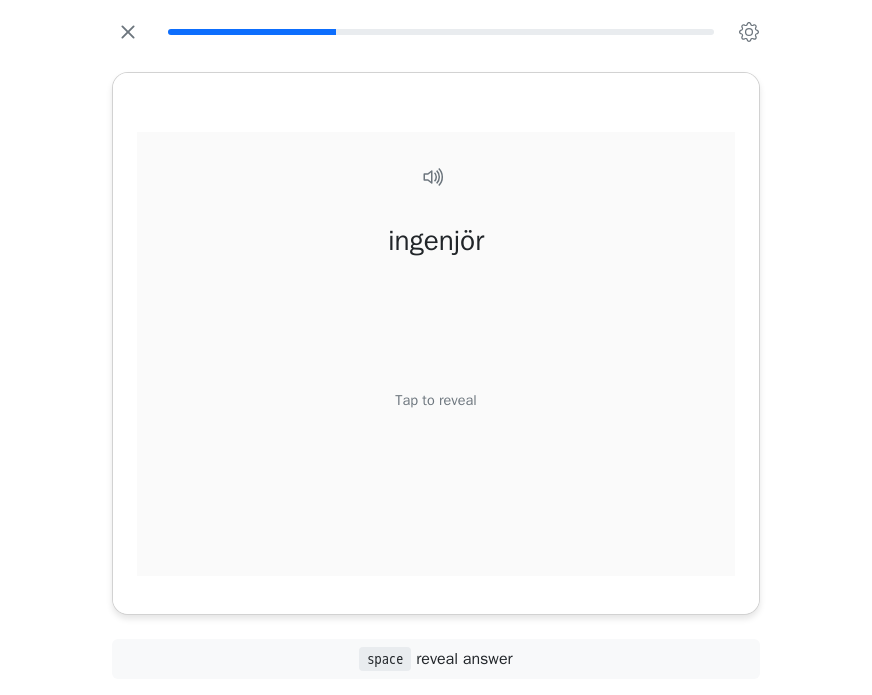click on "Tap to reveal" at bounding box center [435, 400] 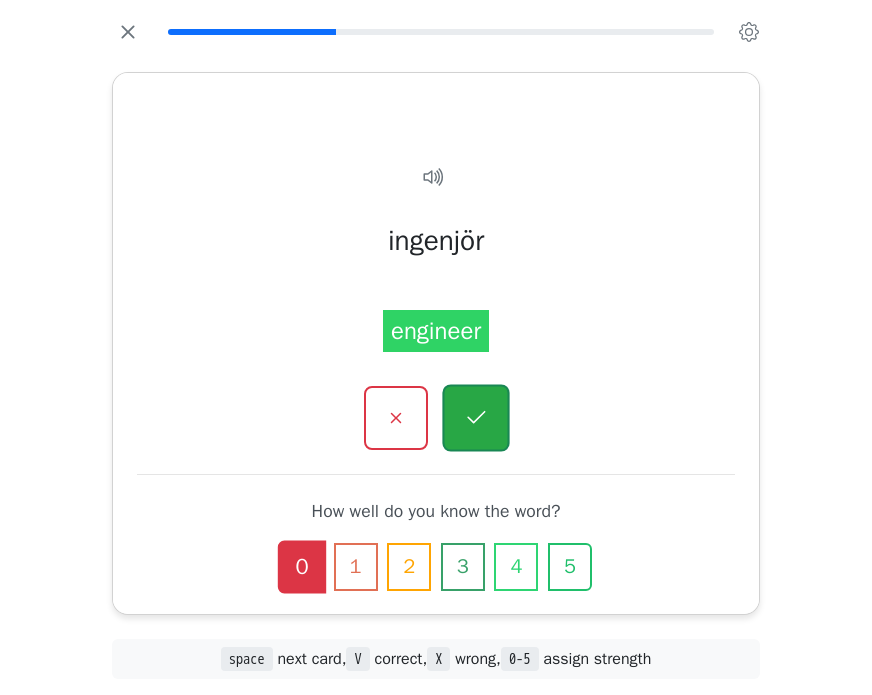click 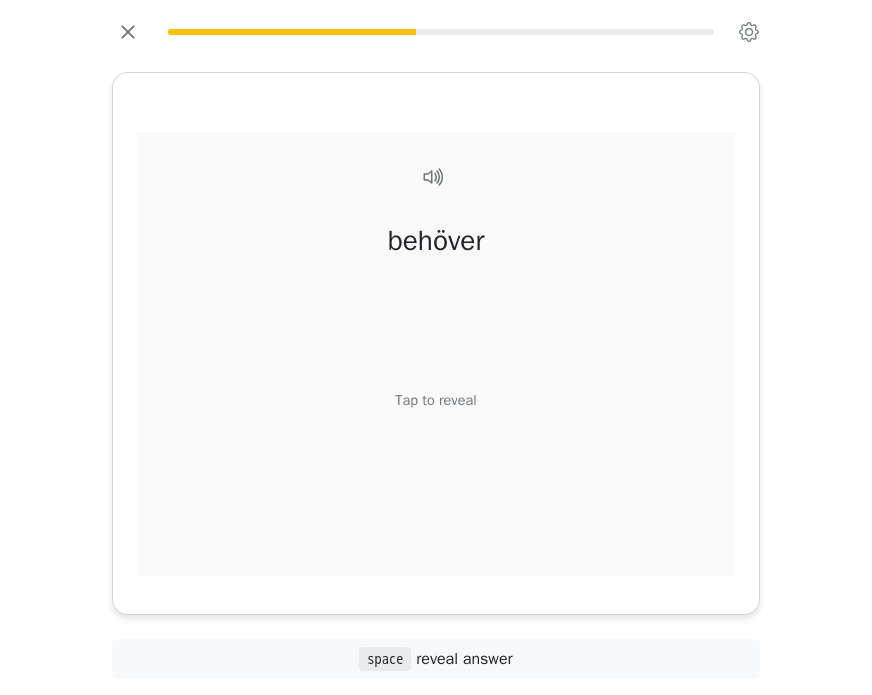 click on "behöver Tap to reveal" at bounding box center [436, 375] 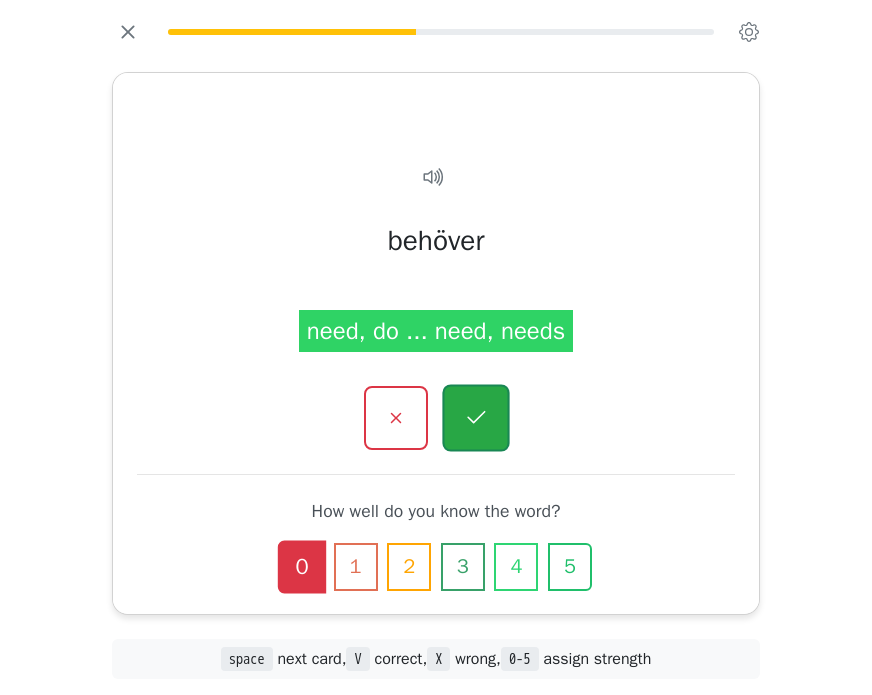 click 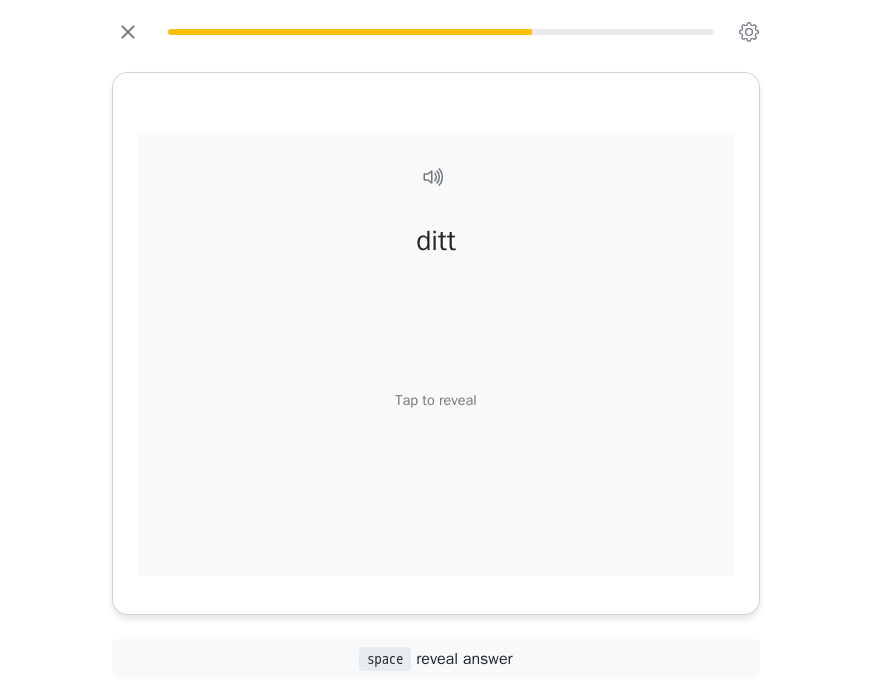click on "Tap to reveal" at bounding box center (435, 400) 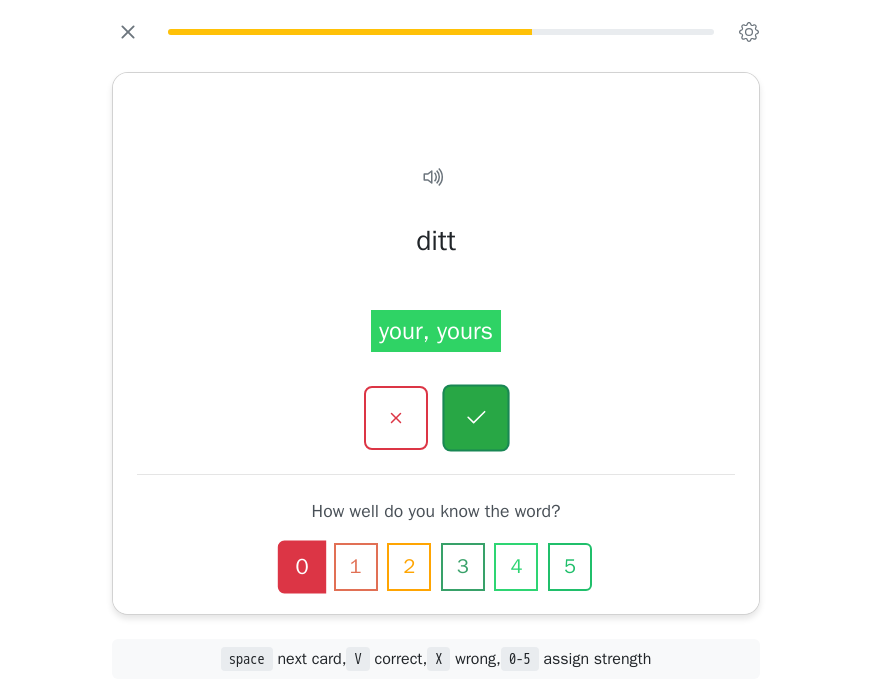 click 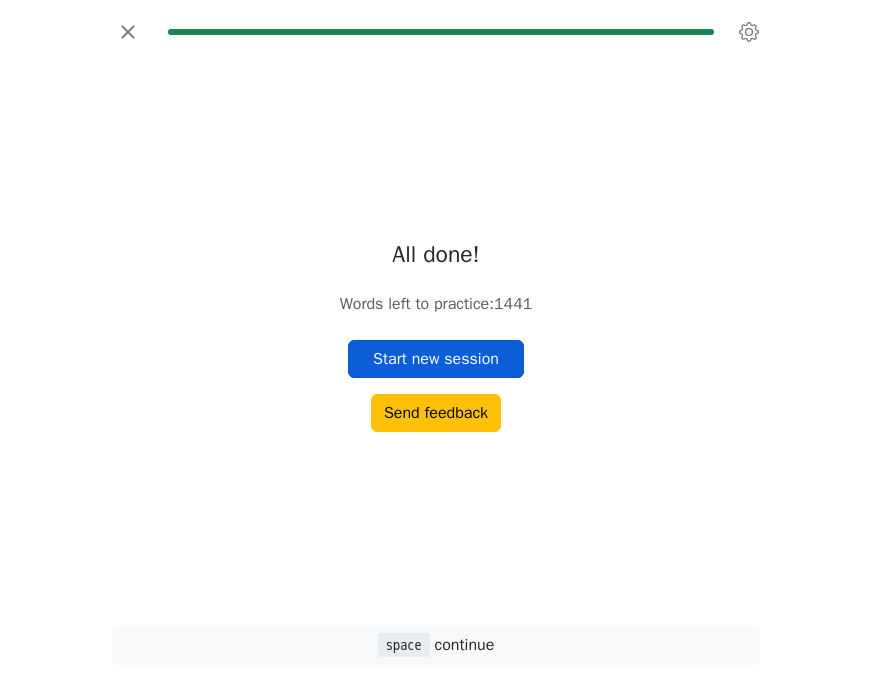 click on "Start new session" at bounding box center (436, 359) 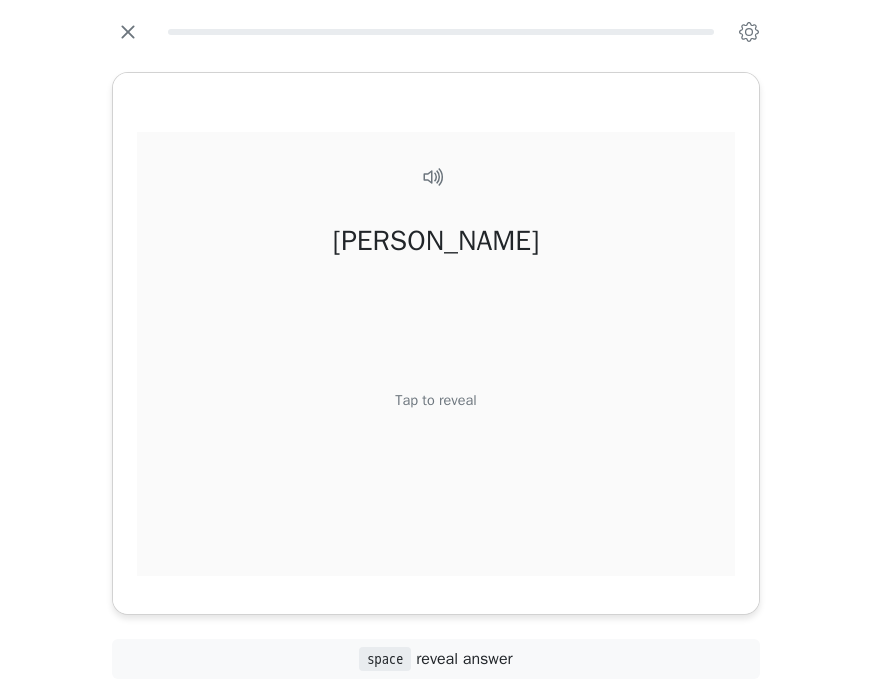 click on "Tap to reveal" at bounding box center [435, 400] 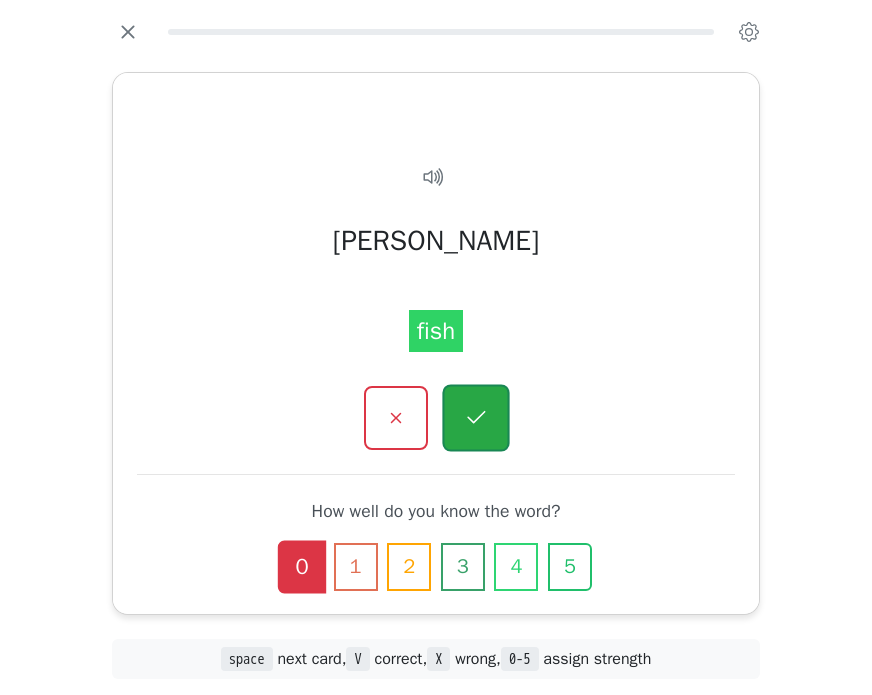 click 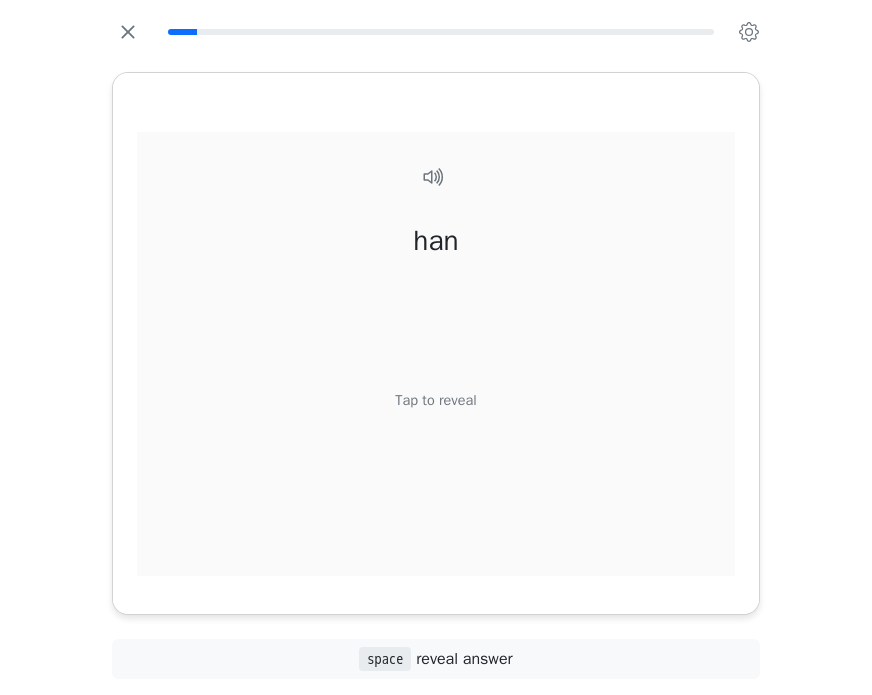 click on "Tap to reveal" at bounding box center [435, 400] 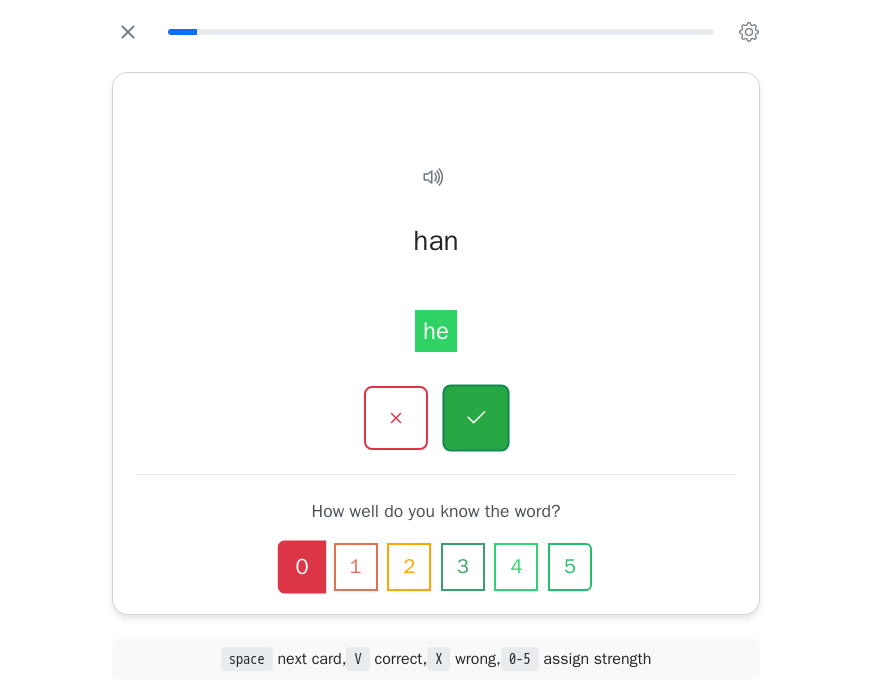 click 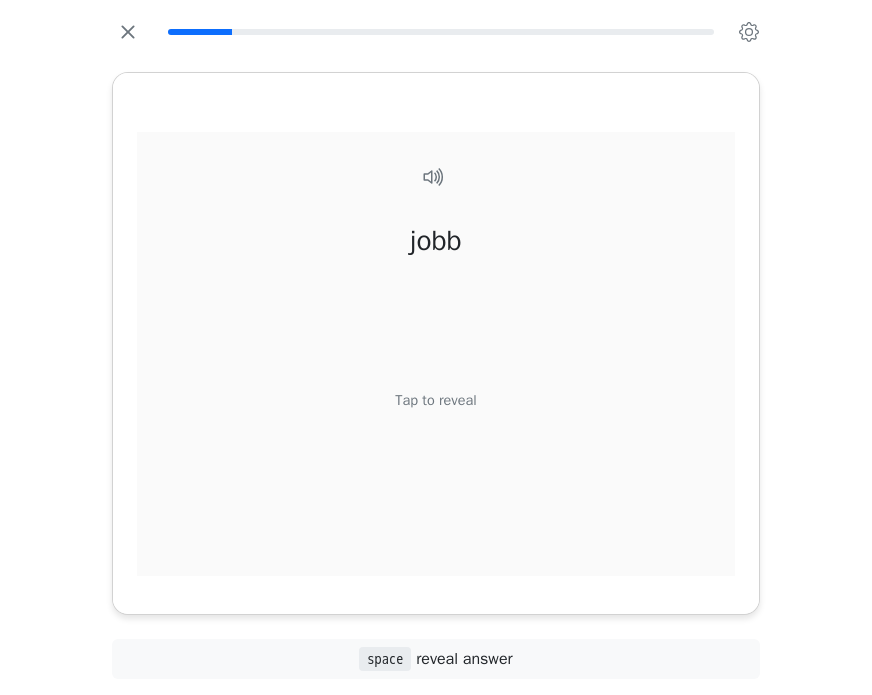 click on "Tap to reveal" at bounding box center (435, 400) 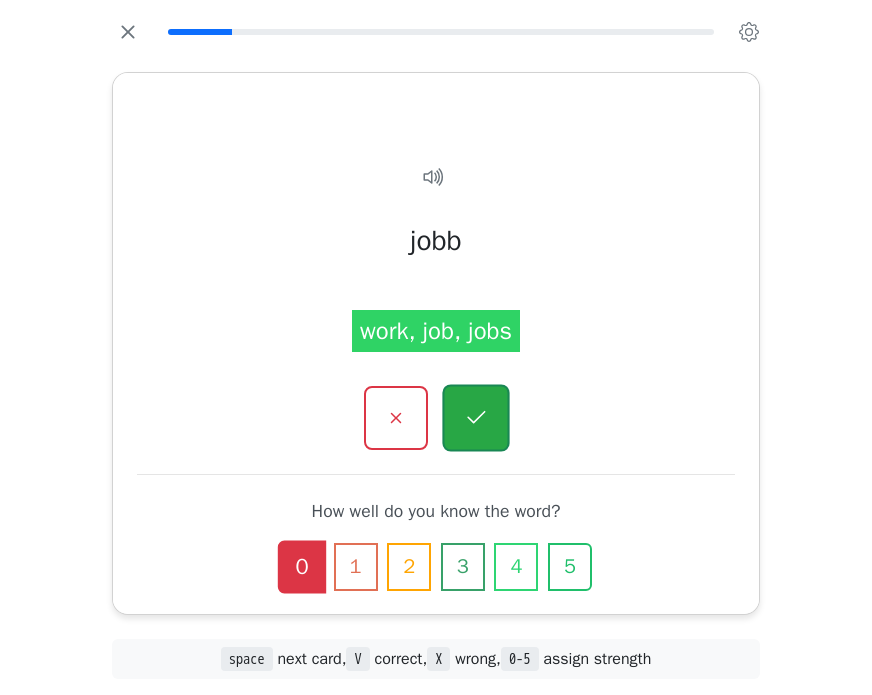click 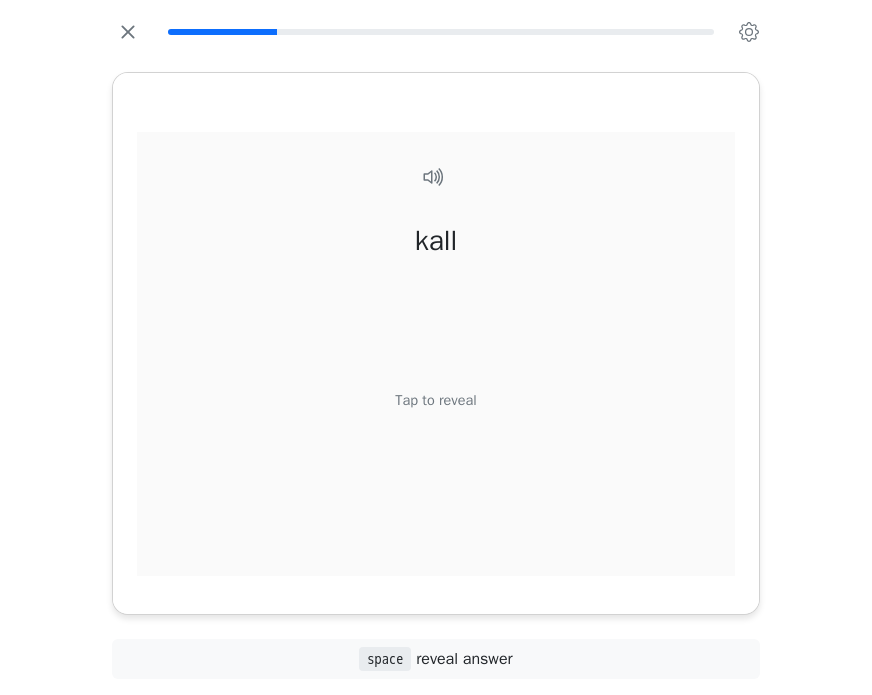 click on "Tap to reveal" at bounding box center [435, 400] 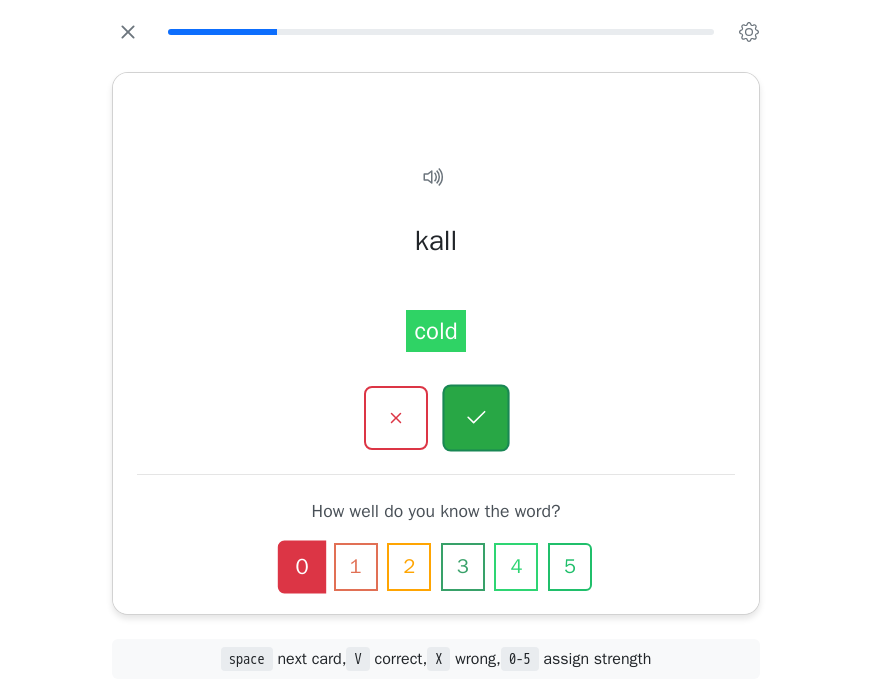 click 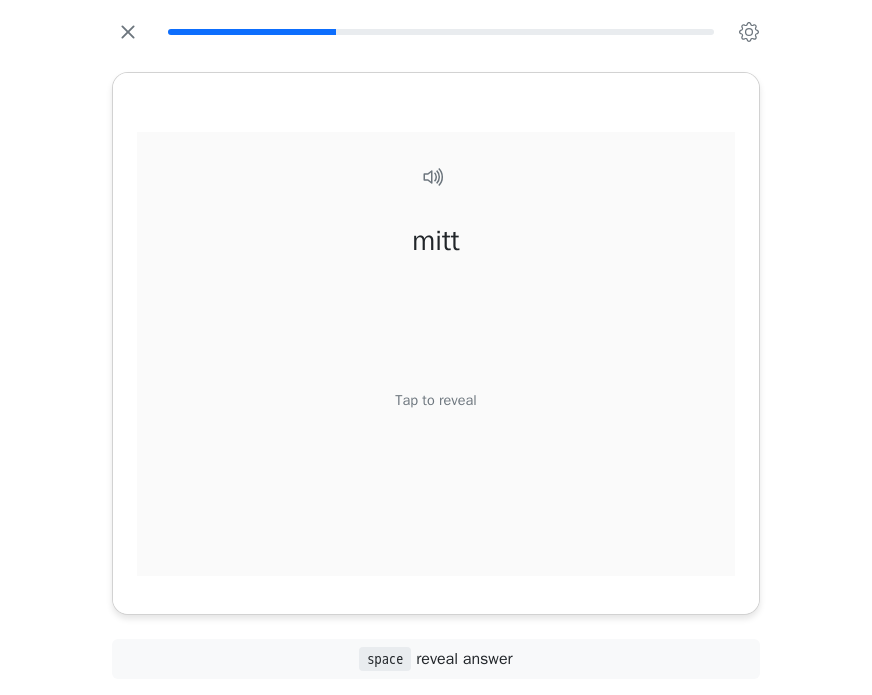 click on "Tap to reveal" at bounding box center (435, 400) 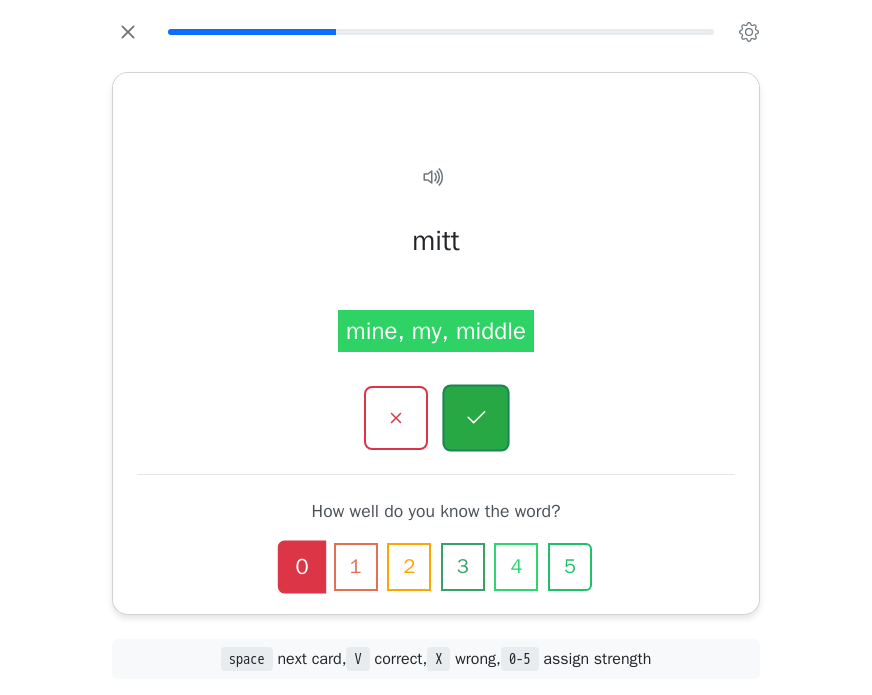 click at bounding box center (475, 417) 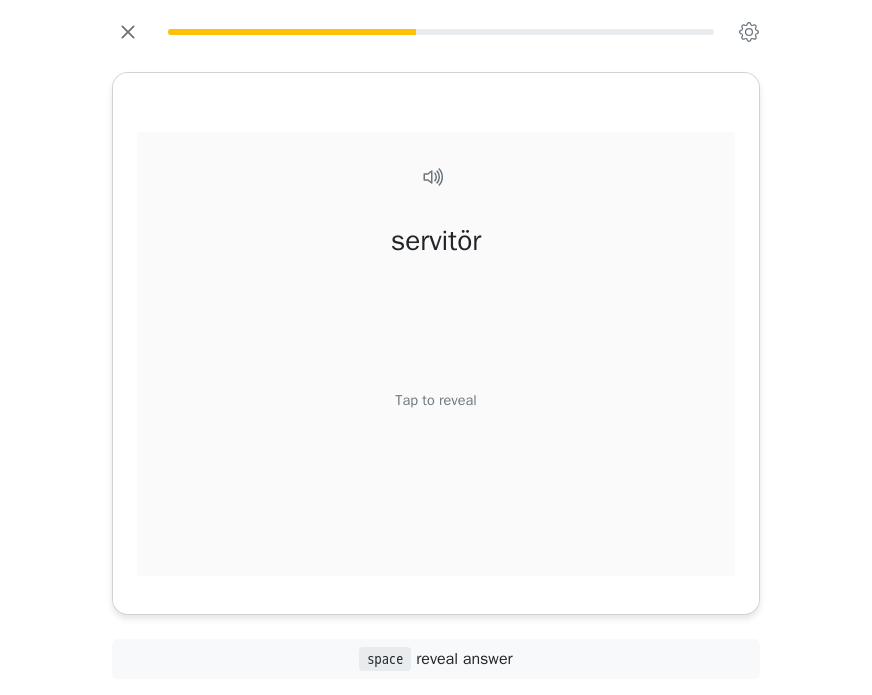 click on "Tap to reveal" at bounding box center [435, 400] 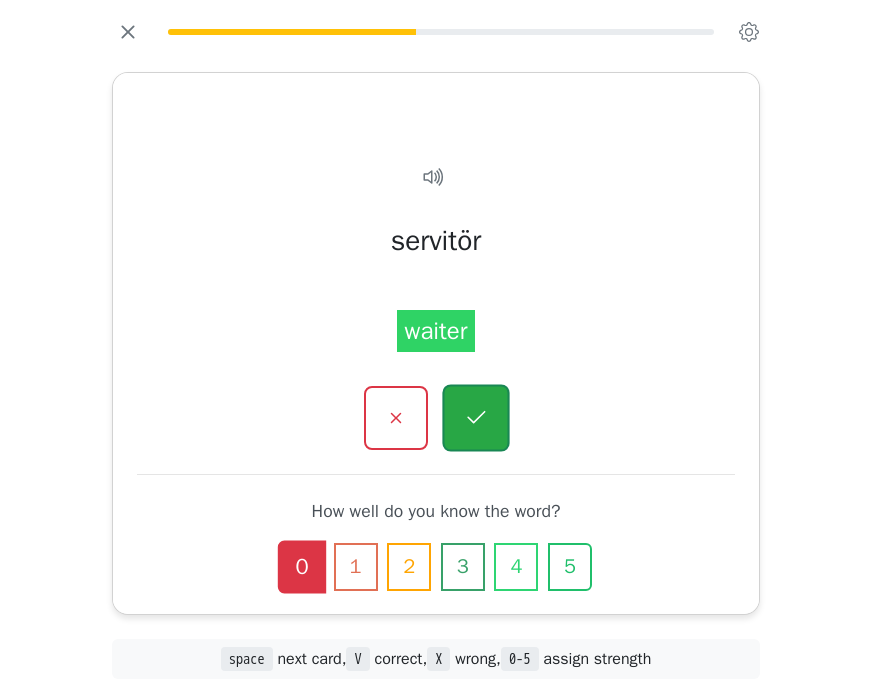 click 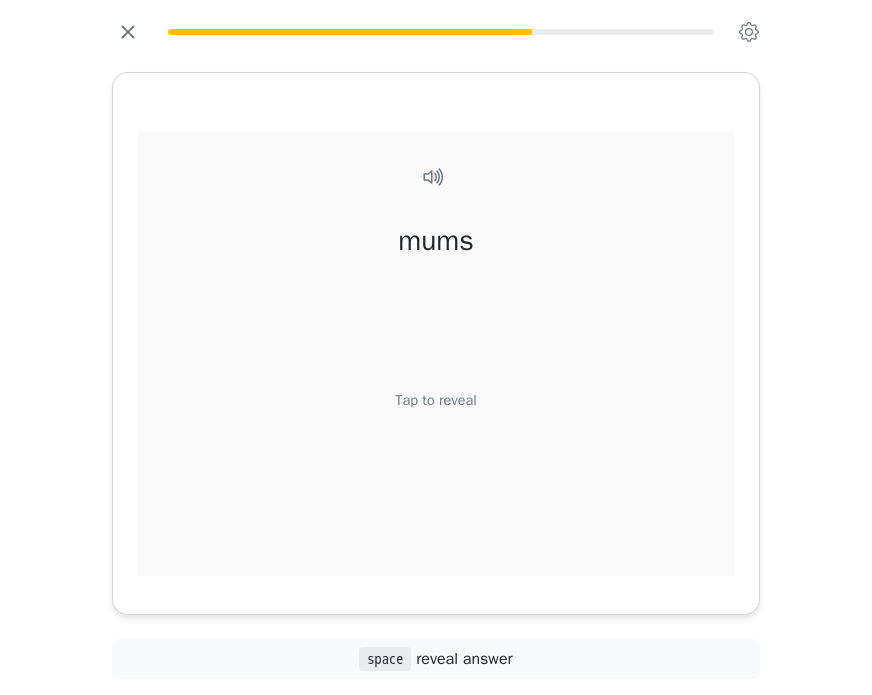 click on "Tap to reveal" at bounding box center (435, 400) 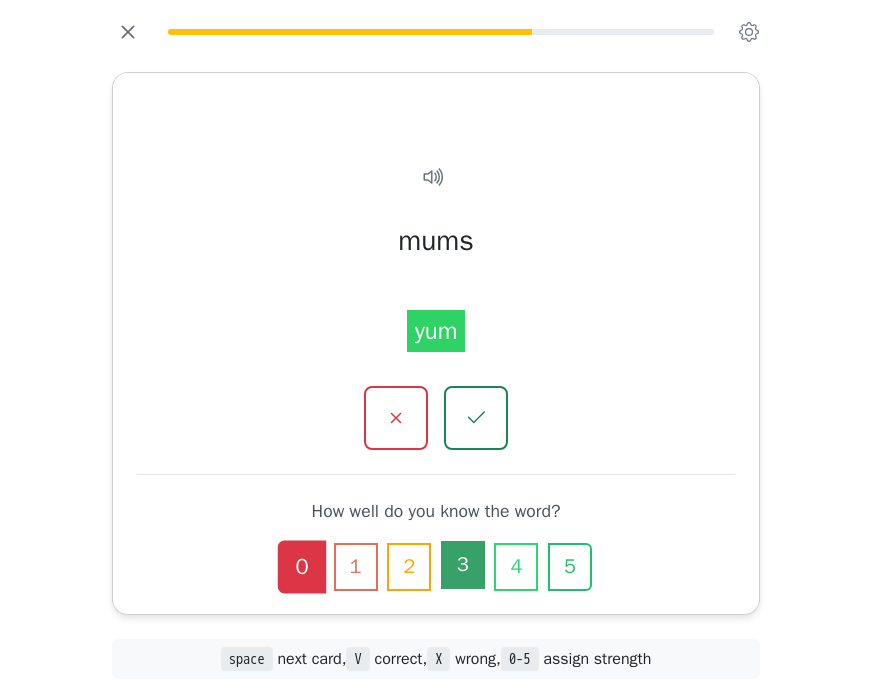 click on "3" at bounding box center [463, 565] 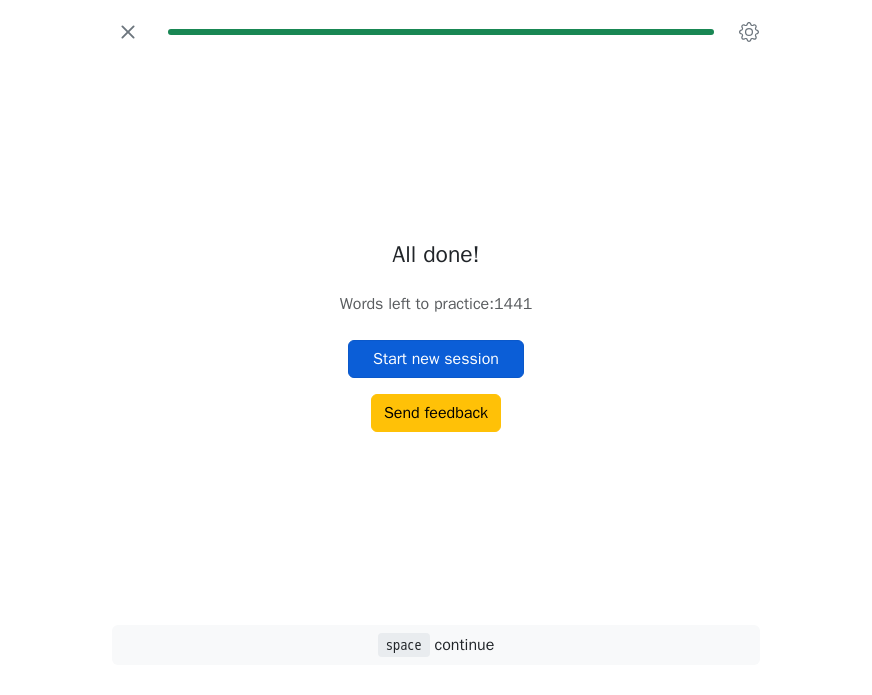 click on "Start new session" at bounding box center [436, 359] 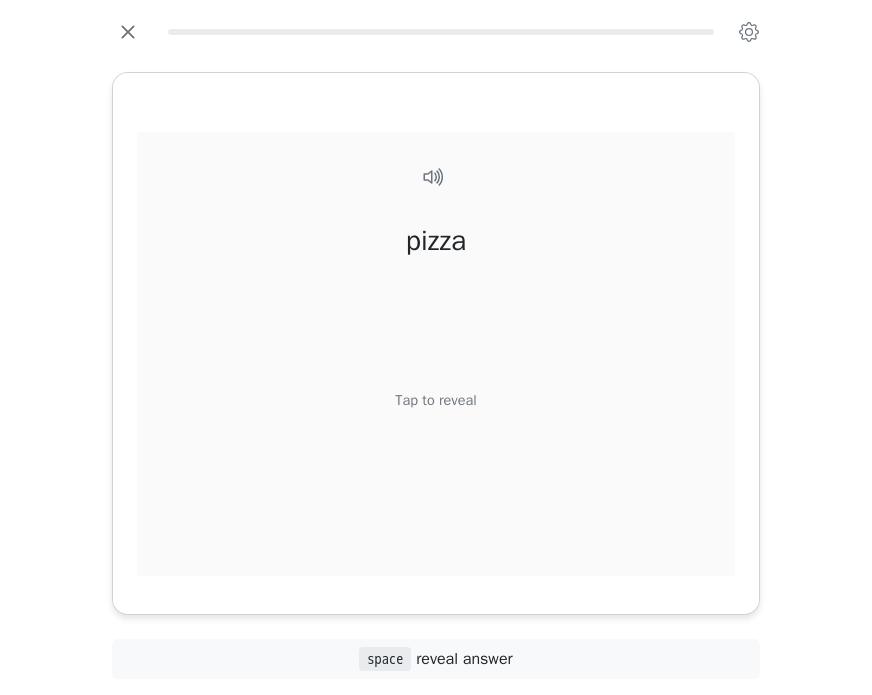 click on "Tap to reveal" at bounding box center (435, 400) 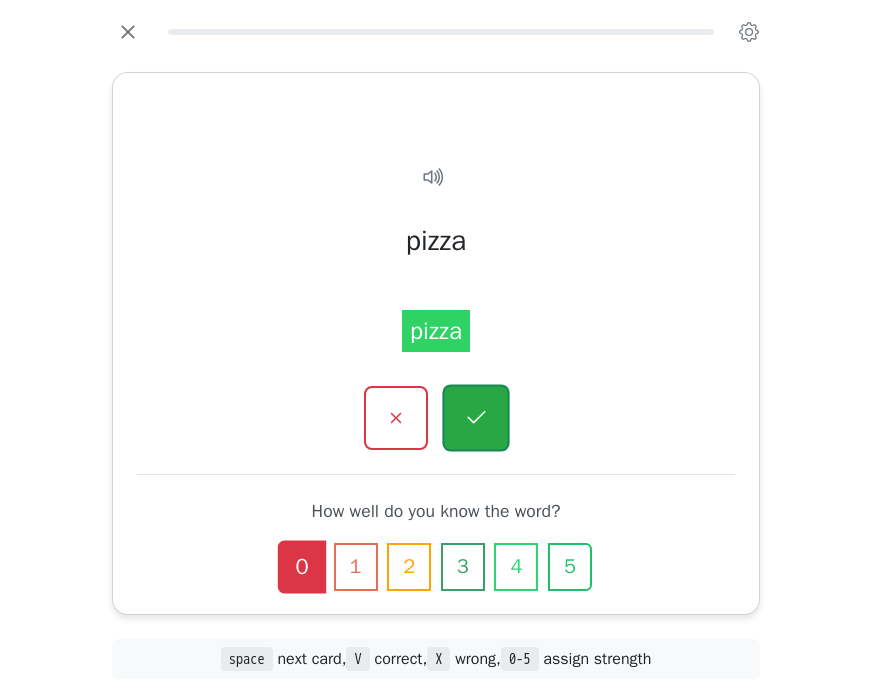 click 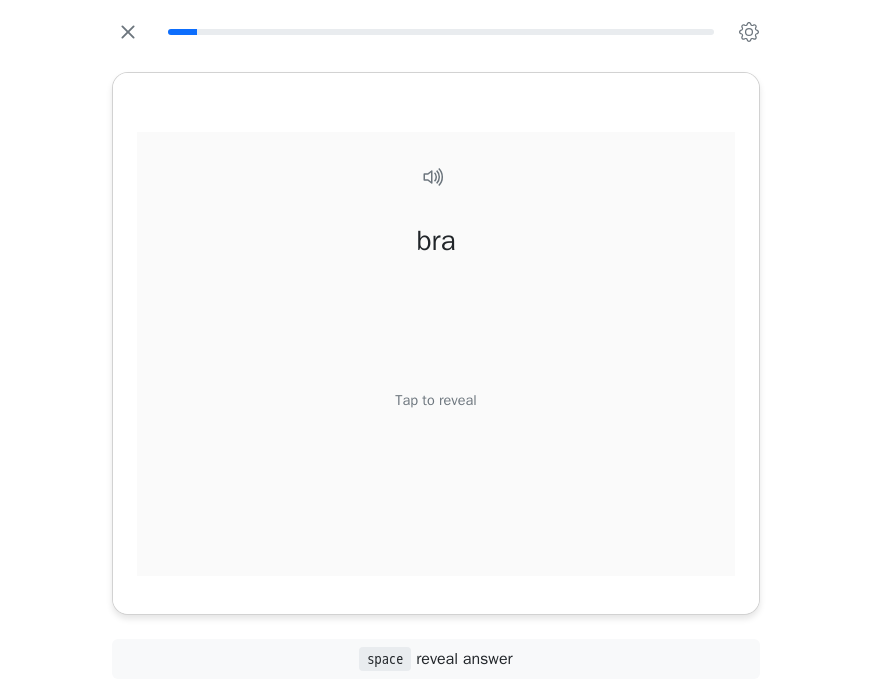click on "Tap to reveal" at bounding box center (435, 400) 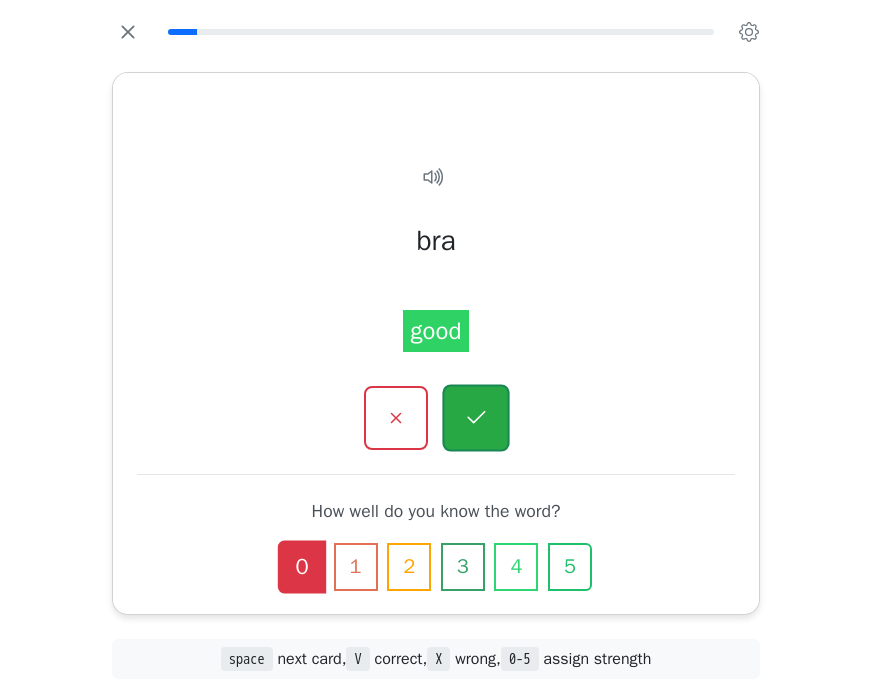 click 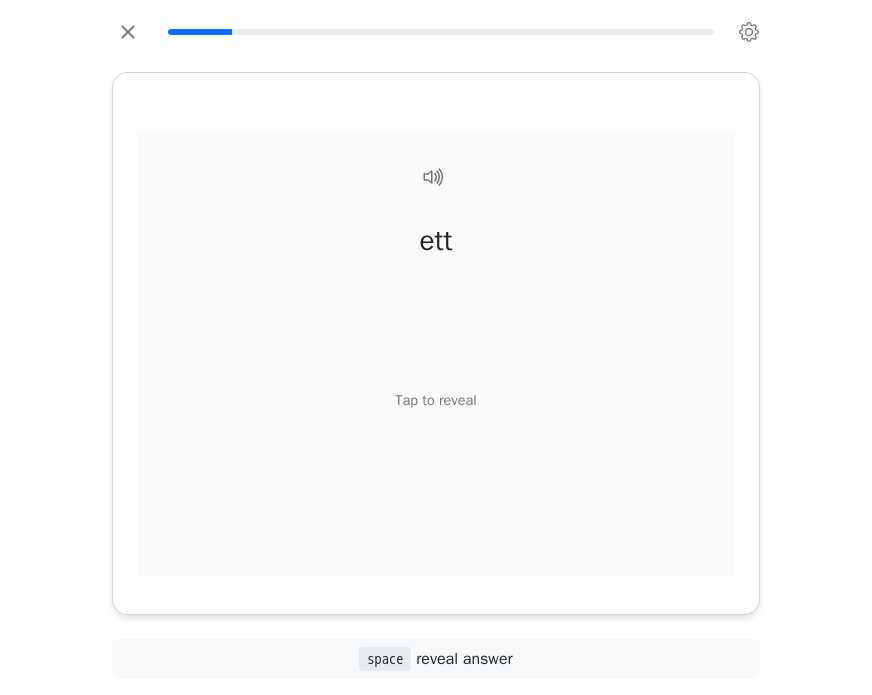 click on "Tap to reveal" at bounding box center [435, 400] 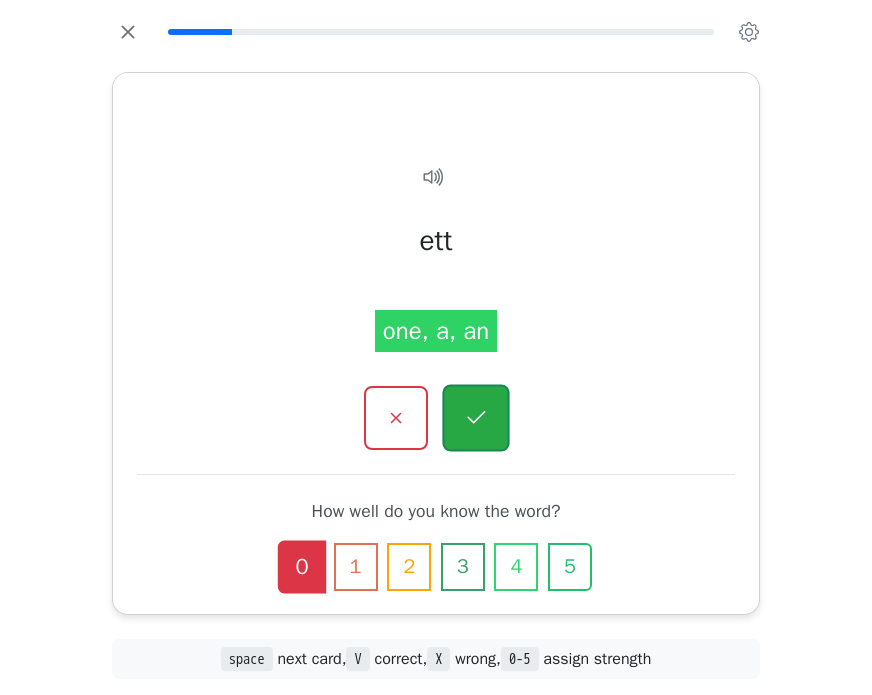 click 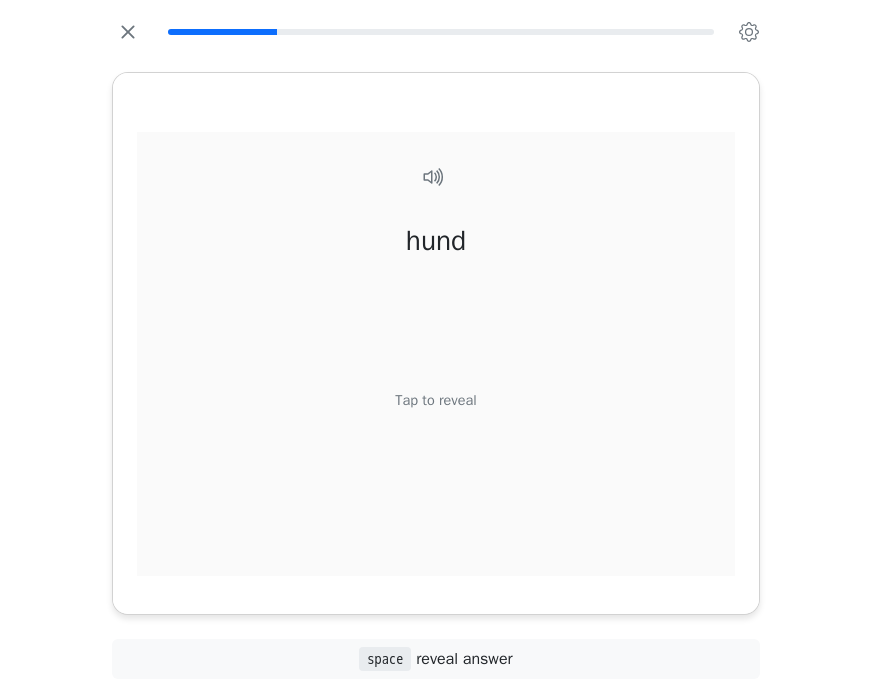 click on "Tap to reveal" at bounding box center [435, 400] 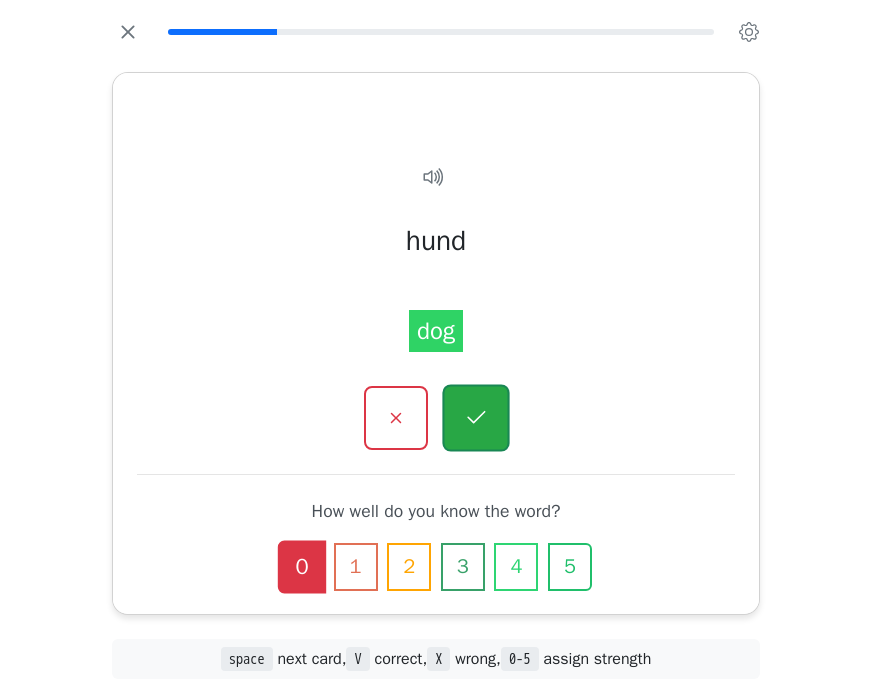 click at bounding box center [475, 417] 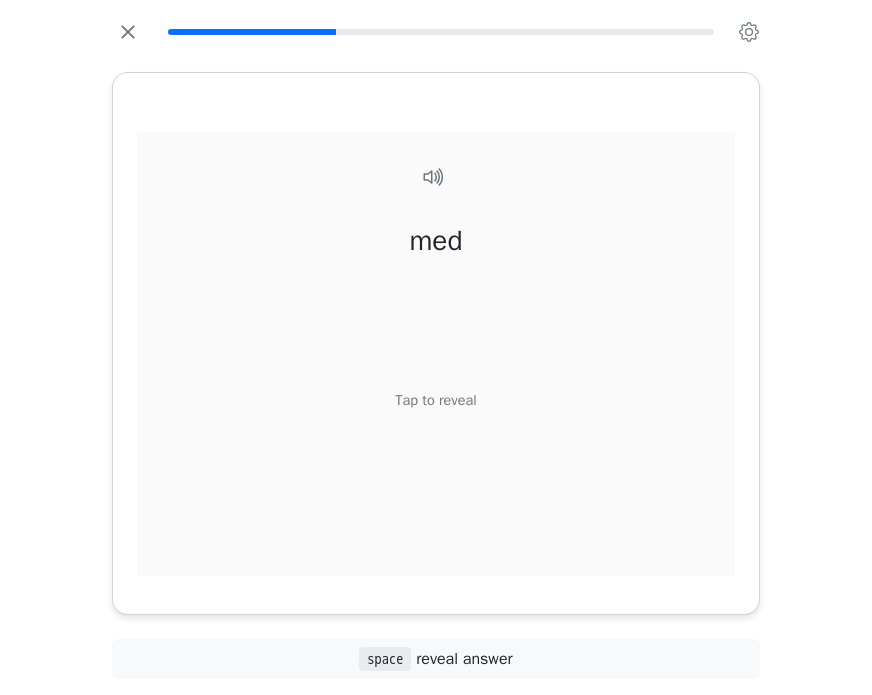 click on "Tap to reveal" at bounding box center [435, 400] 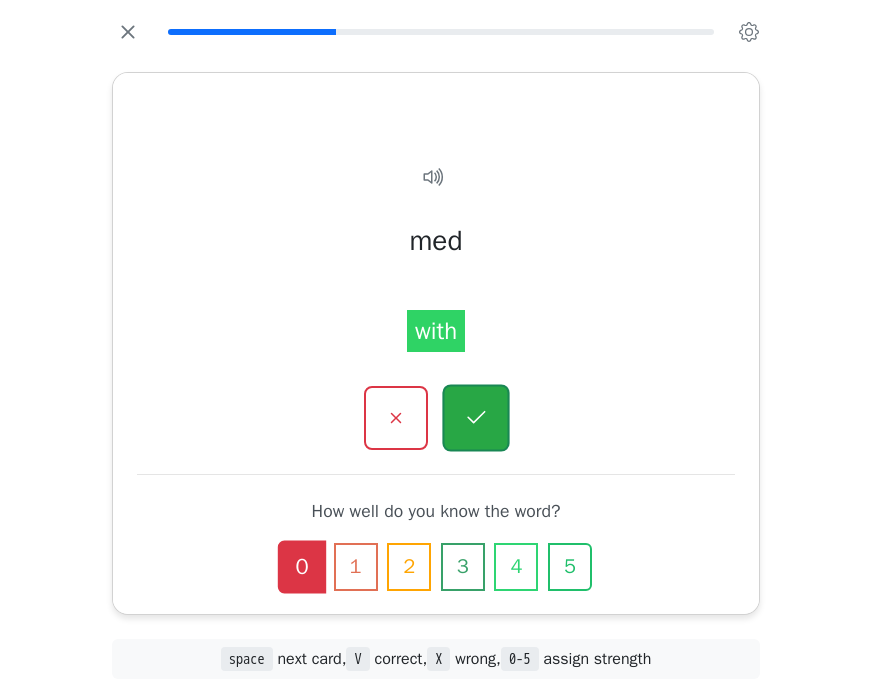 click at bounding box center (475, 417) 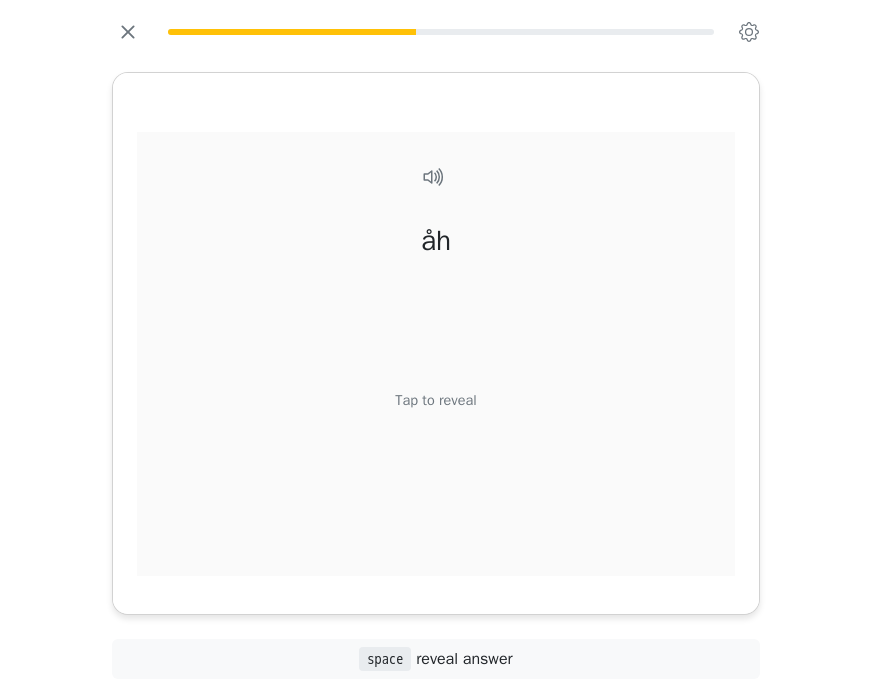 click on "Tap to reveal" at bounding box center (435, 400) 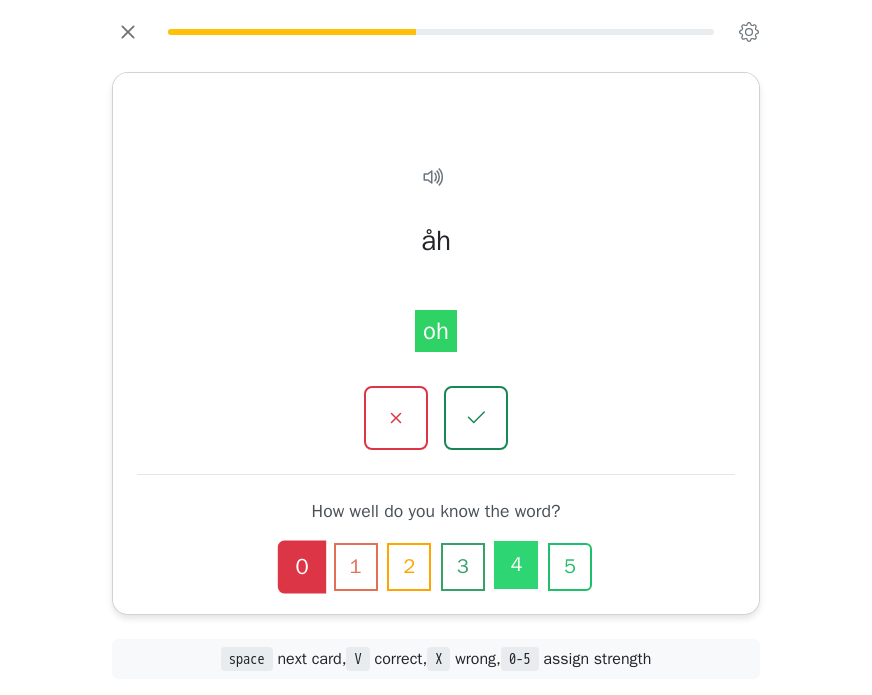 click on "4" at bounding box center [516, 565] 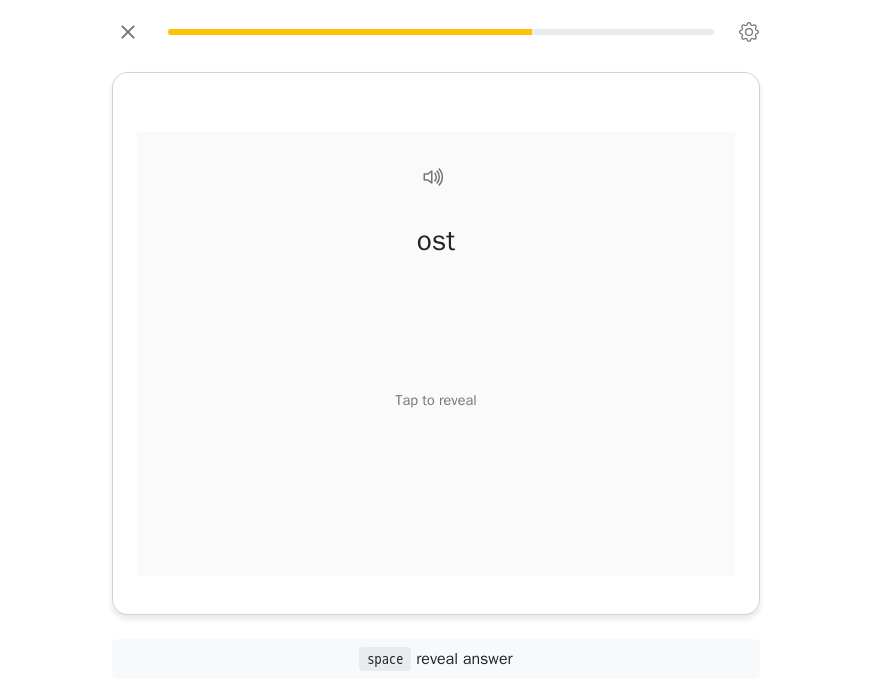 click on "Tap to reveal" at bounding box center [435, 400] 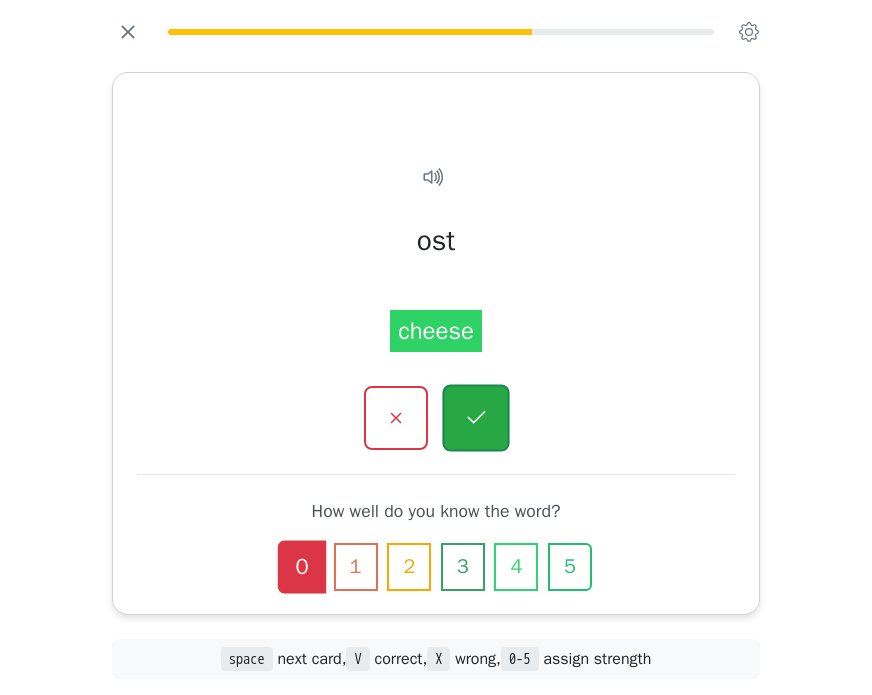 click 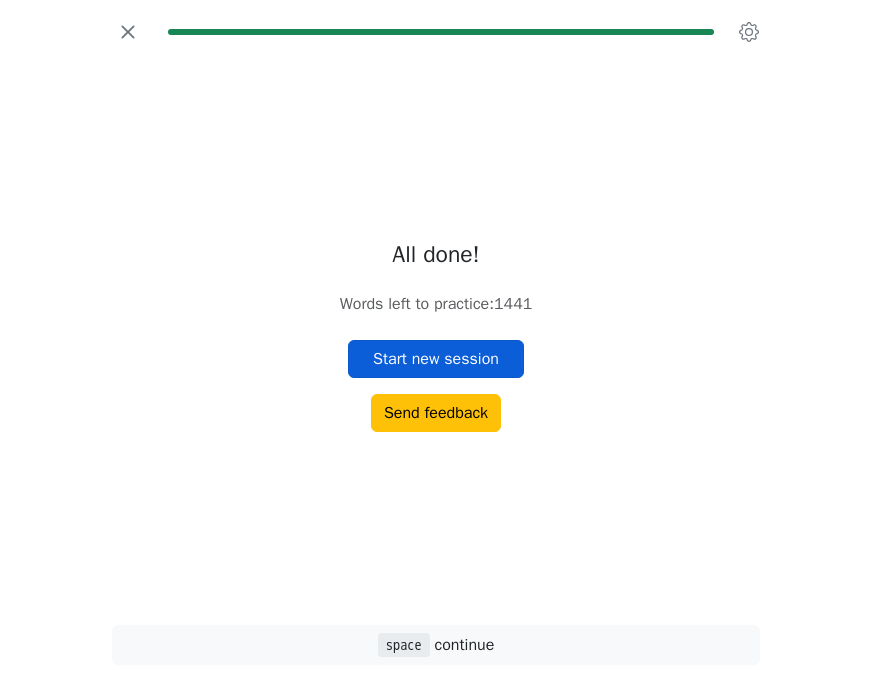 click on "Start new session" at bounding box center (436, 359) 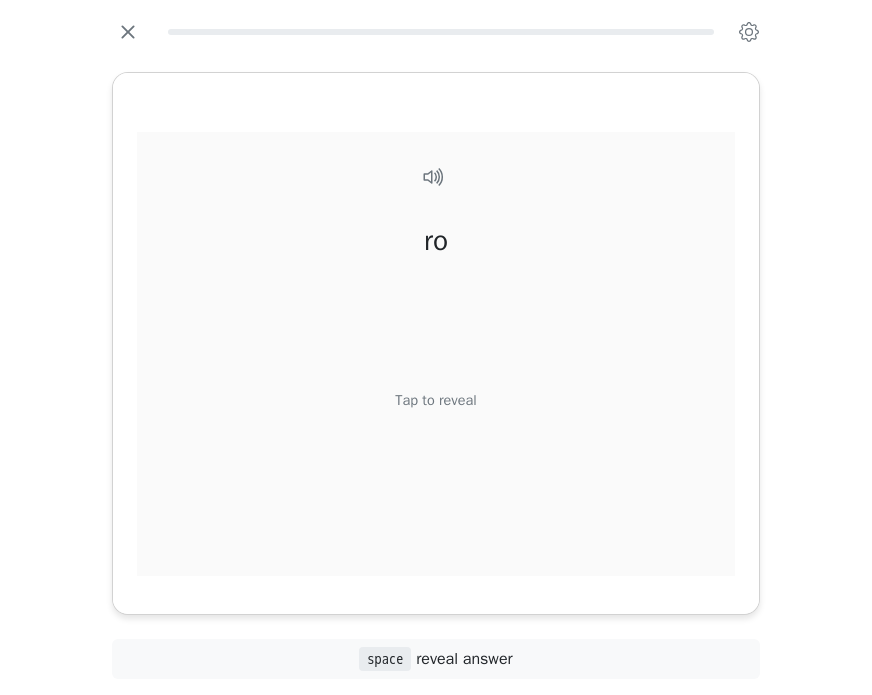 click on "Tap to reveal" at bounding box center (435, 400) 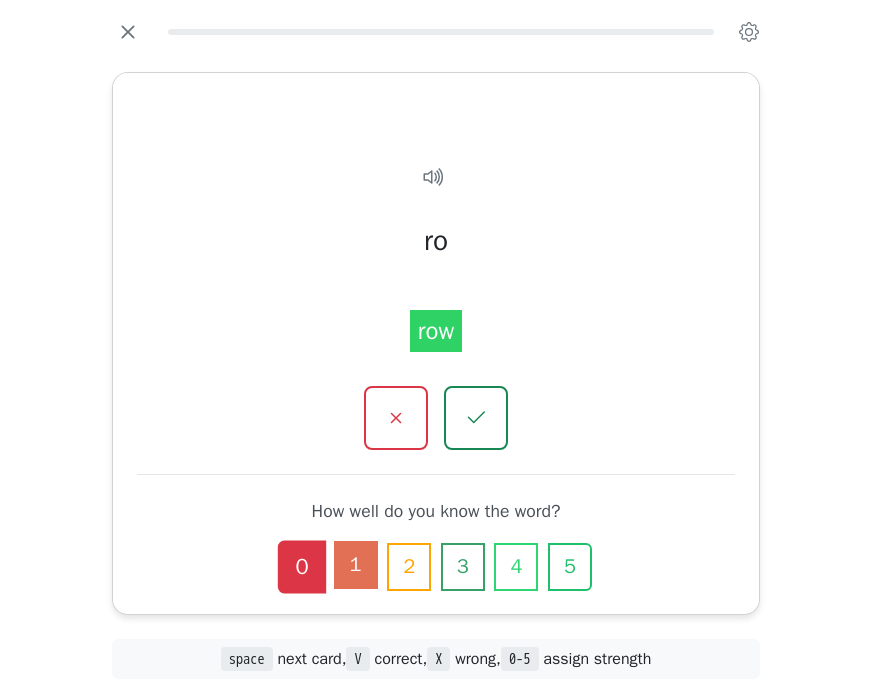 click on "1" at bounding box center (356, 565) 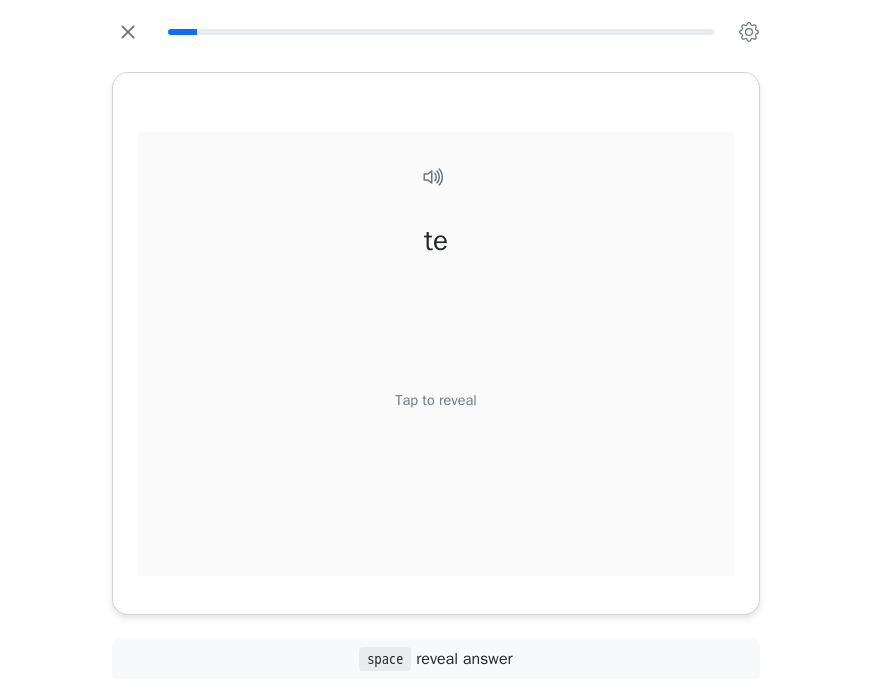 click on "Tap to reveal" at bounding box center (435, 400) 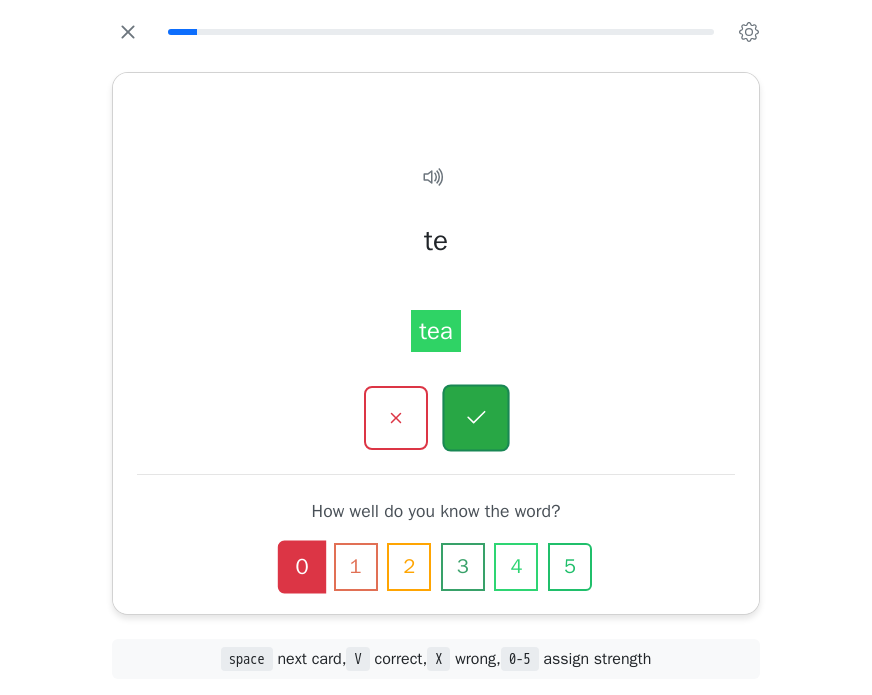click 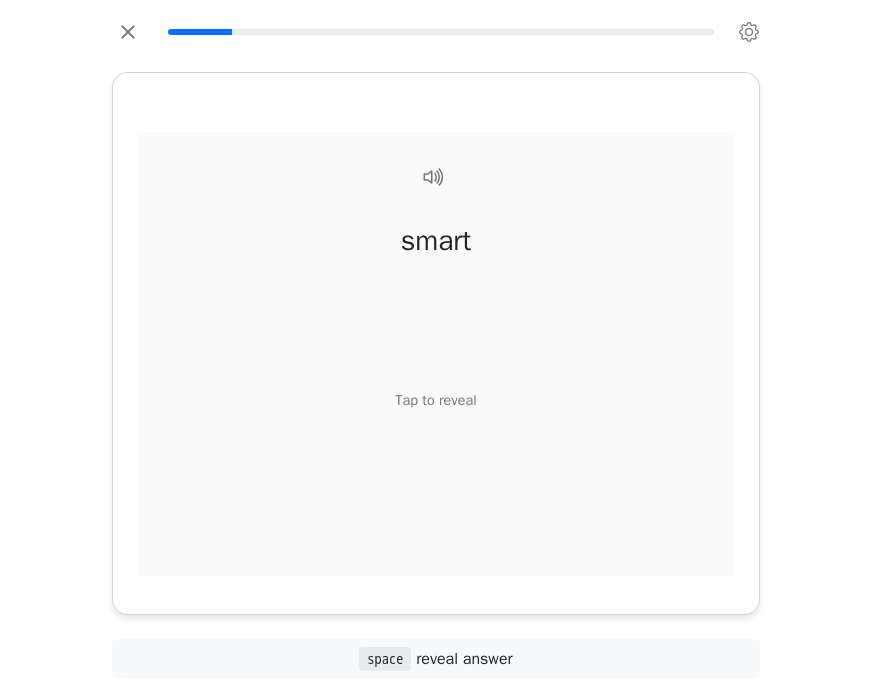 click on "Tap to reveal" at bounding box center (435, 400) 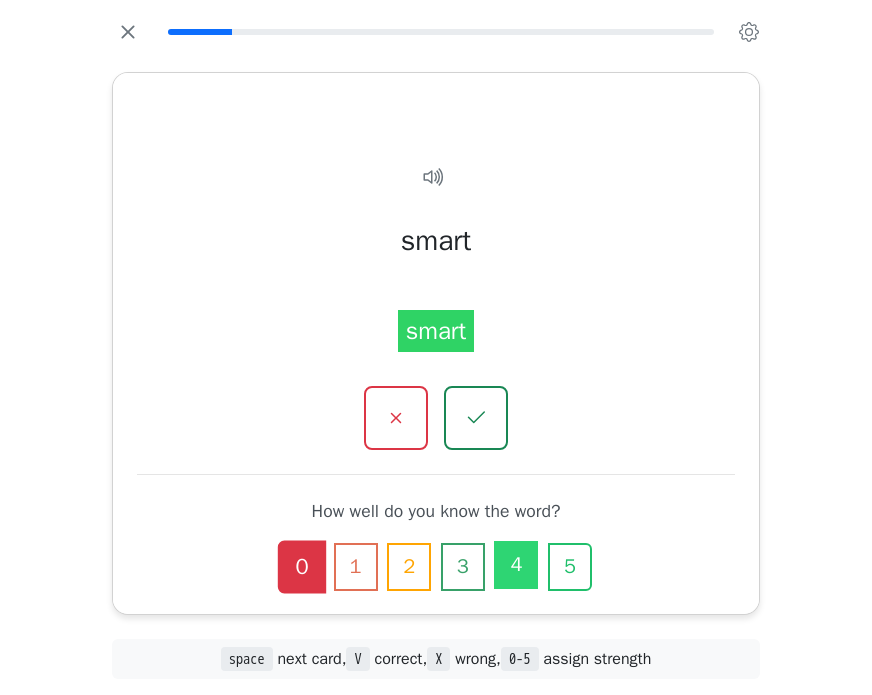 click on "4" at bounding box center [516, 565] 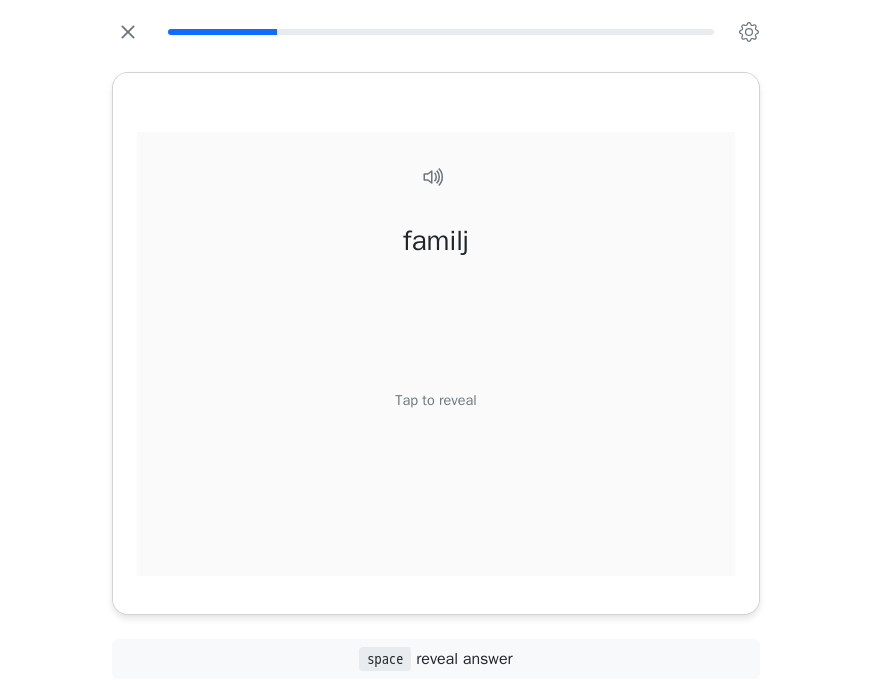 click on "Tap to reveal" at bounding box center (435, 400) 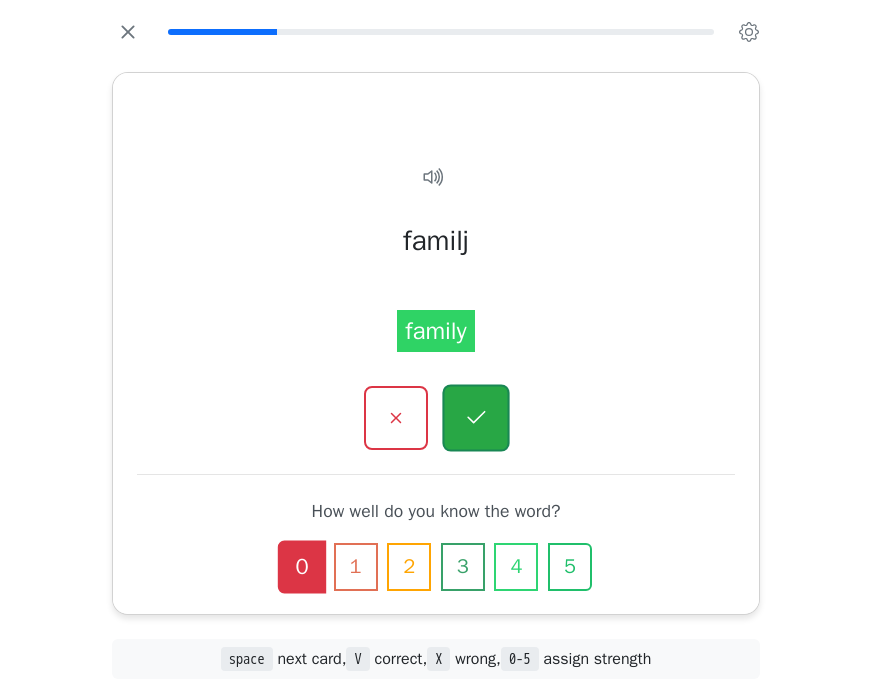 click at bounding box center [475, 417] 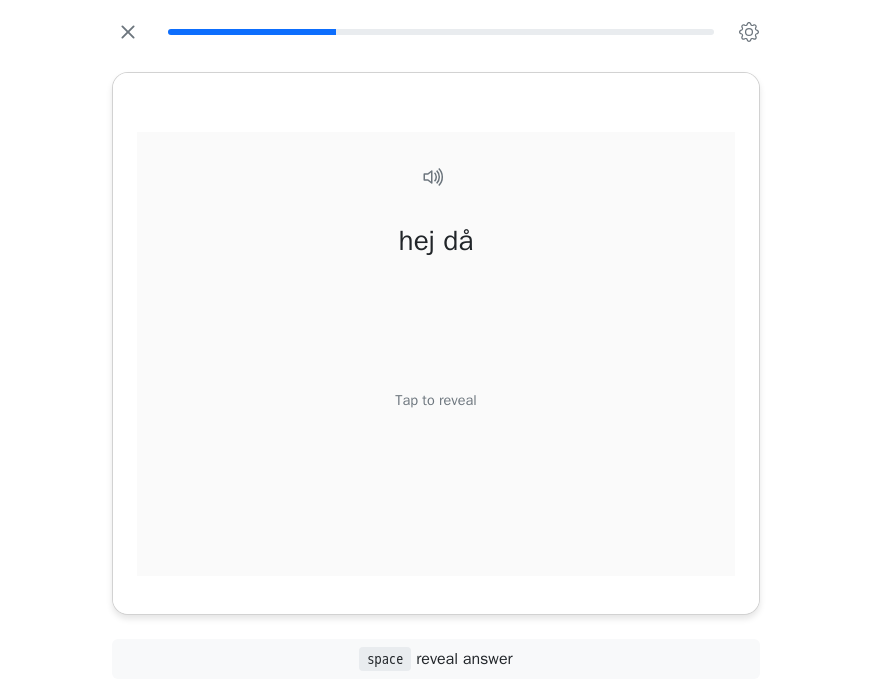 click on "Tap to reveal" at bounding box center (435, 400) 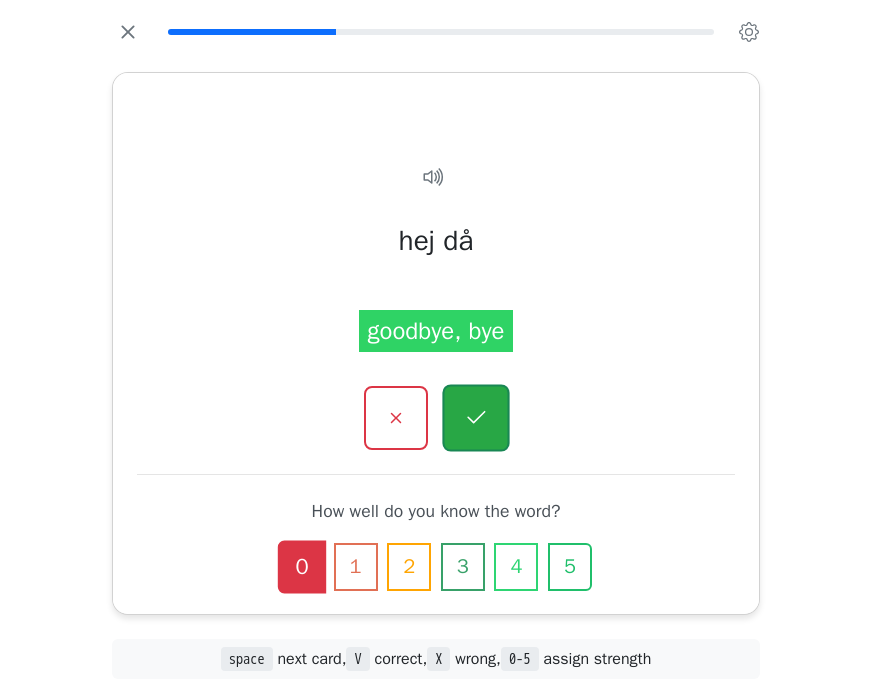 click 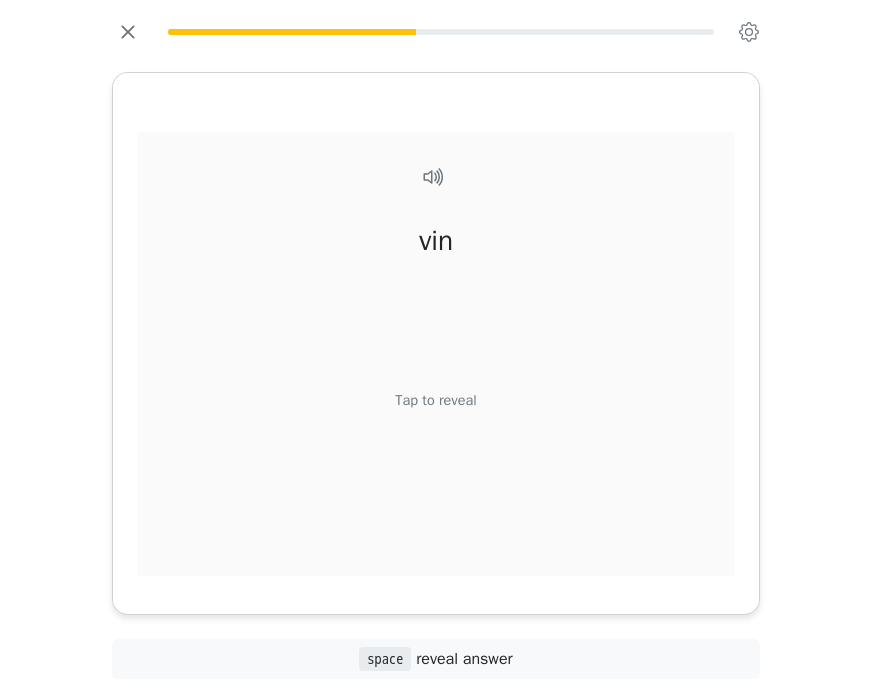 click on "Tap to reveal" at bounding box center [435, 400] 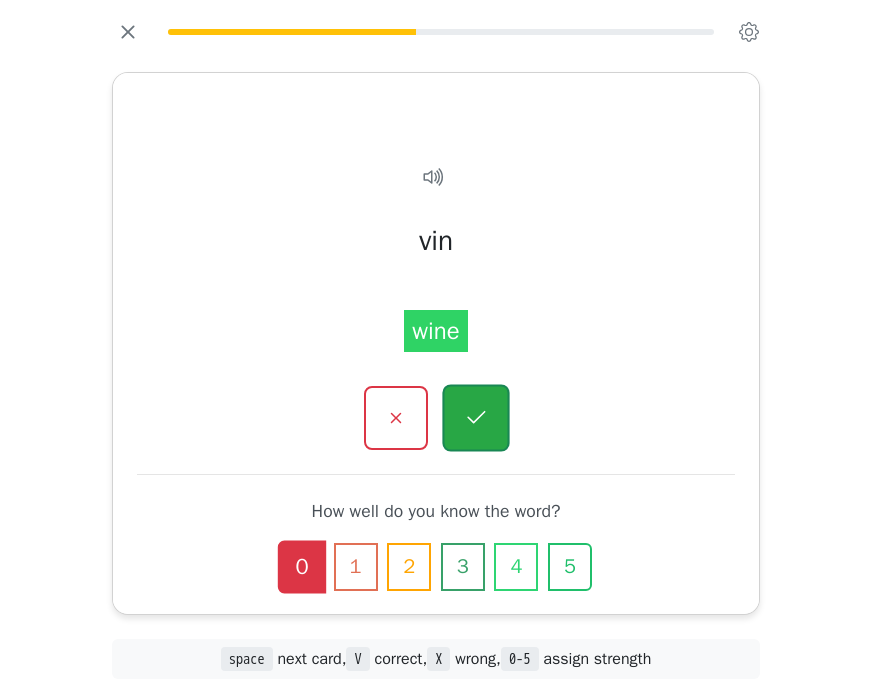 click 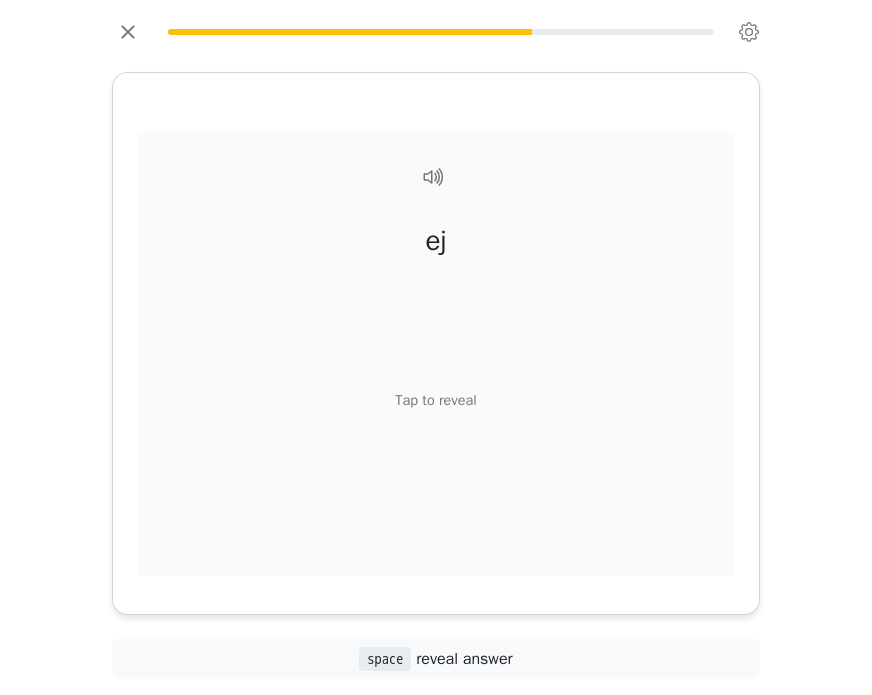 click on "Tap to reveal" at bounding box center [435, 400] 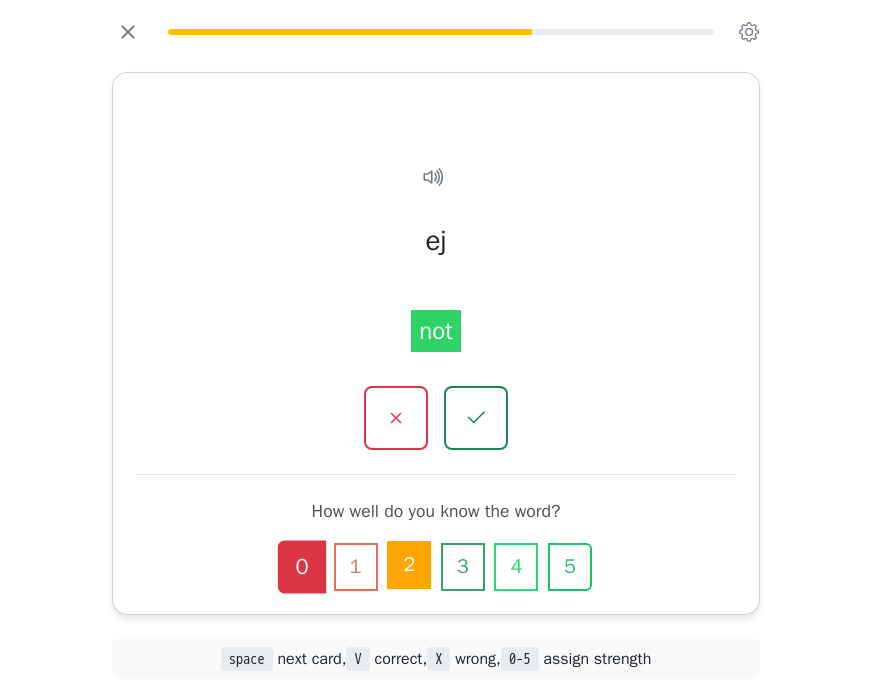 click on "2" at bounding box center [409, 565] 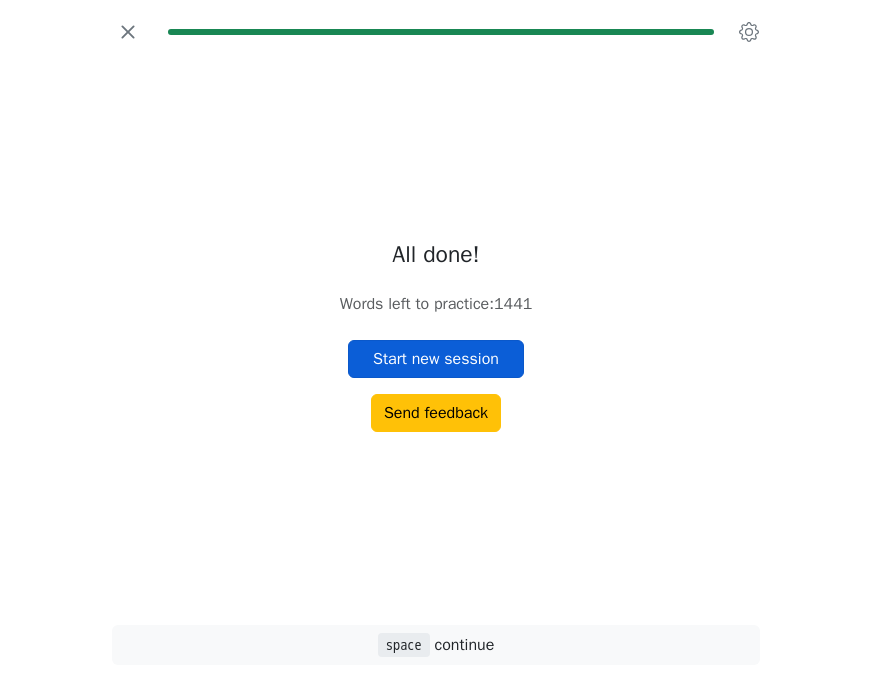 click on "Start new session" at bounding box center [436, 359] 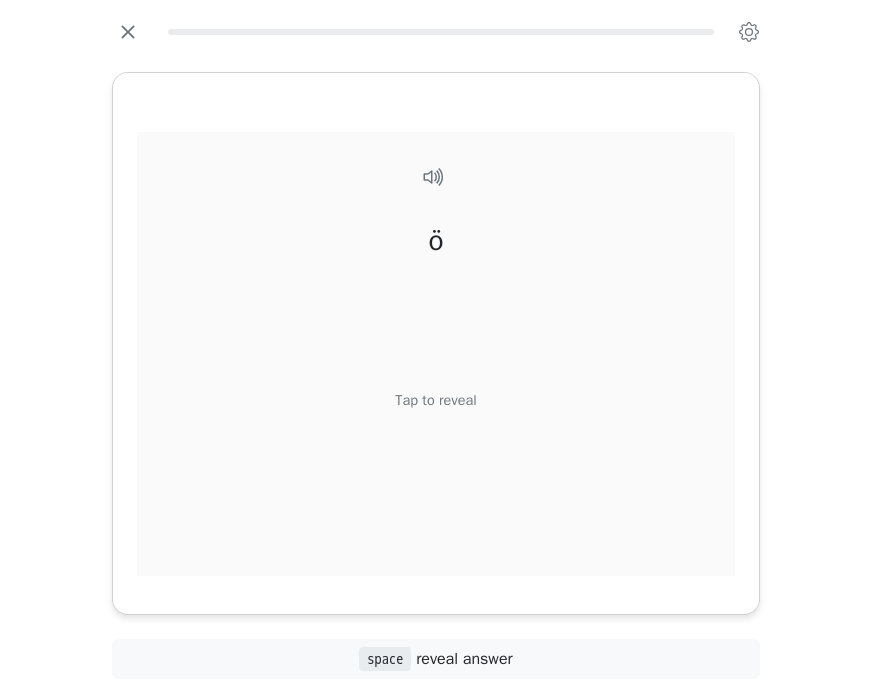click on "Tap to reveal" at bounding box center (435, 400) 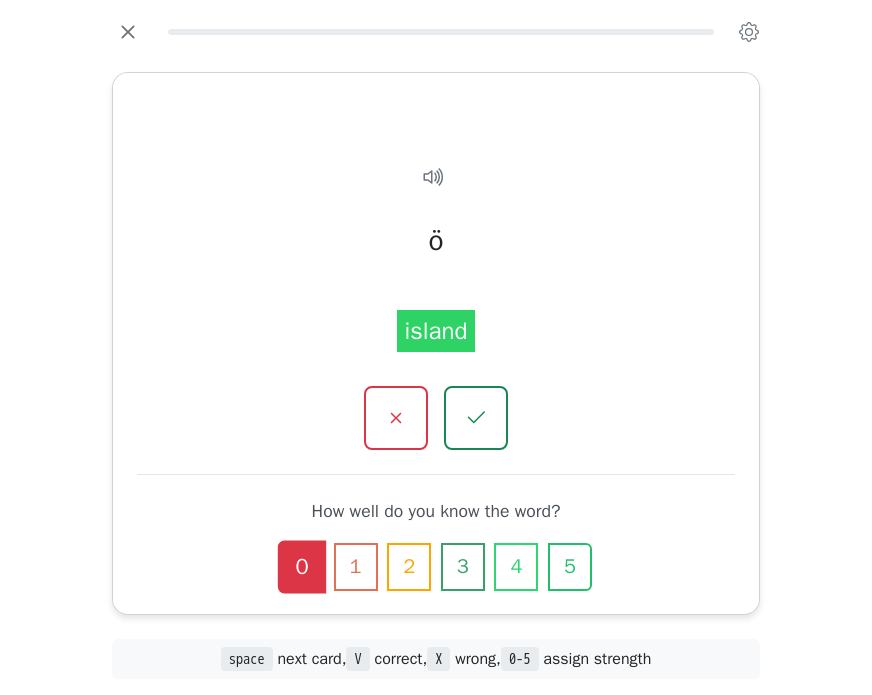 click 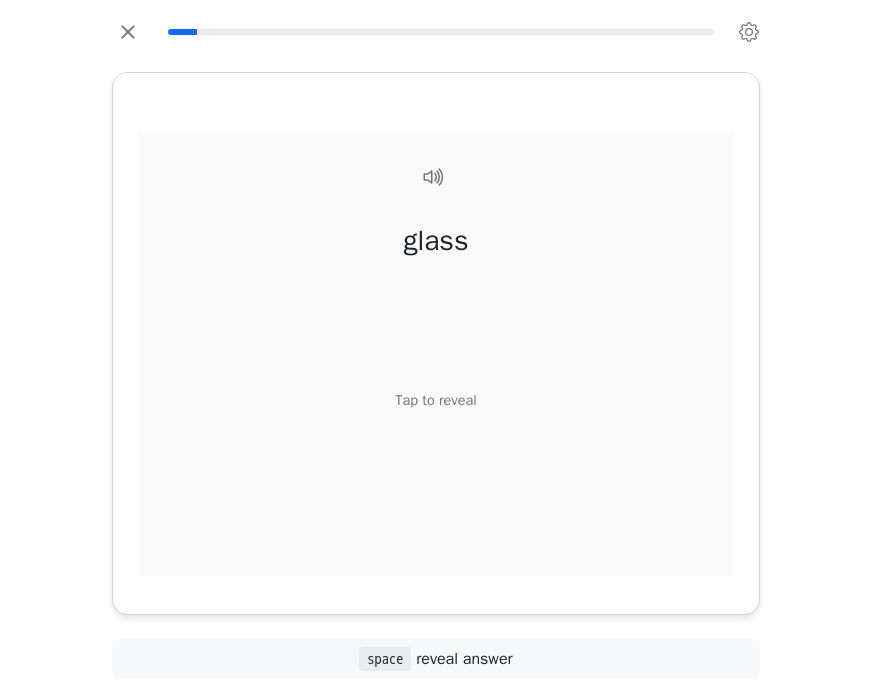 click on "Tap to reveal" at bounding box center [435, 400] 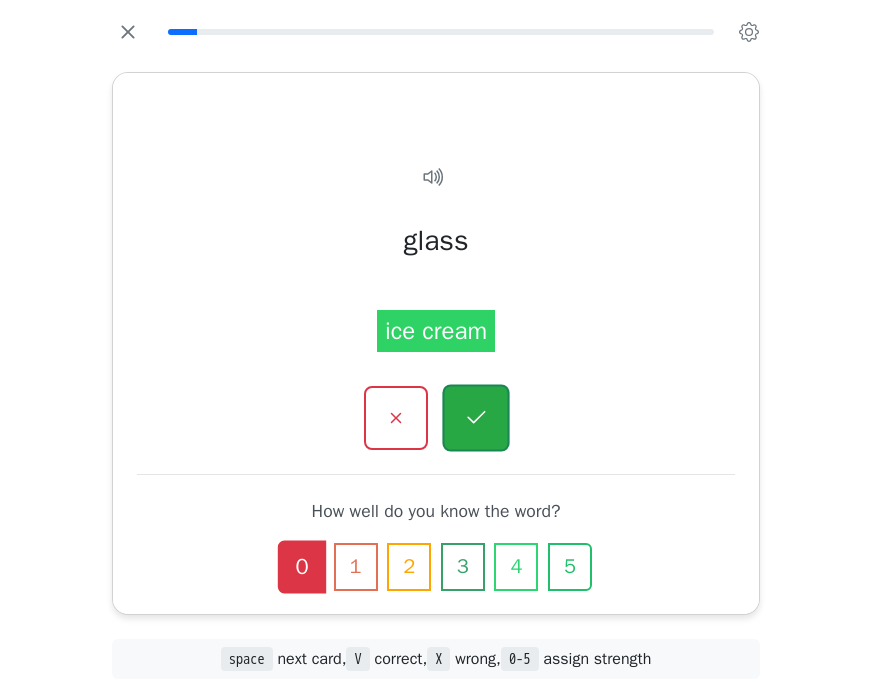 click 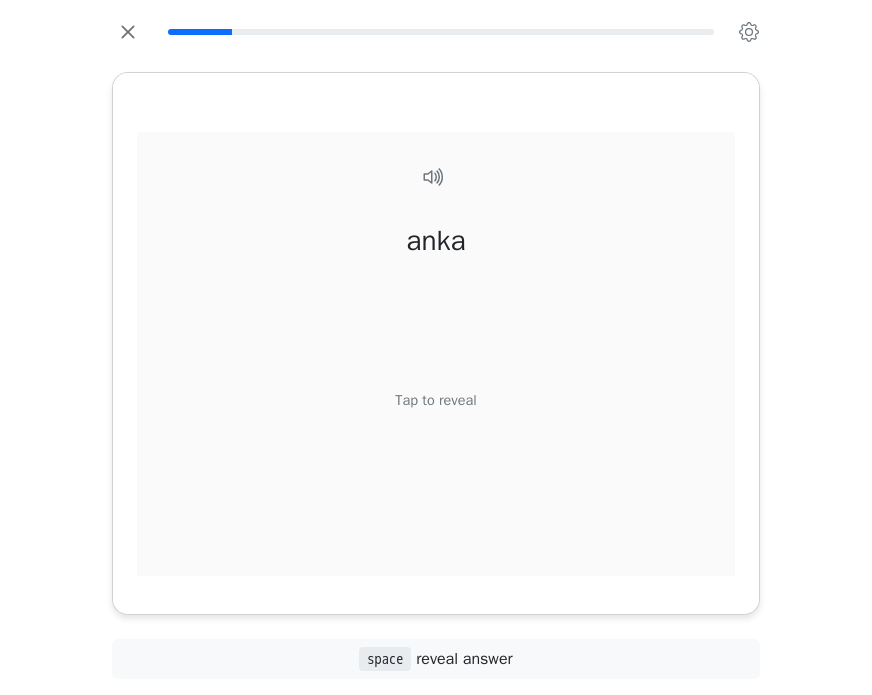 click on "Tap to reveal" at bounding box center [435, 400] 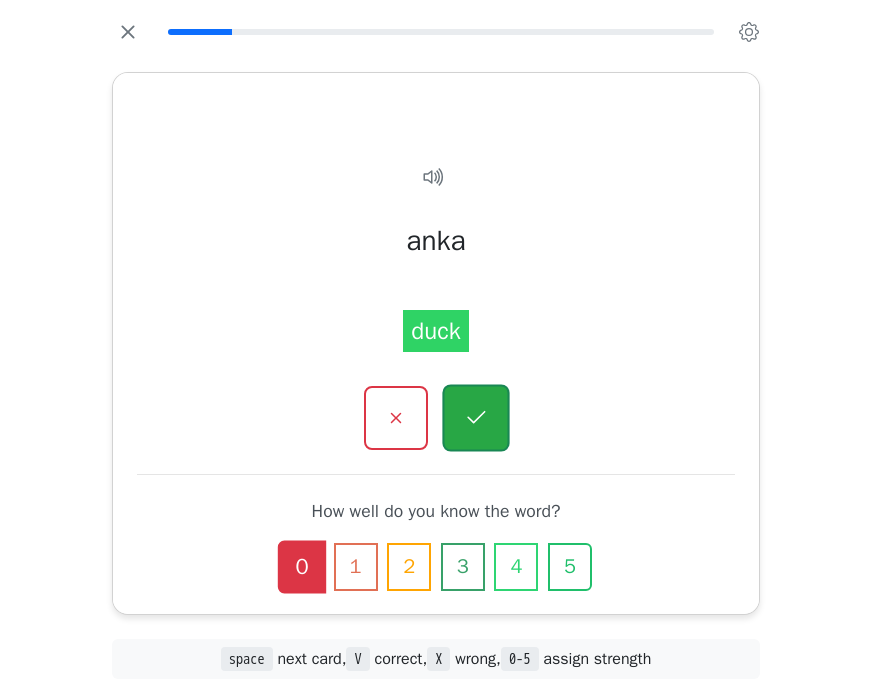 click 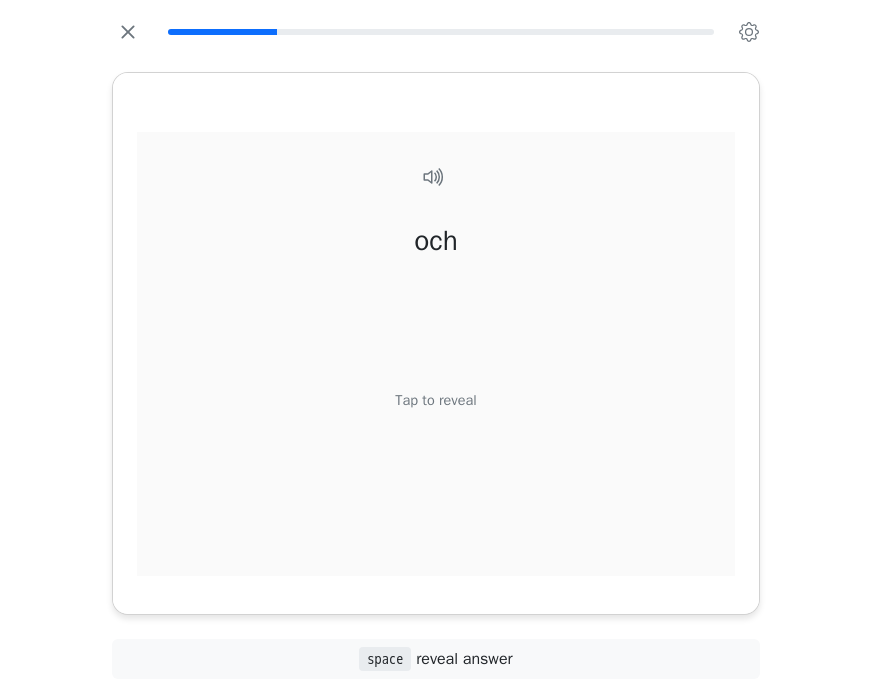click on "Tap to reveal" at bounding box center [435, 400] 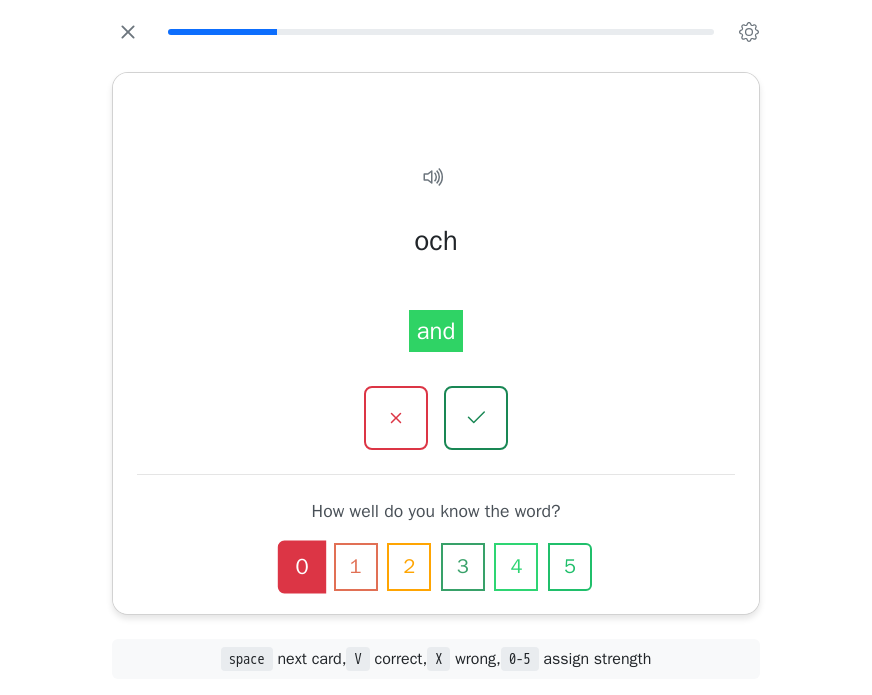 click 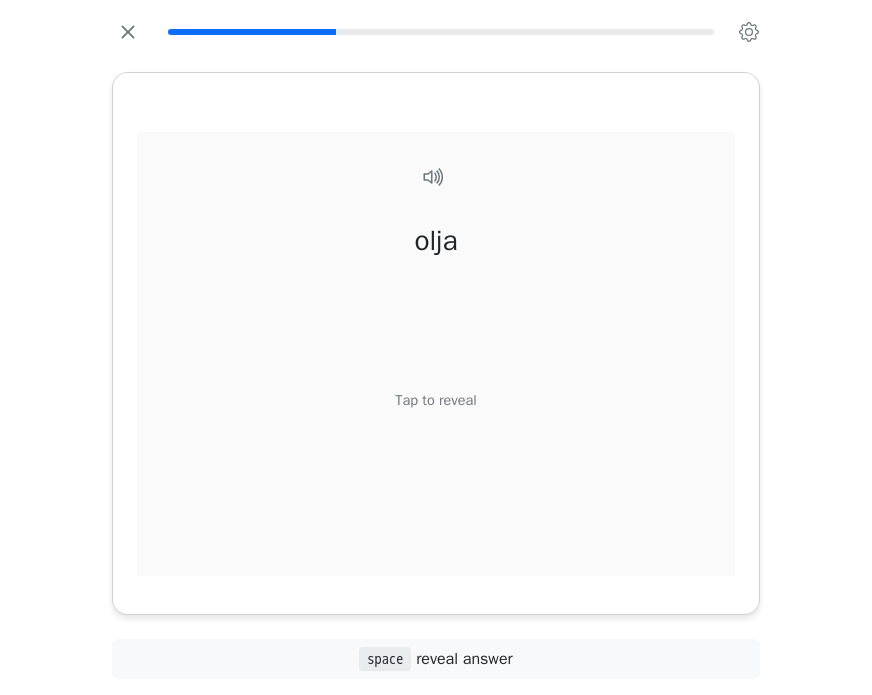click on "Tap to reveal" at bounding box center (435, 400) 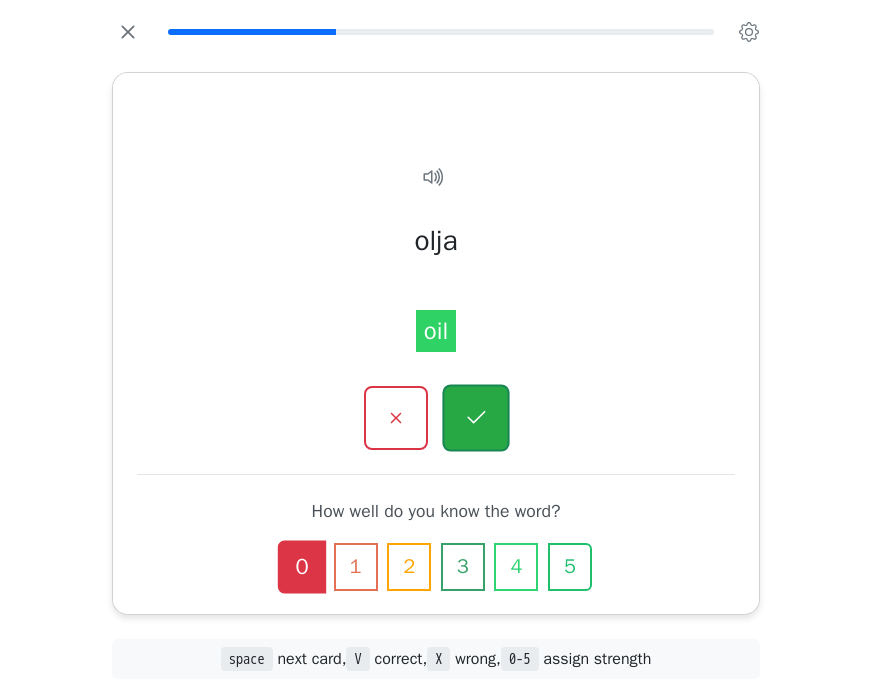 click 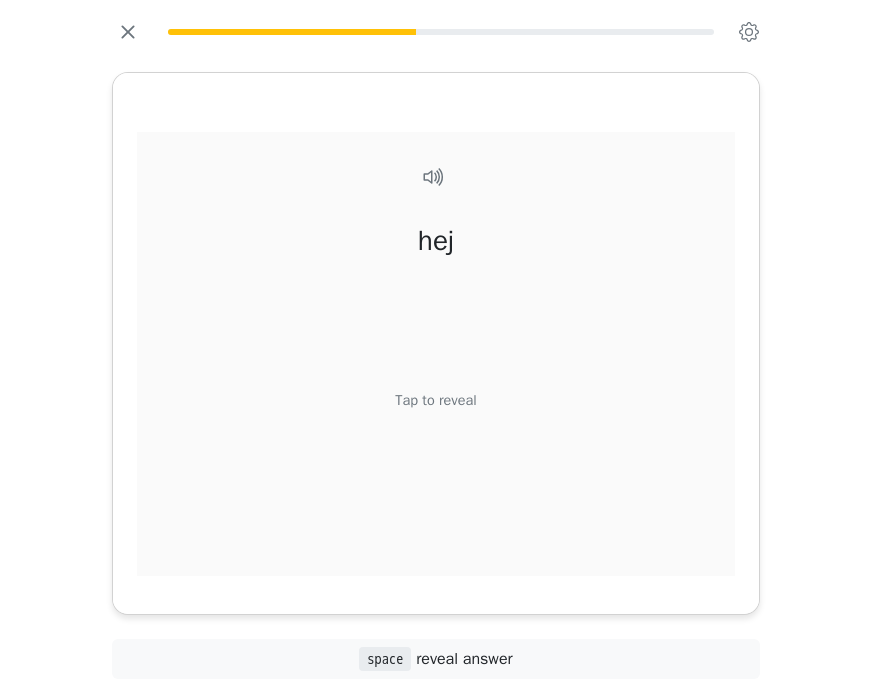 click on "Tap to reveal" at bounding box center (435, 400) 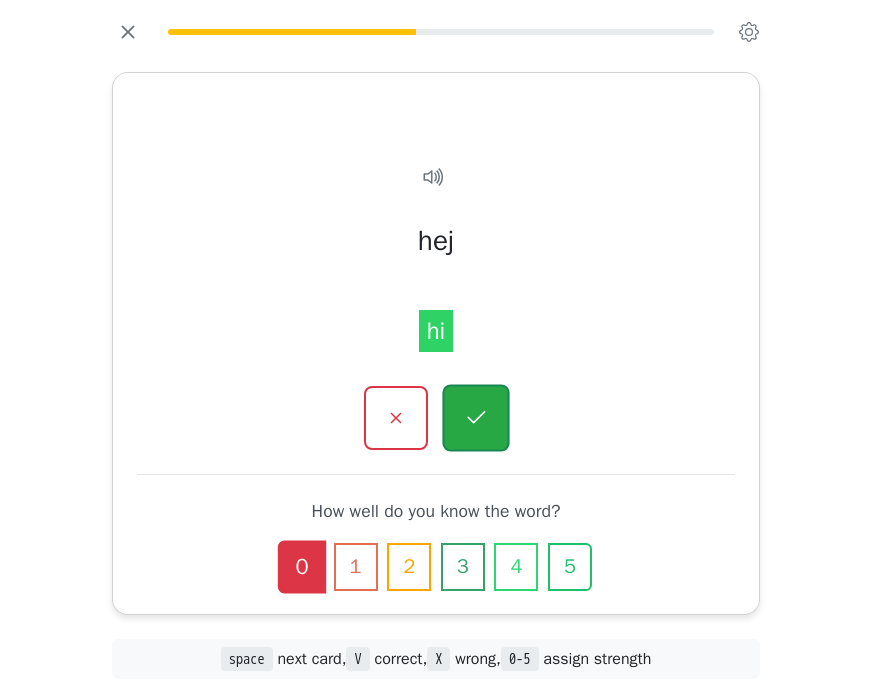 click at bounding box center [475, 417] 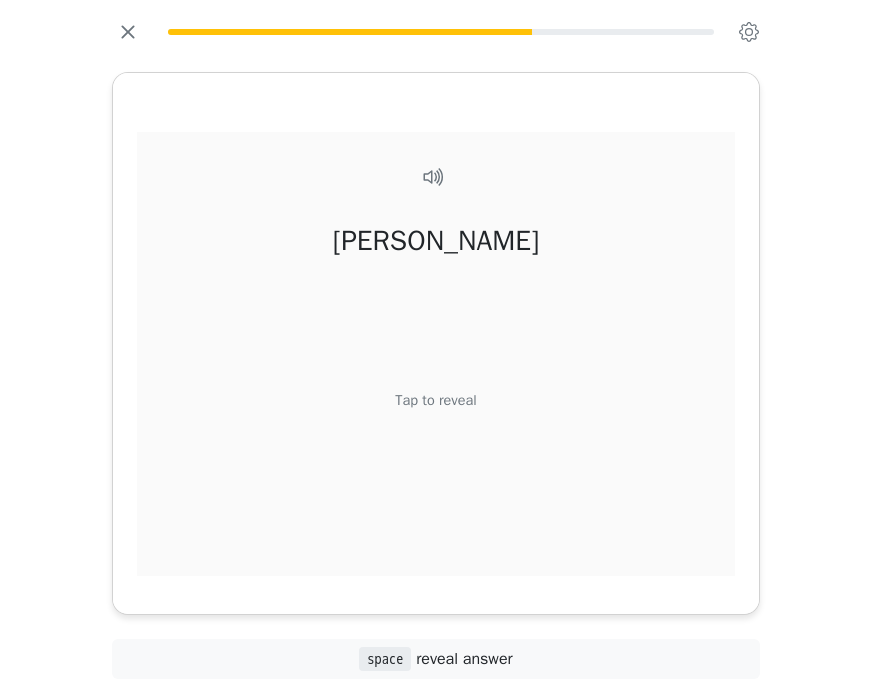 click on "Tap to reveal" at bounding box center (435, 400) 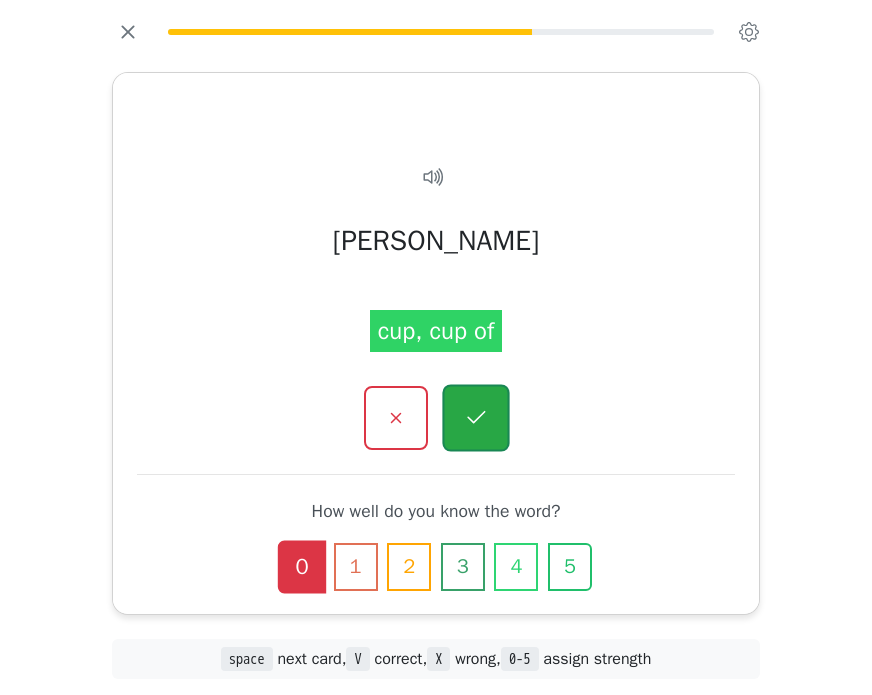 click 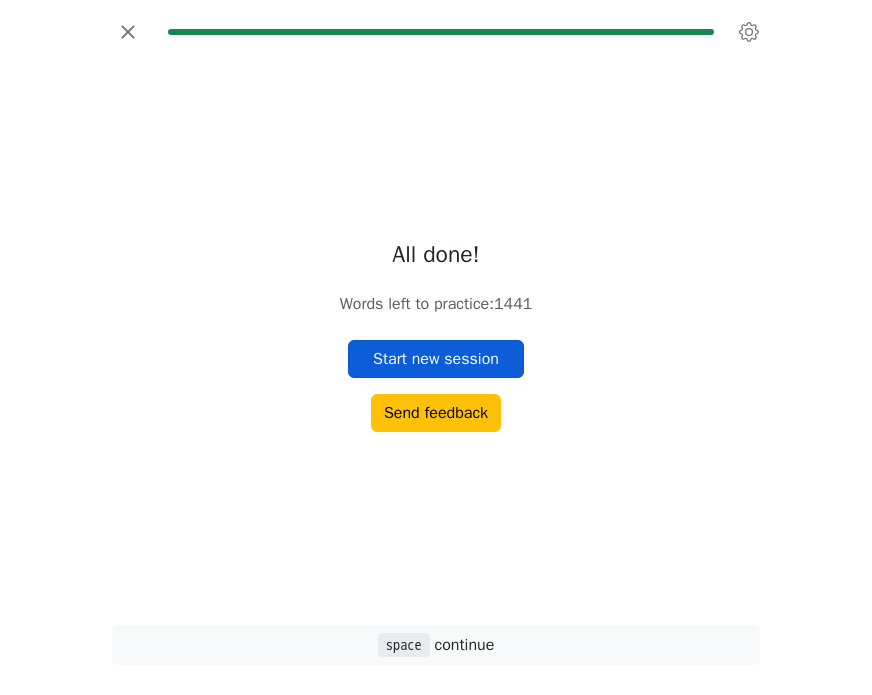 click on "Start new session" at bounding box center (436, 359) 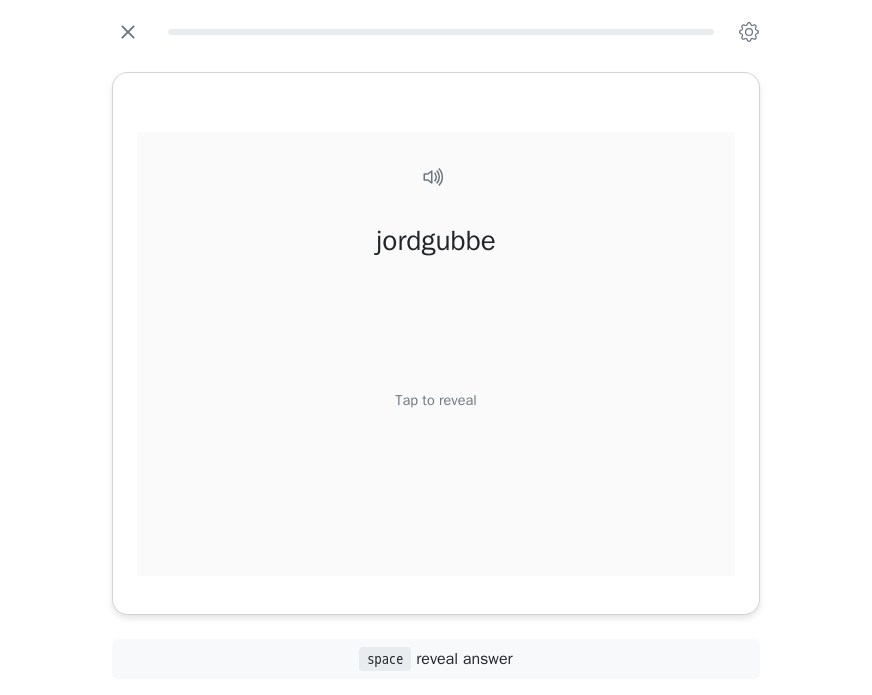 click on "Tap to reveal" at bounding box center (435, 400) 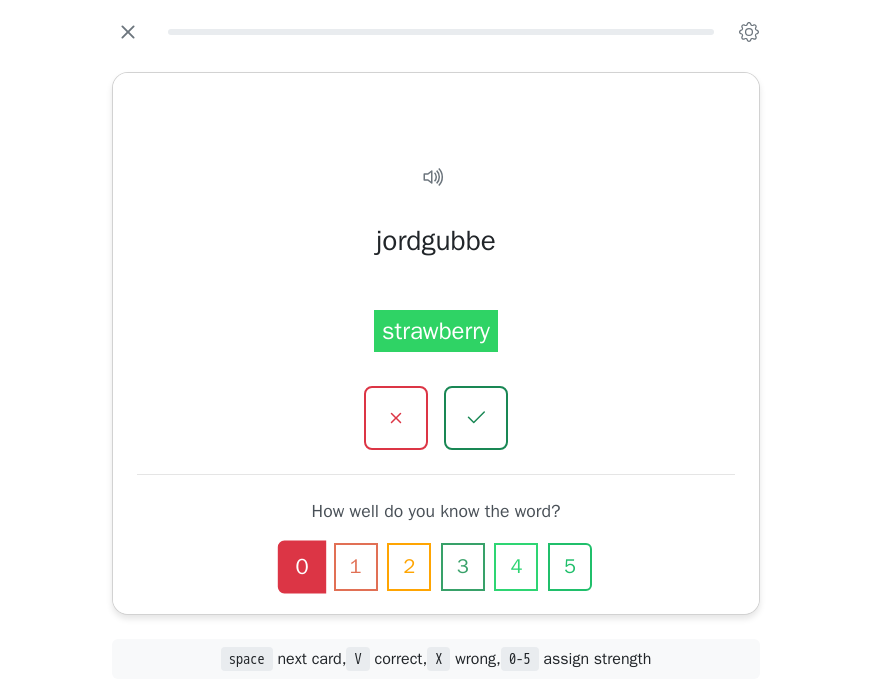 click at bounding box center [476, 418] 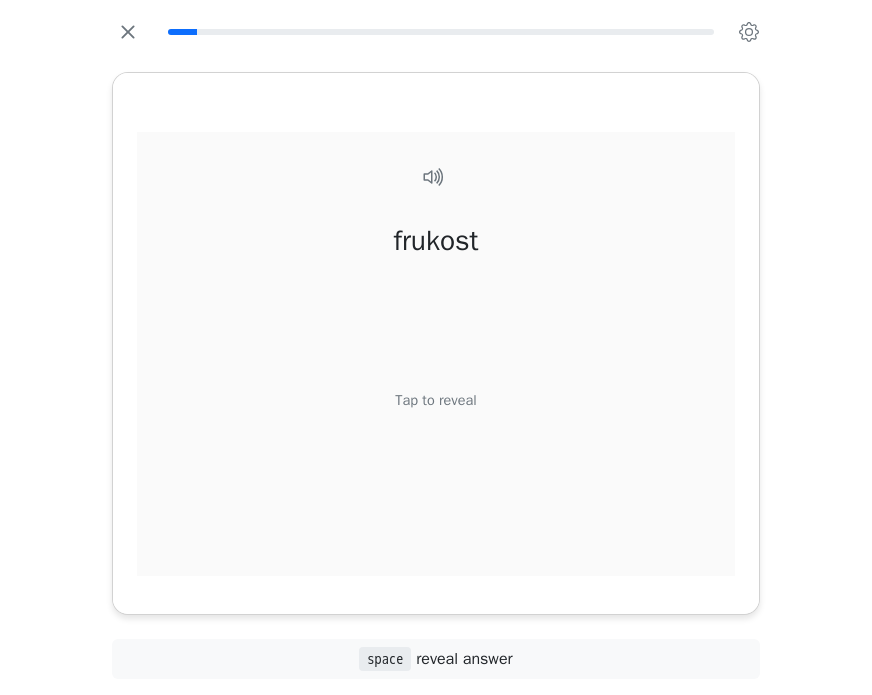 click on "Tap to reveal" at bounding box center (435, 400) 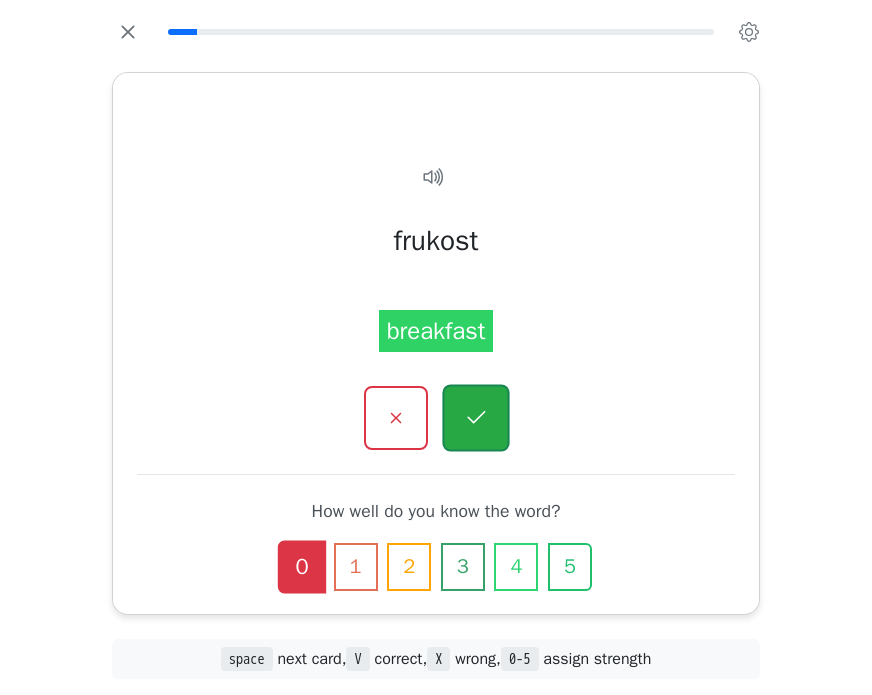 click at bounding box center [475, 417] 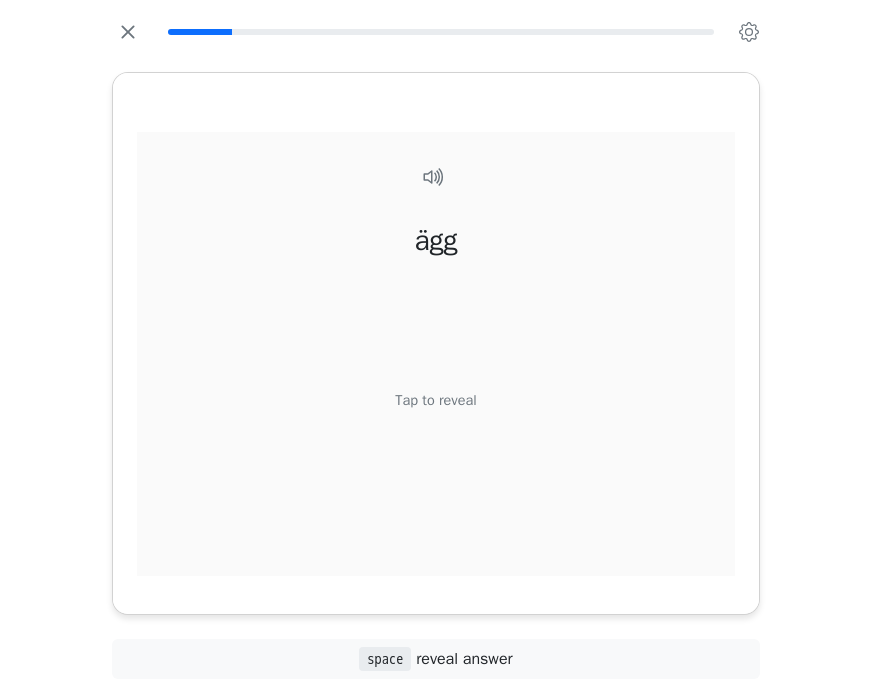 click on "Tap to reveal" at bounding box center [435, 400] 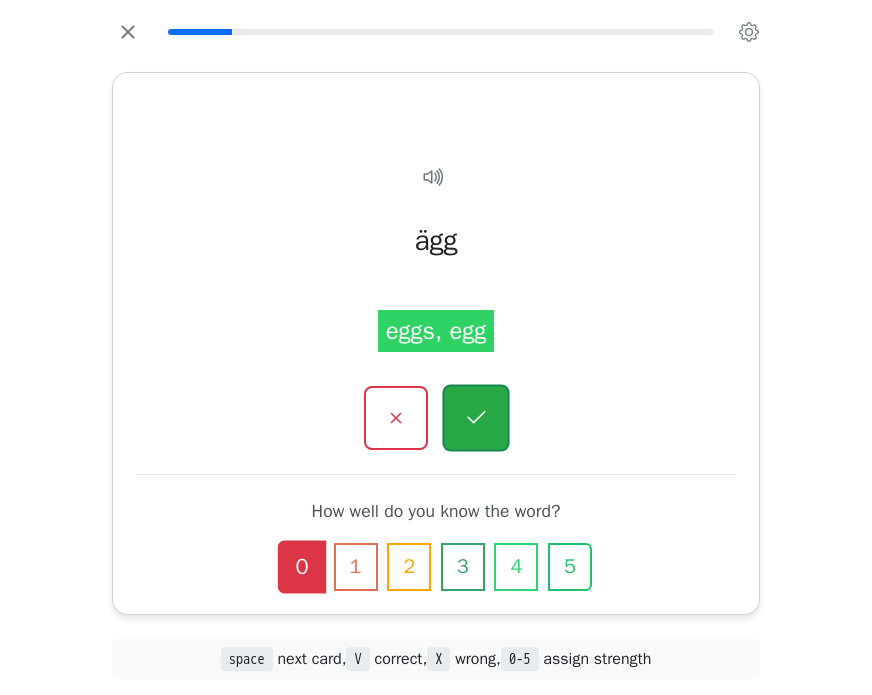 click at bounding box center [475, 417] 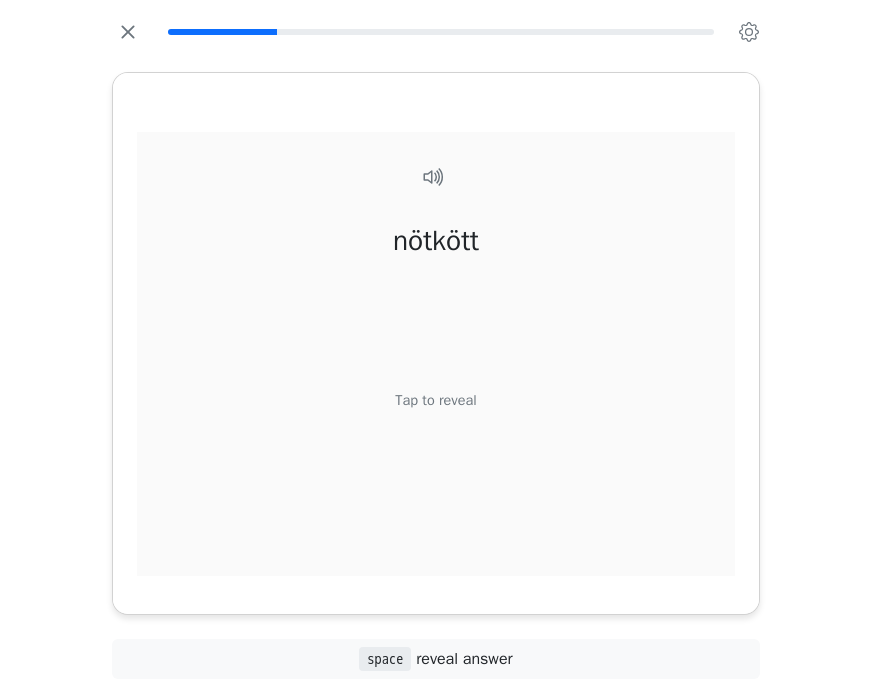 click on "nötkött Tap to reveal" at bounding box center [436, 375] 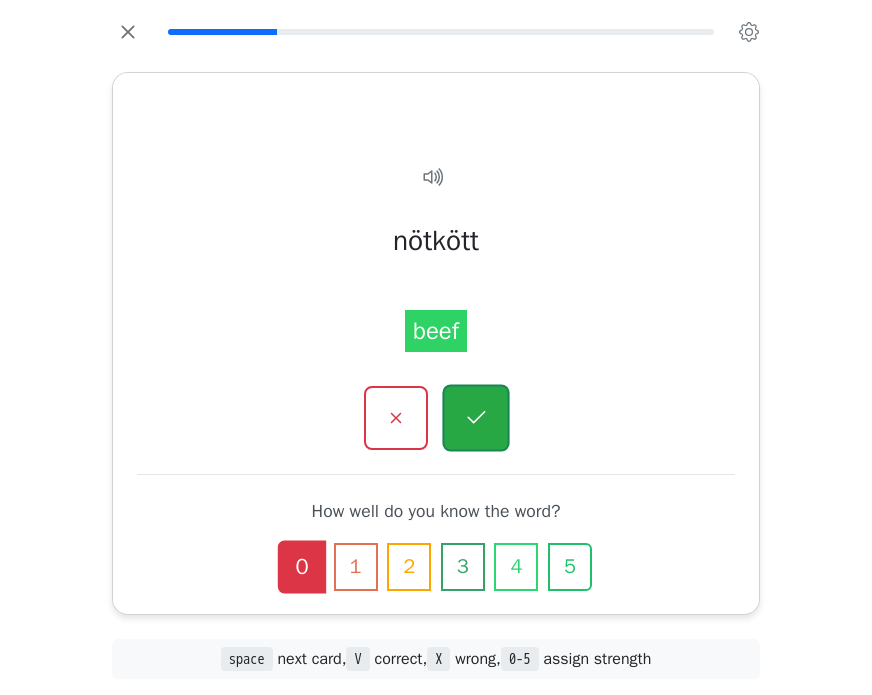 click at bounding box center [475, 417] 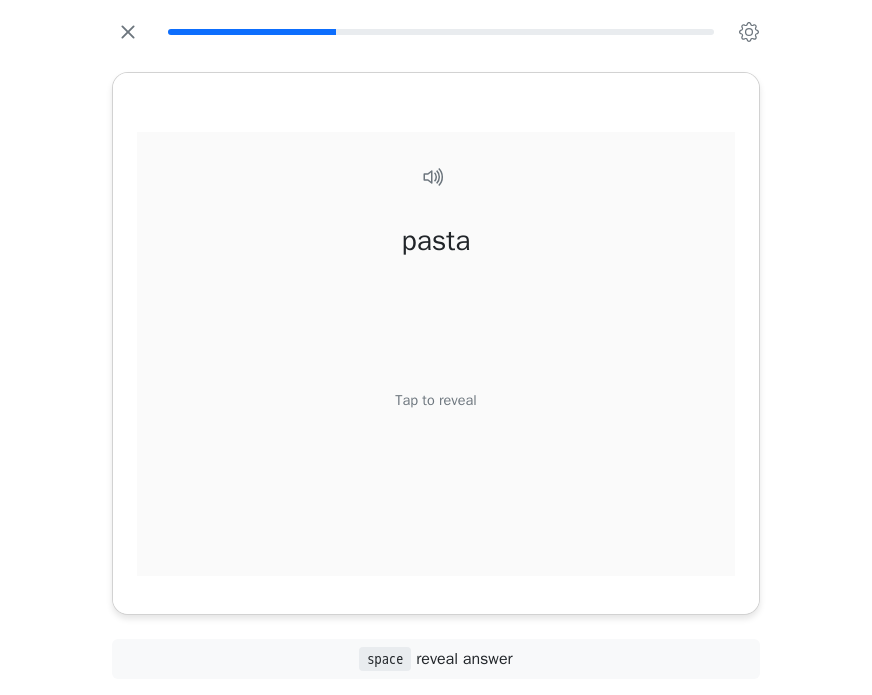 click on "Tap to reveal" at bounding box center (435, 400) 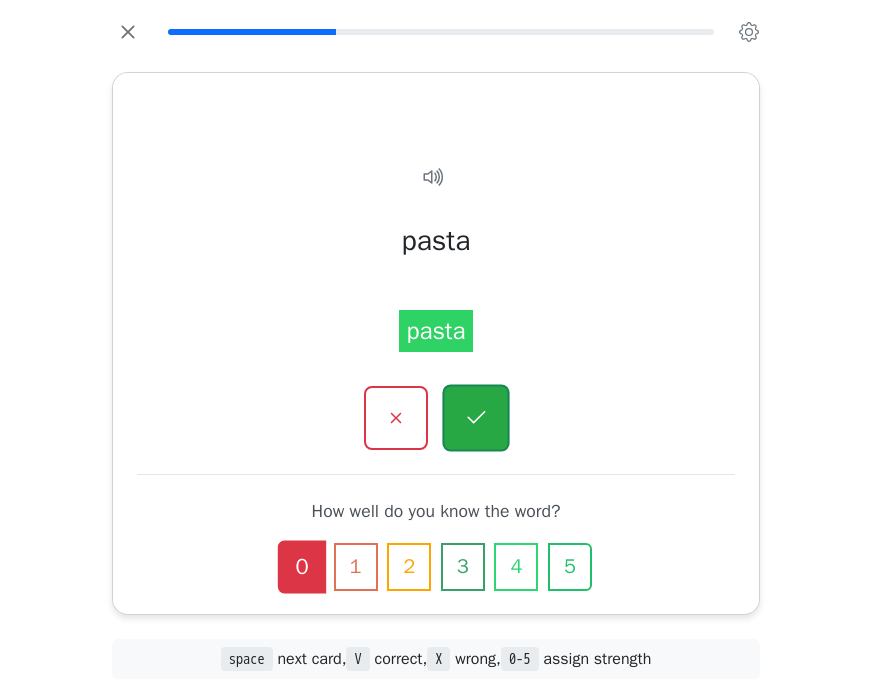 click 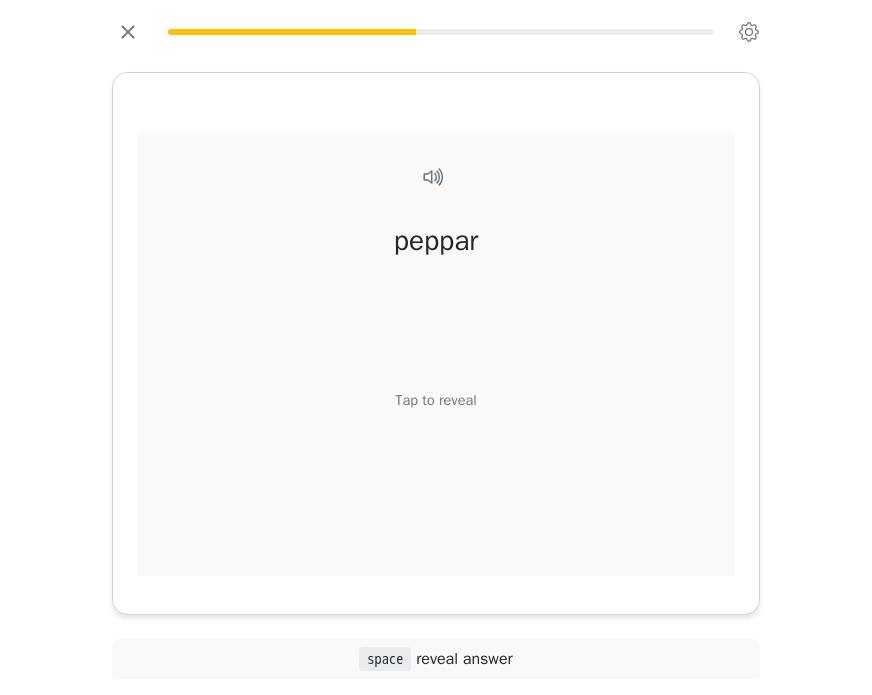 click on "peppar Tap to reveal" at bounding box center (436, 375) 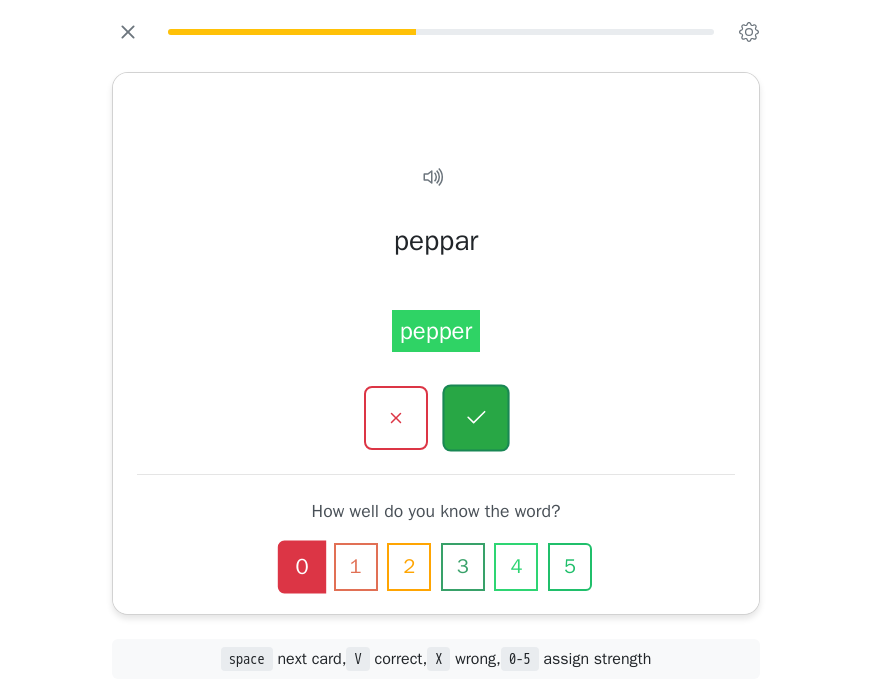 click 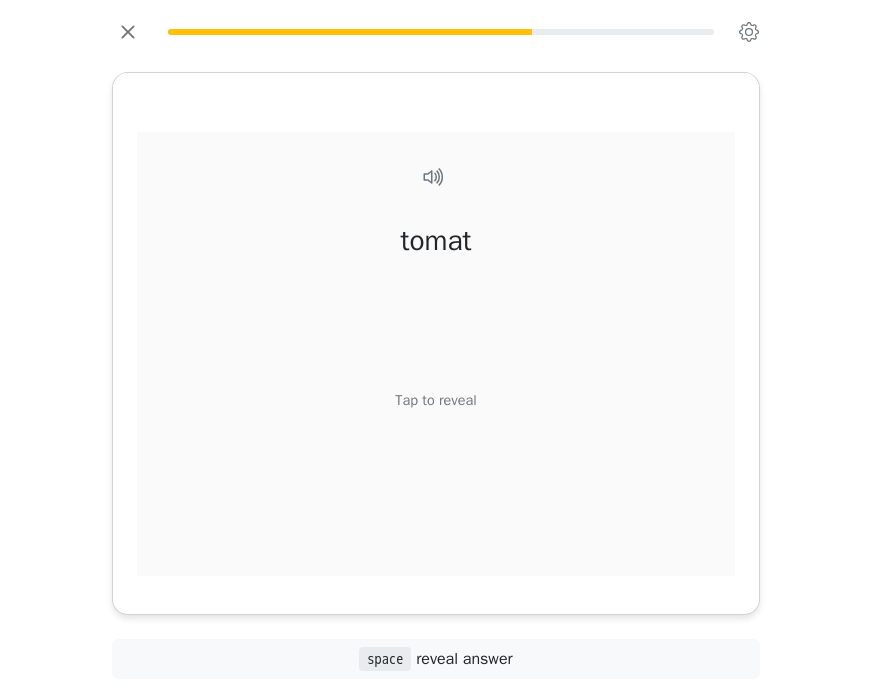 click on "Tap to reveal" at bounding box center (435, 400) 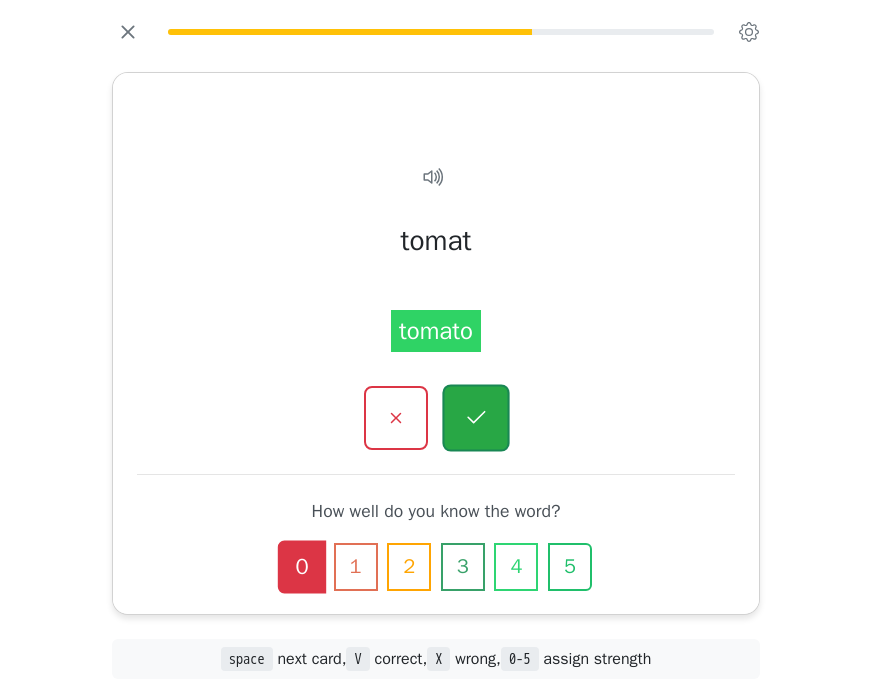 click 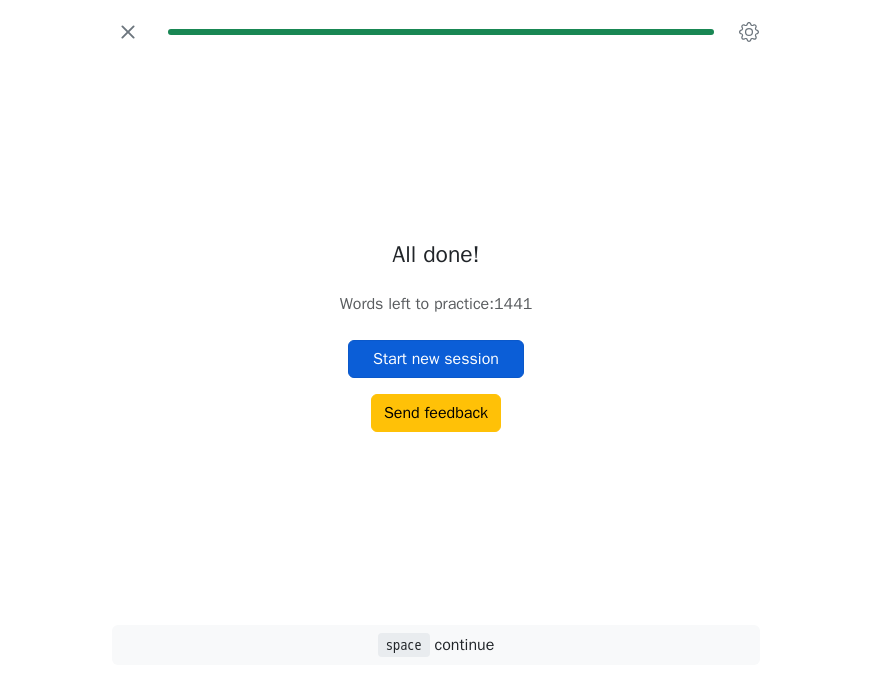 click on "Start new session" at bounding box center [436, 359] 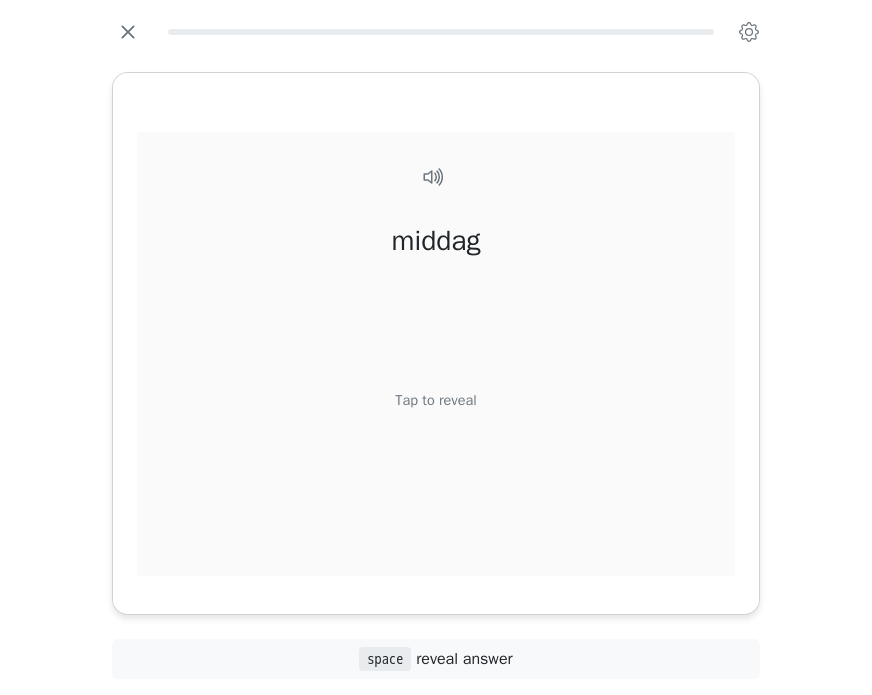 click on "Tap to reveal" at bounding box center (435, 400) 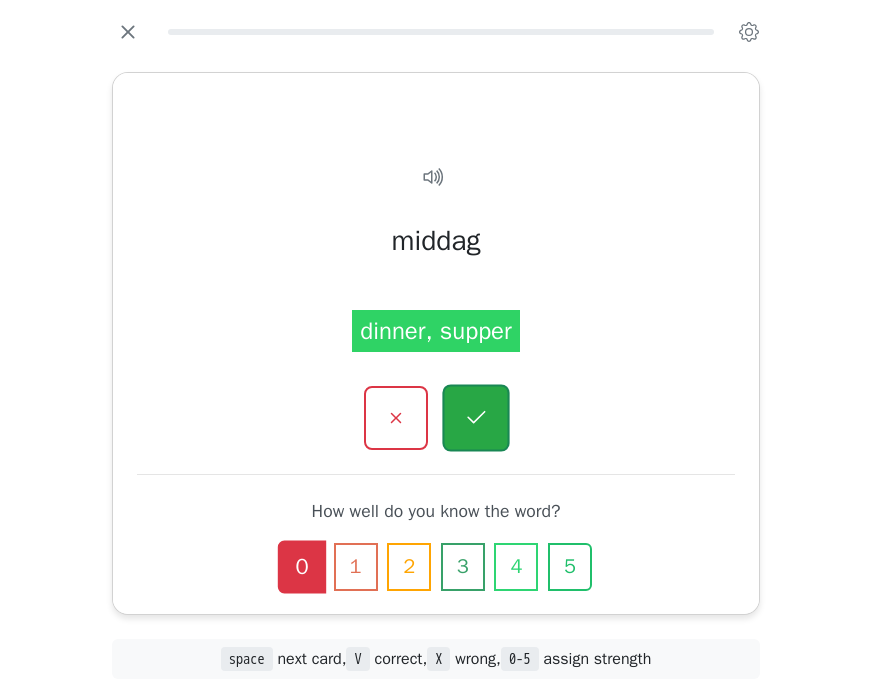 click 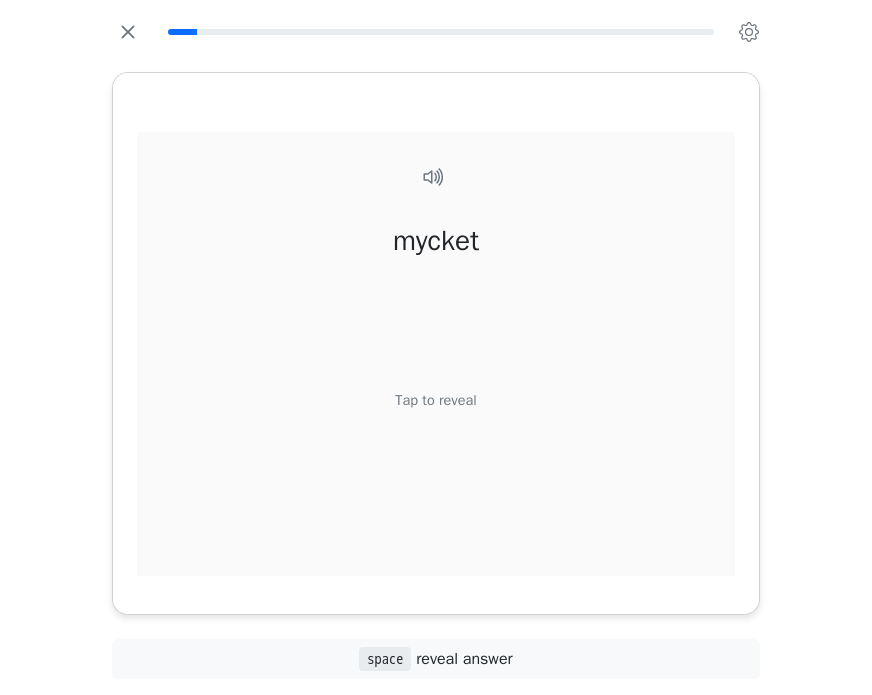click on "Tap to reveal" at bounding box center (435, 400) 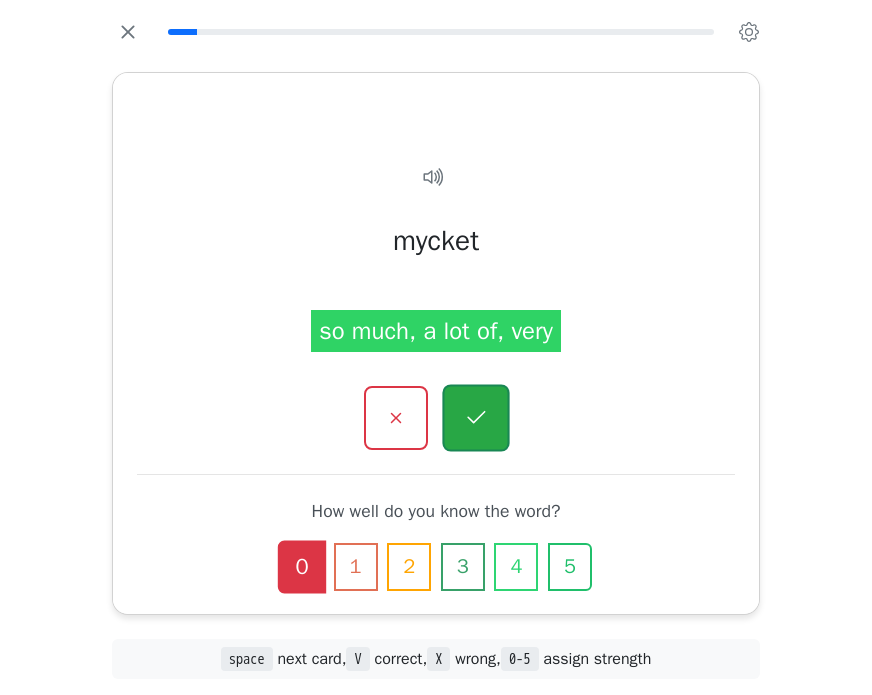 click 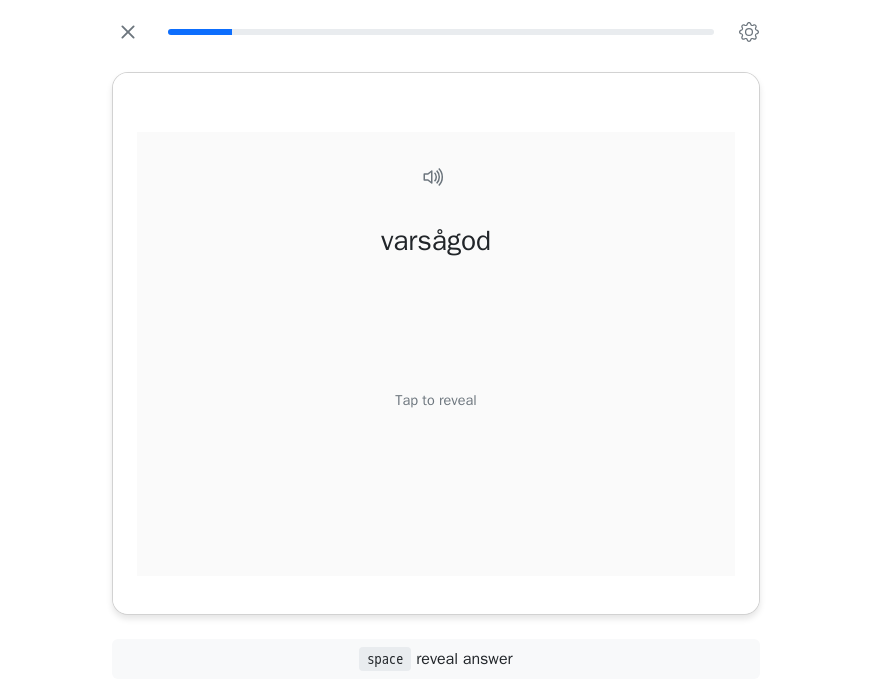 click on "Tap to reveal" at bounding box center (435, 400) 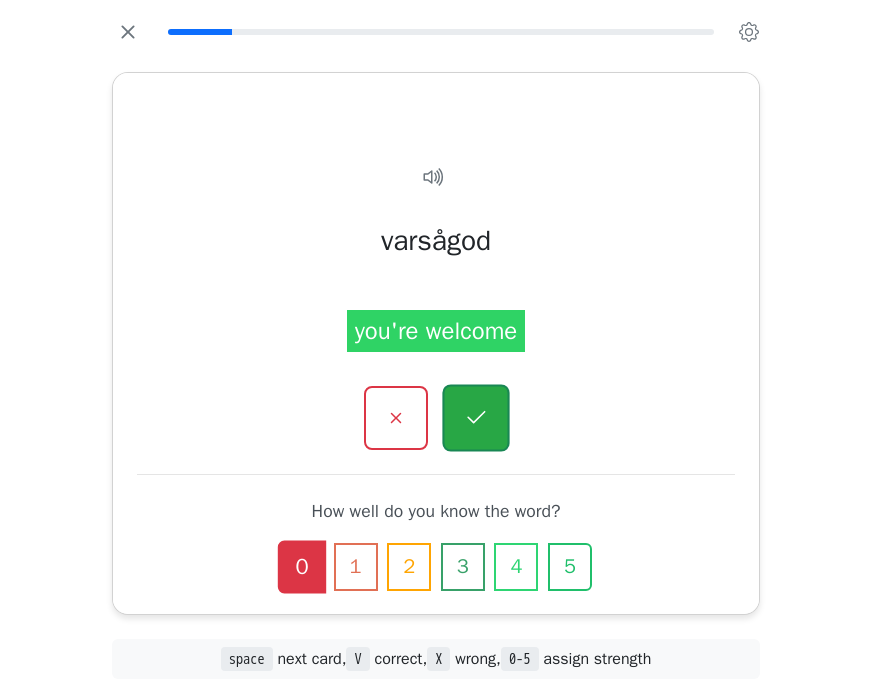 click at bounding box center [475, 417] 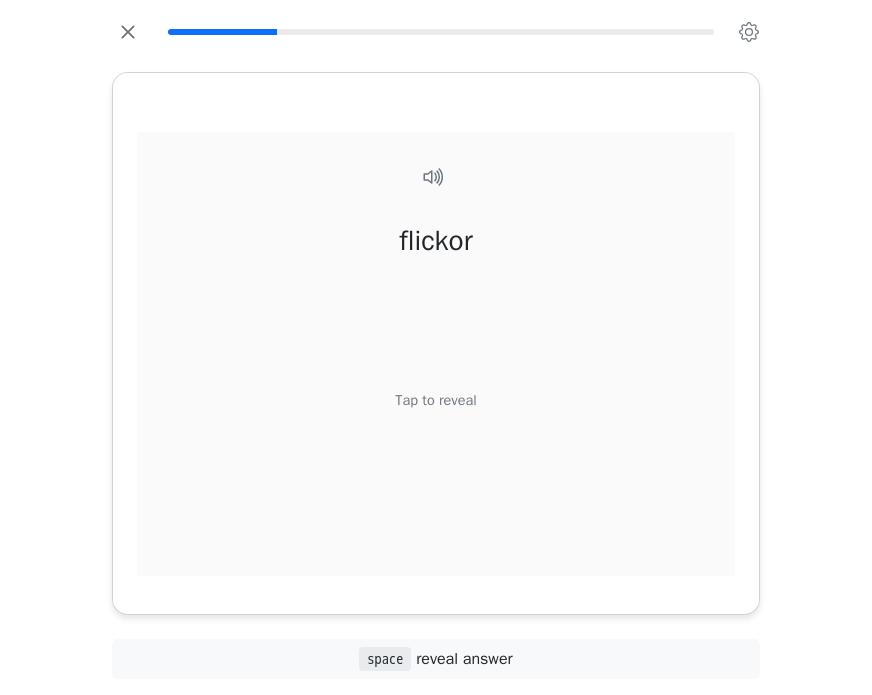 click on "Tap to reveal" at bounding box center (435, 400) 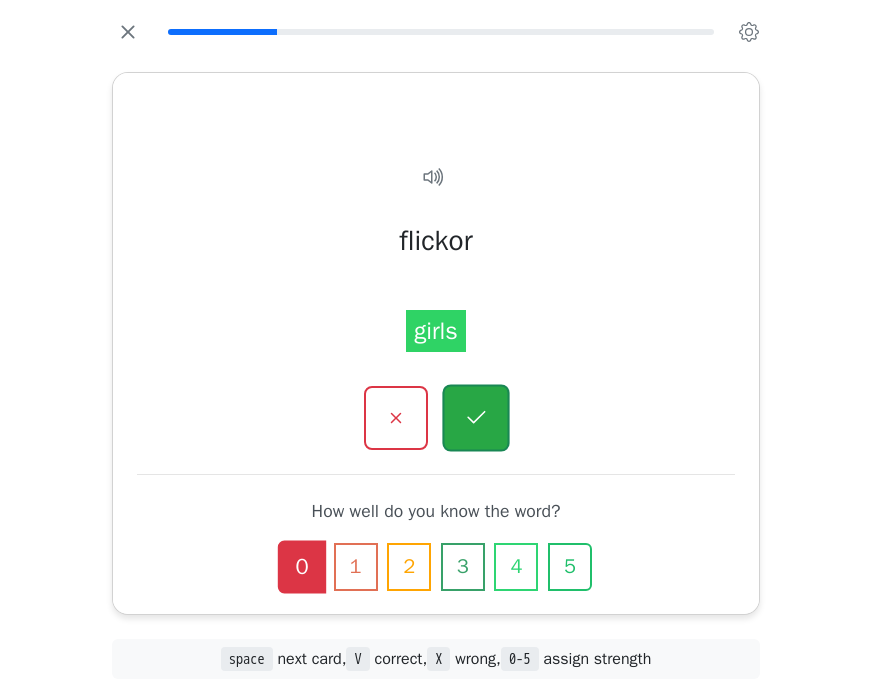 click 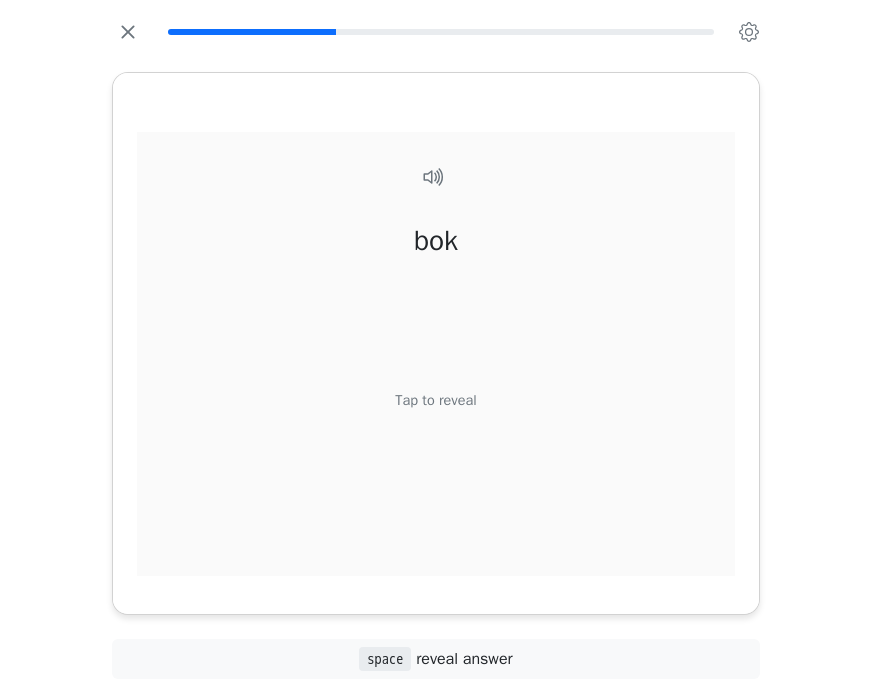 click on "Tap to reveal" at bounding box center [435, 400] 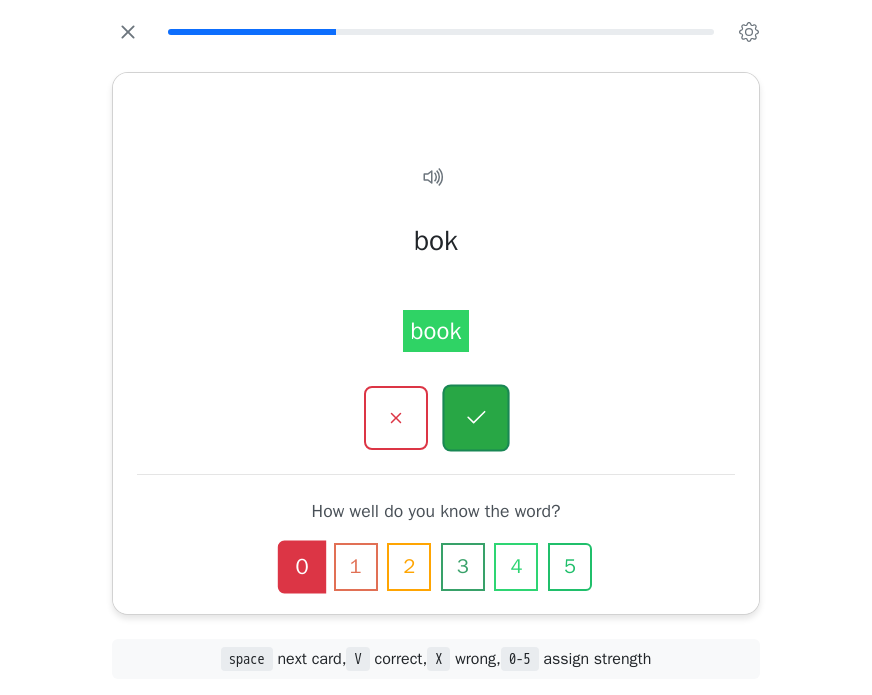 click at bounding box center (475, 417) 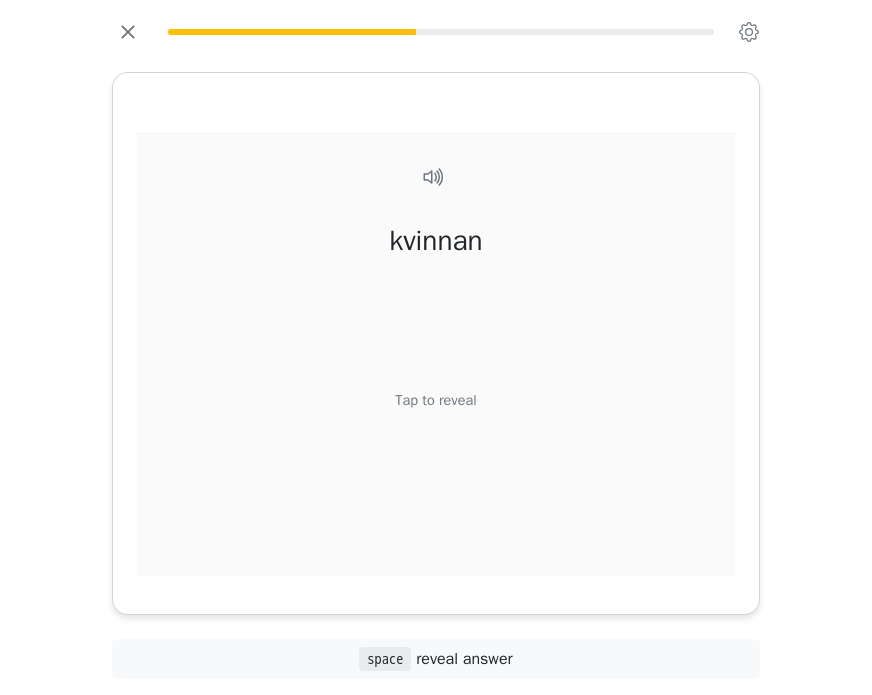 click on "Tap to reveal" at bounding box center (435, 400) 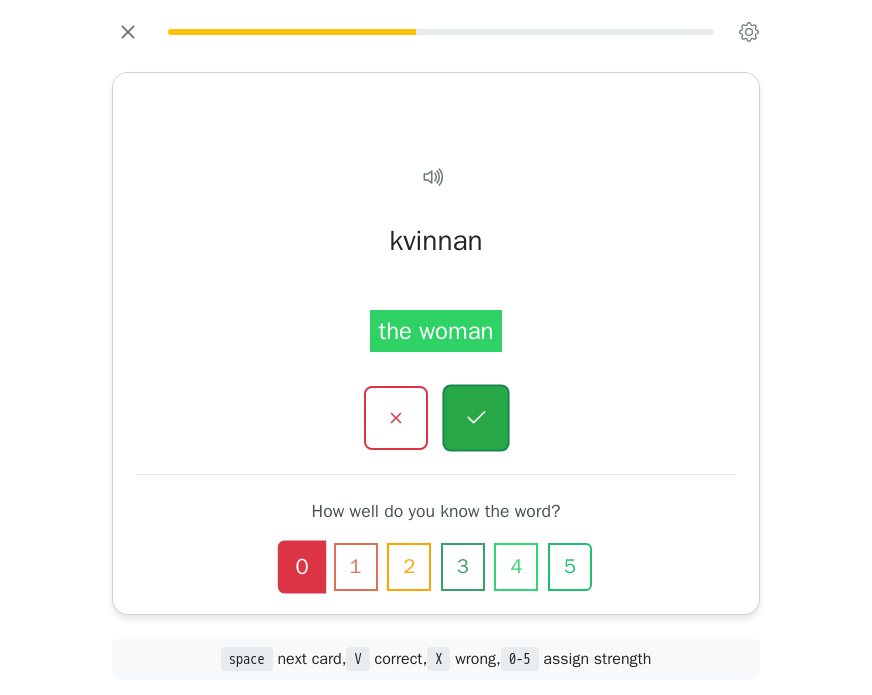 click at bounding box center [475, 417] 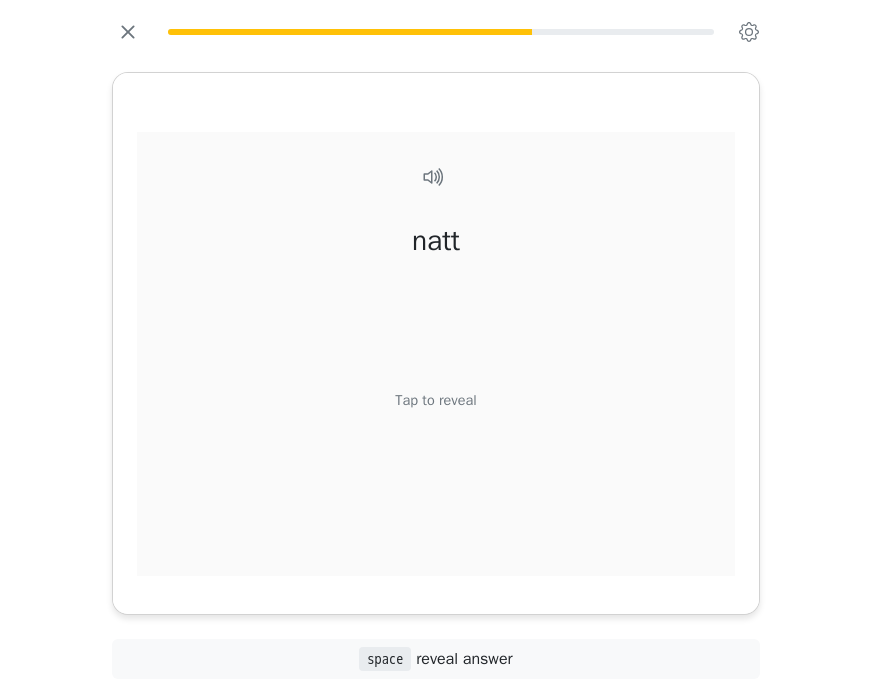 click on "Tap to reveal" at bounding box center [435, 400] 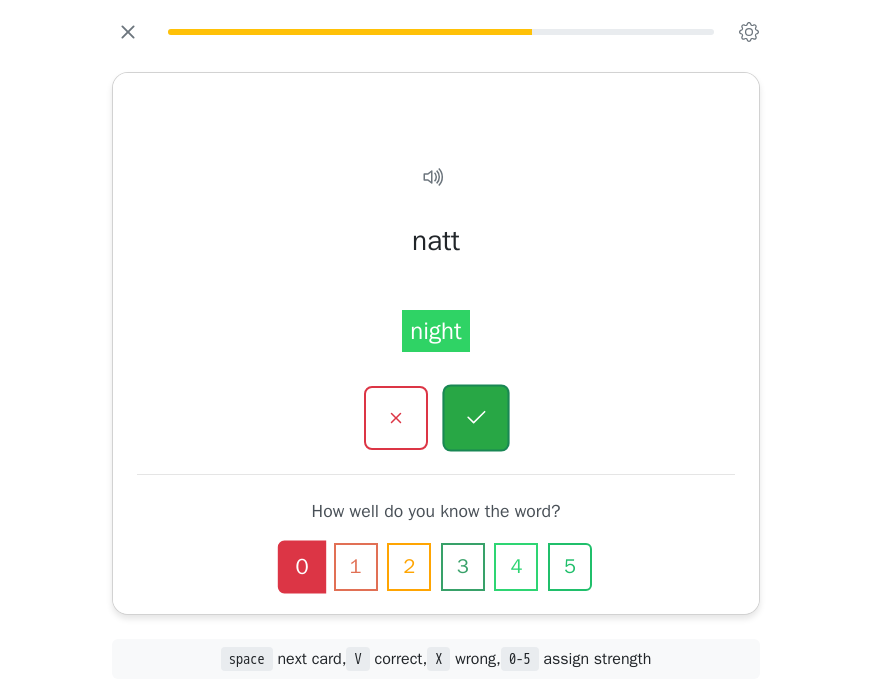 click 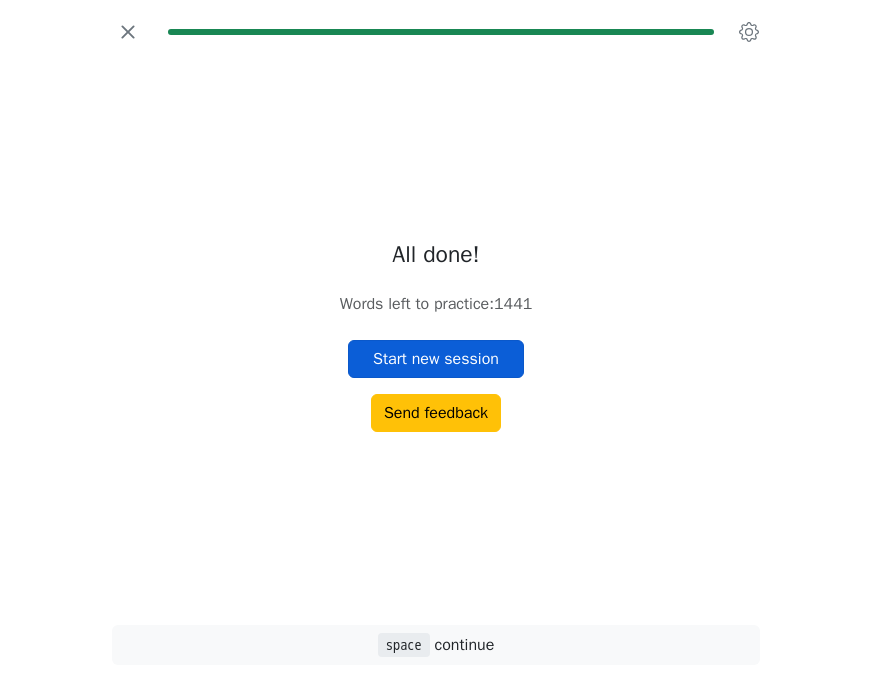 click on "Start new session" at bounding box center (436, 359) 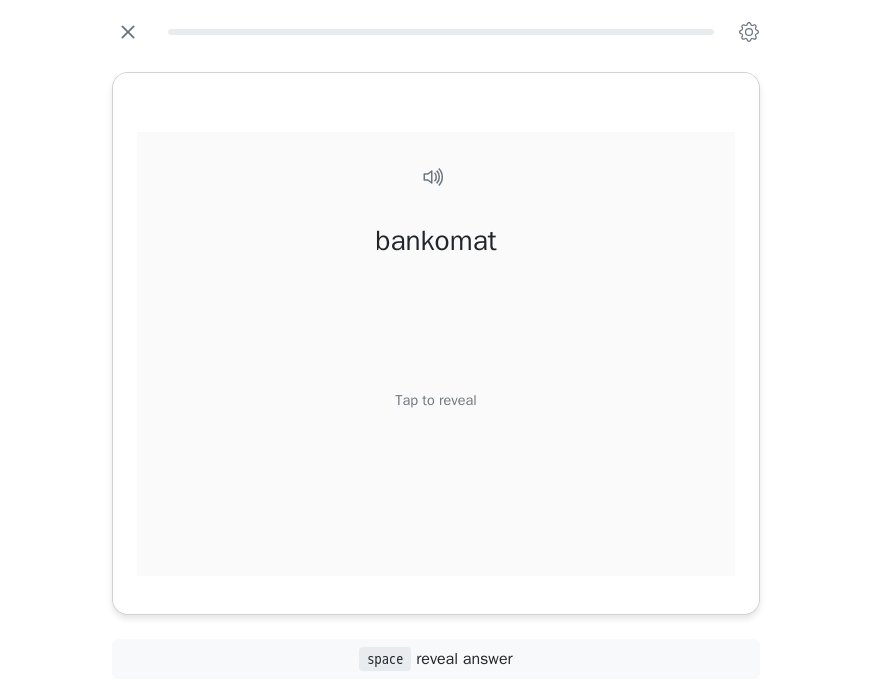 click on "Tap to reveal" at bounding box center [435, 400] 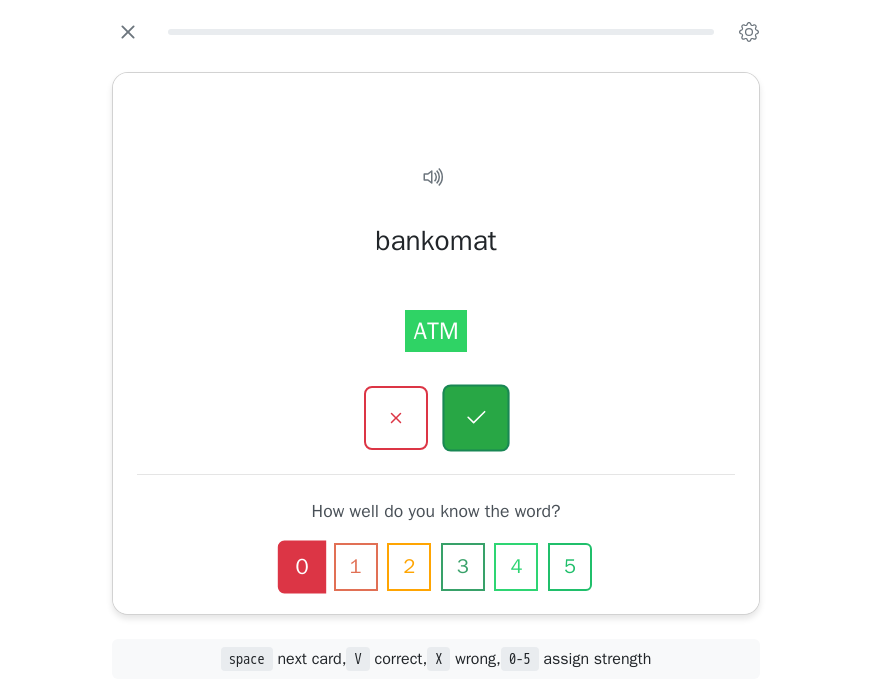 click 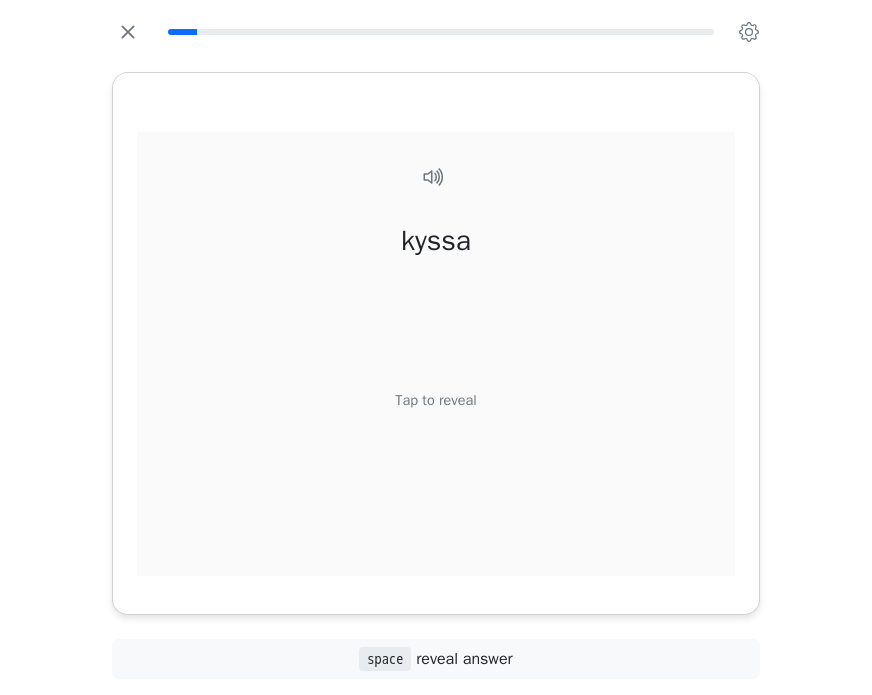click on "Tap to reveal" at bounding box center [435, 400] 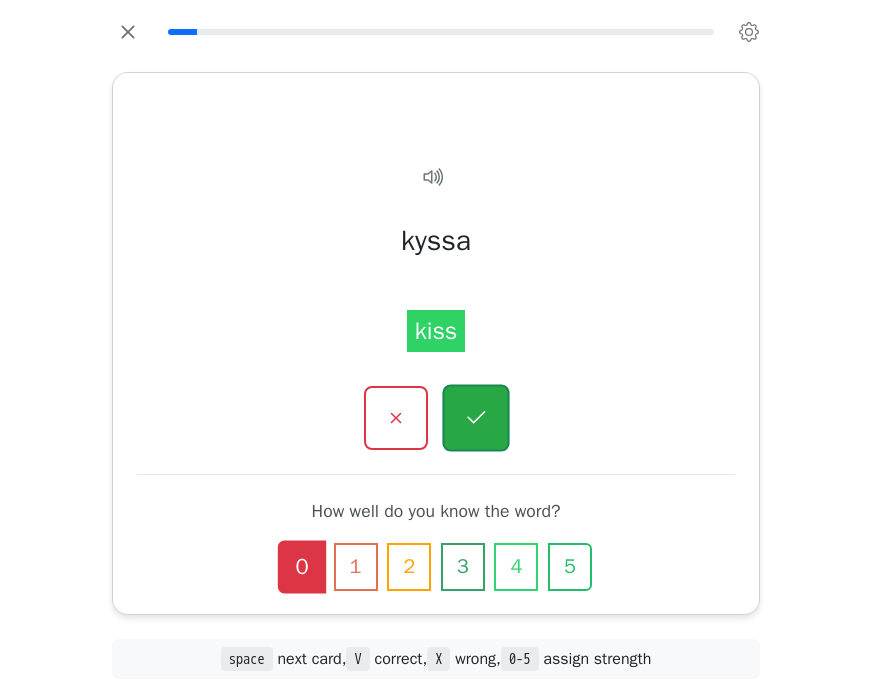 click 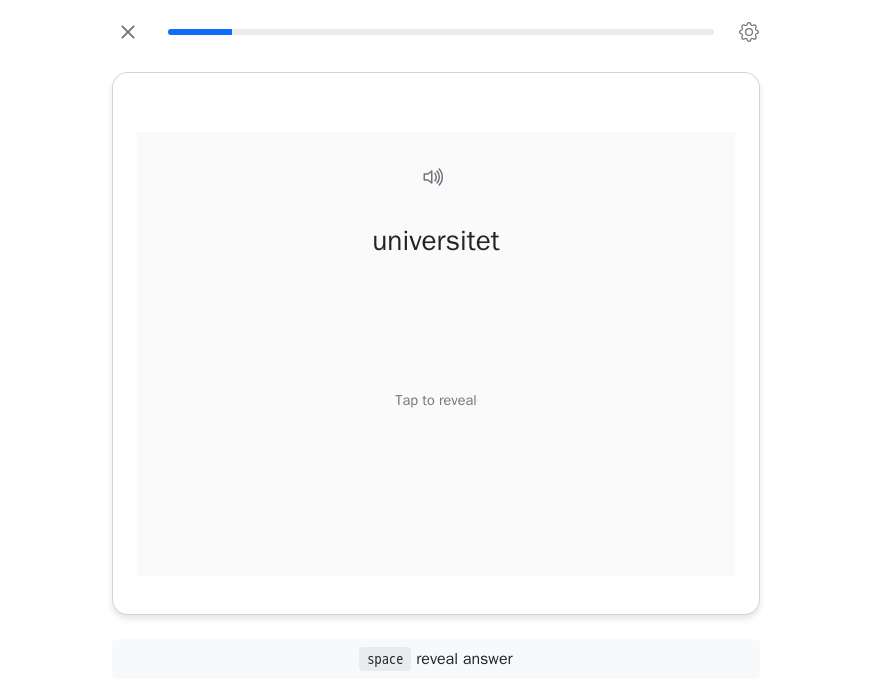 click on "universitet Tap to reveal" at bounding box center [436, 375] 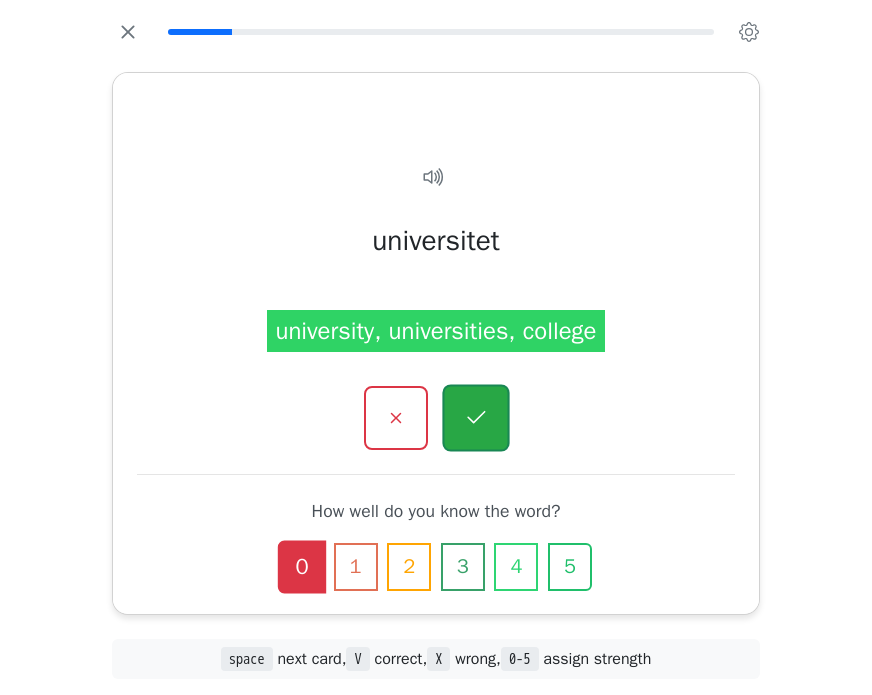 click 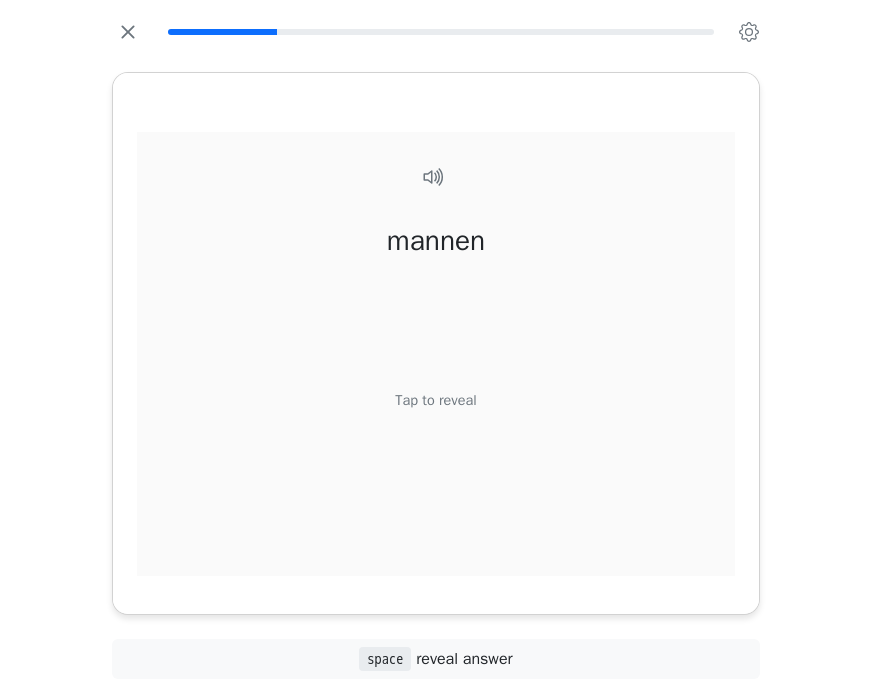 click on "Tap to reveal" at bounding box center (435, 400) 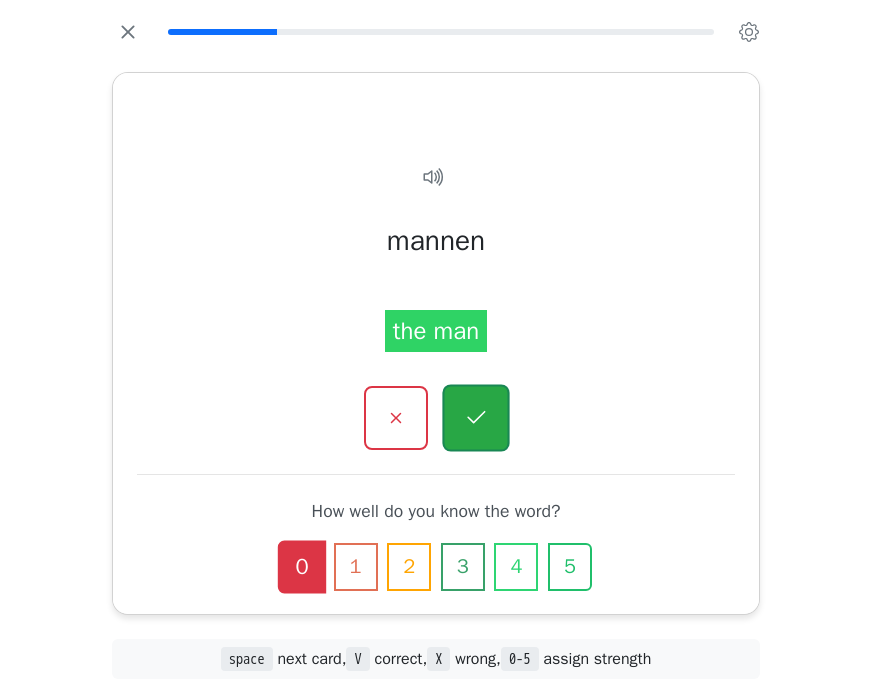 click at bounding box center [475, 417] 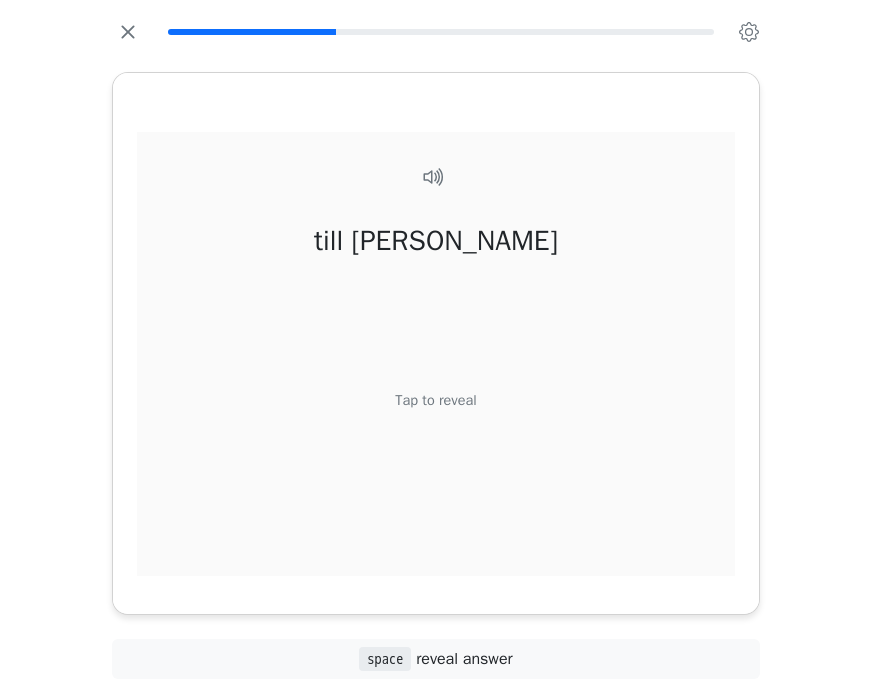 click on "Tap to reveal" at bounding box center [435, 400] 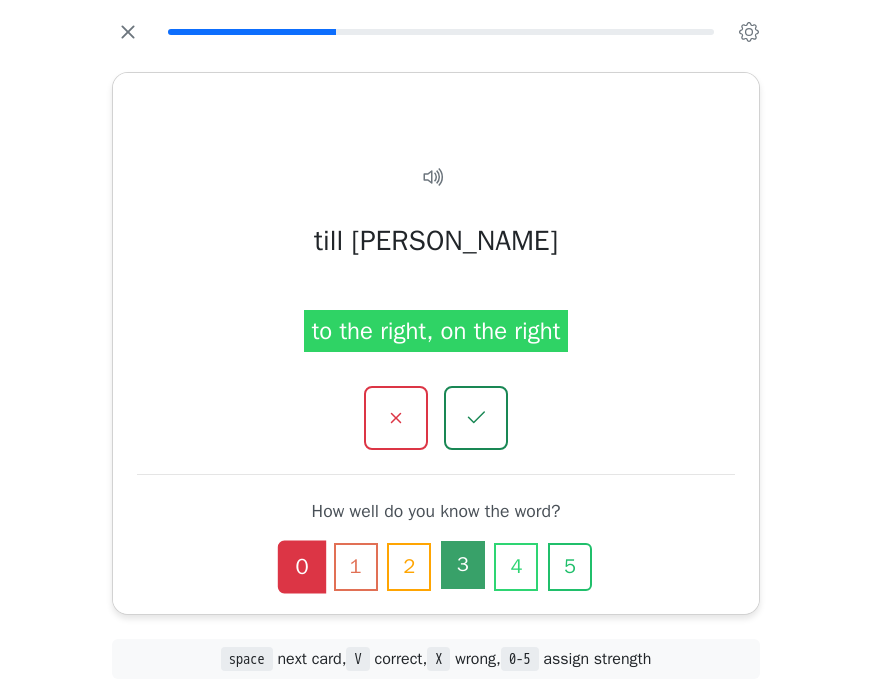 click on "3" at bounding box center (463, 565) 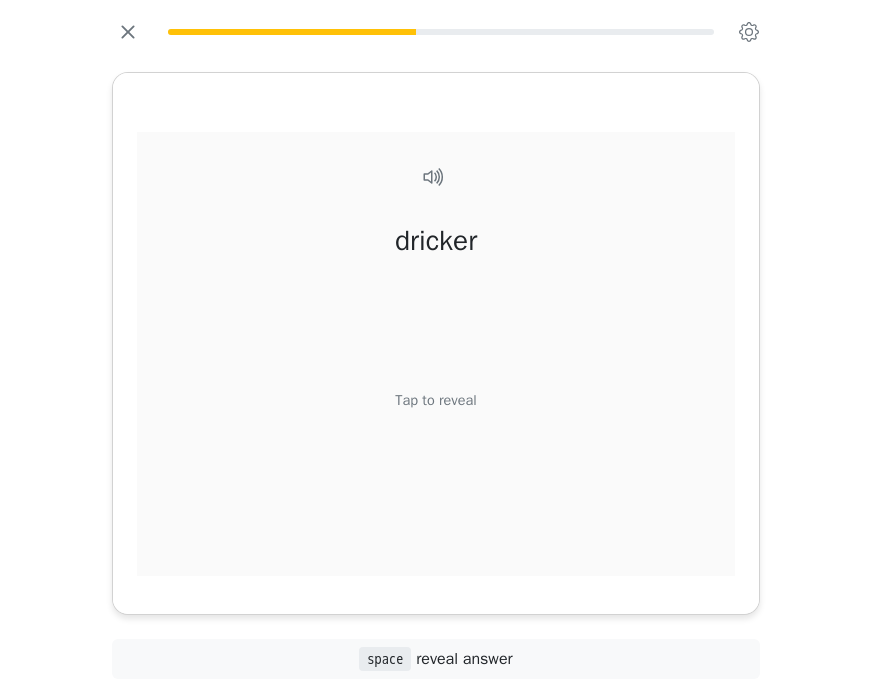 click on "Tap to reveal" at bounding box center [435, 400] 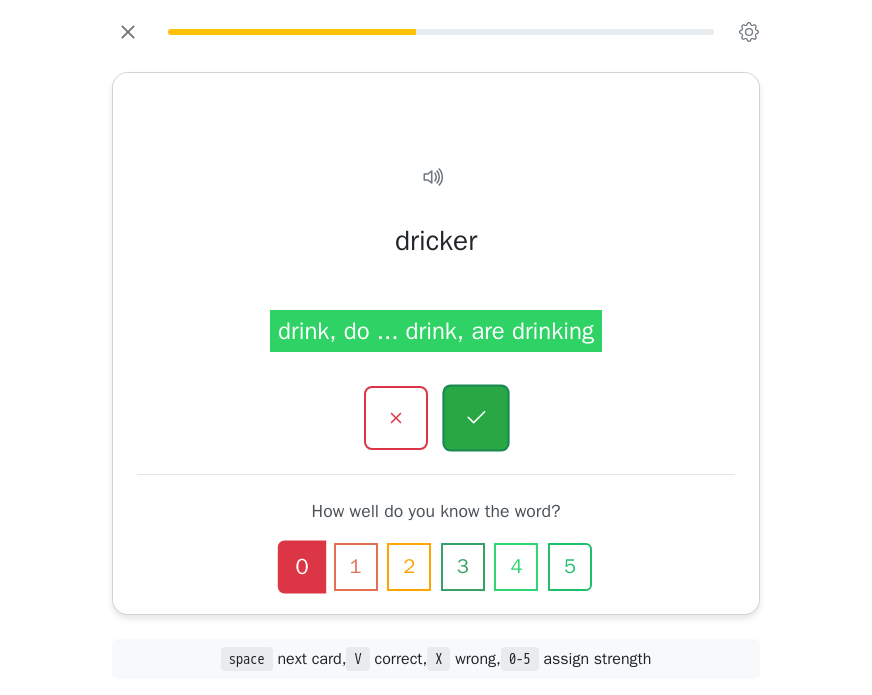 click at bounding box center (475, 417) 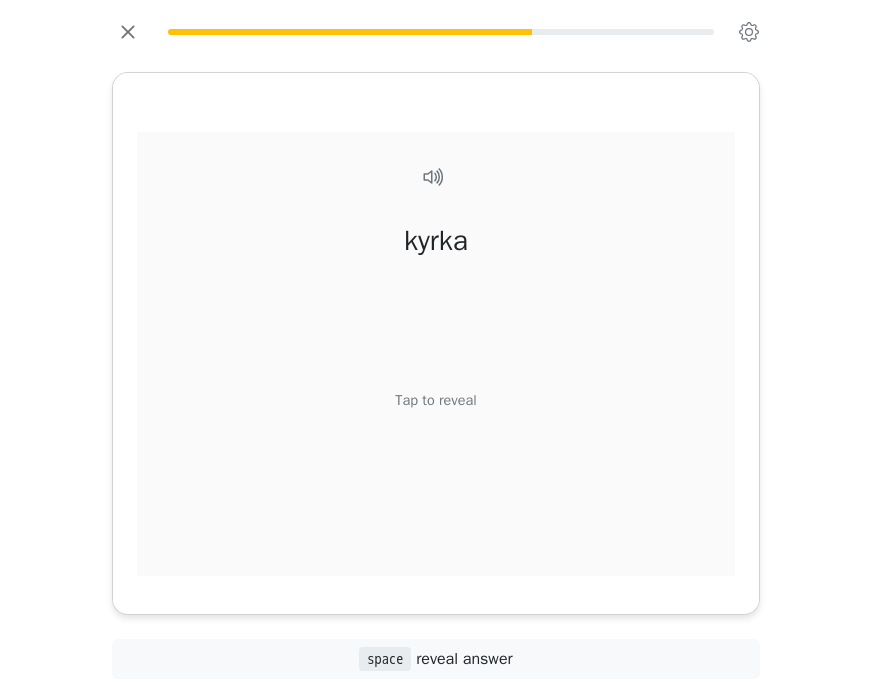 click on "Tap to reveal" at bounding box center [435, 400] 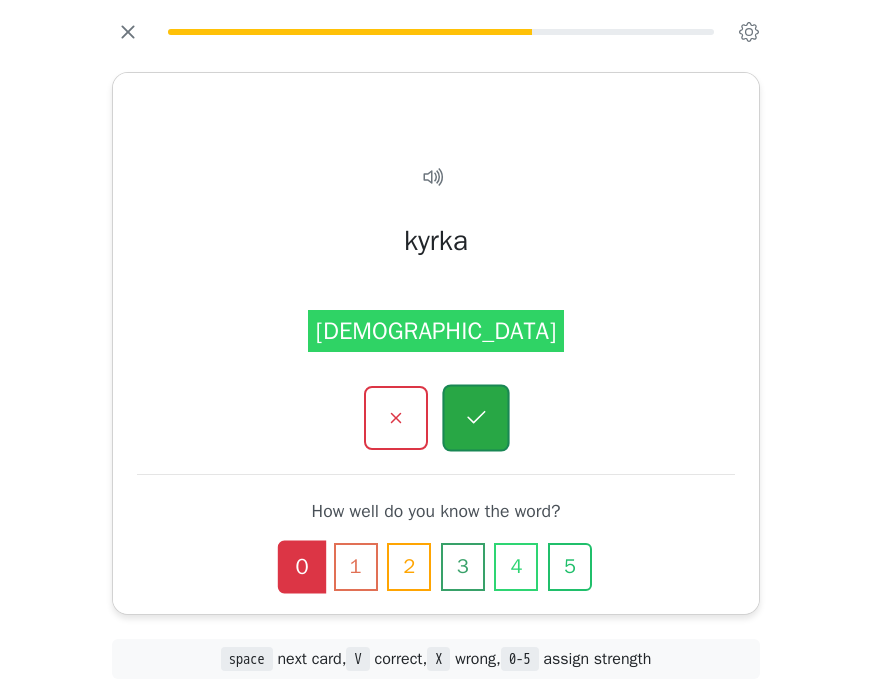 click at bounding box center [475, 417] 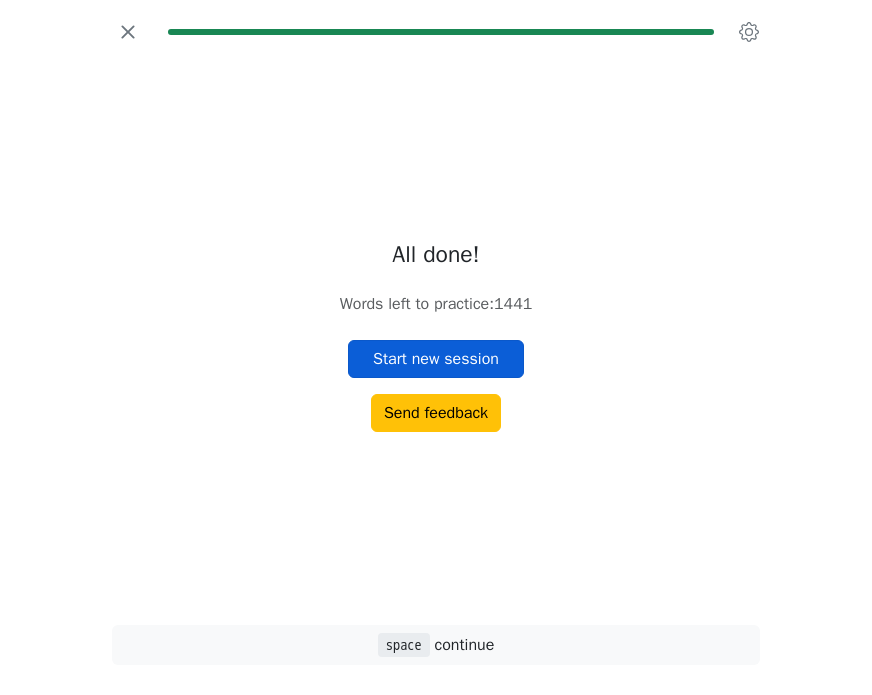 click on "Start new session" at bounding box center (436, 359) 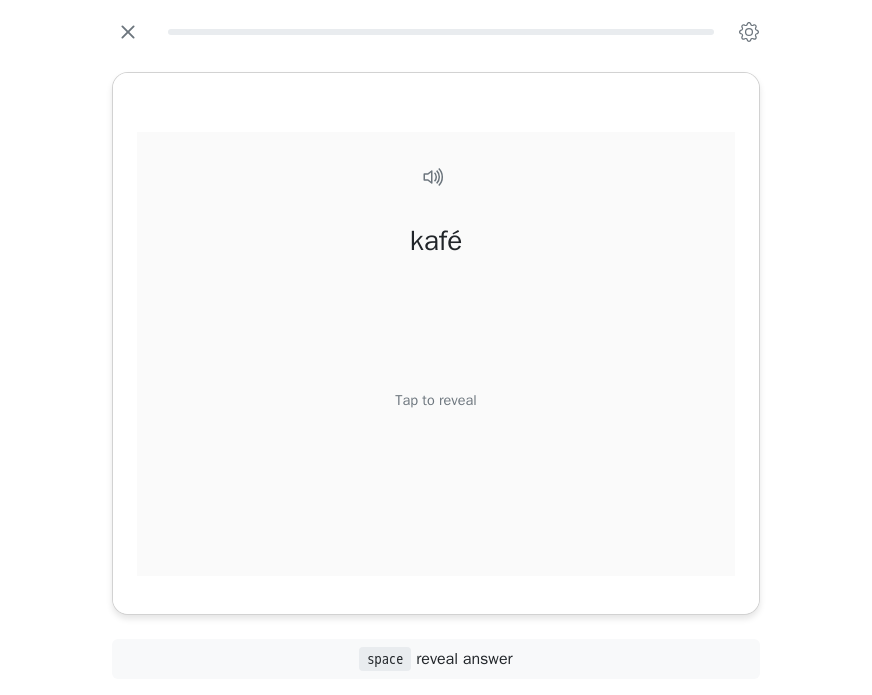 click on "Tap to reveal" at bounding box center (435, 400) 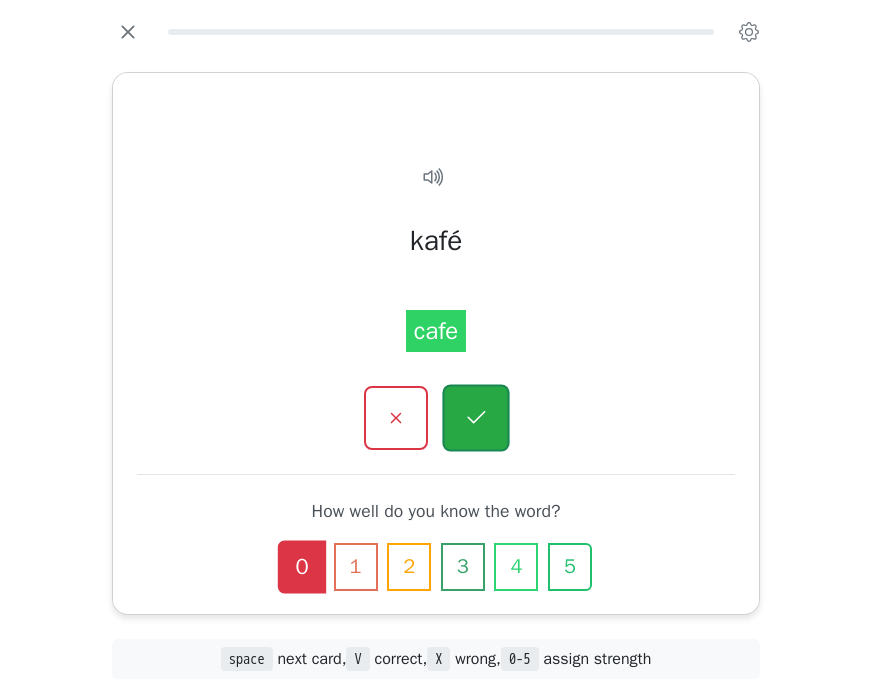 click 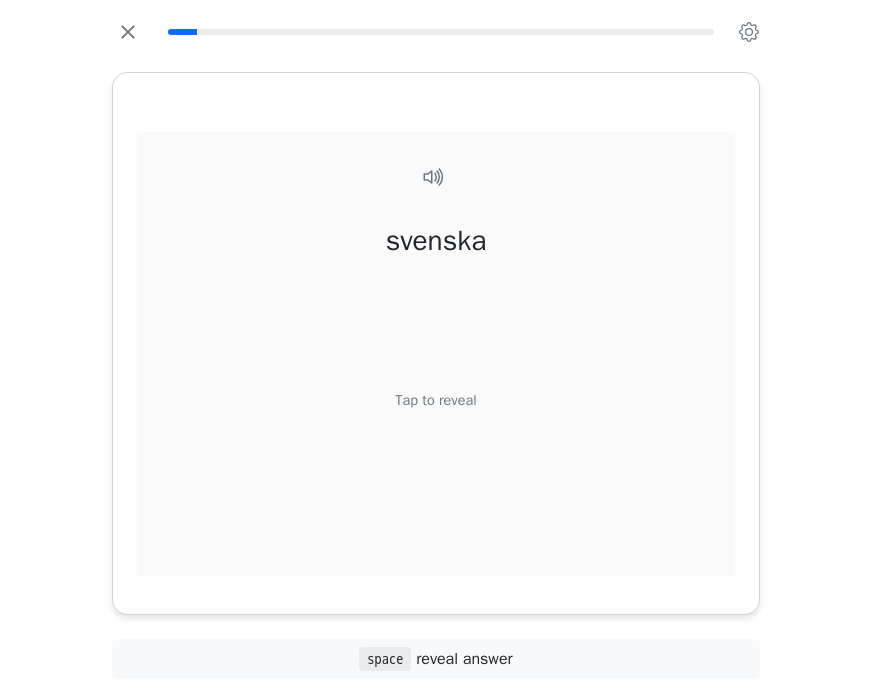 click on "Tap to reveal" at bounding box center (435, 400) 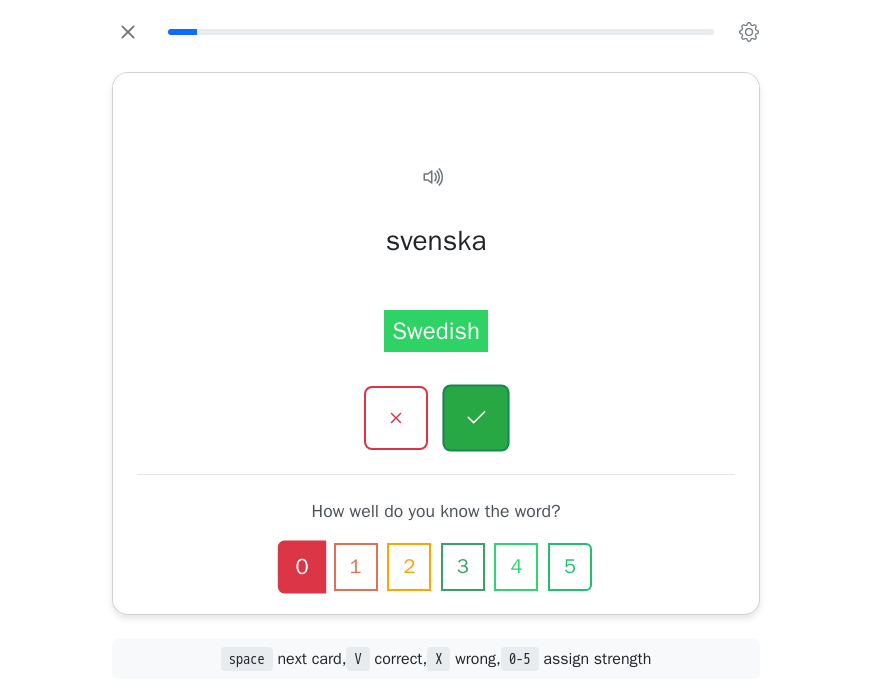 click at bounding box center [475, 417] 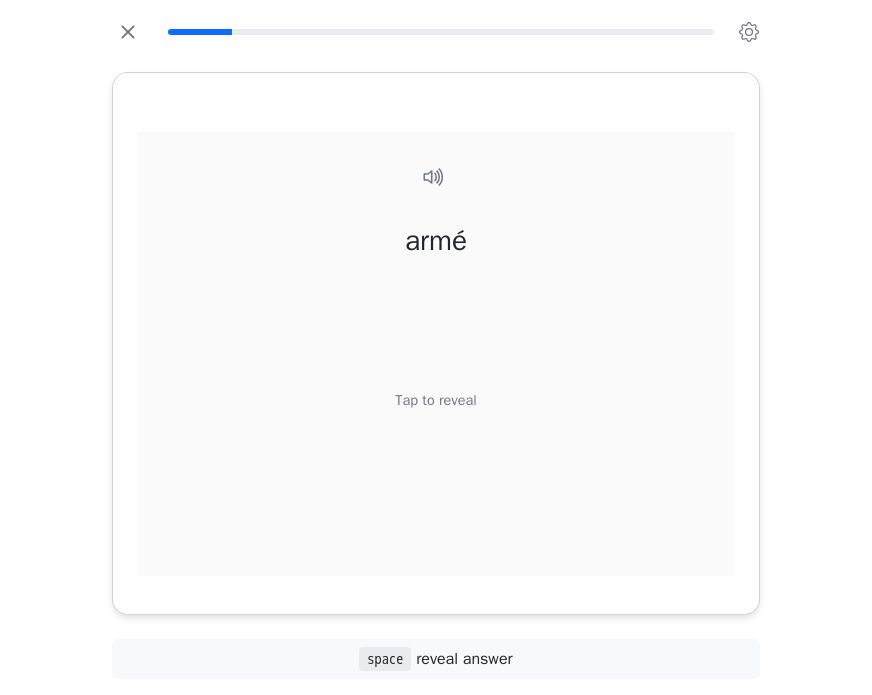 click on "Tap to reveal" at bounding box center [435, 400] 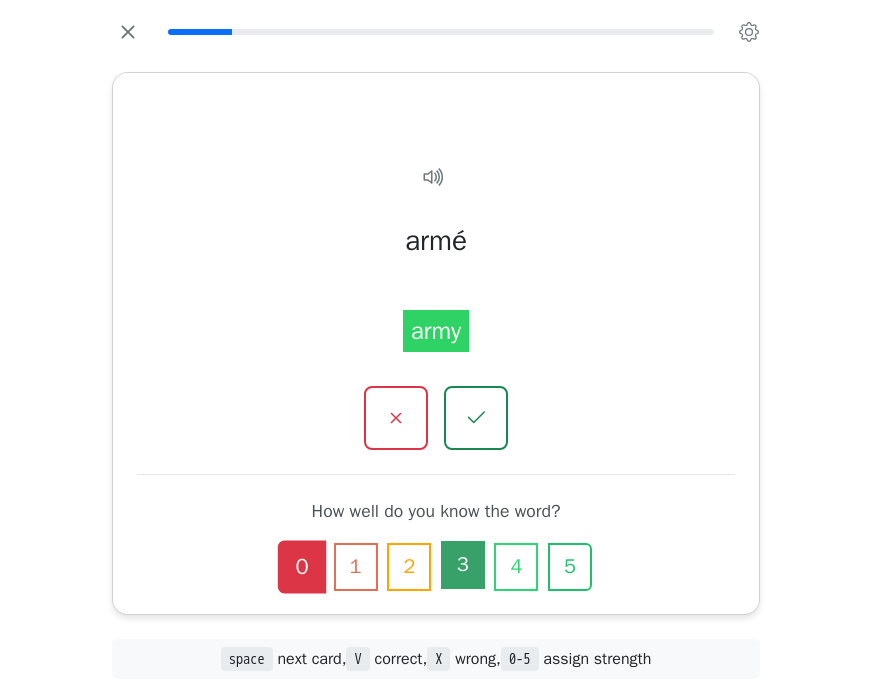 click on "3" at bounding box center (463, 565) 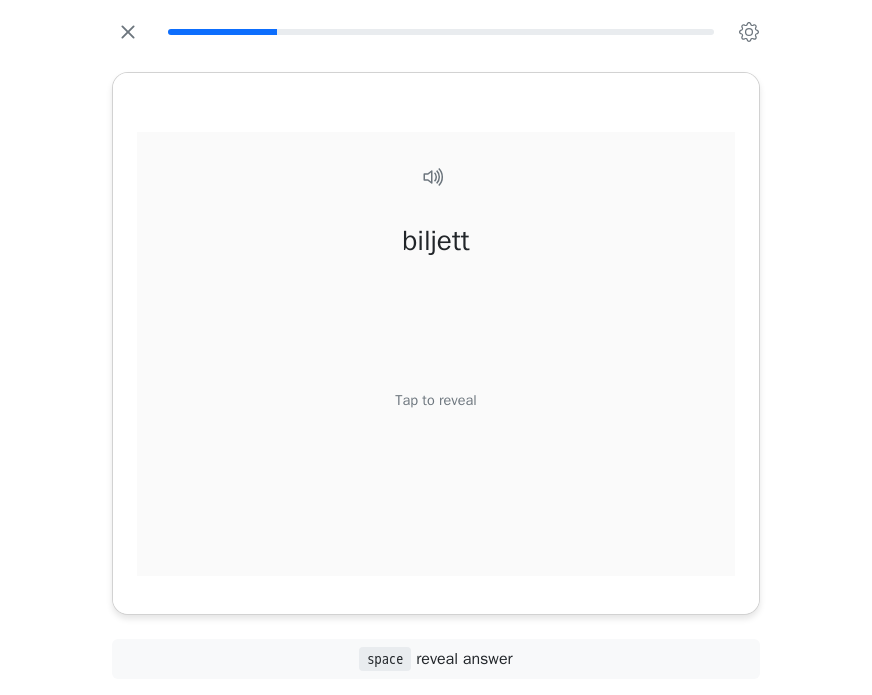 click on "Tap to reveal" at bounding box center (435, 400) 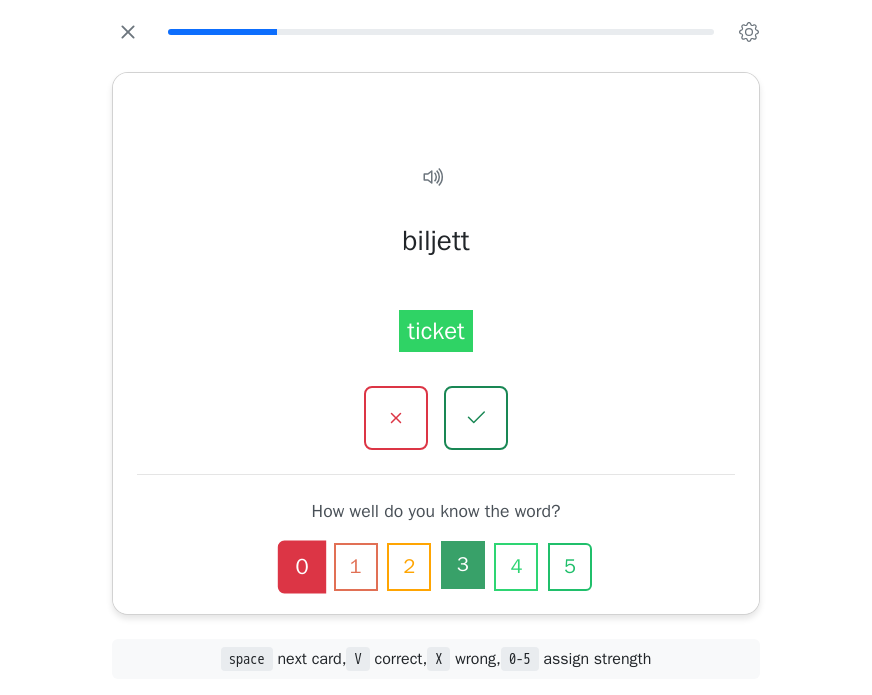 click on "3" at bounding box center [463, 565] 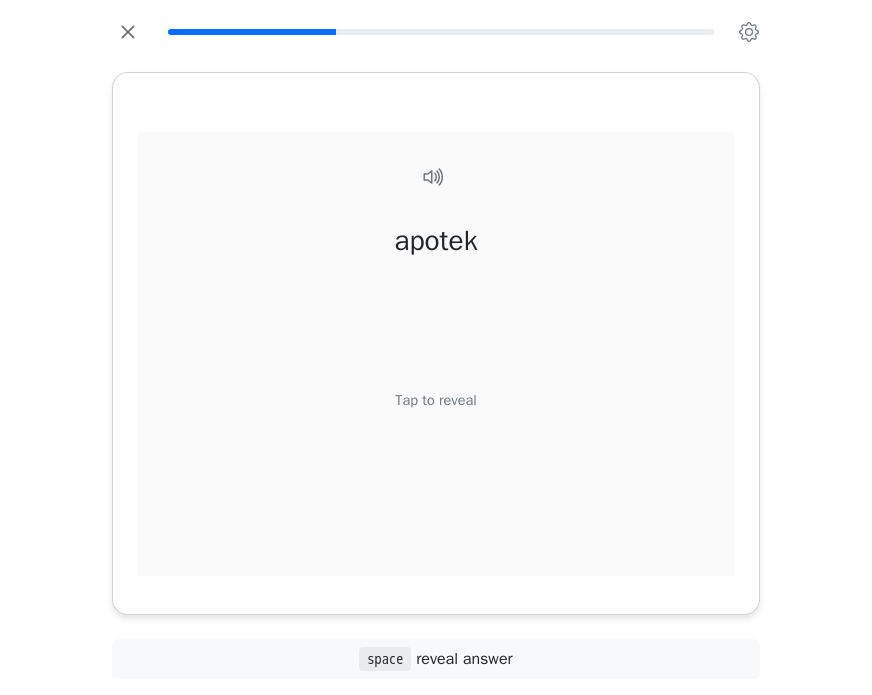 click on "Tap to reveal" at bounding box center [435, 400] 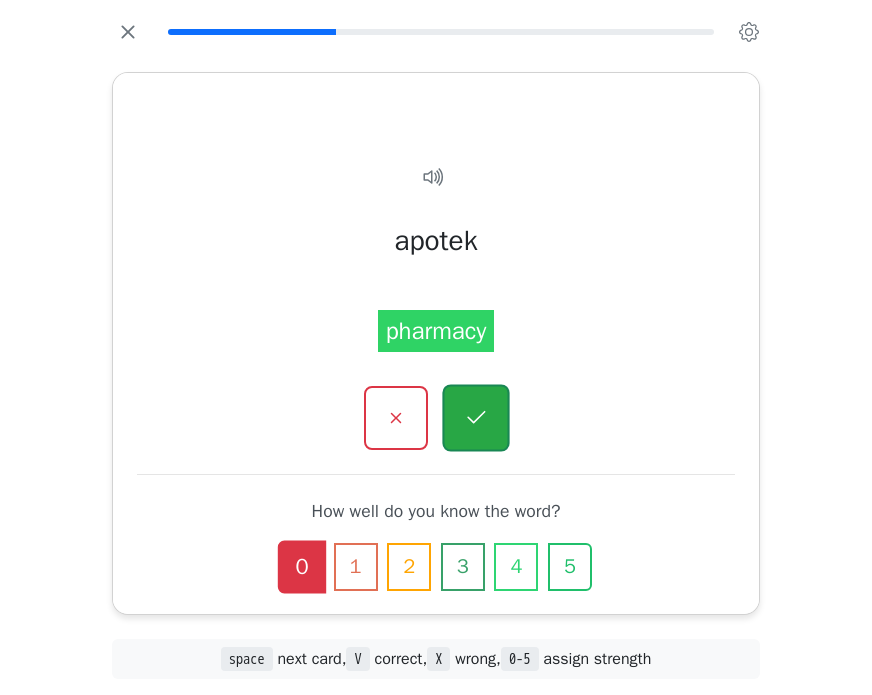 click 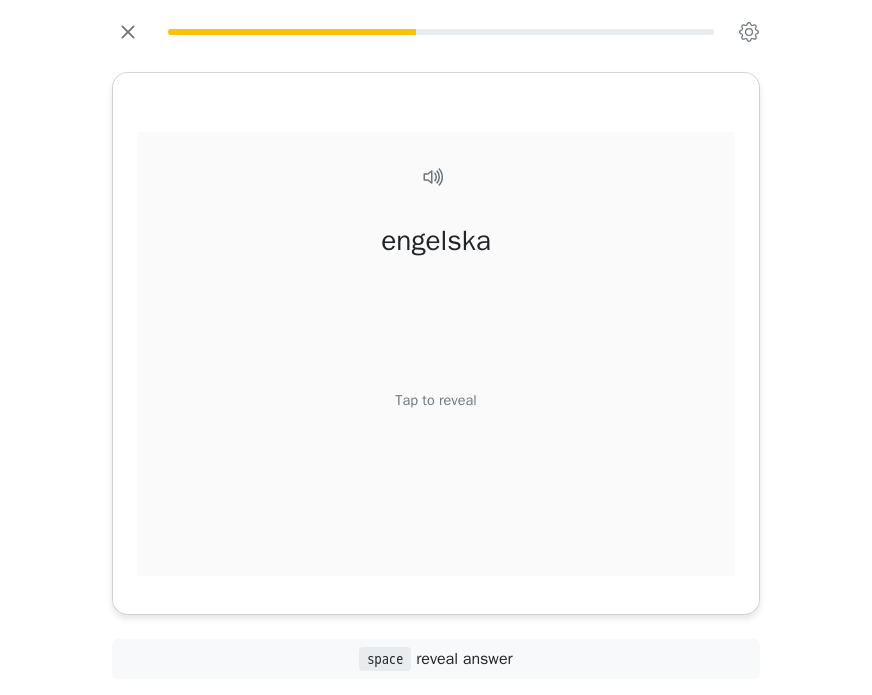 click on "Tap to reveal" at bounding box center [435, 400] 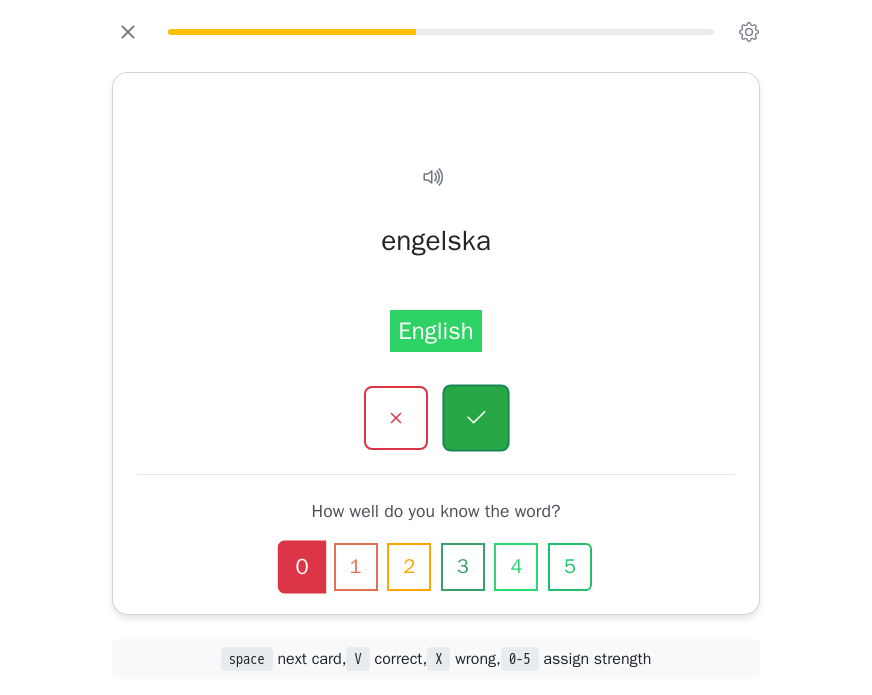 click at bounding box center [475, 417] 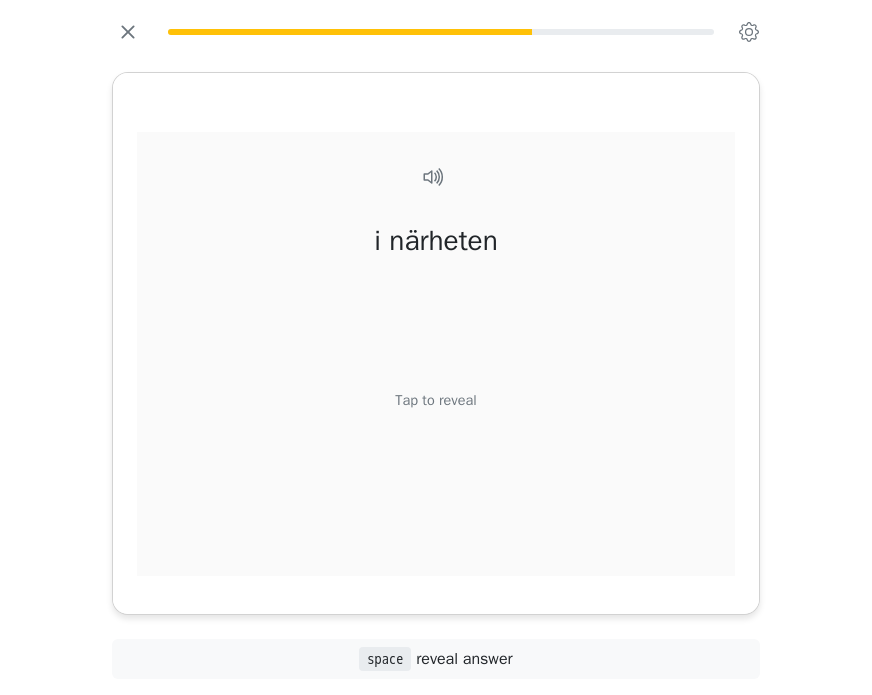 click on "Tap to reveal" at bounding box center (435, 400) 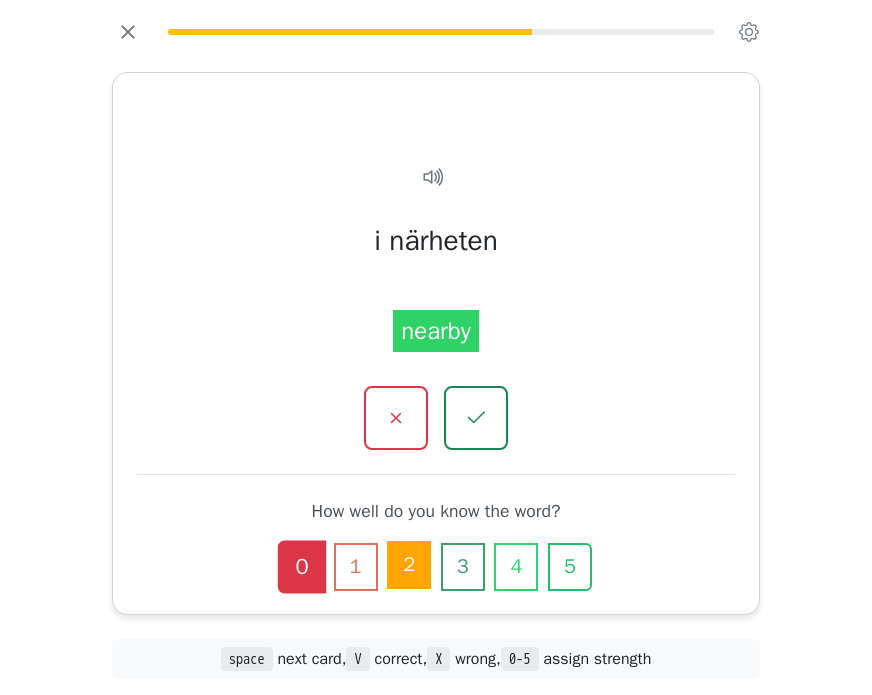 click on "2" at bounding box center (409, 565) 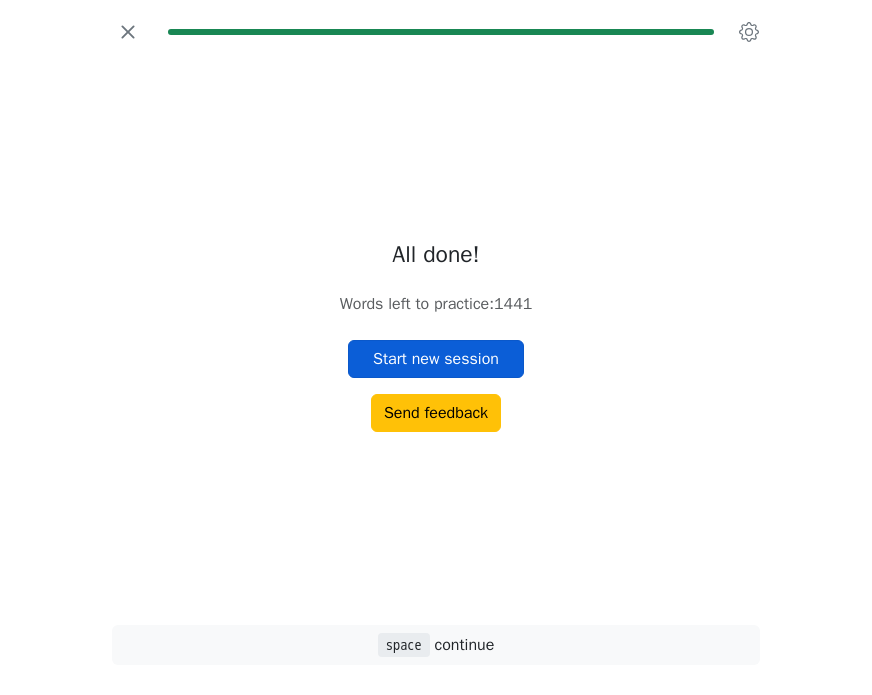 click on "Start new session" at bounding box center [436, 359] 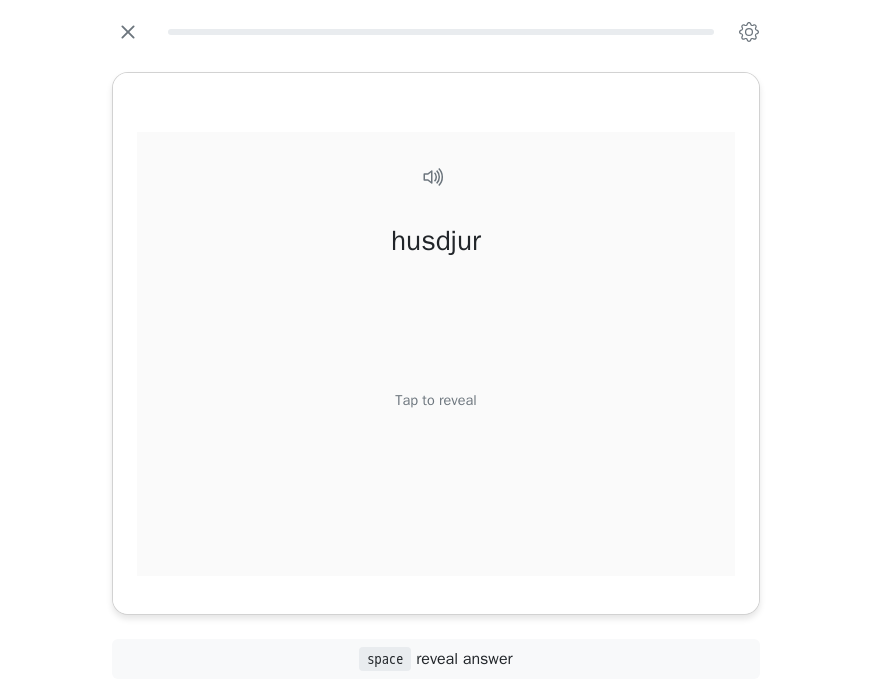 click on "Tap to reveal" at bounding box center [435, 400] 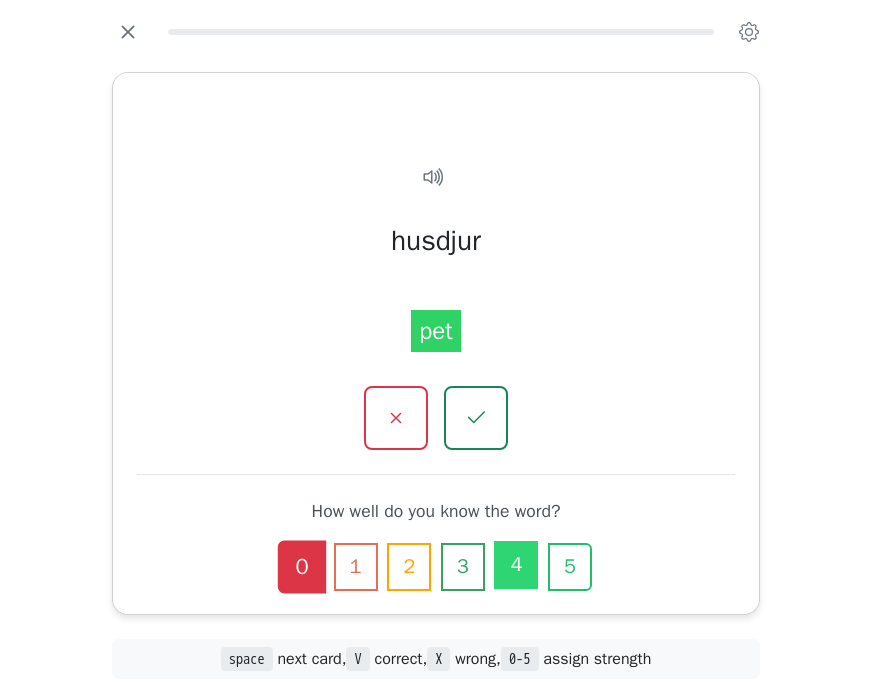 click on "4" at bounding box center (516, 565) 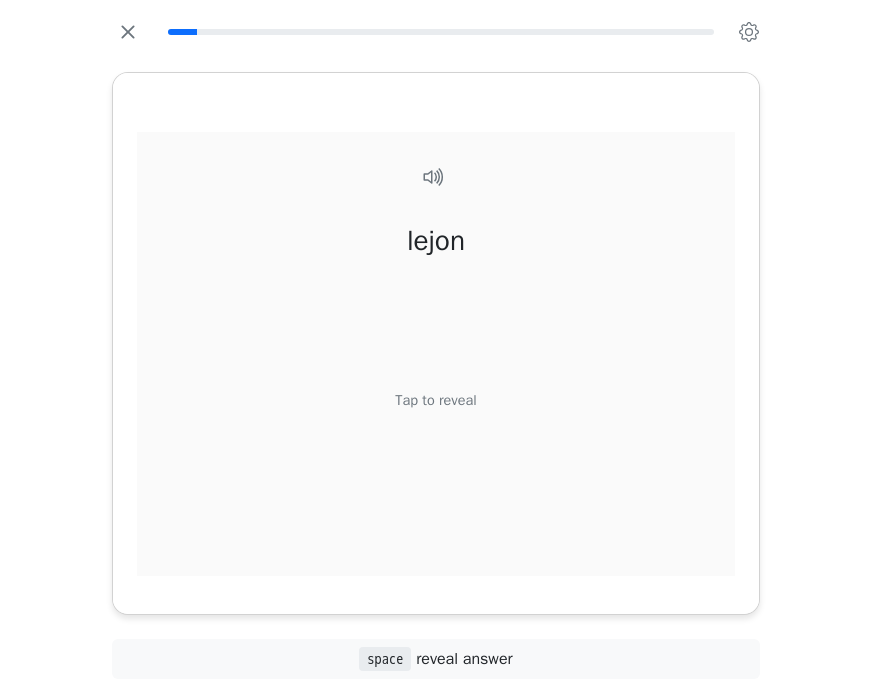 click on "Tap to reveal" at bounding box center [435, 400] 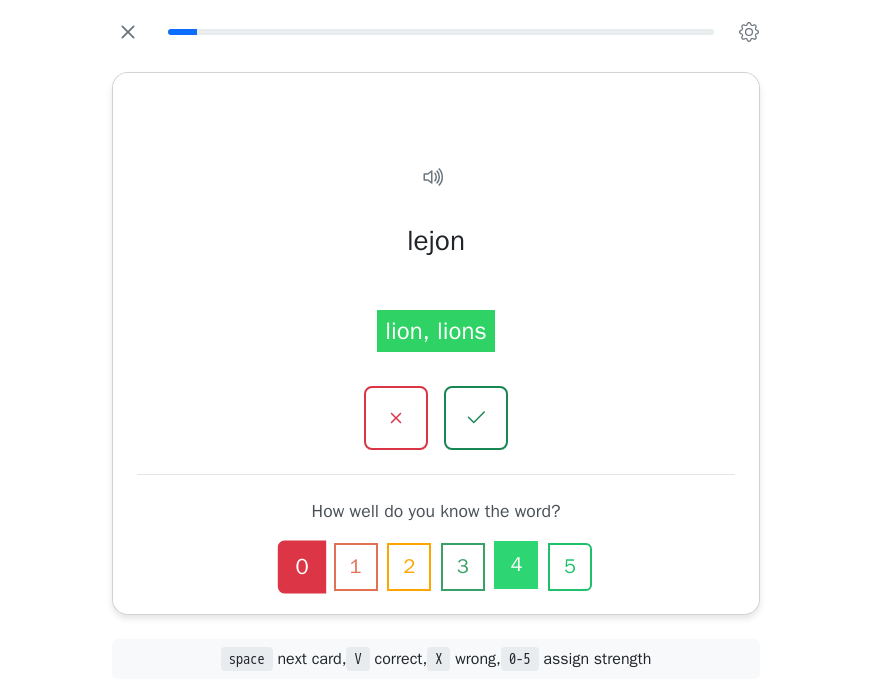click on "4" at bounding box center (516, 565) 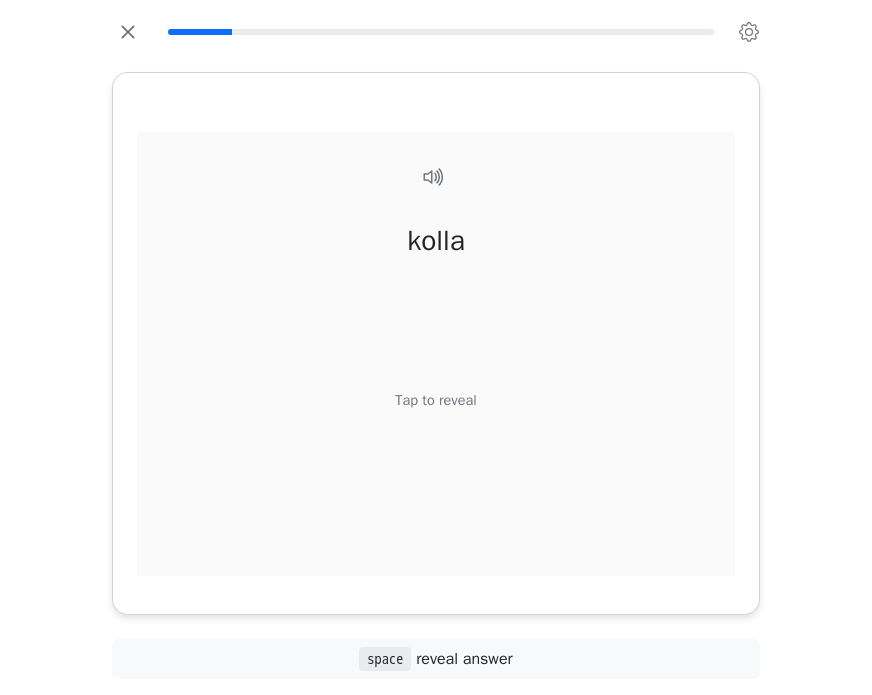click on "Tap to reveal" at bounding box center (435, 400) 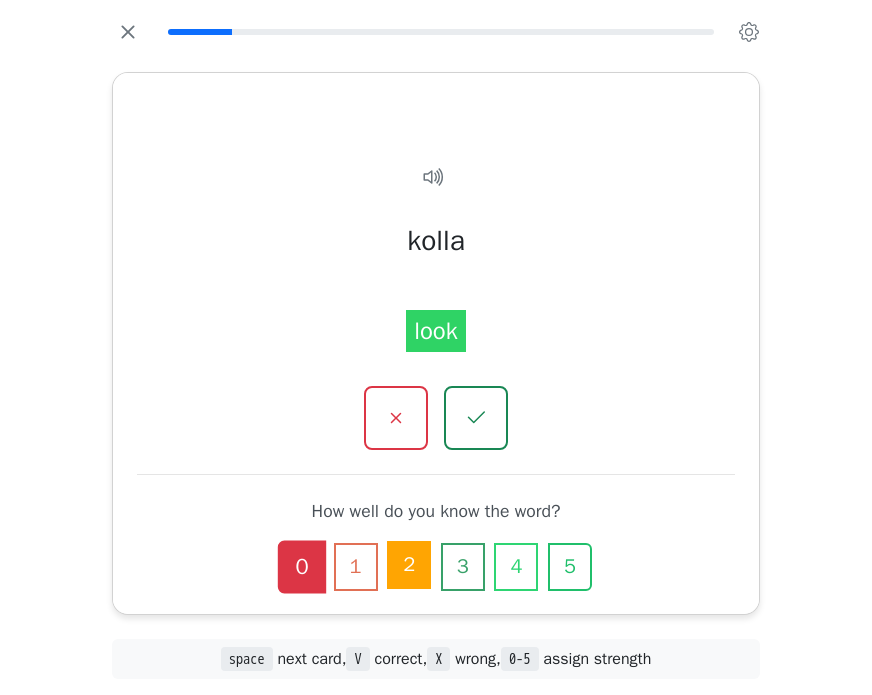 click on "2" at bounding box center [409, 565] 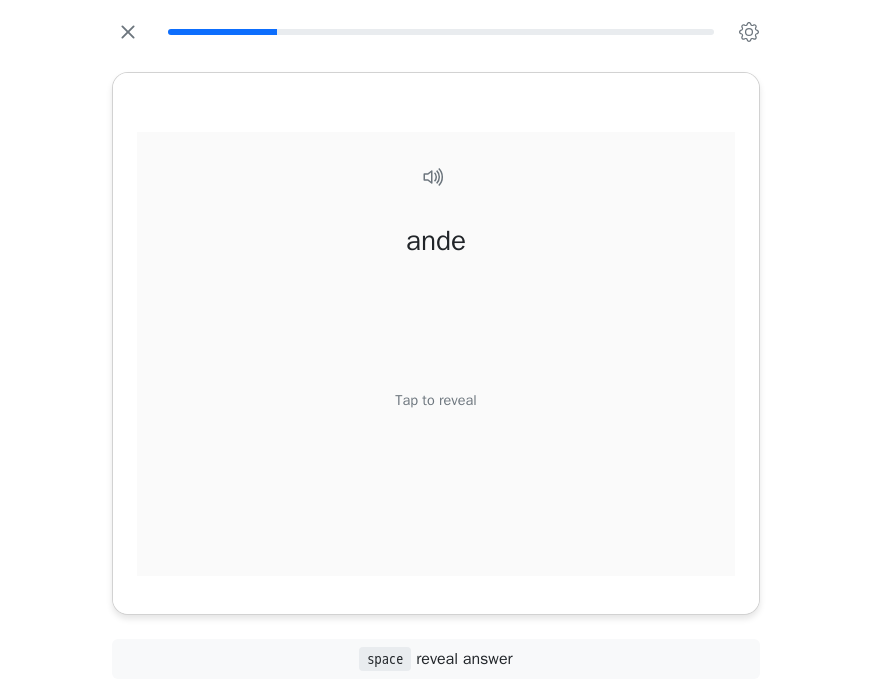 click on "Tap to reveal" at bounding box center [435, 400] 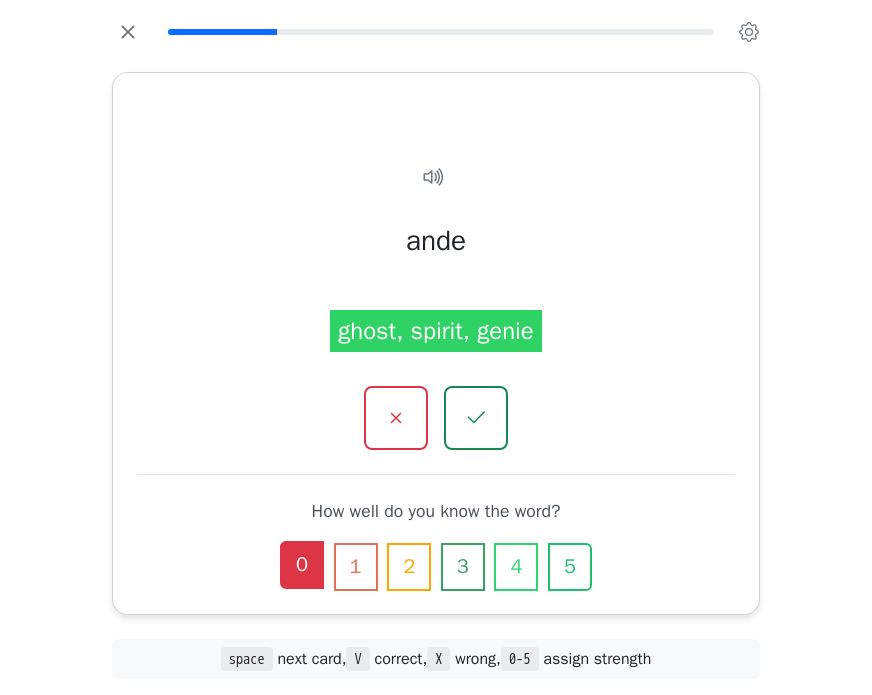 click on "0" at bounding box center (302, 565) 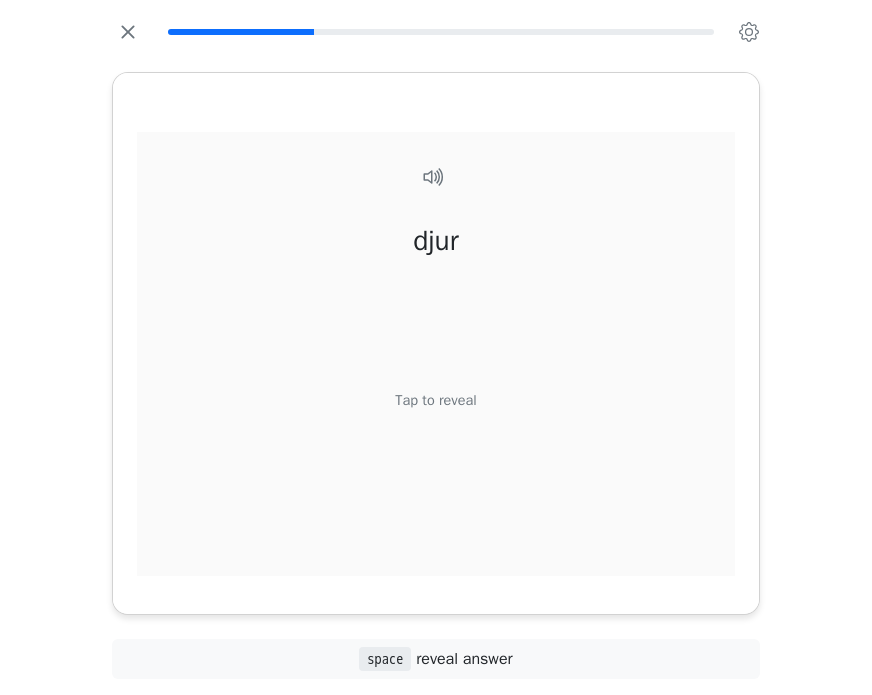 click on "Tap to reveal" at bounding box center (435, 400) 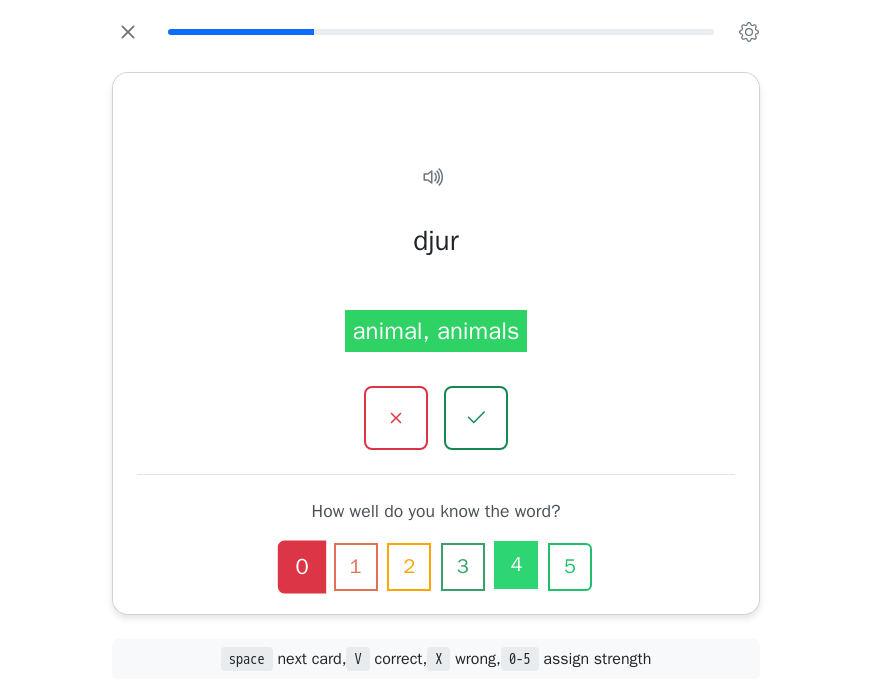 click on "4" at bounding box center [516, 565] 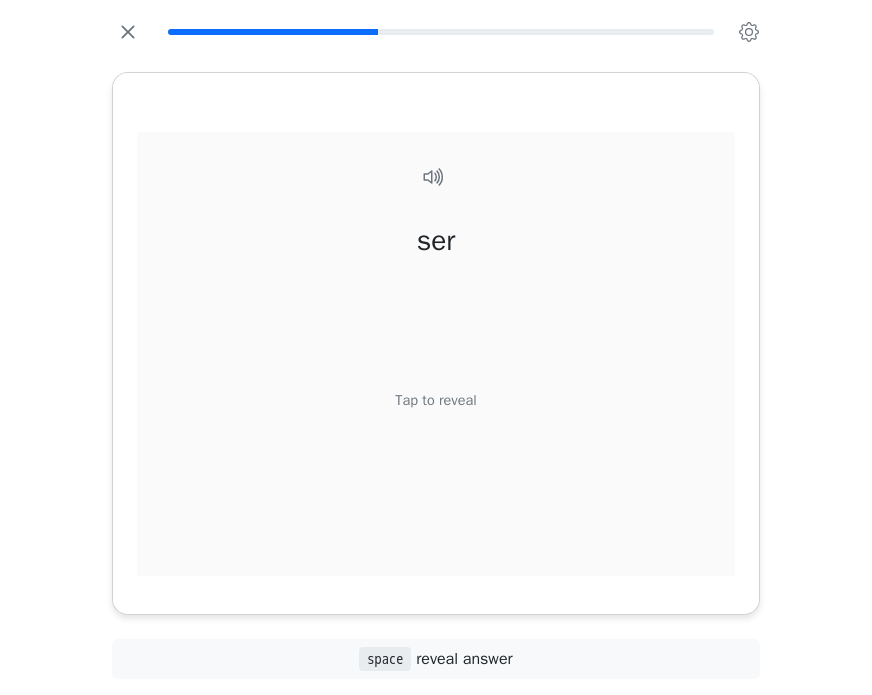 click on "ser Tap to reveal" at bounding box center [436, 375] 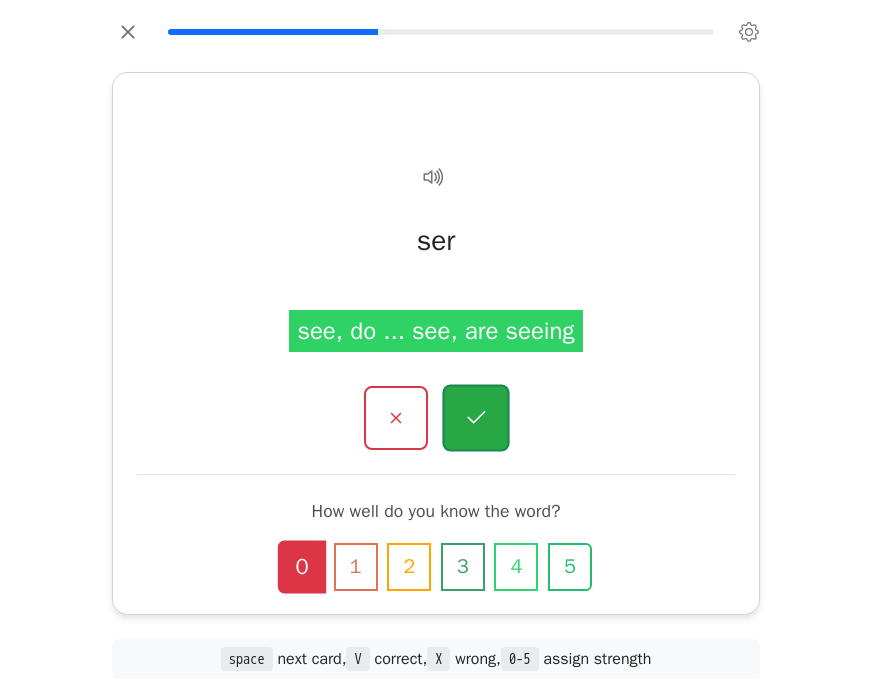 click 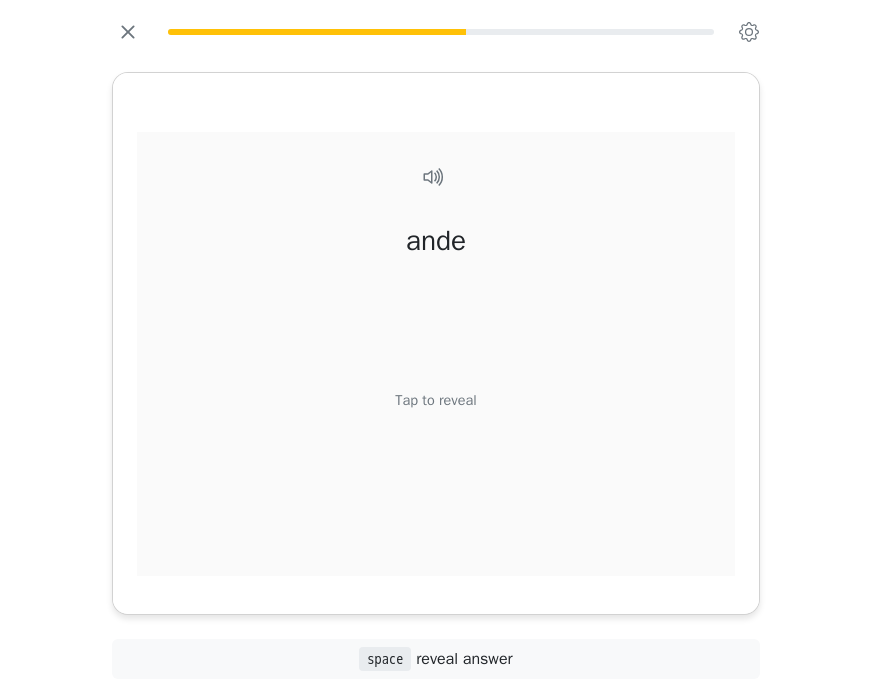 click on "Tap to reveal" at bounding box center [435, 400] 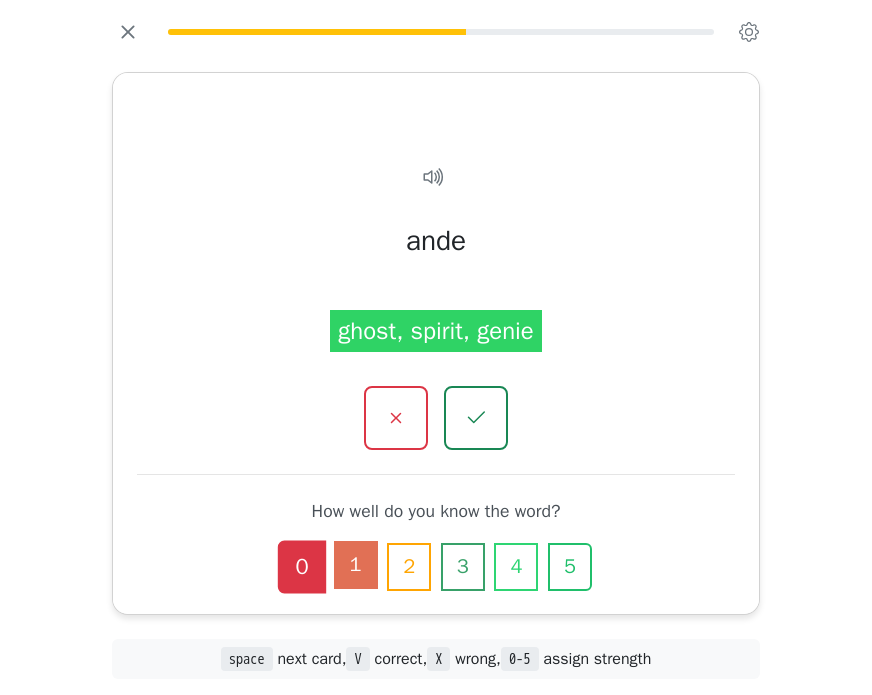 click on "1" at bounding box center [356, 565] 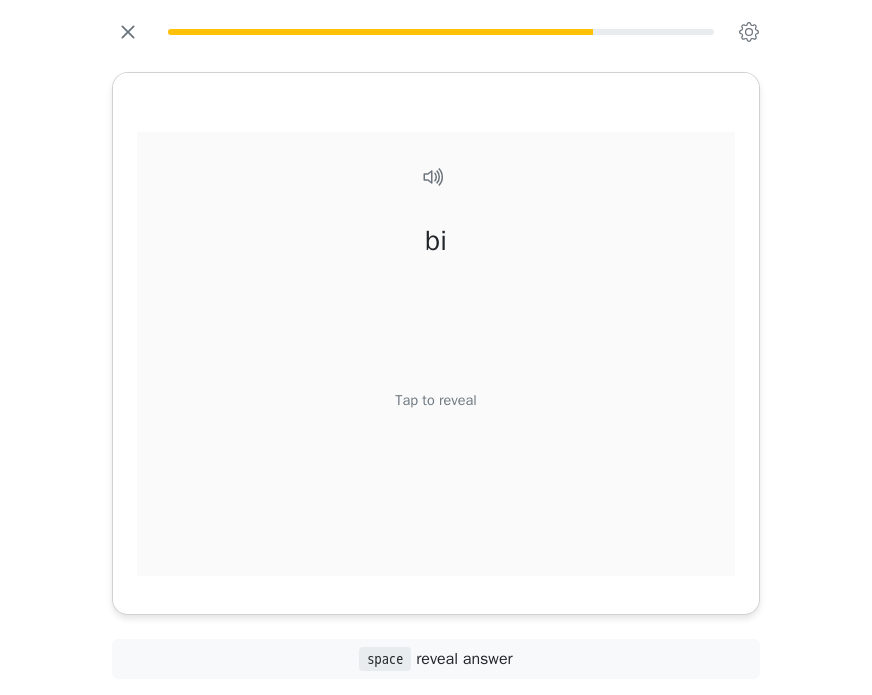 click on "Tap to reveal" at bounding box center (435, 400) 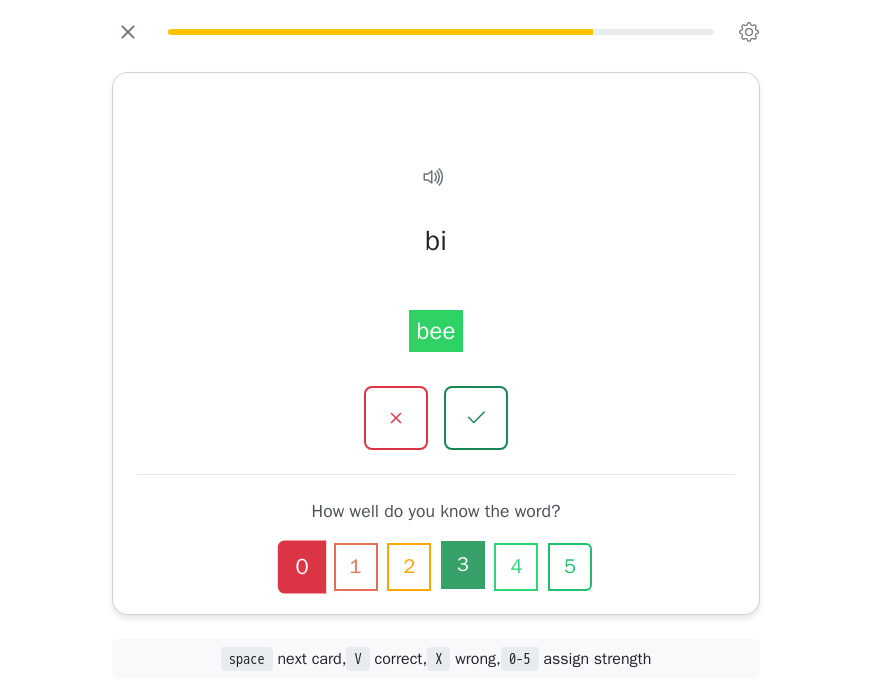 click on "3" at bounding box center [463, 565] 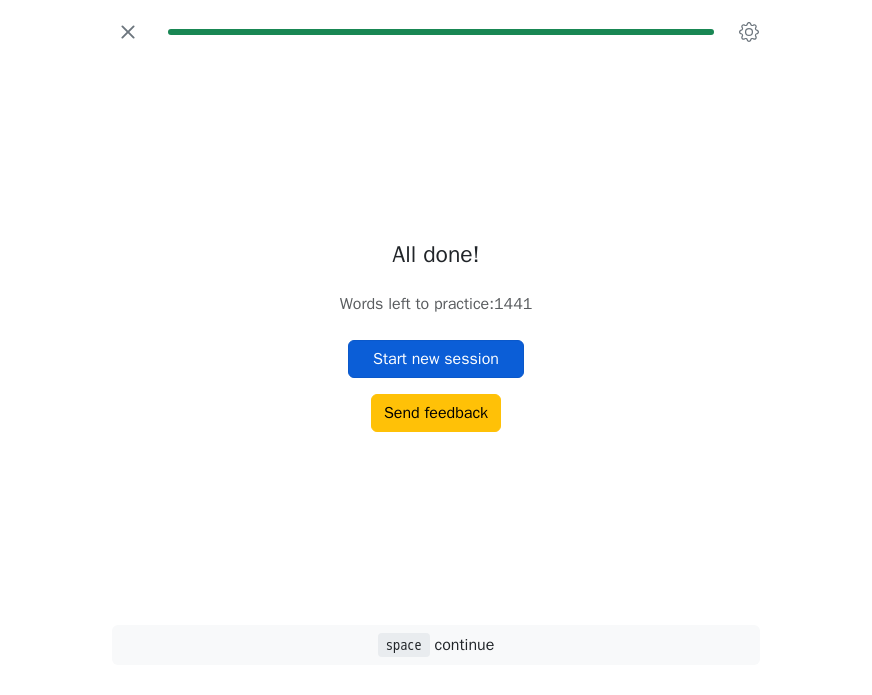 click on "Start new session" at bounding box center (436, 359) 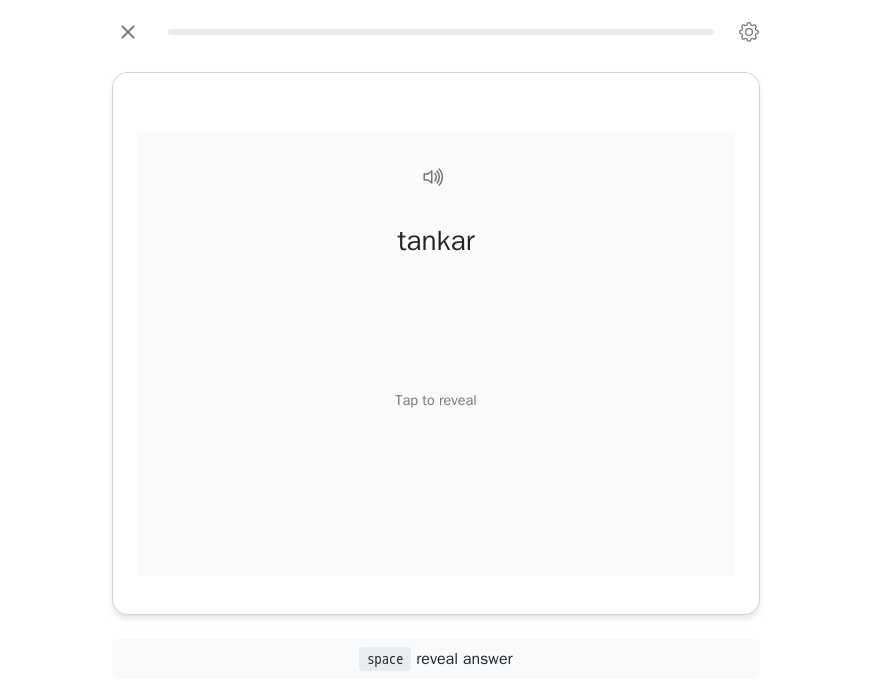 click on "Tap to reveal" at bounding box center [435, 400] 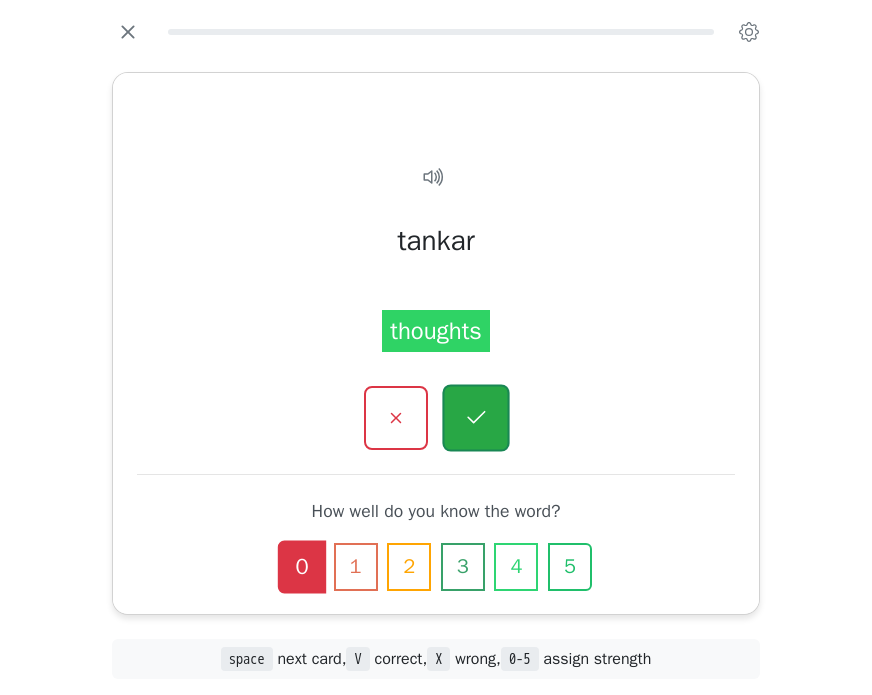 click 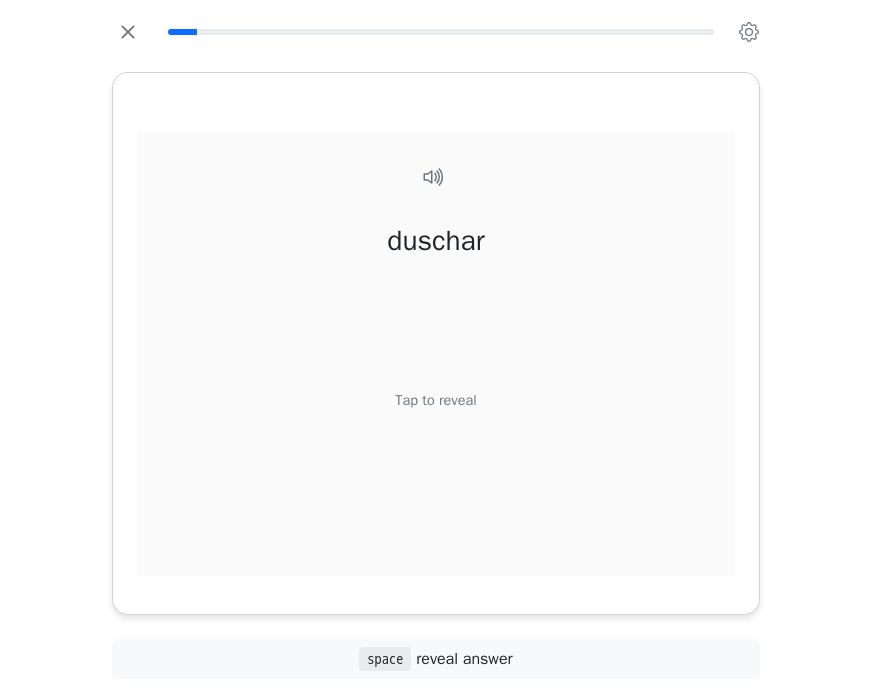 click on "Tap to reveal" at bounding box center [435, 400] 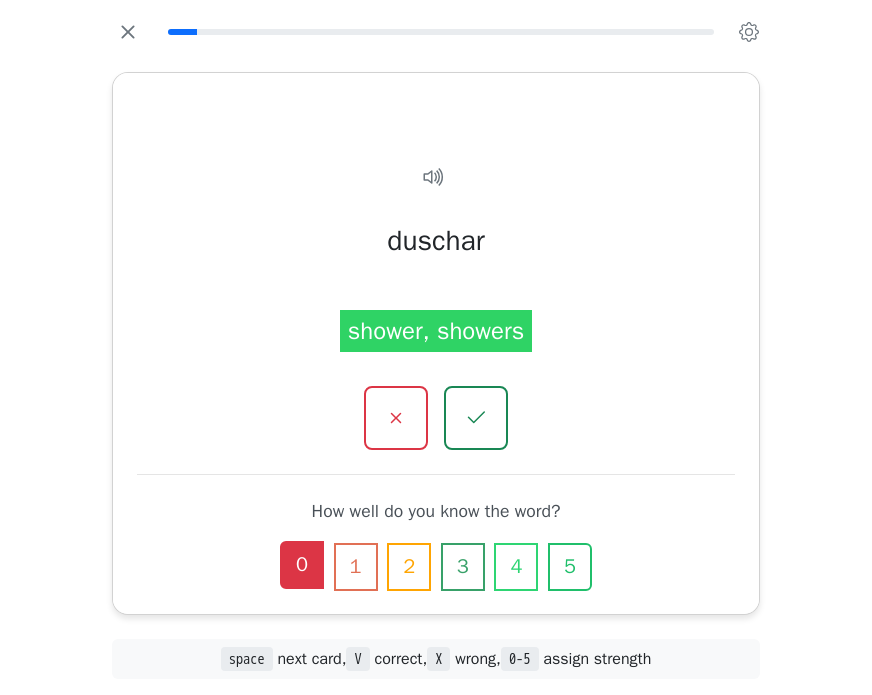click on "0" at bounding box center (302, 565) 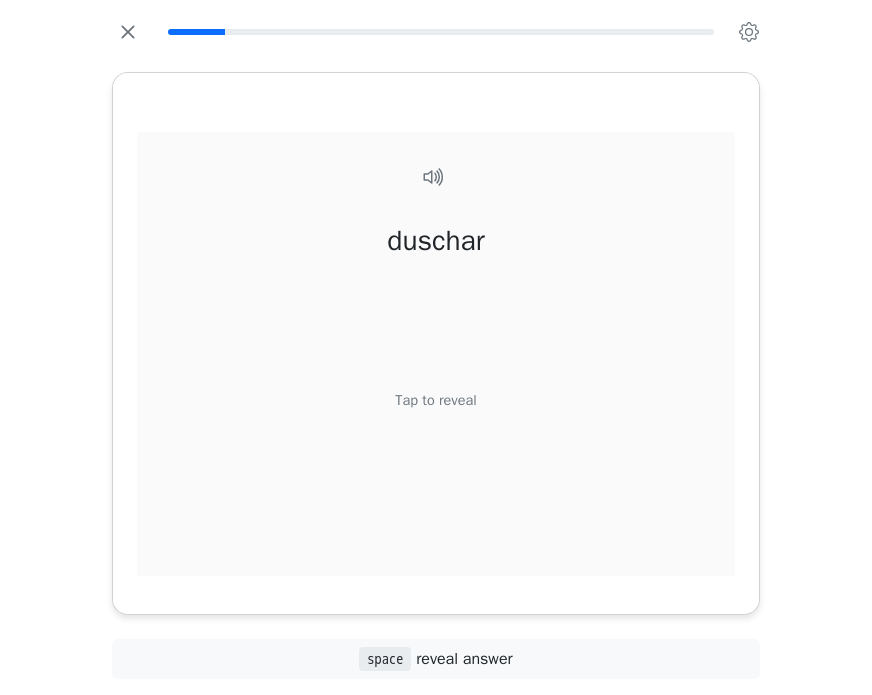 click on "Tap to reveal" at bounding box center (435, 400) 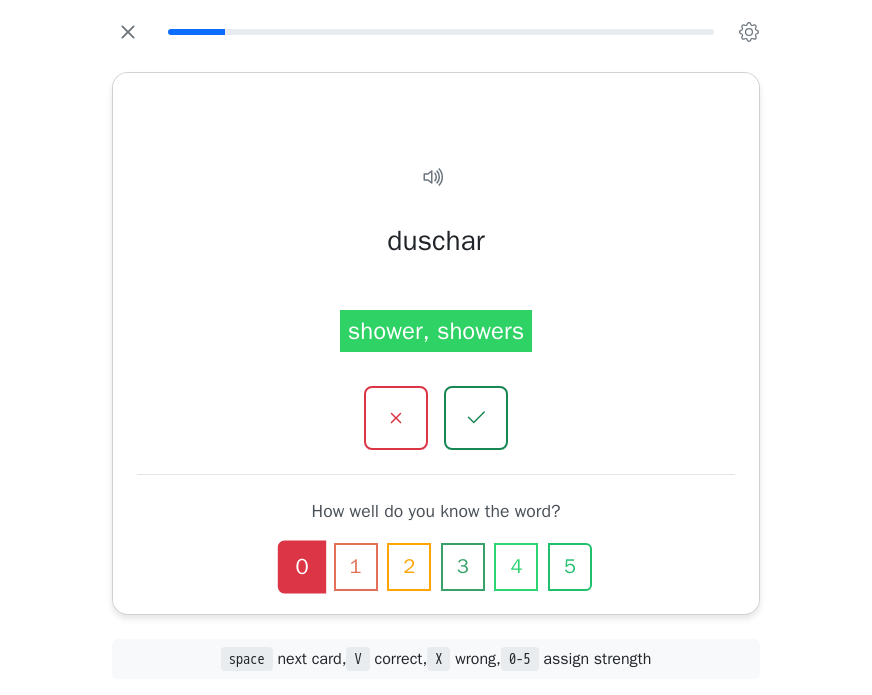 click on "0 1 2 3 4 5" at bounding box center [436, 567] 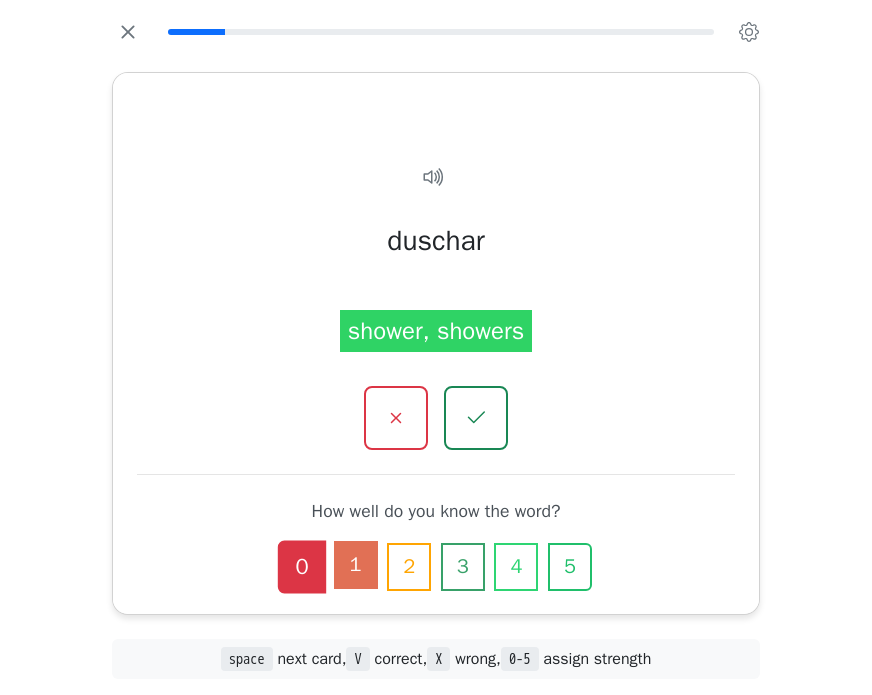 click on "1" at bounding box center (356, 565) 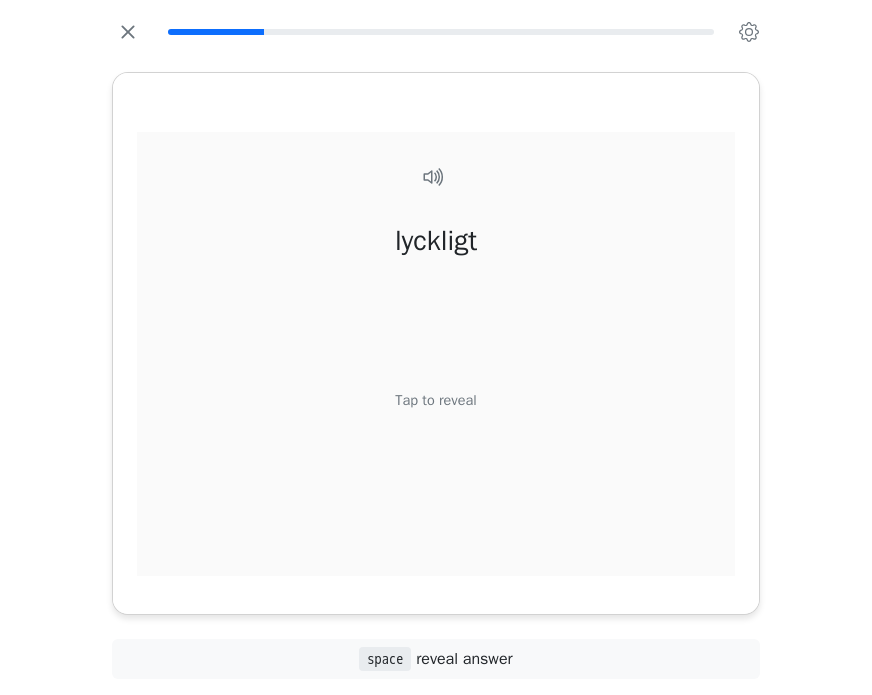 click on "Tap to reveal" at bounding box center [435, 400] 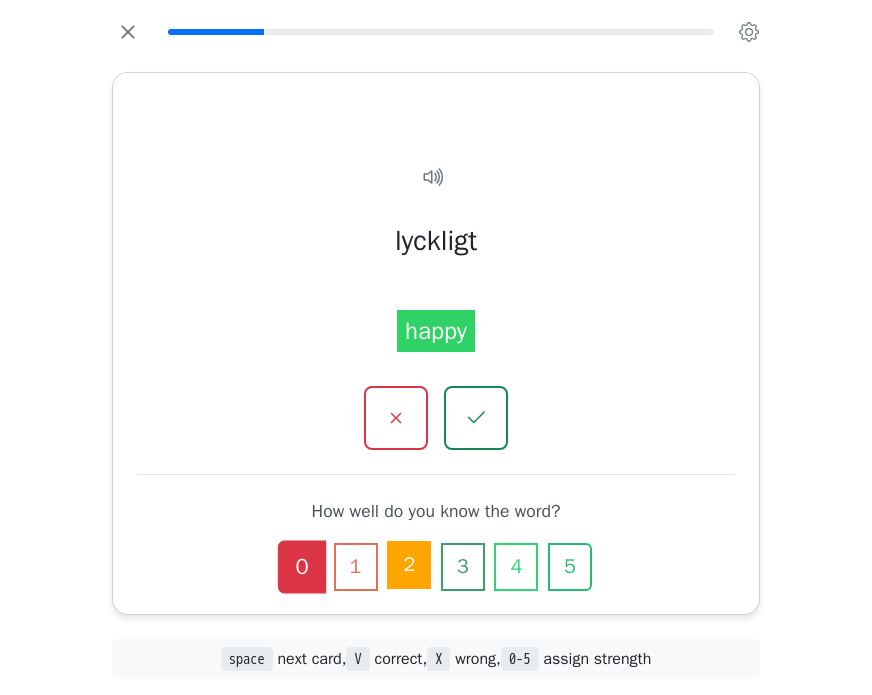 click on "2" at bounding box center (409, 565) 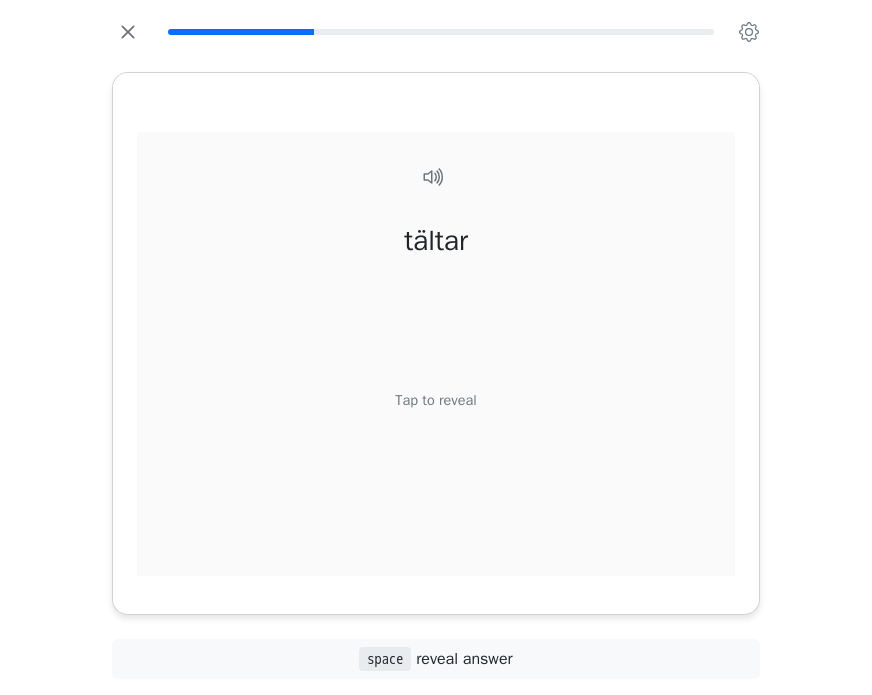 click on "Tap to reveal" at bounding box center [435, 400] 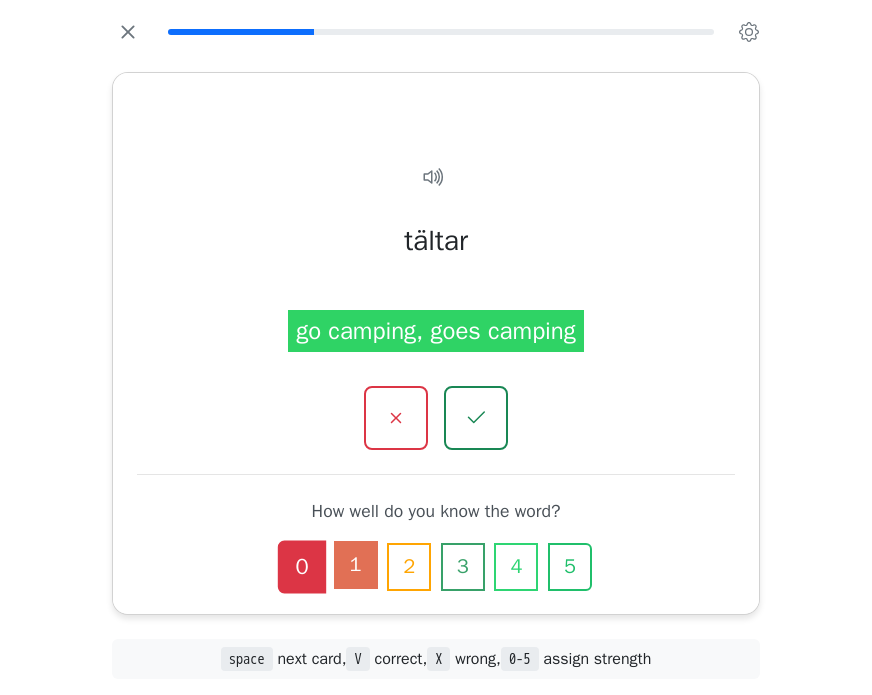 click on "1" at bounding box center [356, 565] 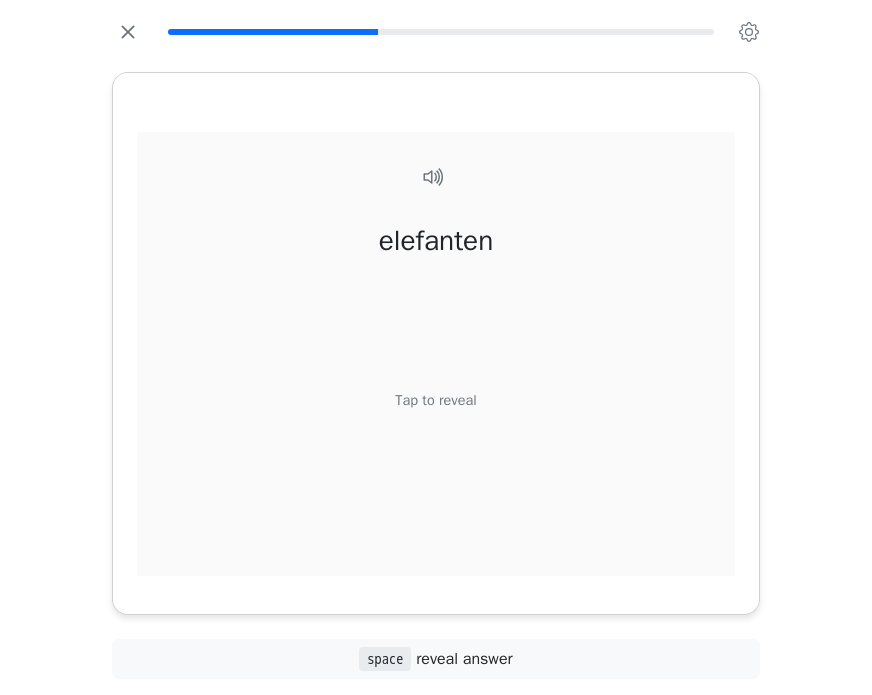 click on "Tap to reveal" at bounding box center [435, 400] 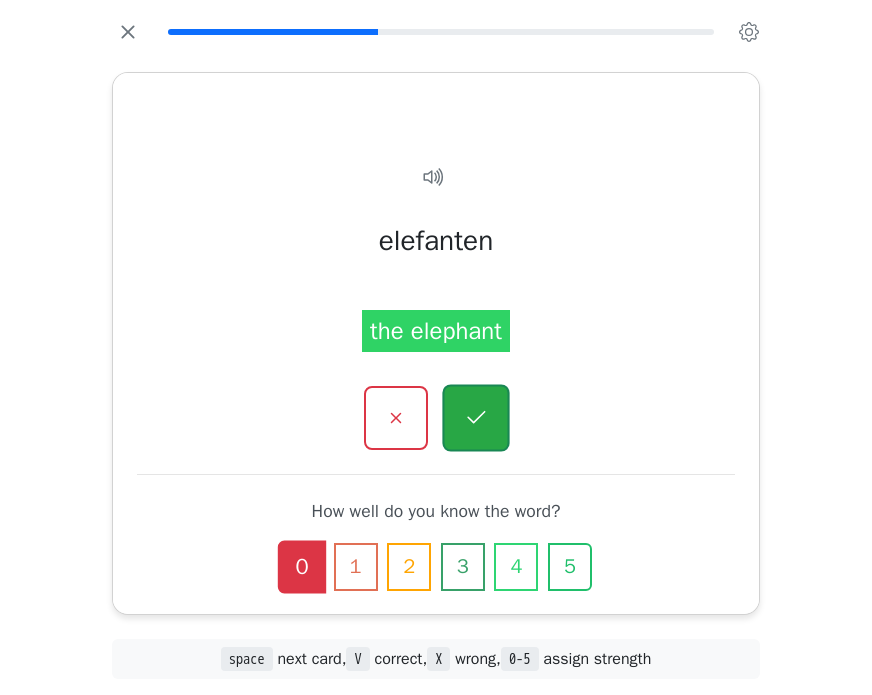 click 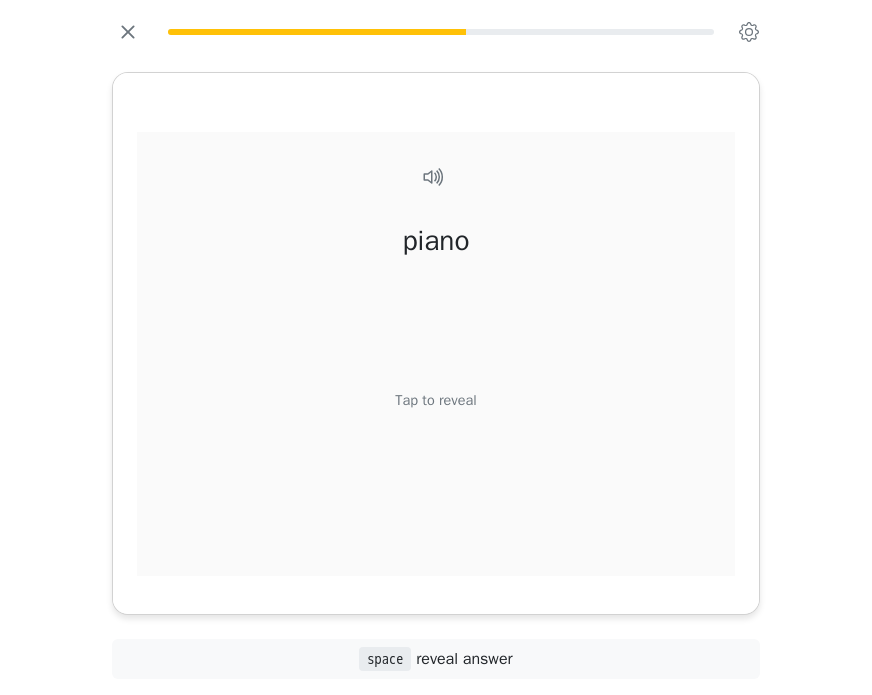 click on "Tap to reveal" at bounding box center (435, 400) 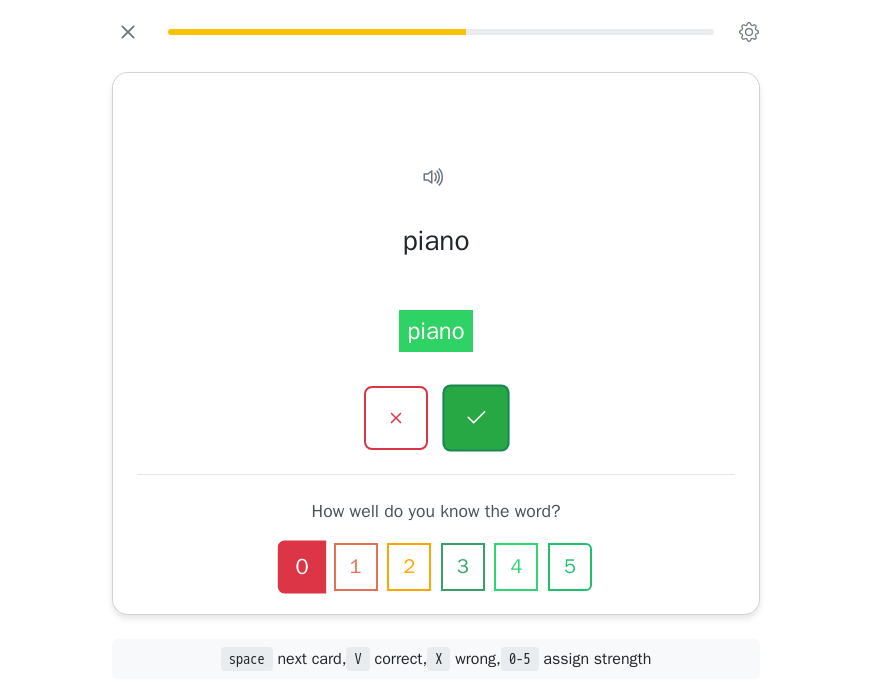 click 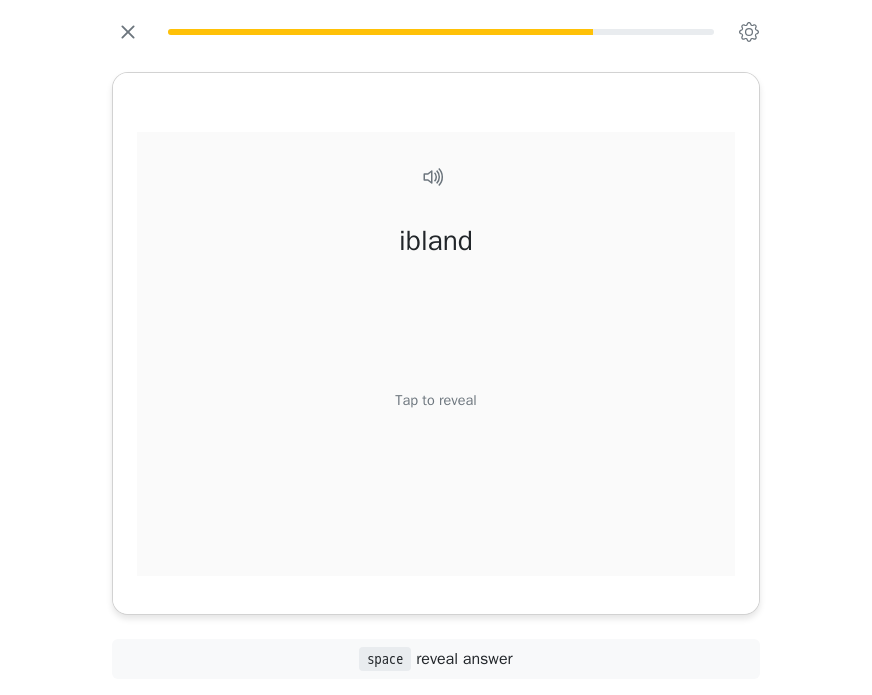 click on "Tap to reveal" at bounding box center [435, 400] 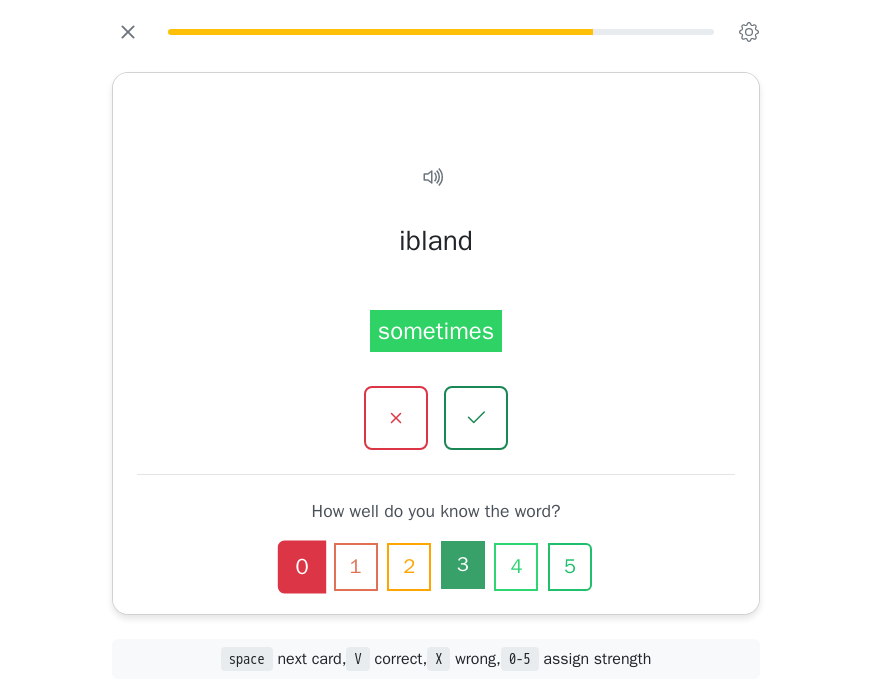 click on "3" at bounding box center (463, 565) 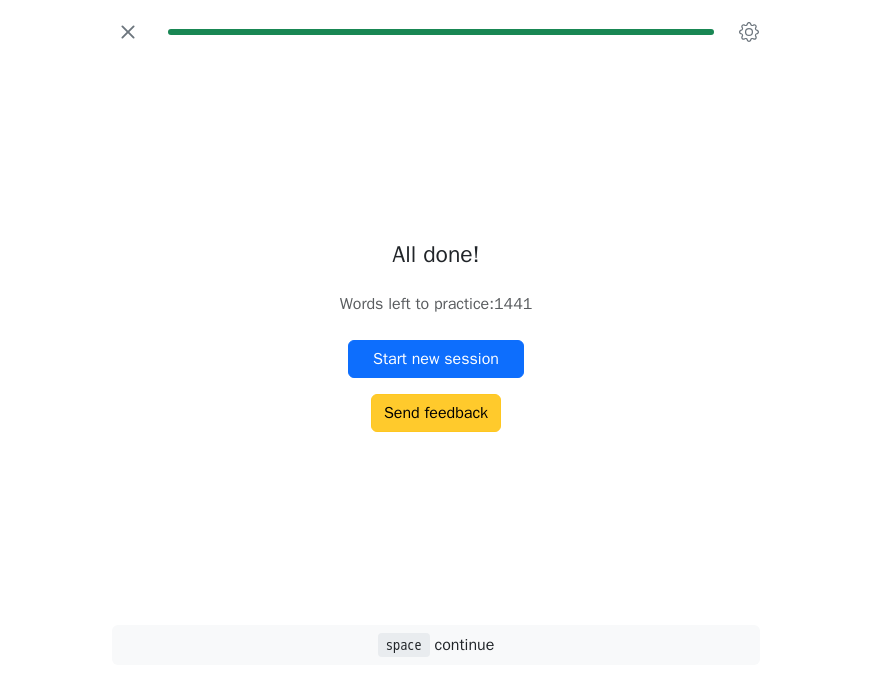click on "Send feedback" at bounding box center (436, 413) 